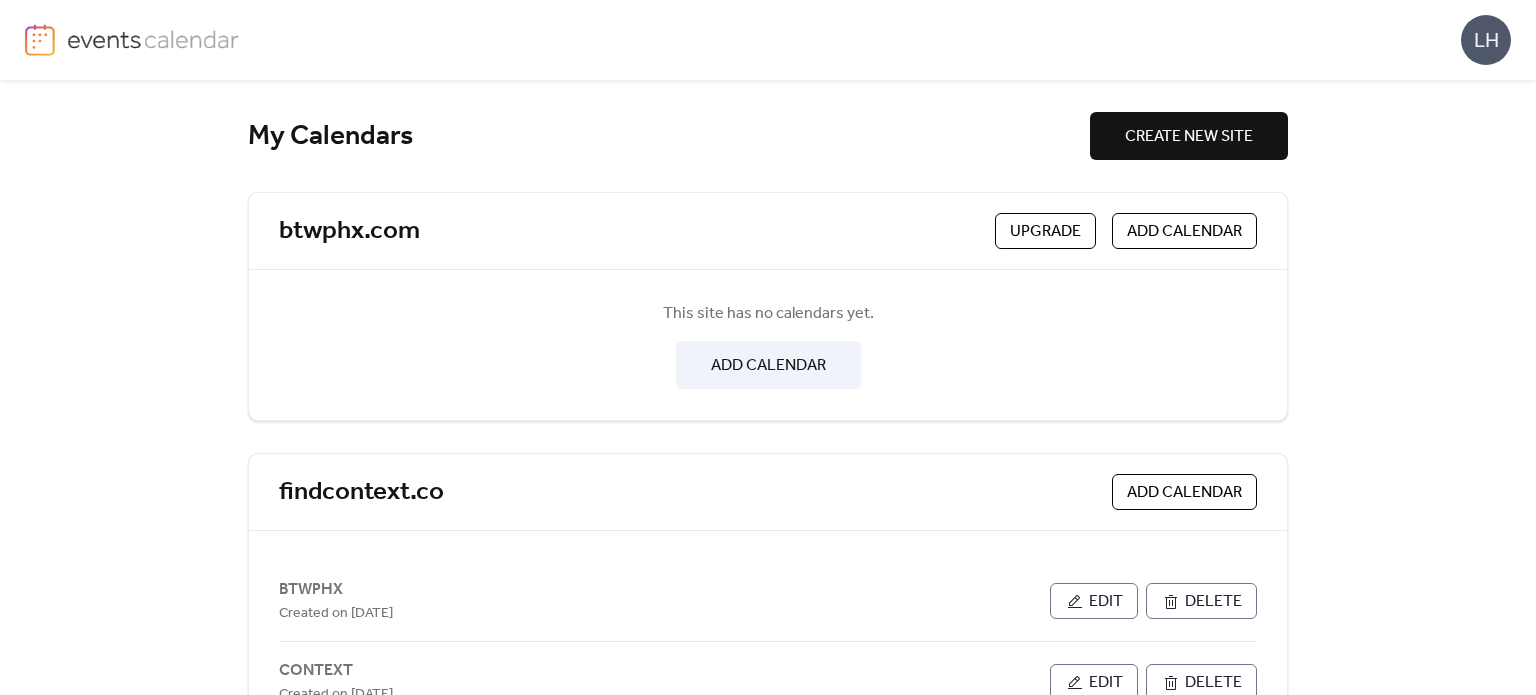 scroll, scrollTop: 0, scrollLeft: 0, axis: both 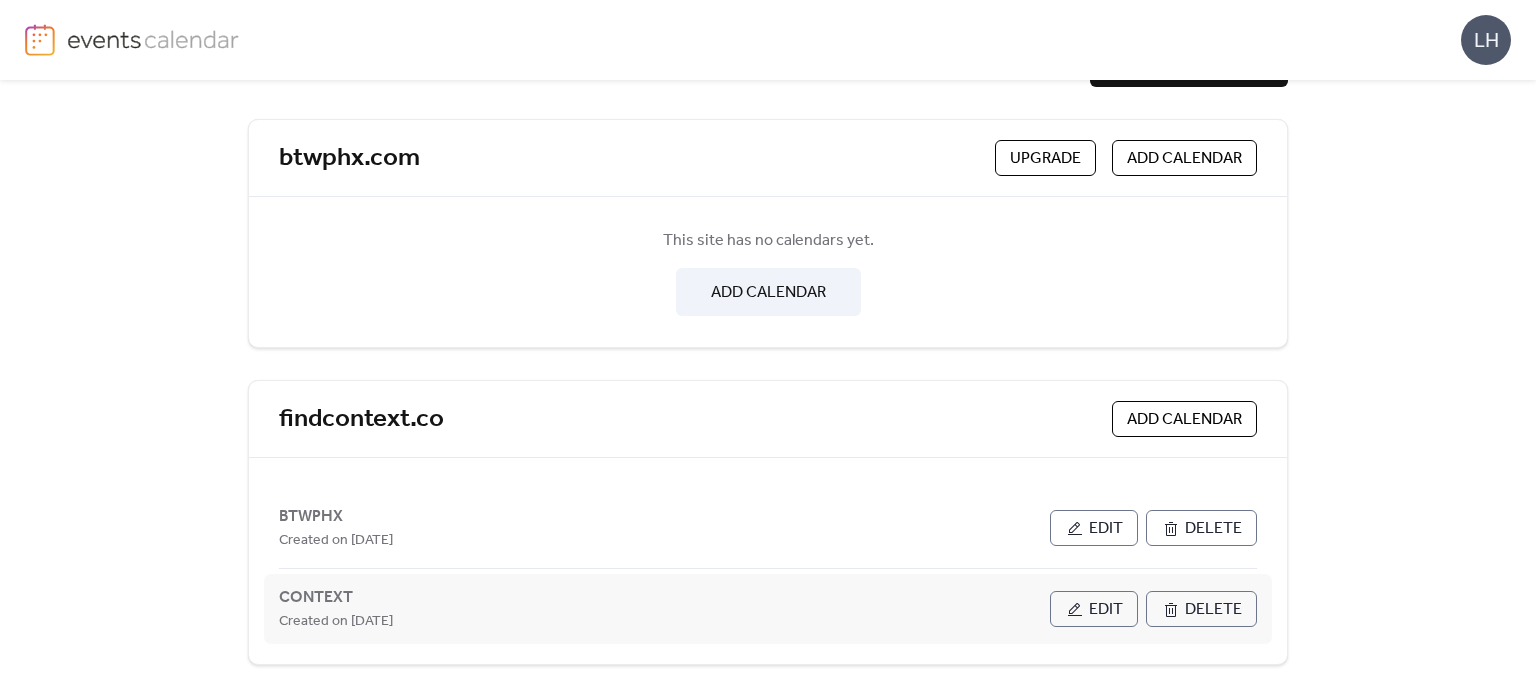 click on "Edit" at bounding box center [1106, 610] 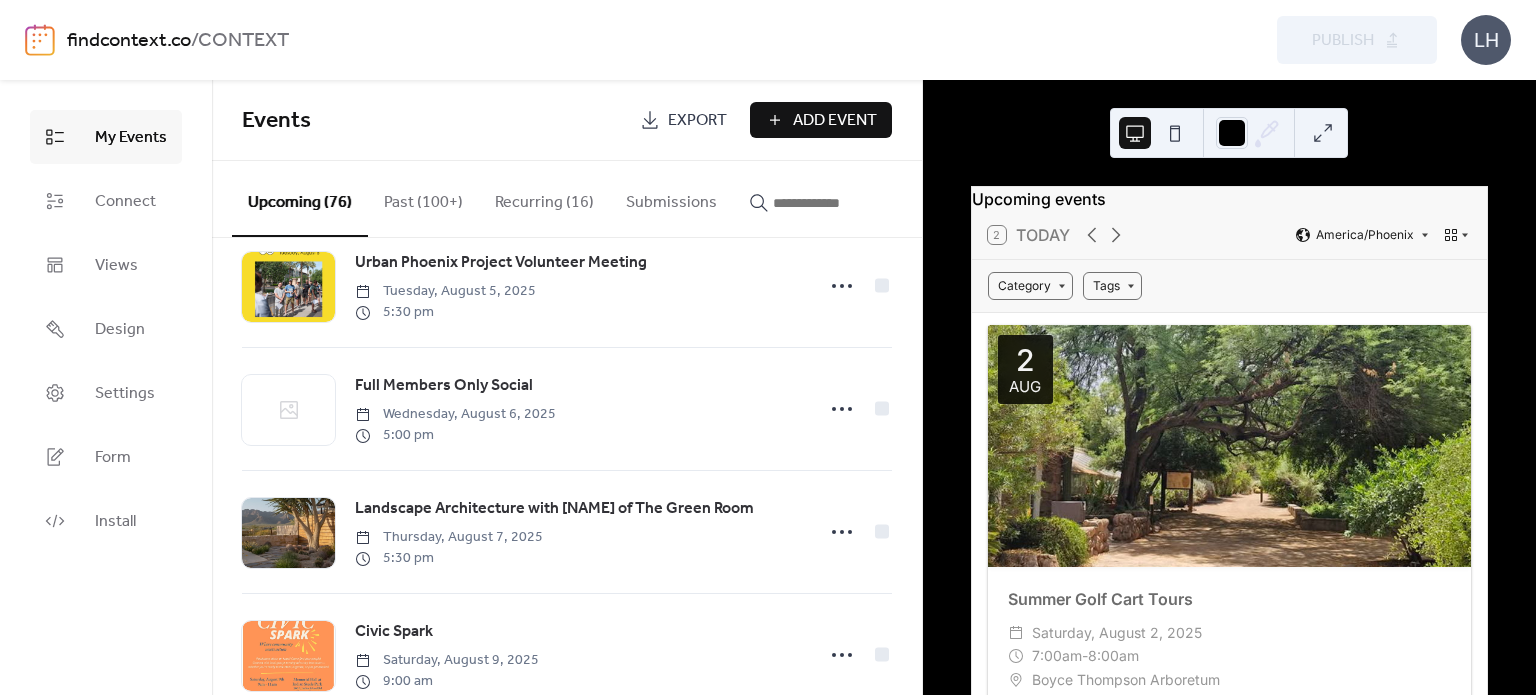 scroll, scrollTop: 1643, scrollLeft: 0, axis: vertical 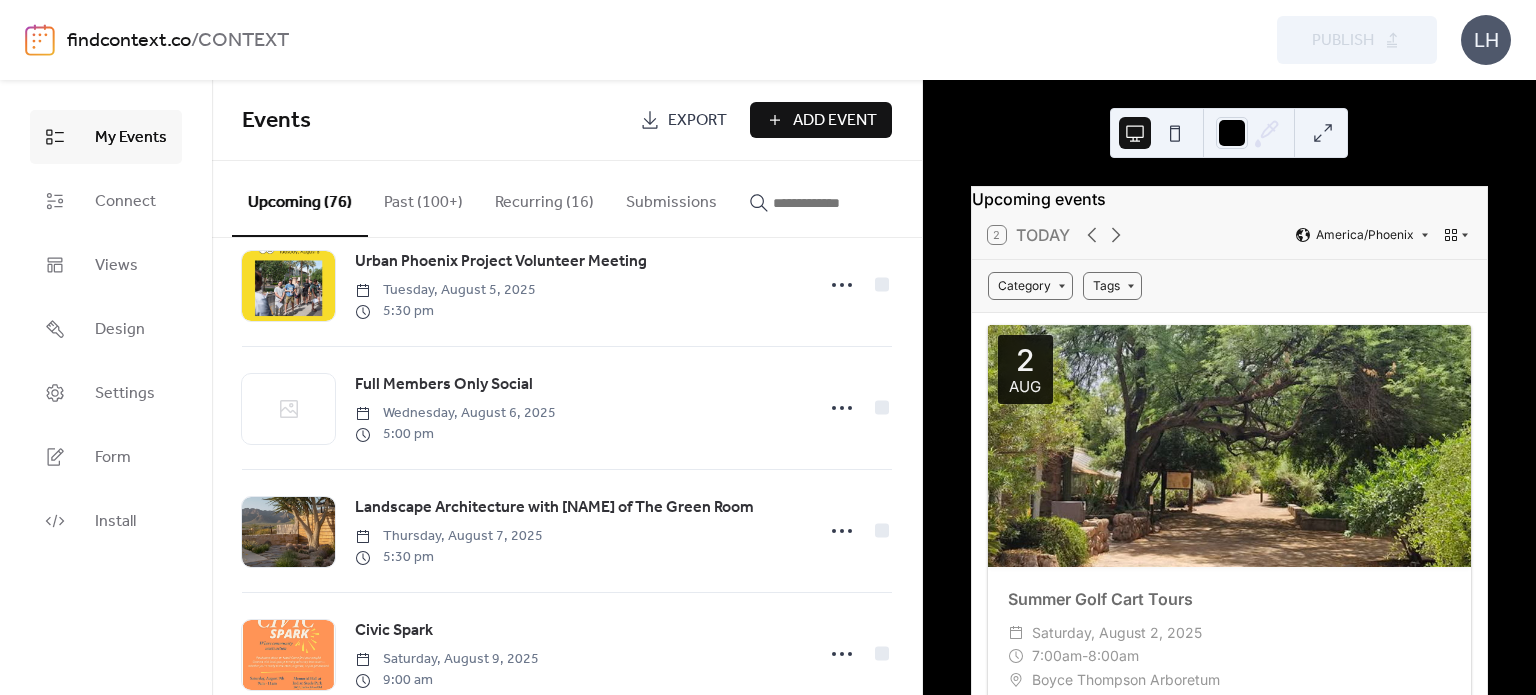 click on "Category Tags" at bounding box center (1229, 286) 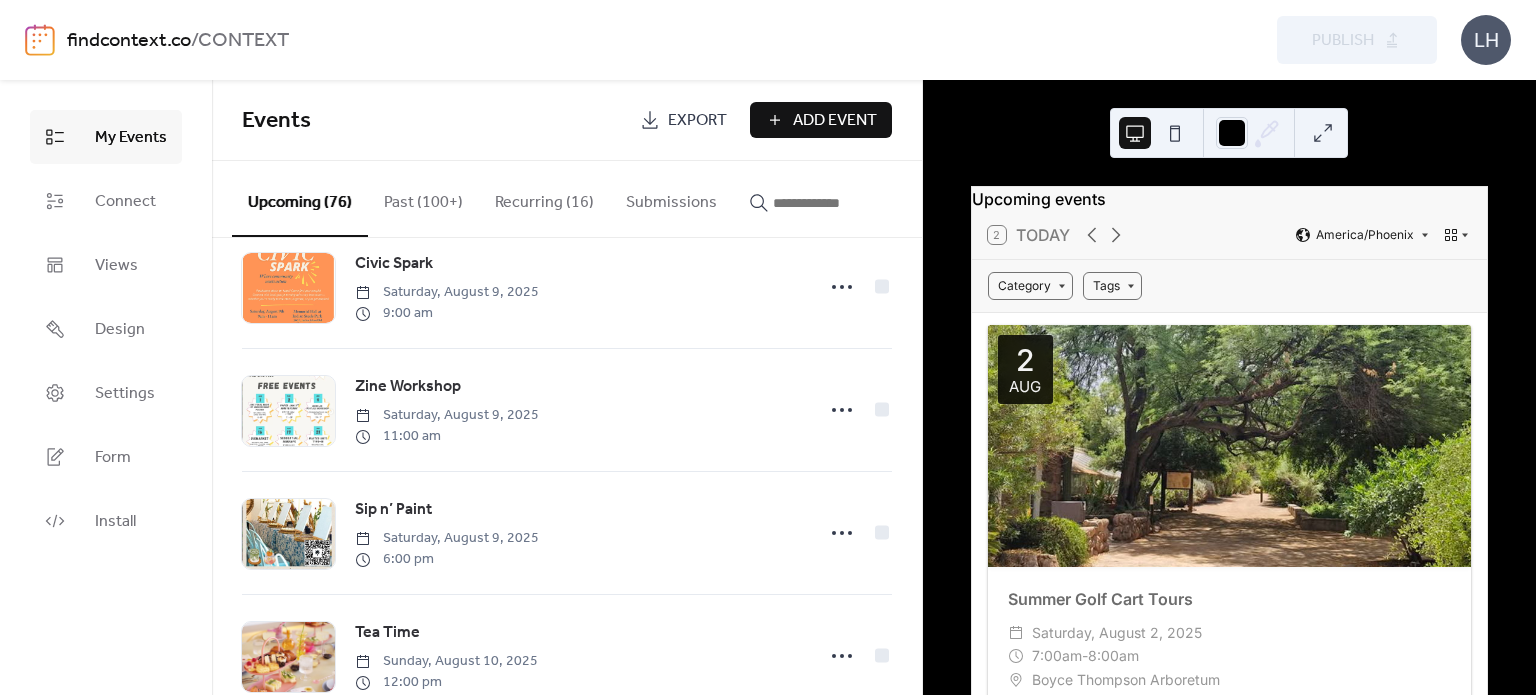scroll, scrollTop: 2011, scrollLeft: 0, axis: vertical 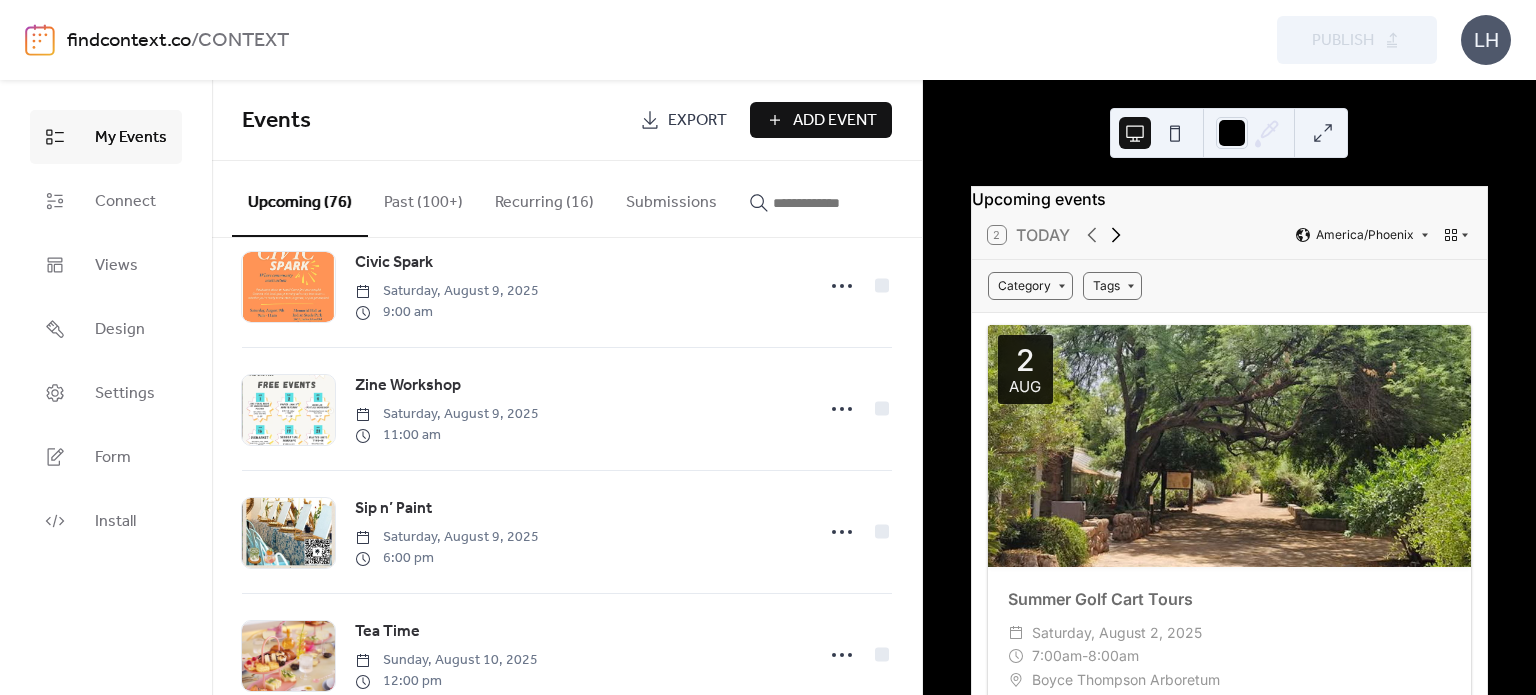 click 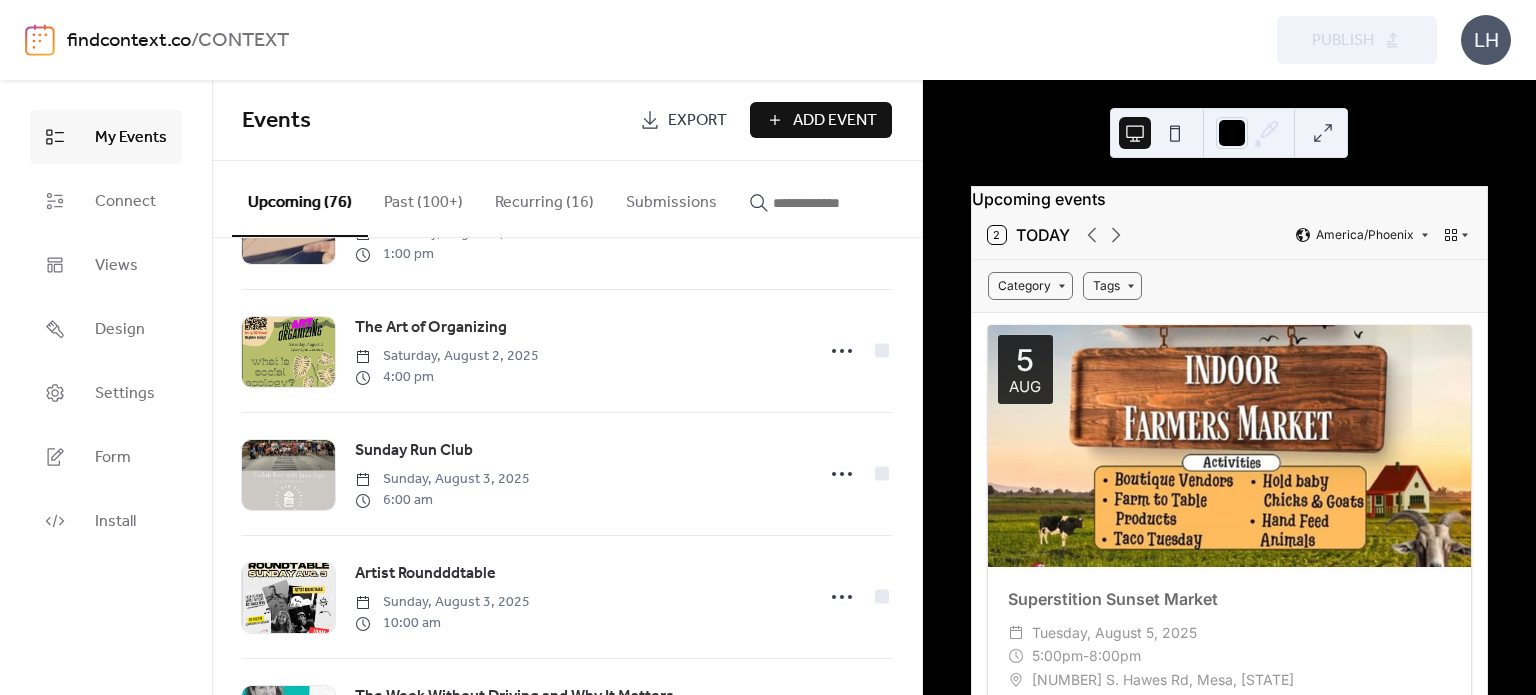 scroll, scrollTop: 462, scrollLeft: 0, axis: vertical 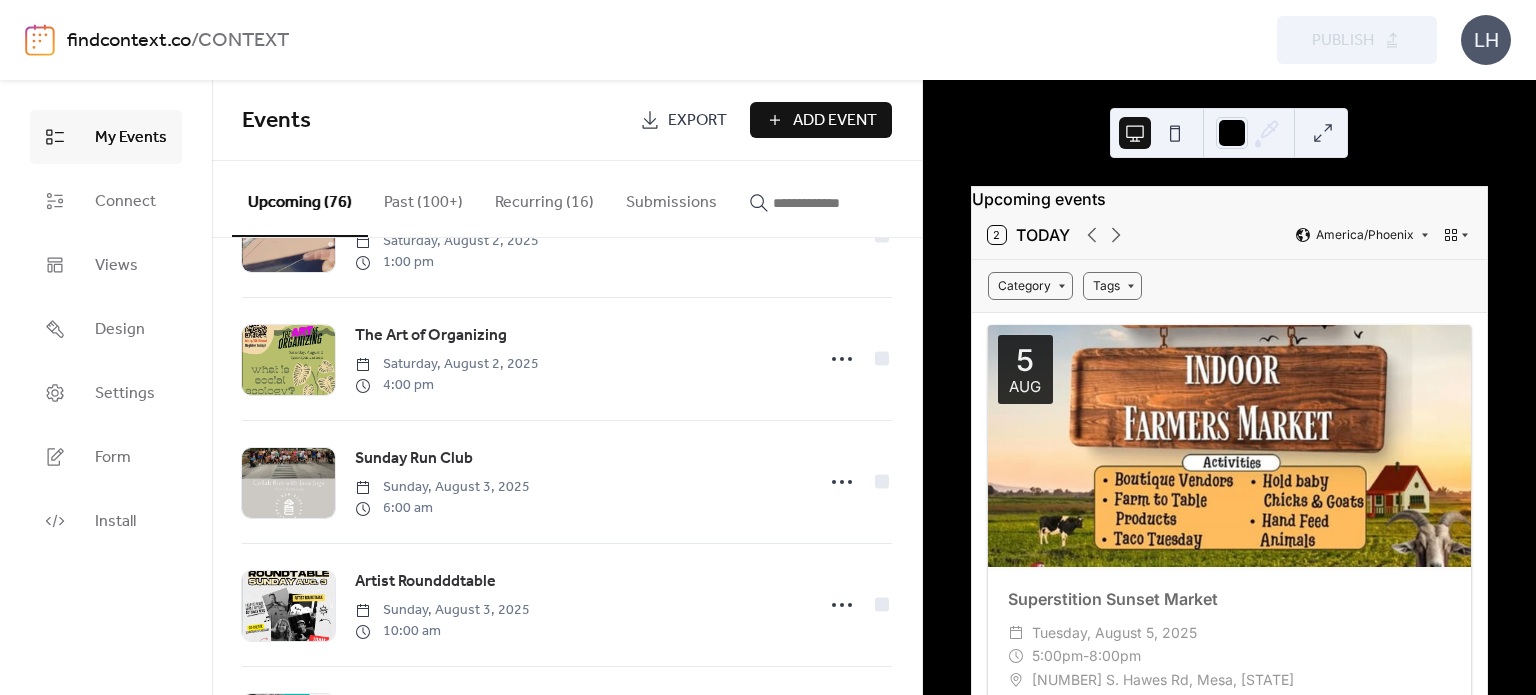 click at bounding box center (833, 203) 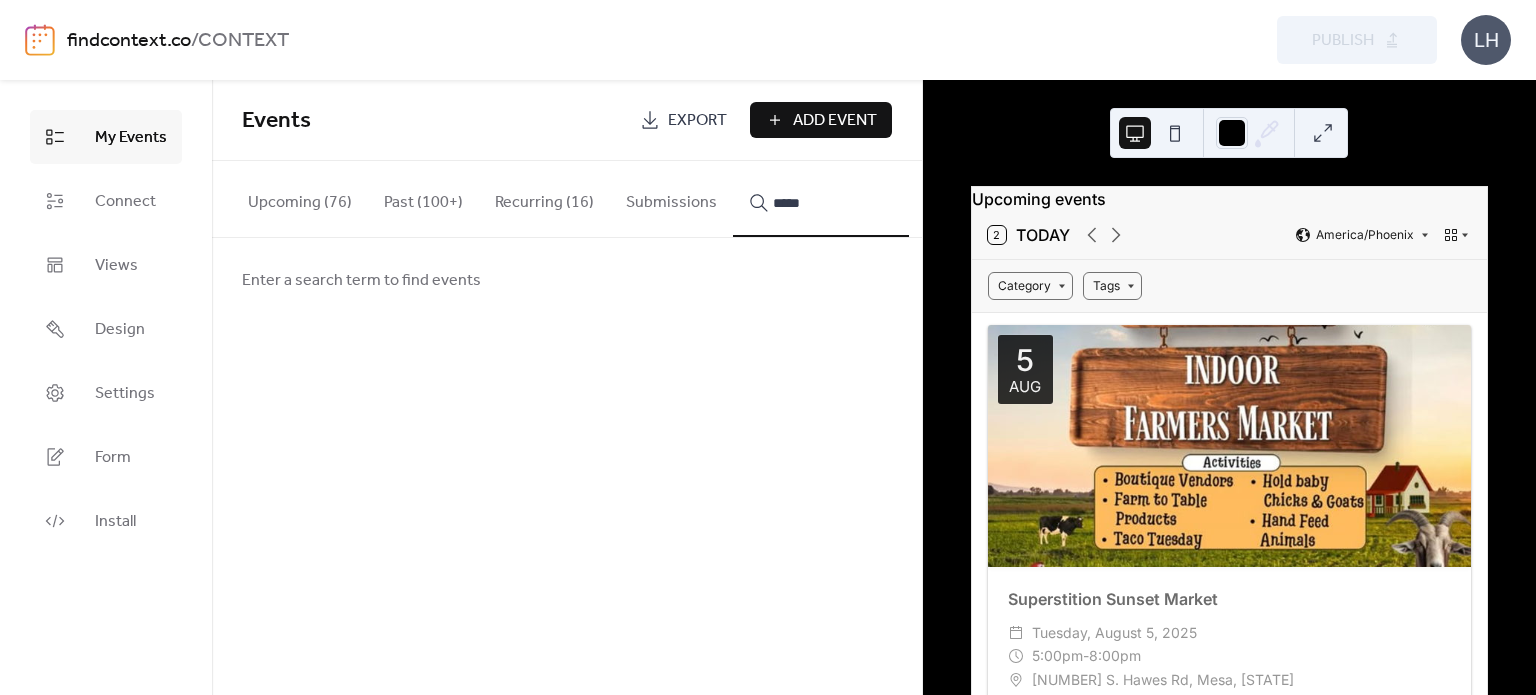 click on "****" at bounding box center [821, 199] 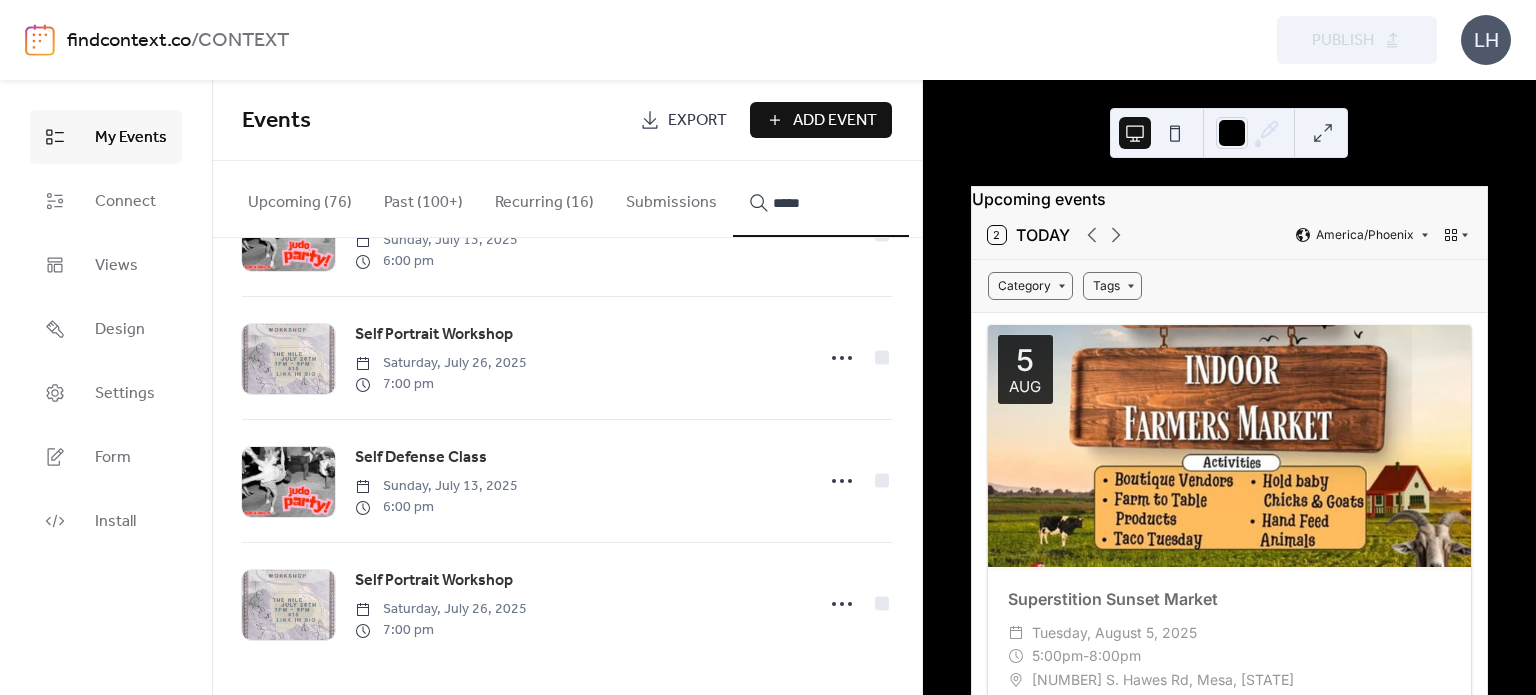 scroll, scrollTop: 0, scrollLeft: 0, axis: both 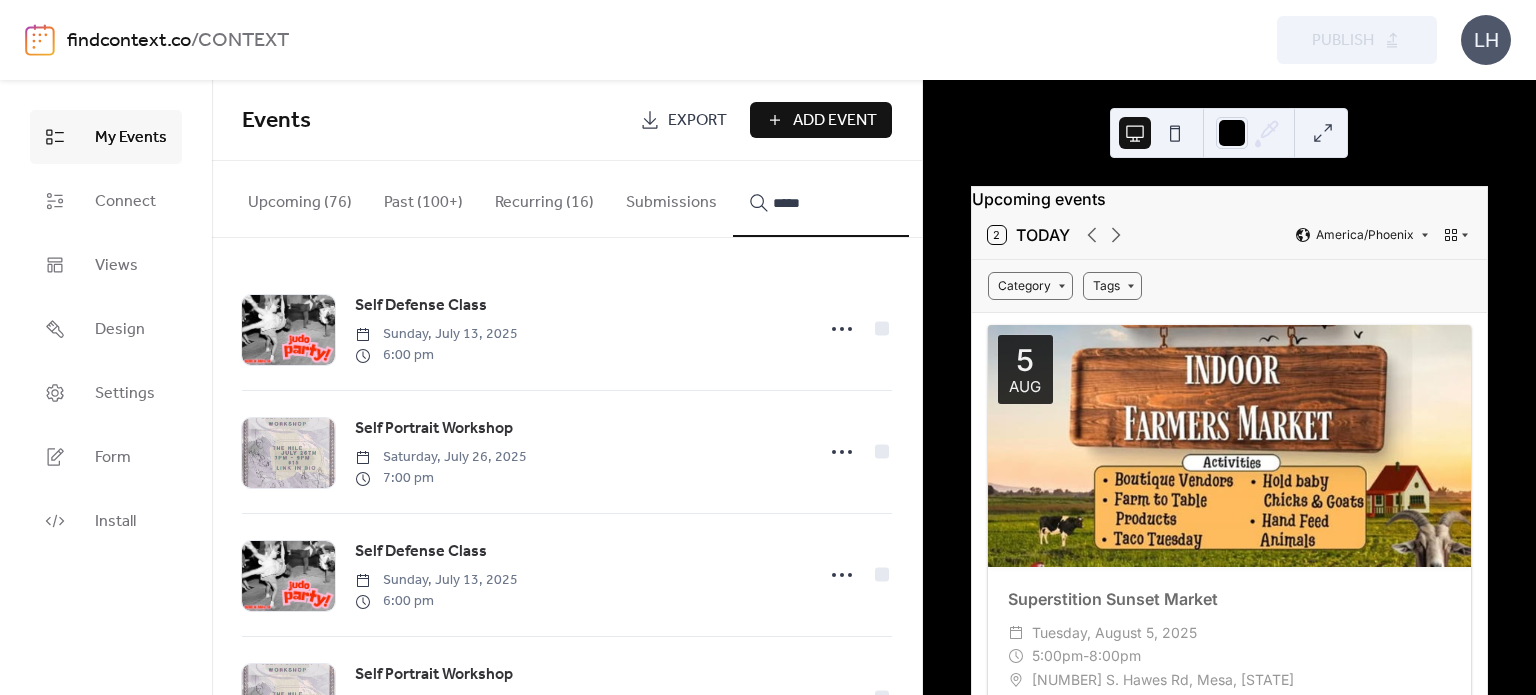 type on "****" 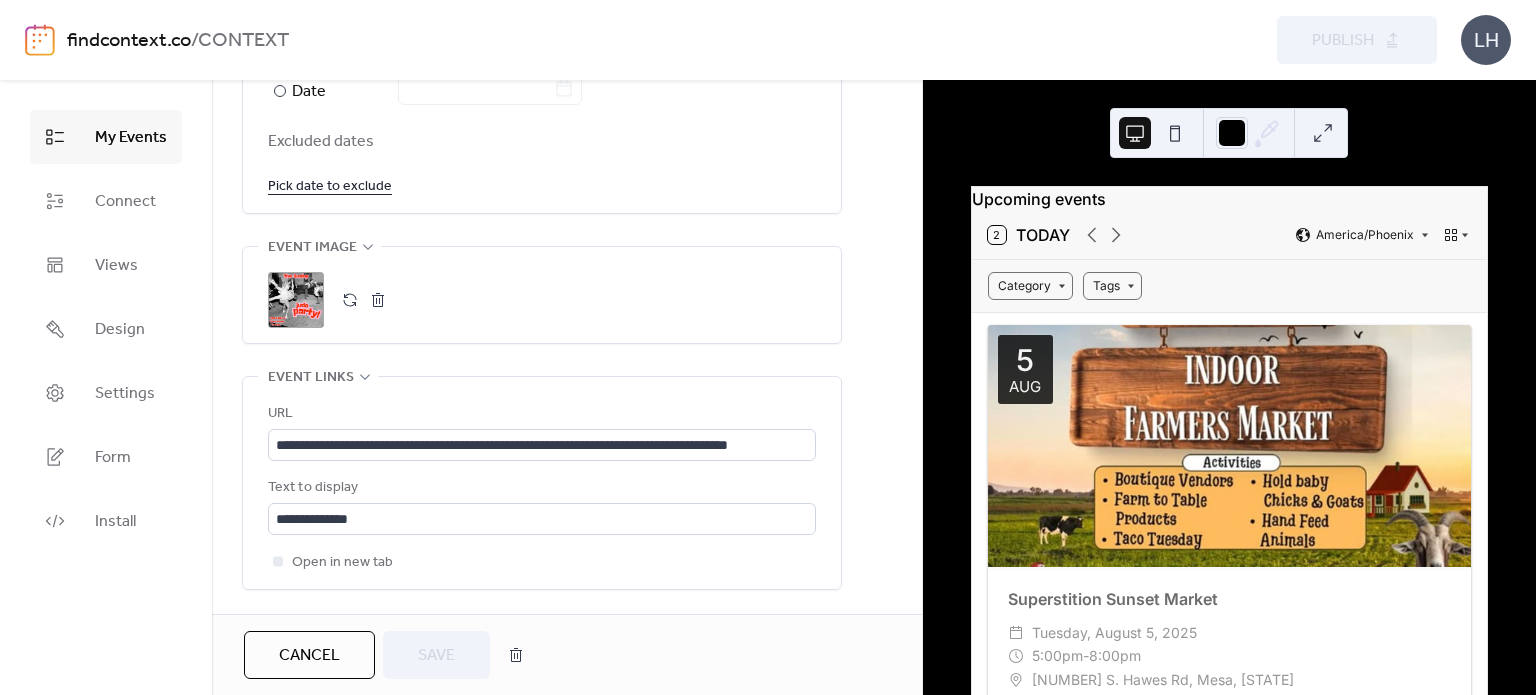 scroll, scrollTop: 1263, scrollLeft: 0, axis: vertical 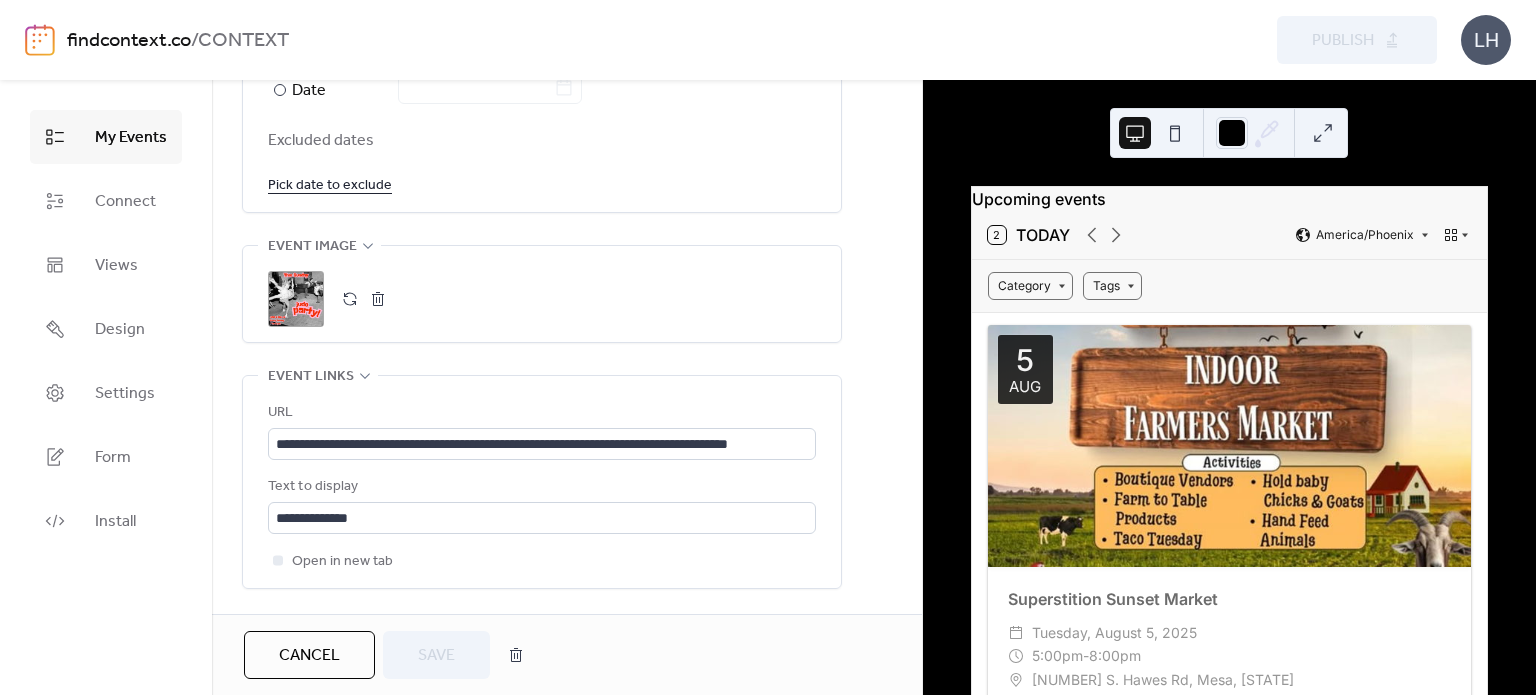 click on "Cancel" at bounding box center (309, 655) 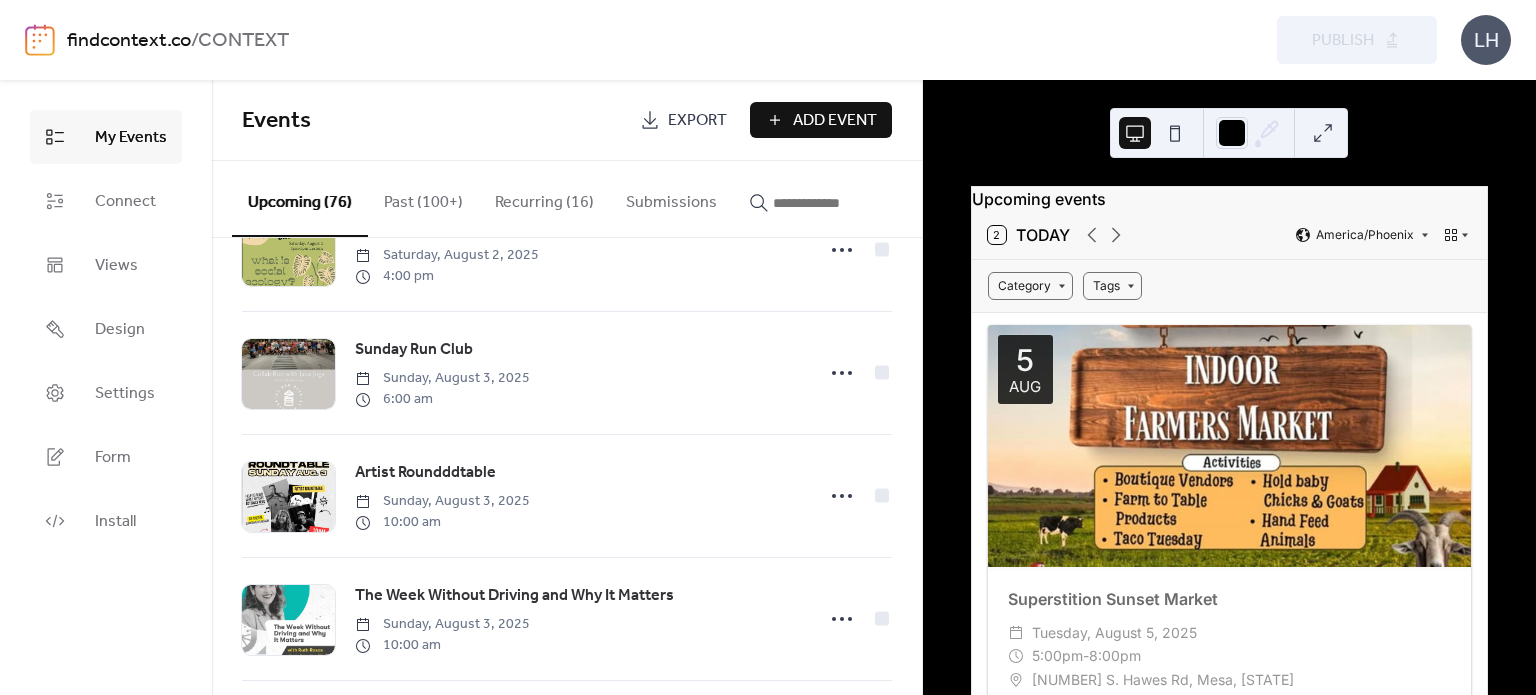 scroll, scrollTop: 568, scrollLeft: 0, axis: vertical 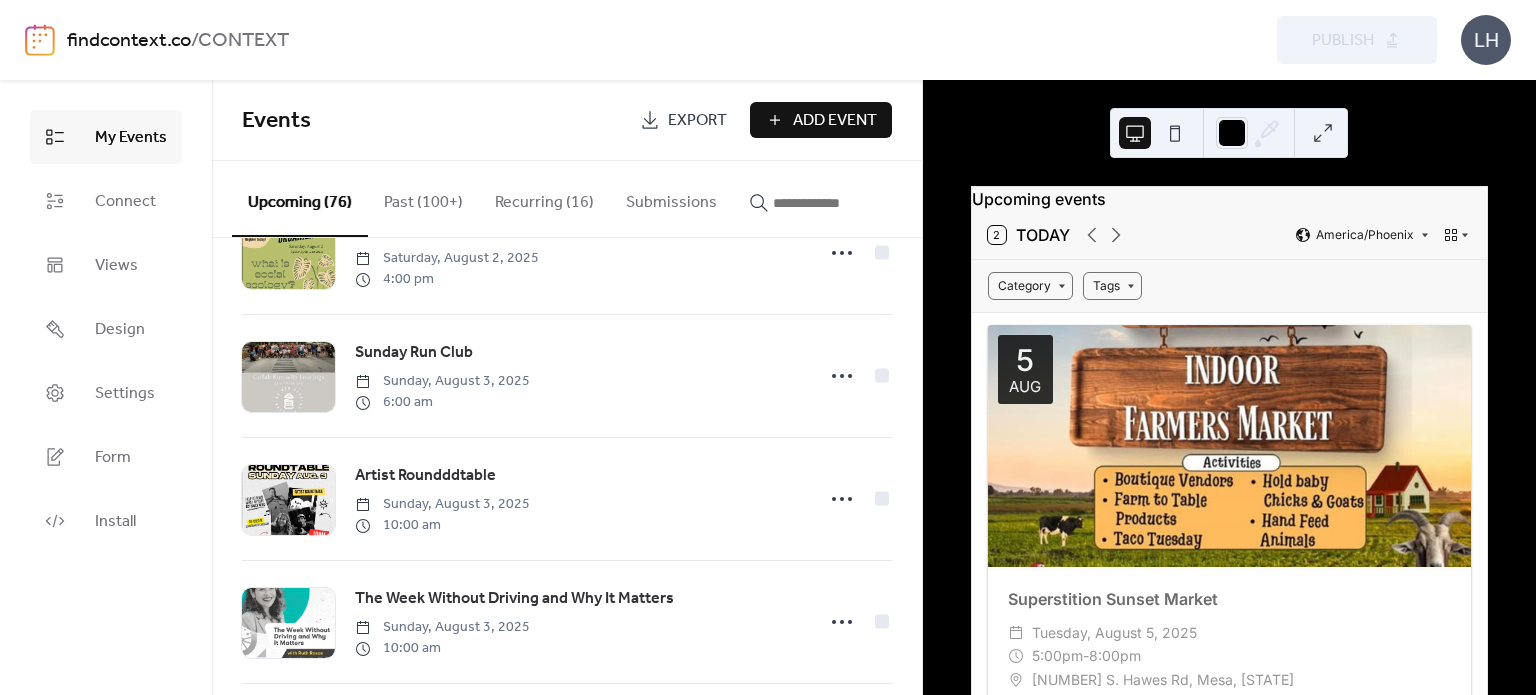 click on "Recurring (16)" at bounding box center (544, 198) 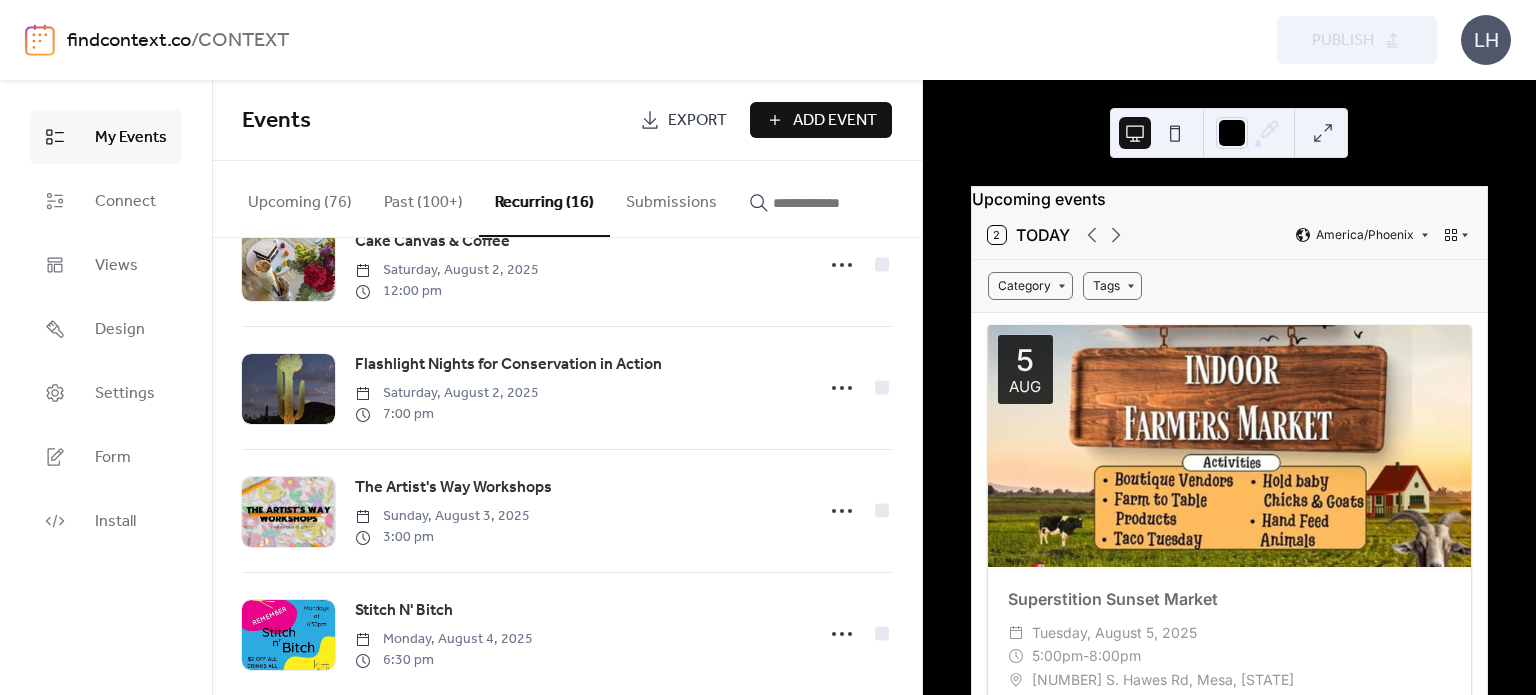 scroll, scrollTop: 1538, scrollLeft: 0, axis: vertical 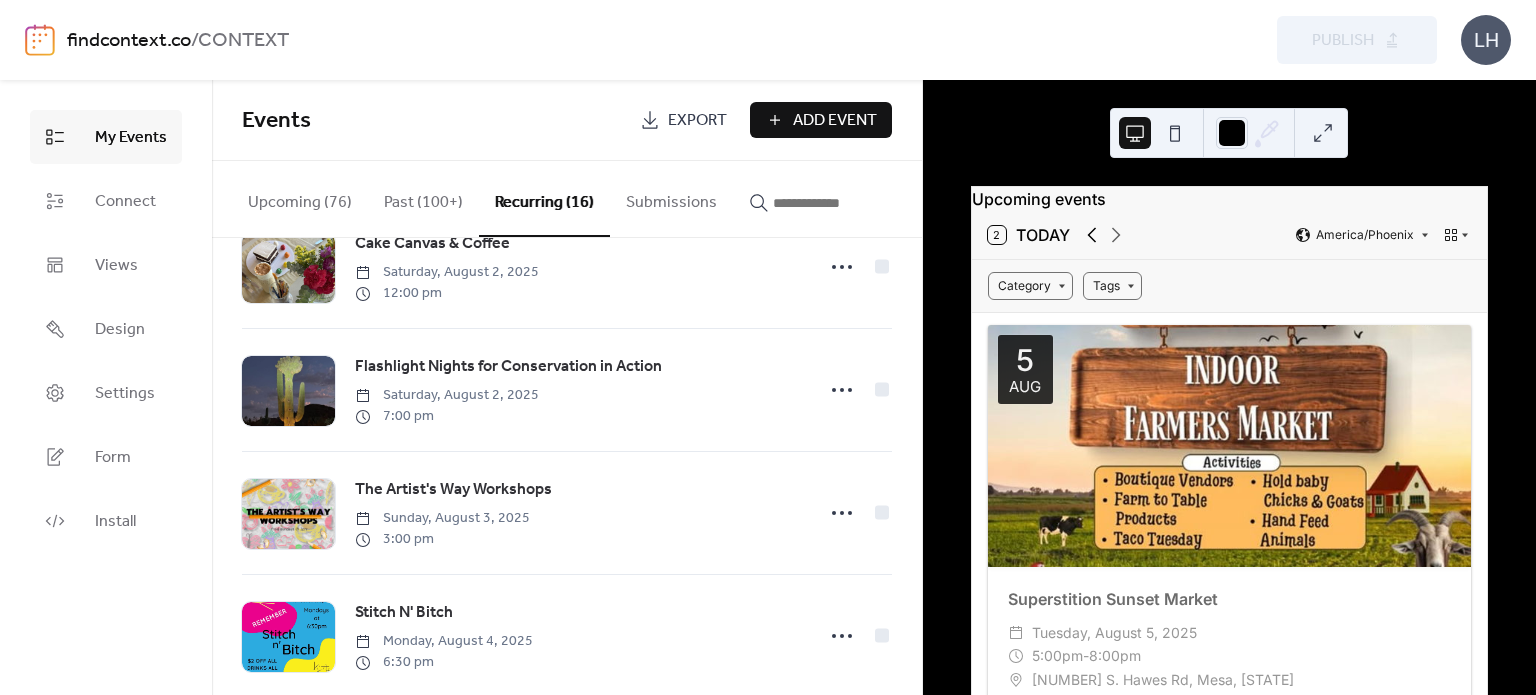 click 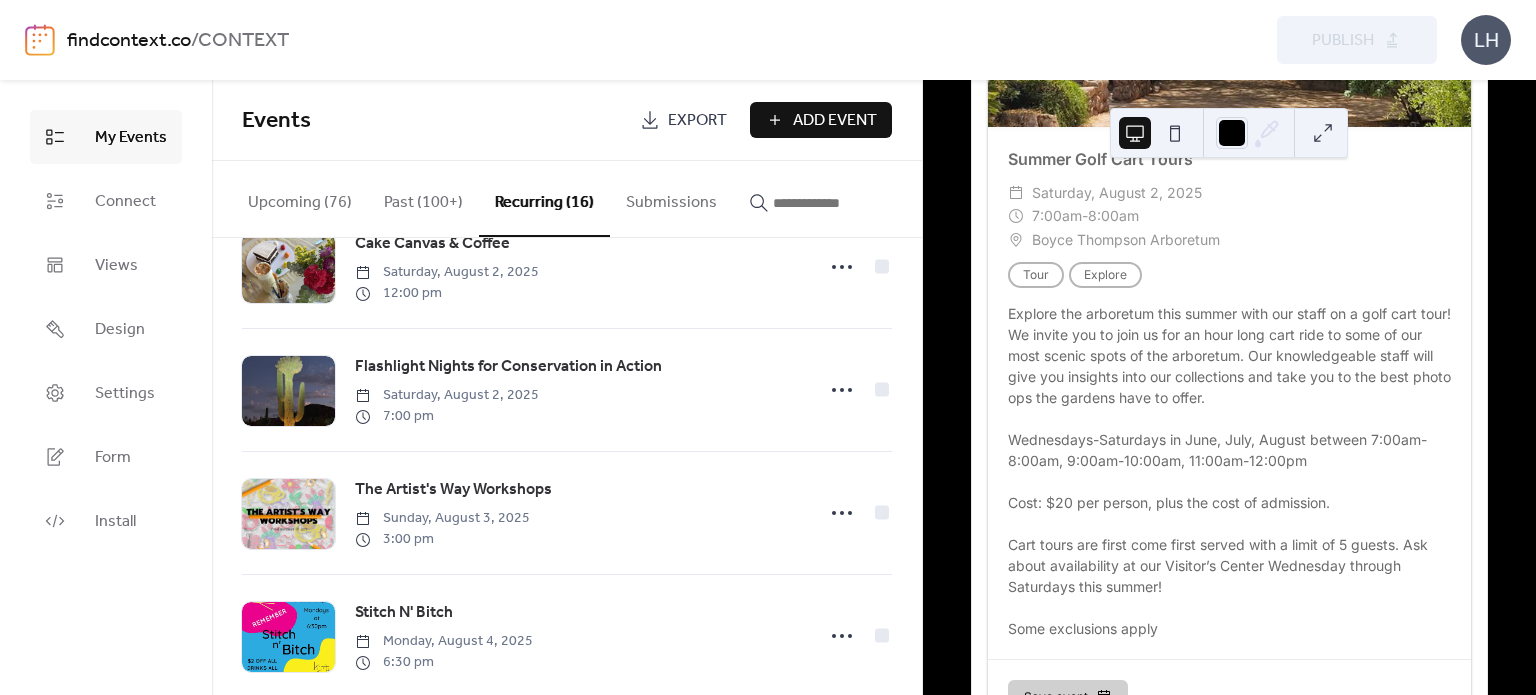 scroll, scrollTop: 0, scrollLeft: 0, axis: both 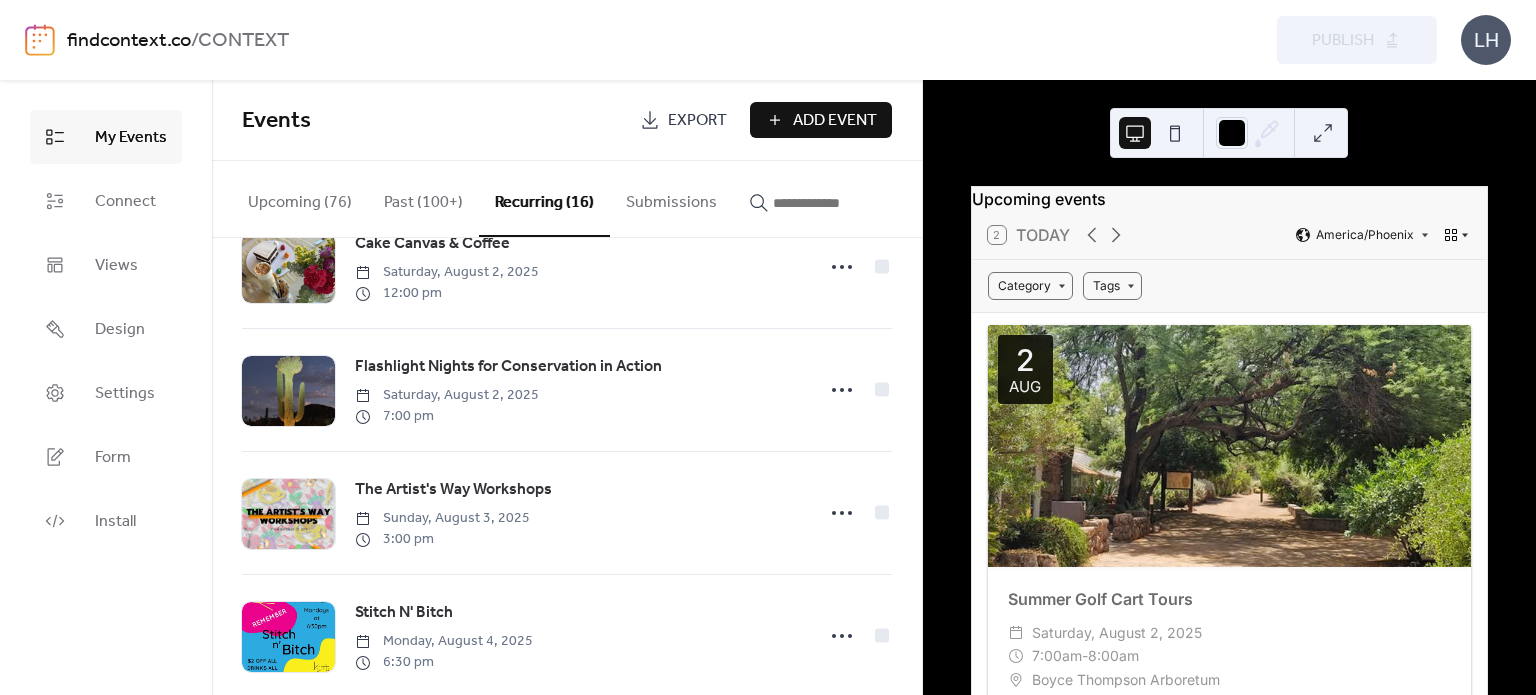 click 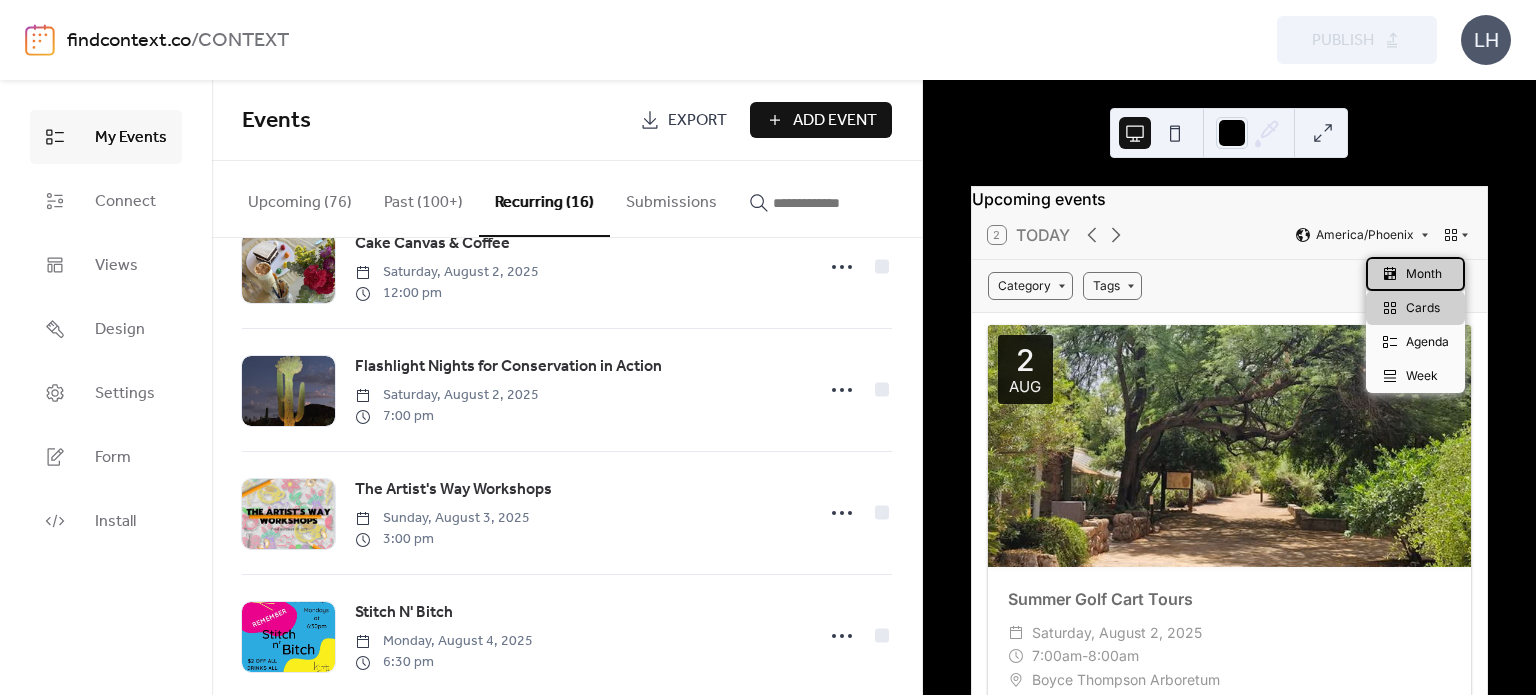 click on "Month" at bounding box center (1415, 274) 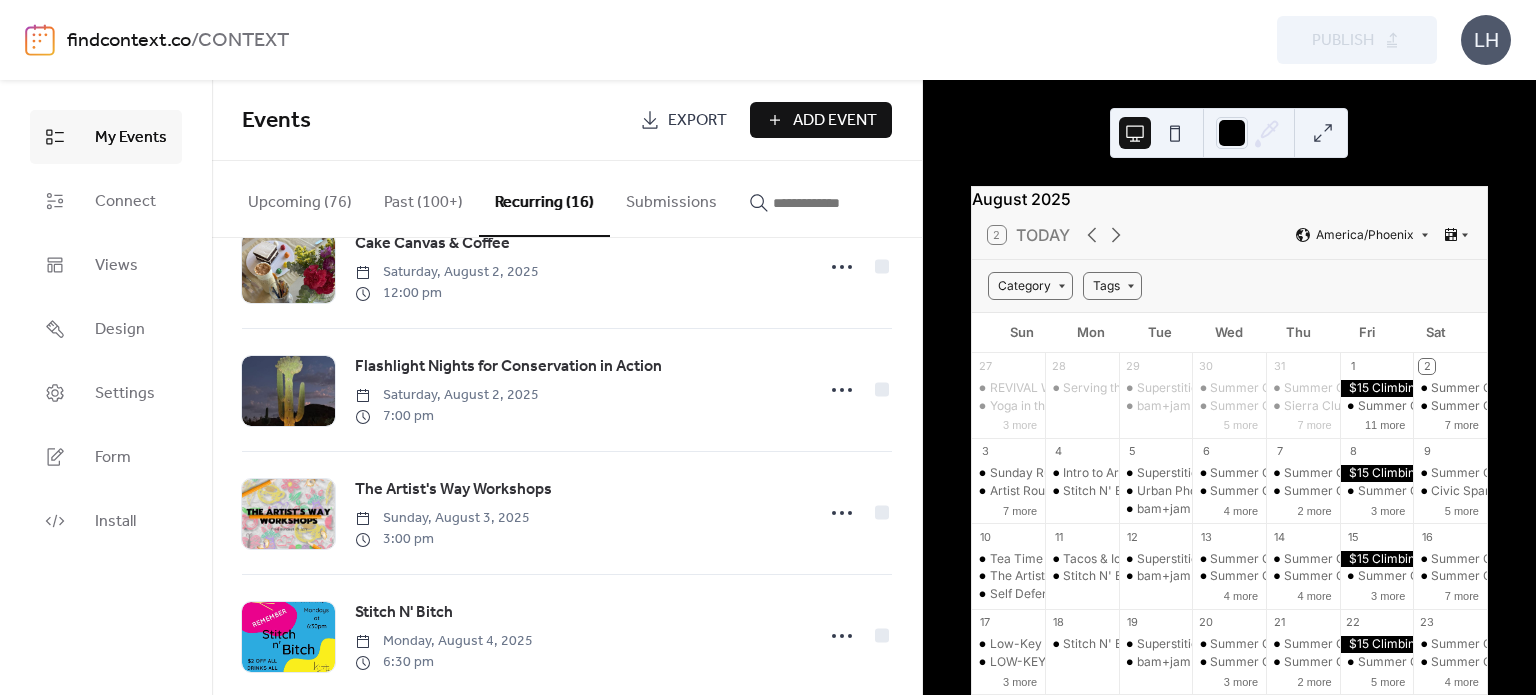 click at bounding box center [1323, 133] 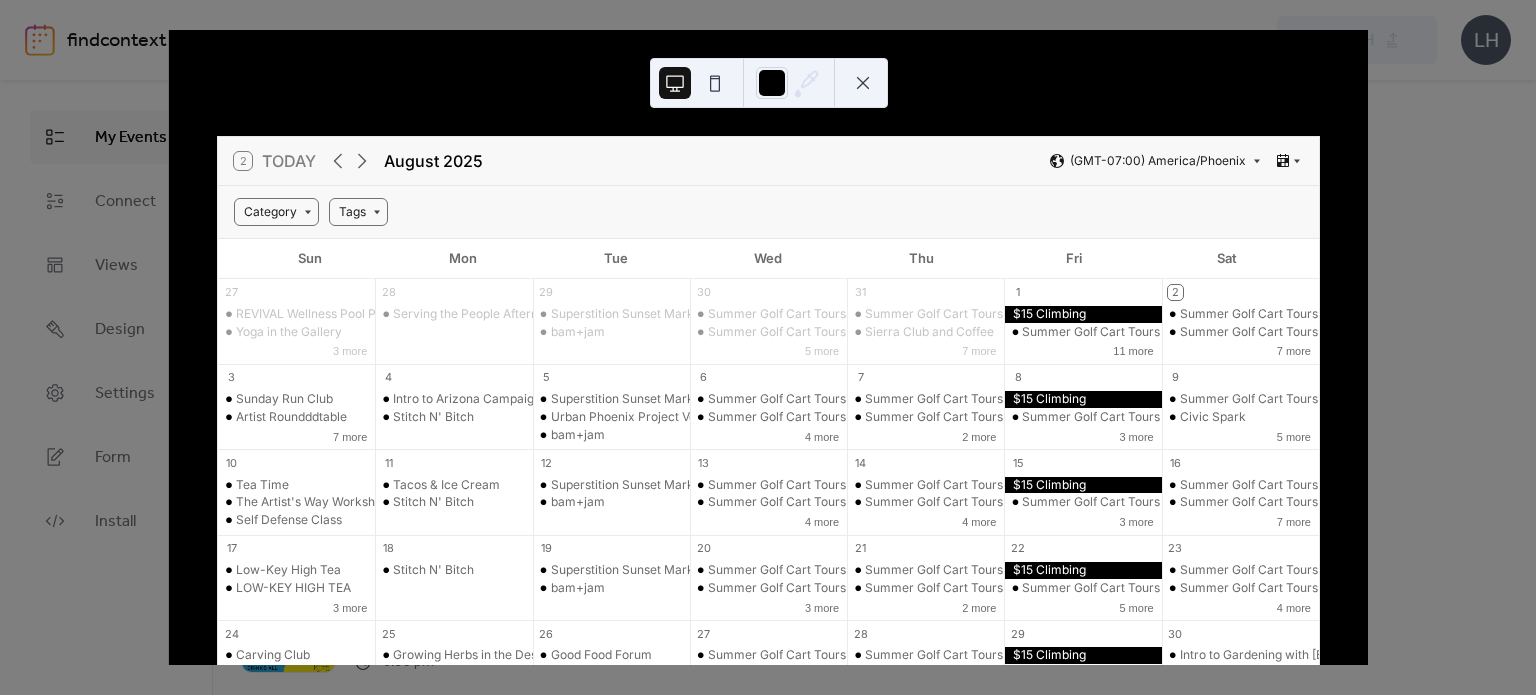 click on "[NUMBER] [MONTH] [YEAR] ([TIMEZONE]) [TIMEZONE]" at bounding box center (768, 161) 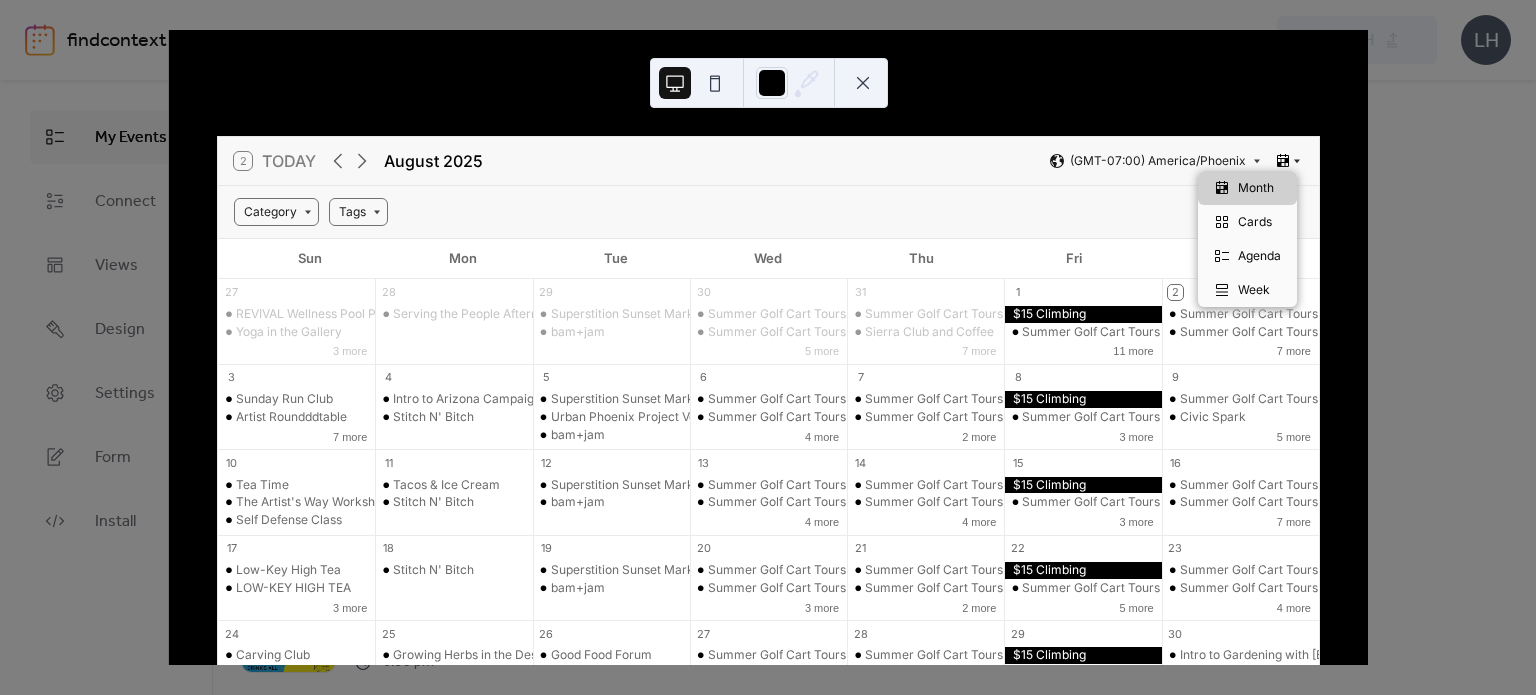 click 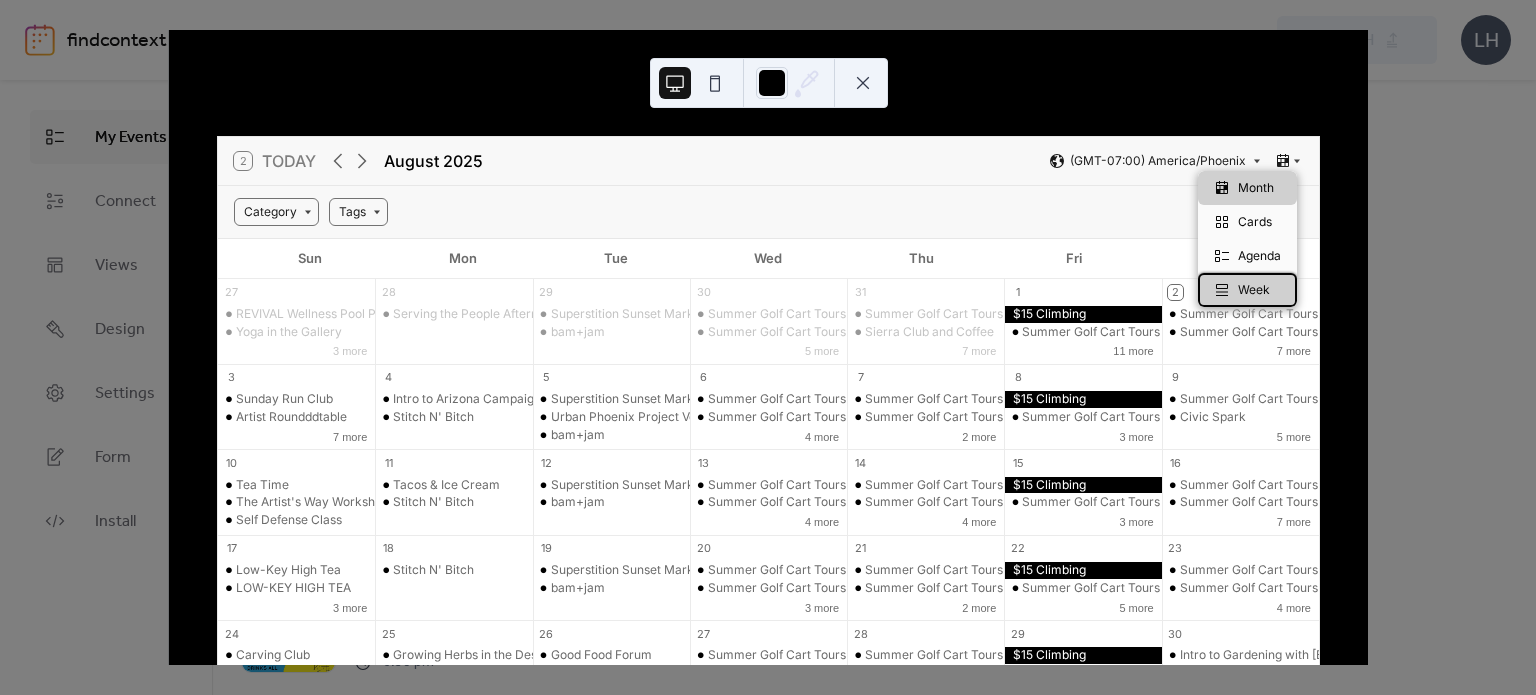 click on "Week" at bounding box center (1254, 290) 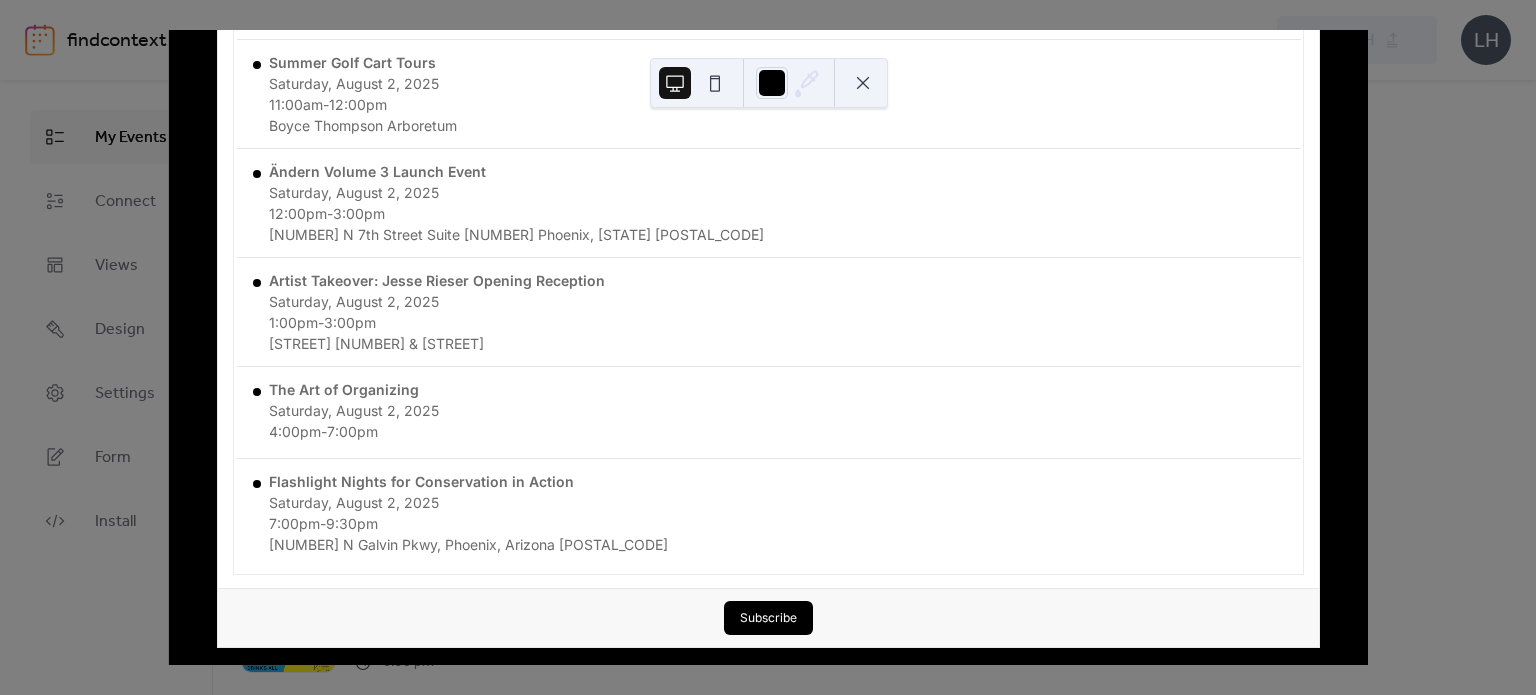 scroll, scrollTop: 757, scrollLeft: 0, axis: vertical 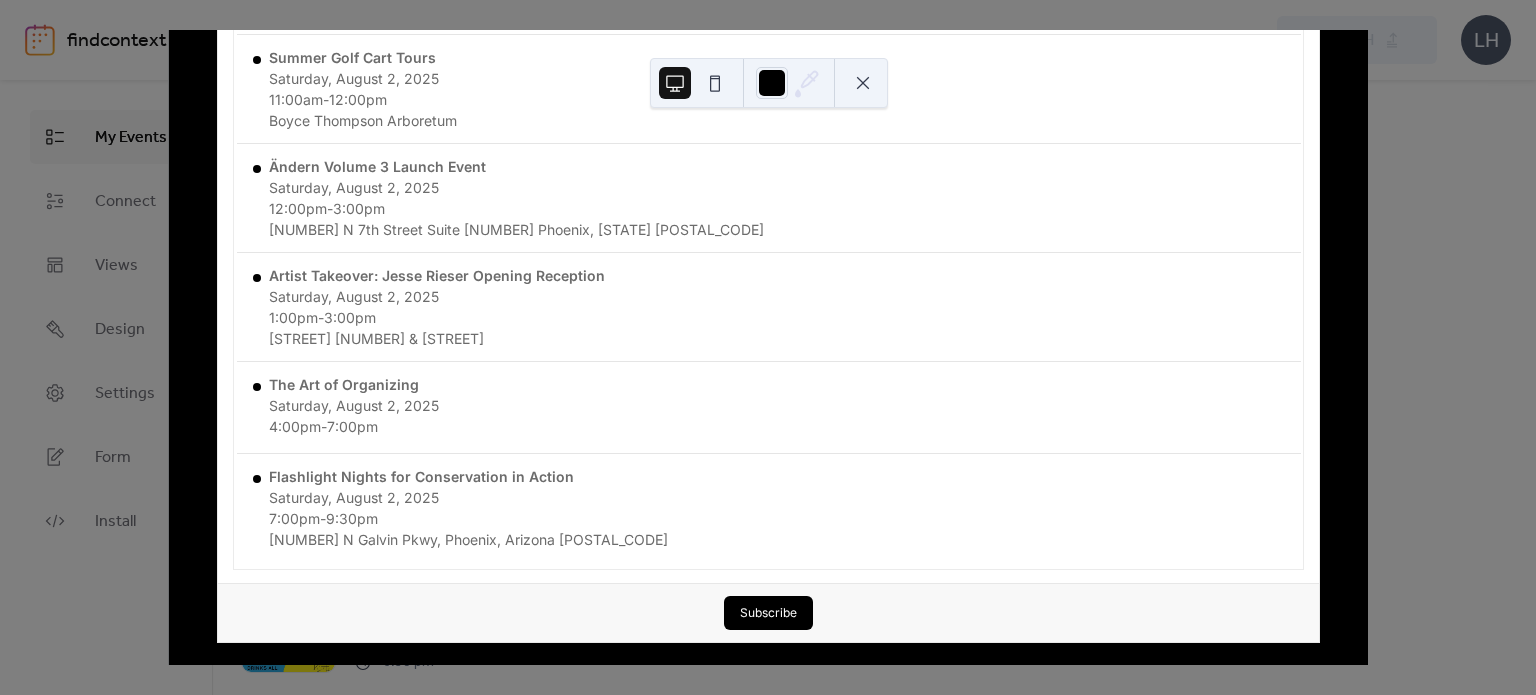 click at bounding box center (863, 83) 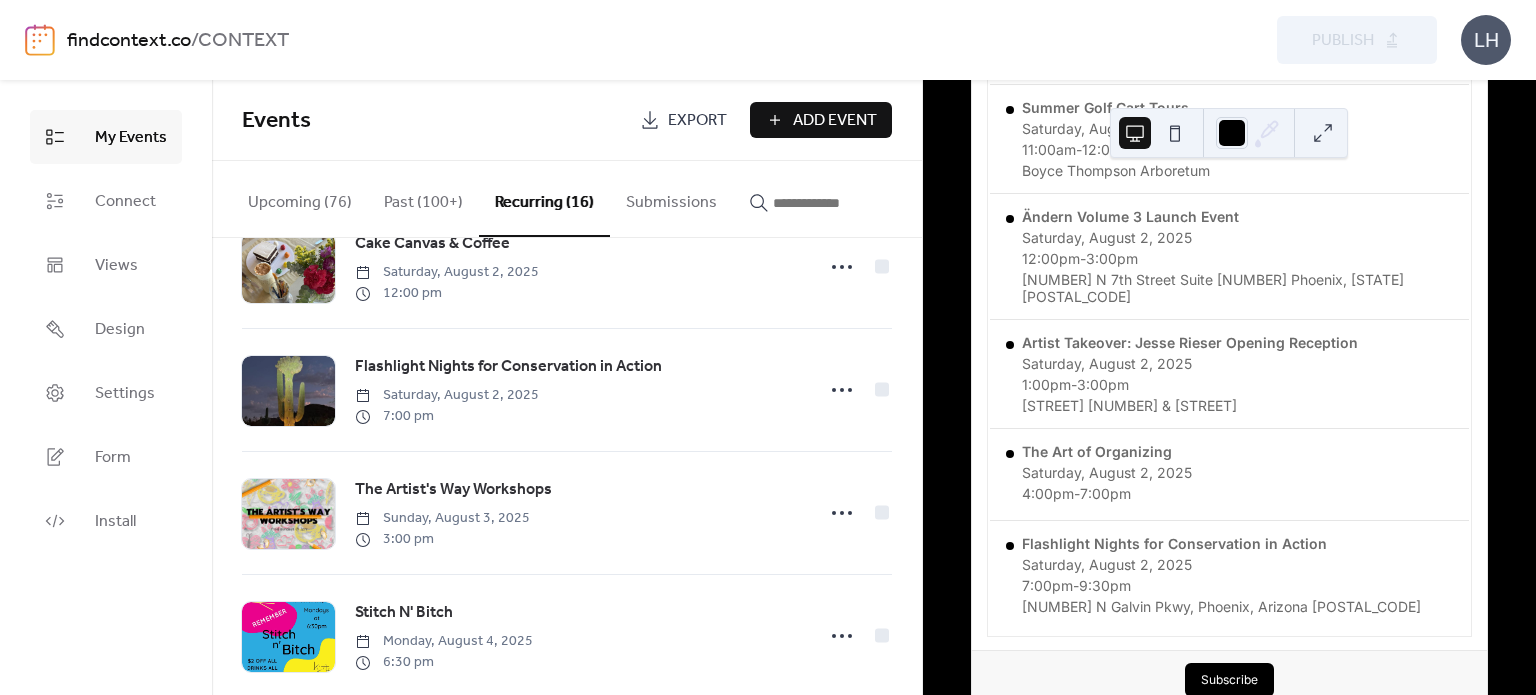 scroll, scrollTop: 793, scrollLeft: 0, axis: vertical 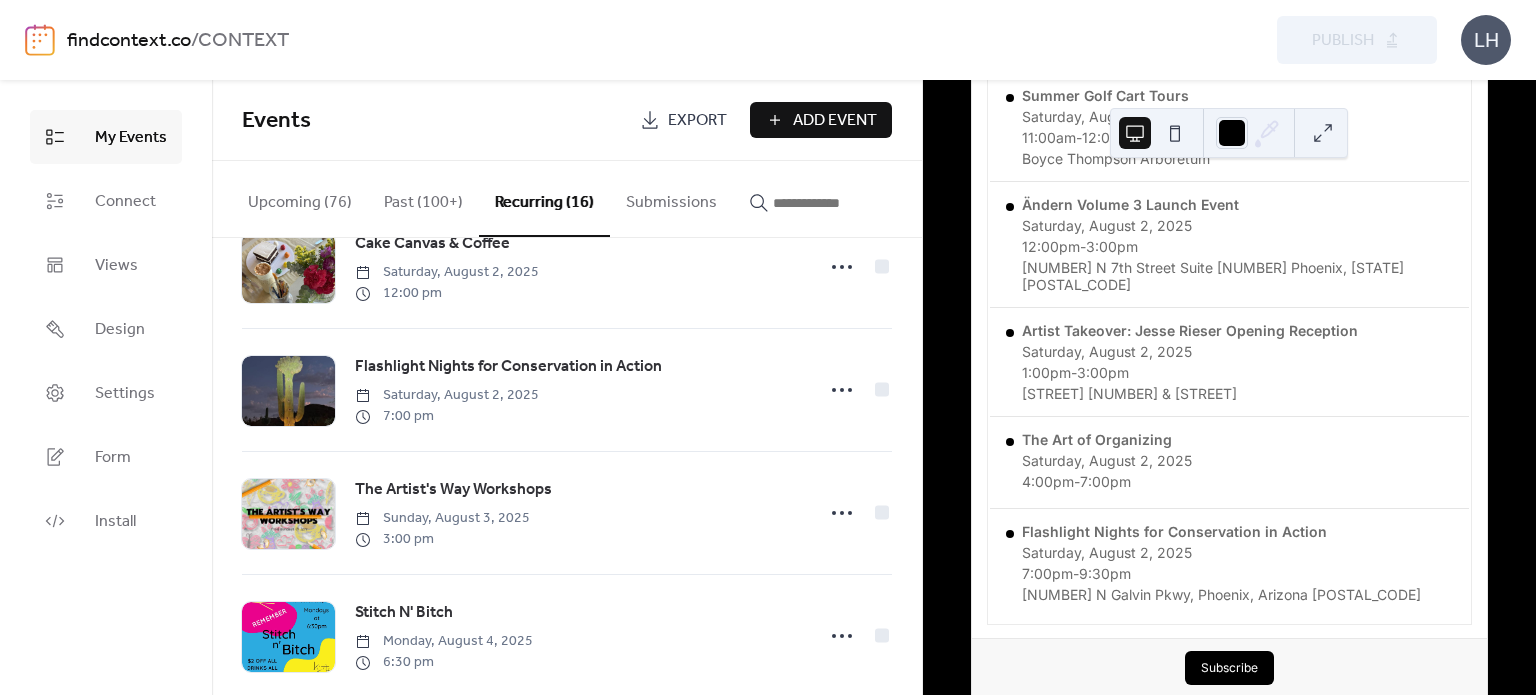 click on "Upcoming (76)" at bounding box center (300, 198) 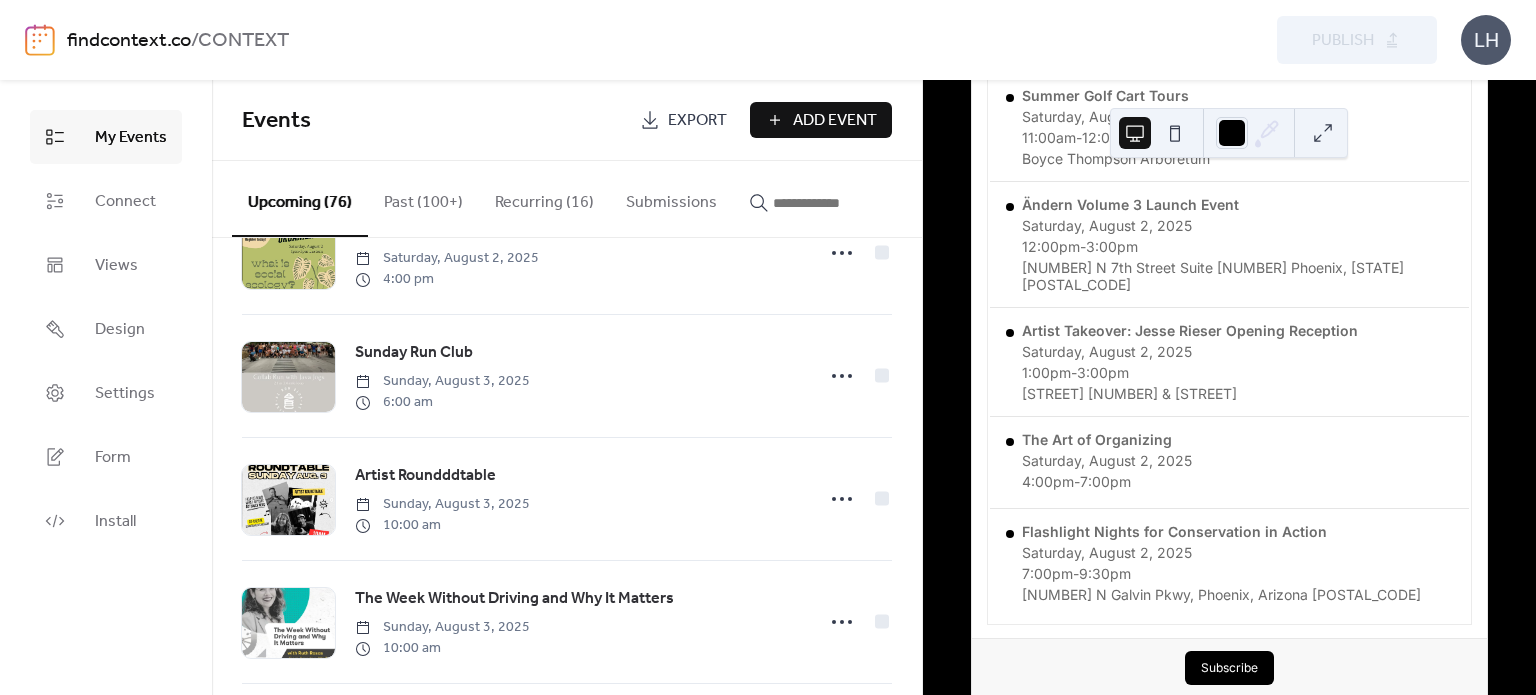 click on "Add Event" at bounding box center [821, 120] 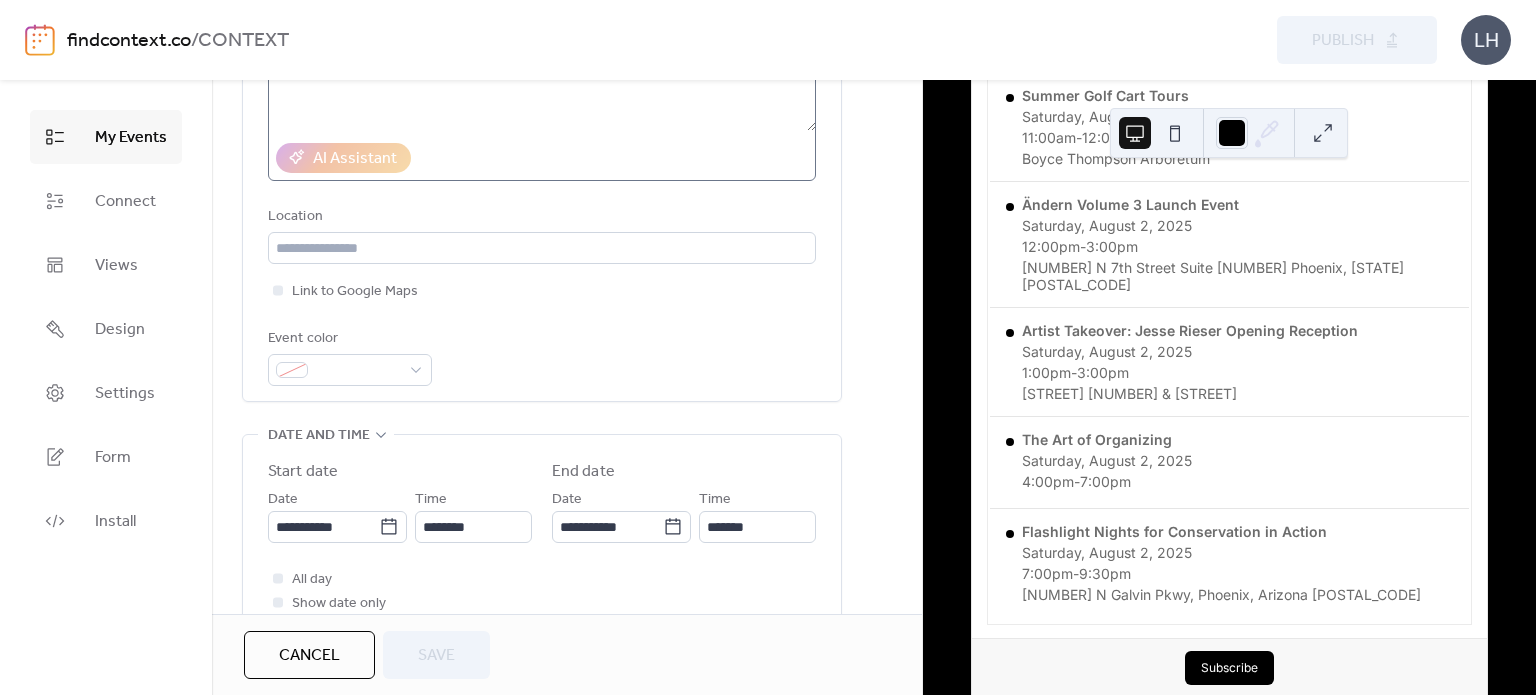 scroll, scrollTop: 336, scrollLeft: 0, axis: vertical 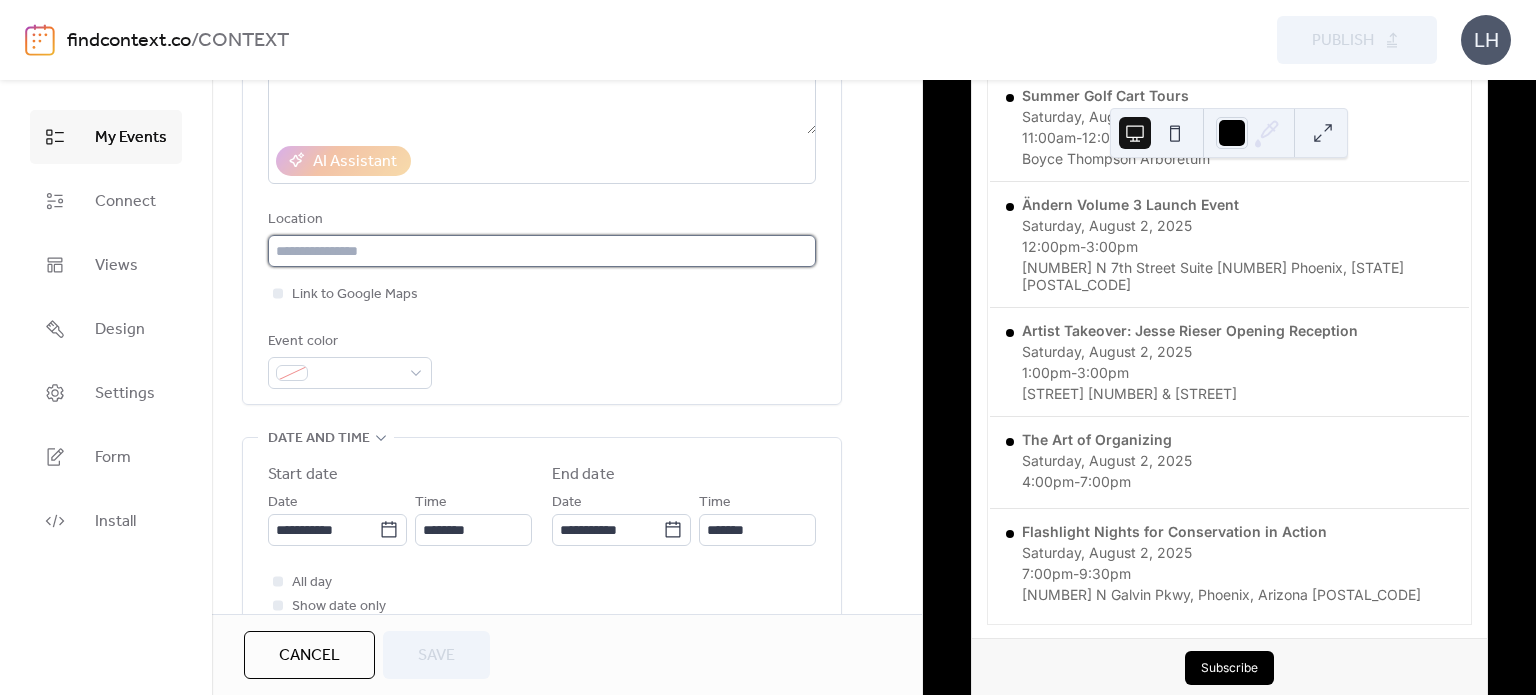 click at bounding box center (542, 251) 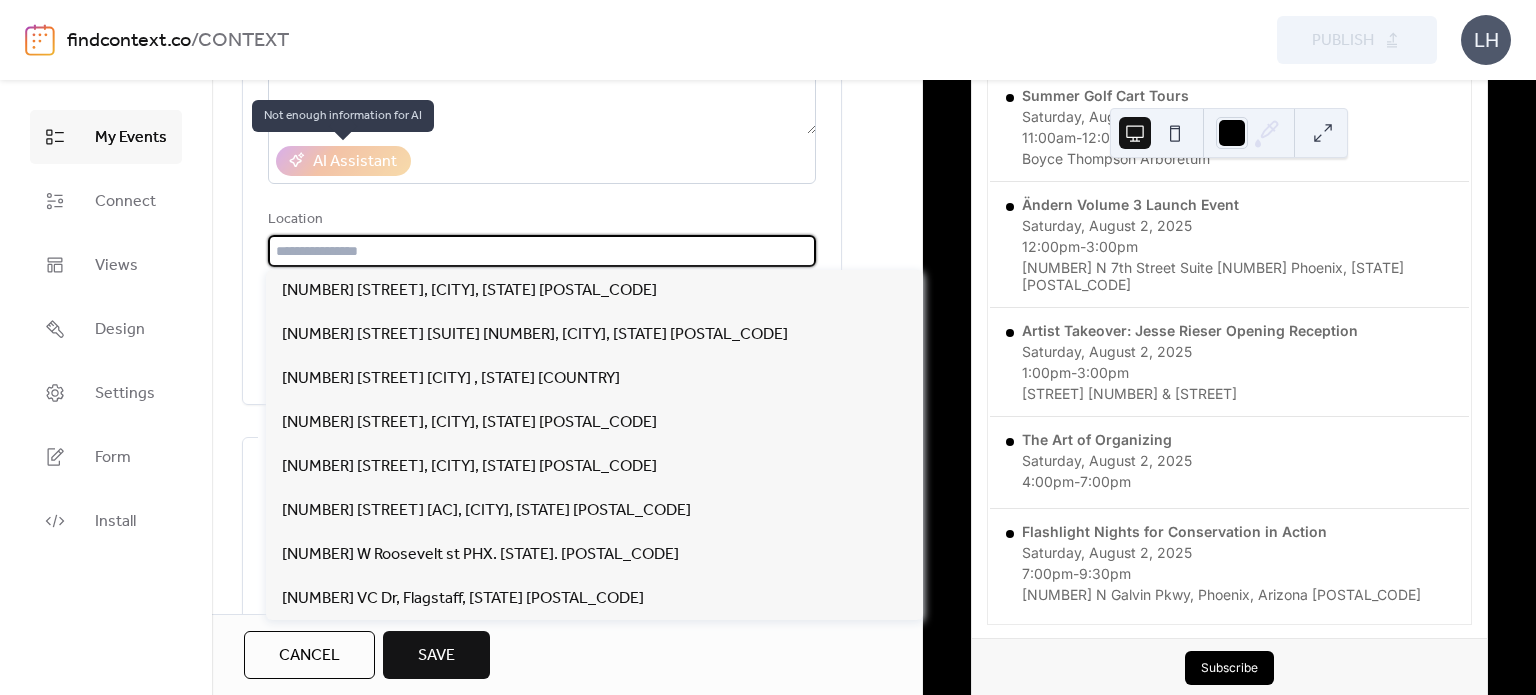 scroll, scrollTop: 0, scrollLeft: 0, axis: both 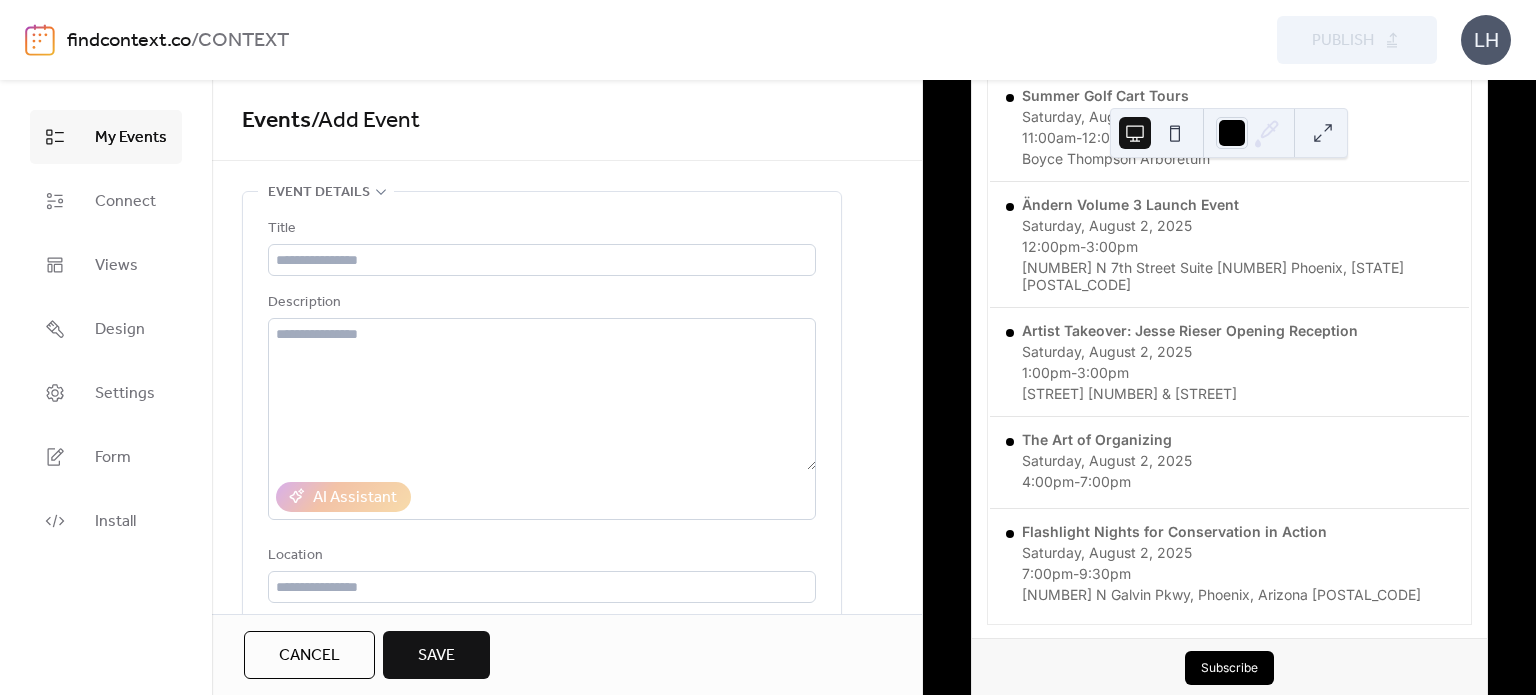 click on "Events  /  Add Event" at bounding box center (567, 120) 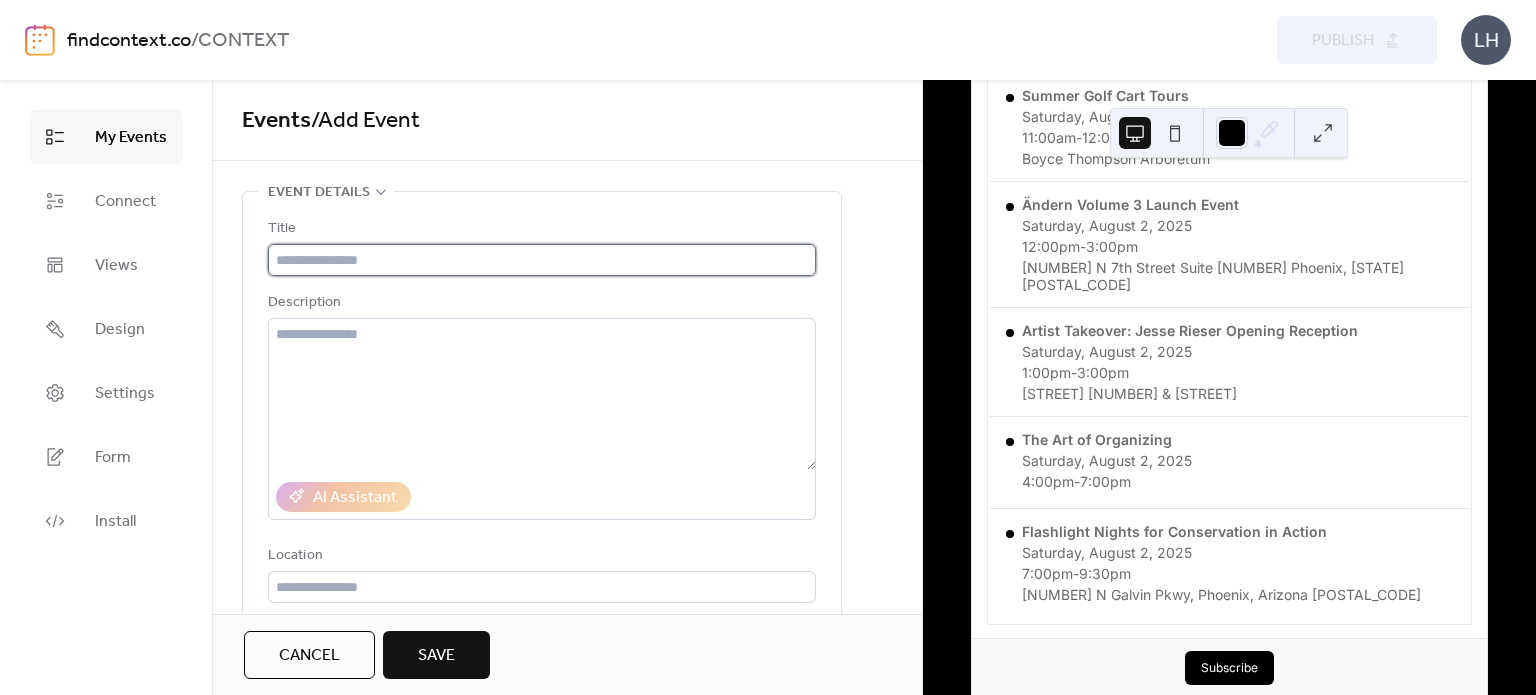 click at bounding box center [542, 260] 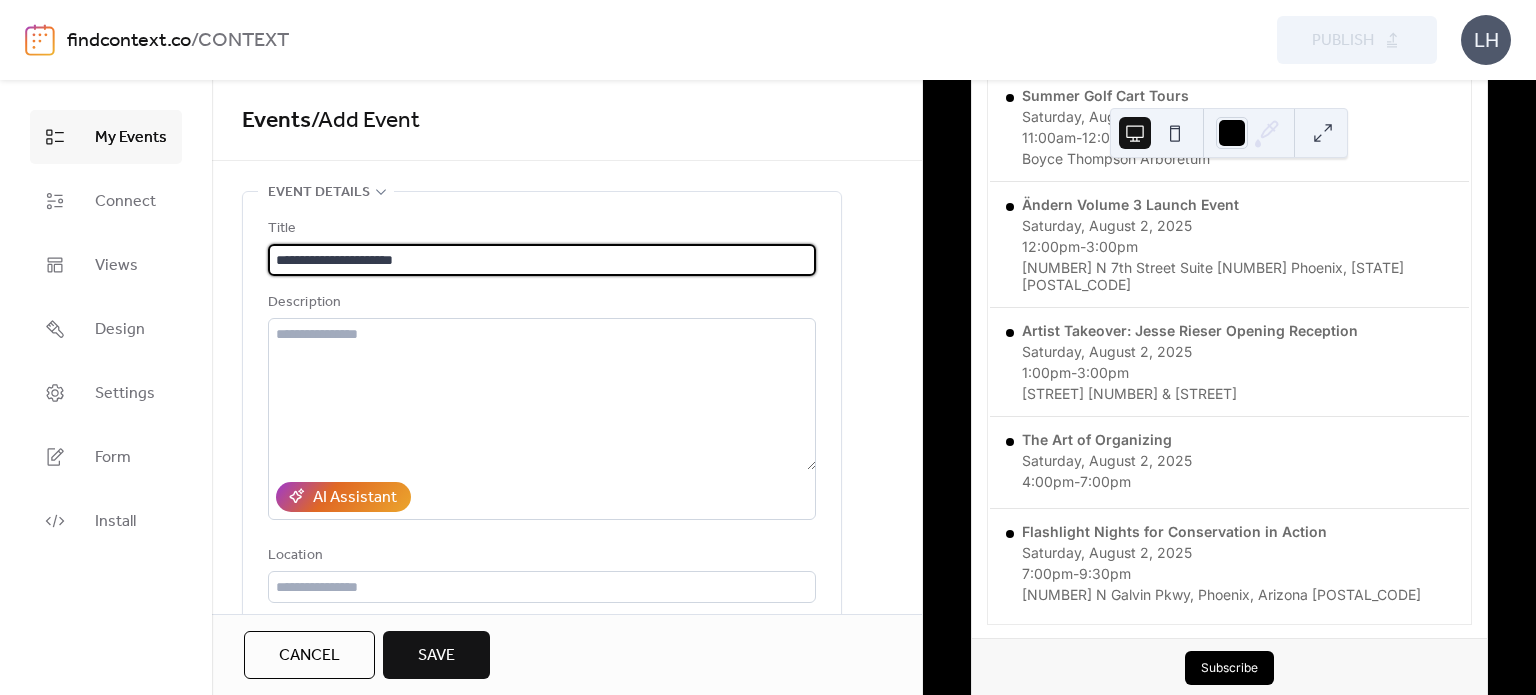 type on "**********" 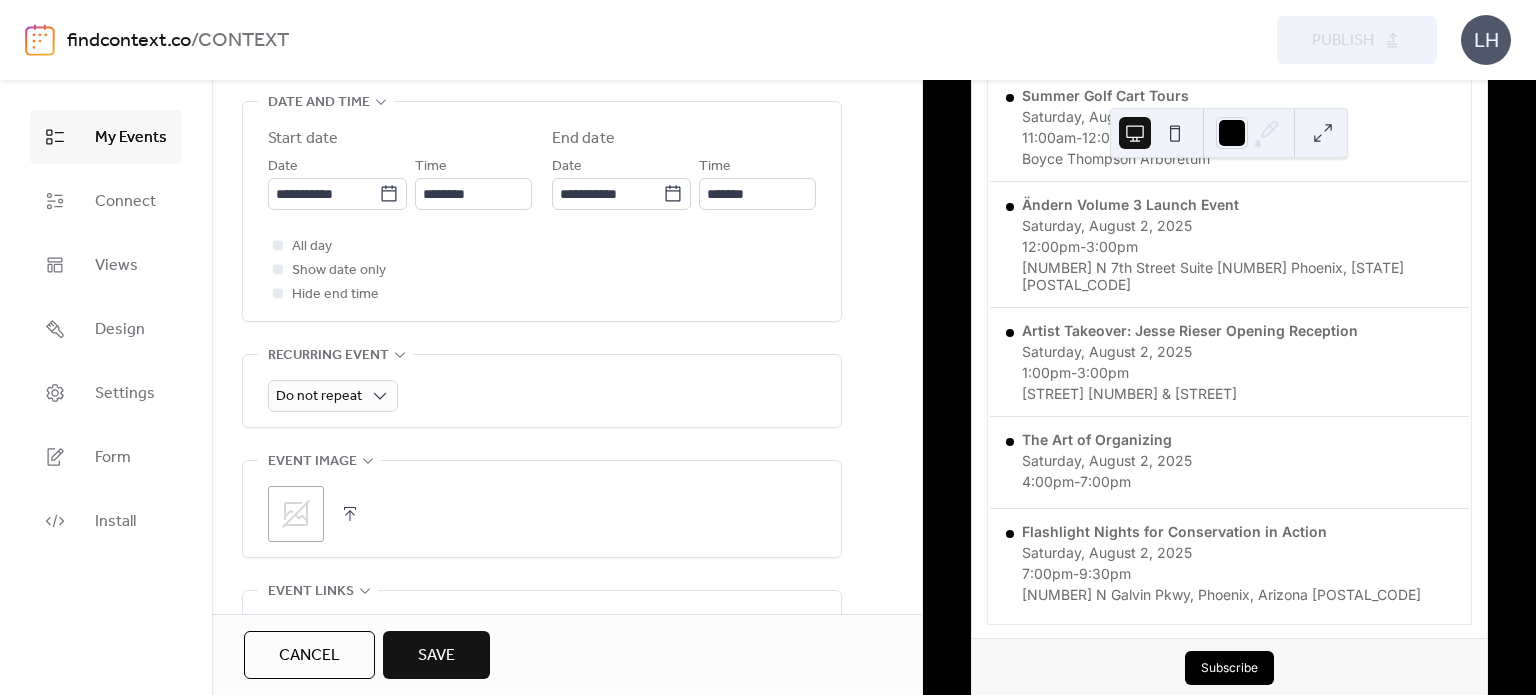 scroll, scrollTop: 684, scrollLeft: 0, axis: vertical 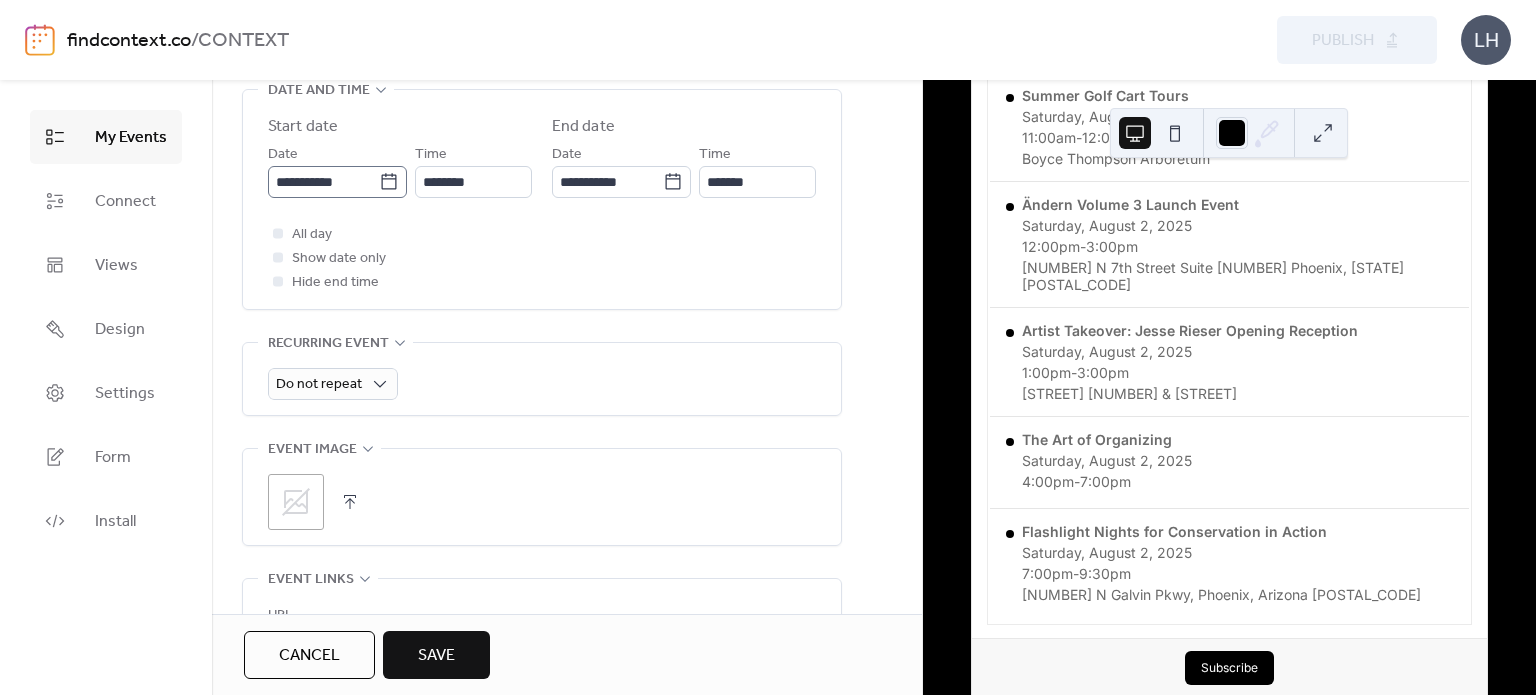 click 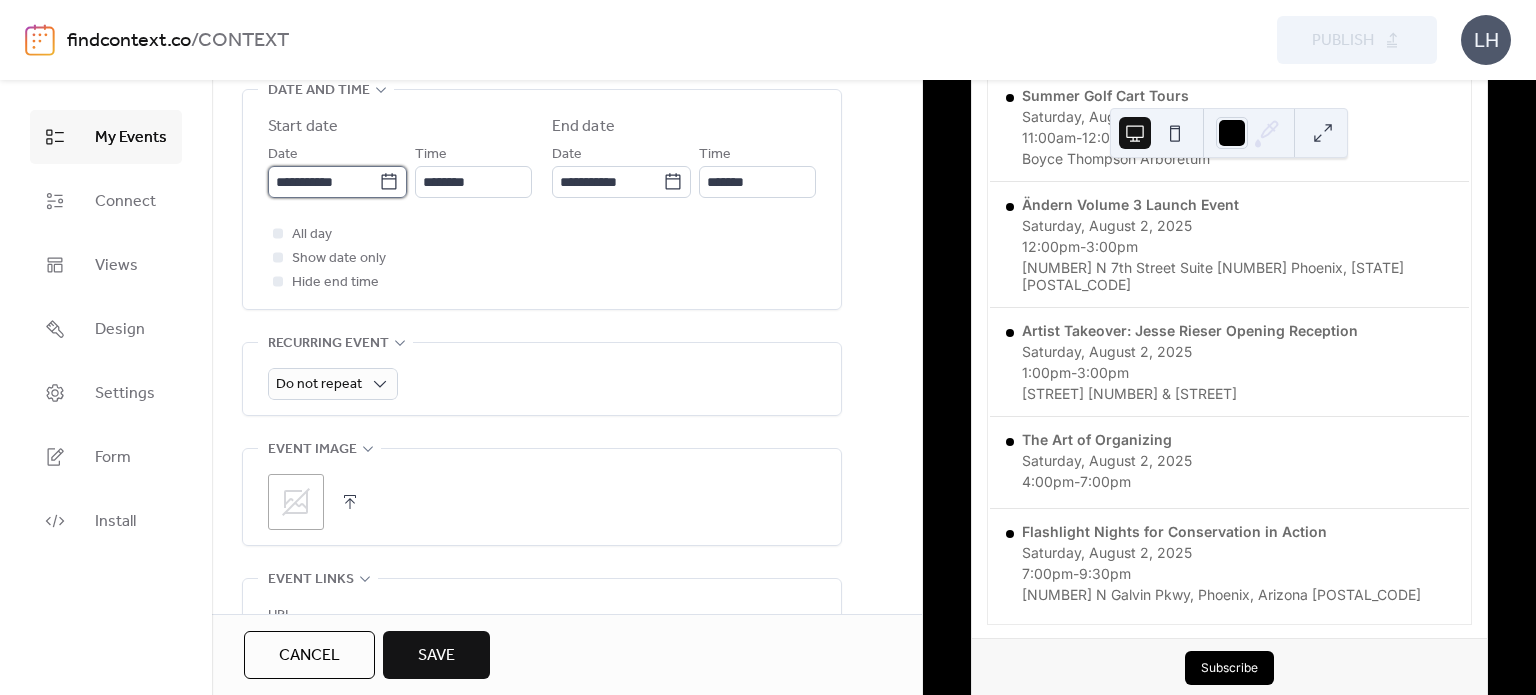 click on "**********" at bounding box center (323, 182) 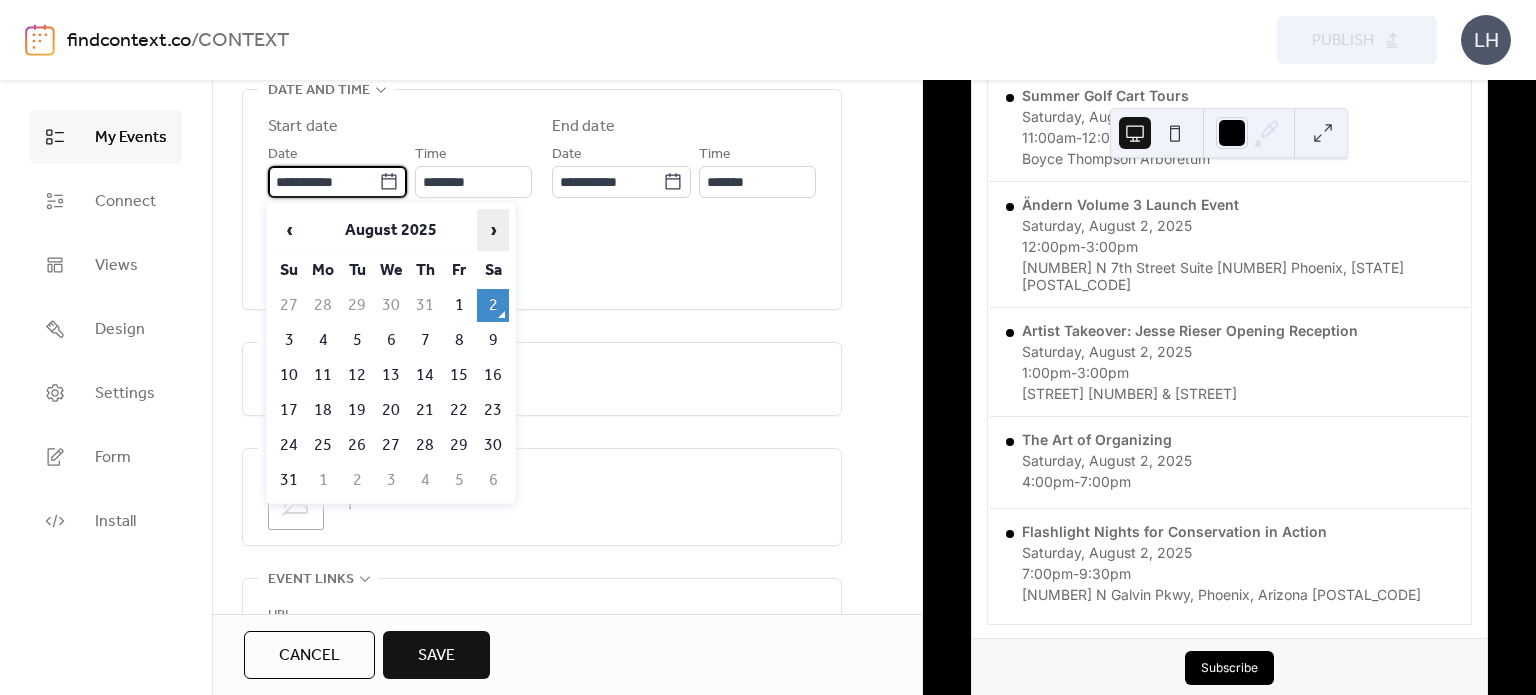 click on "›" at bounding box center [493, 230] 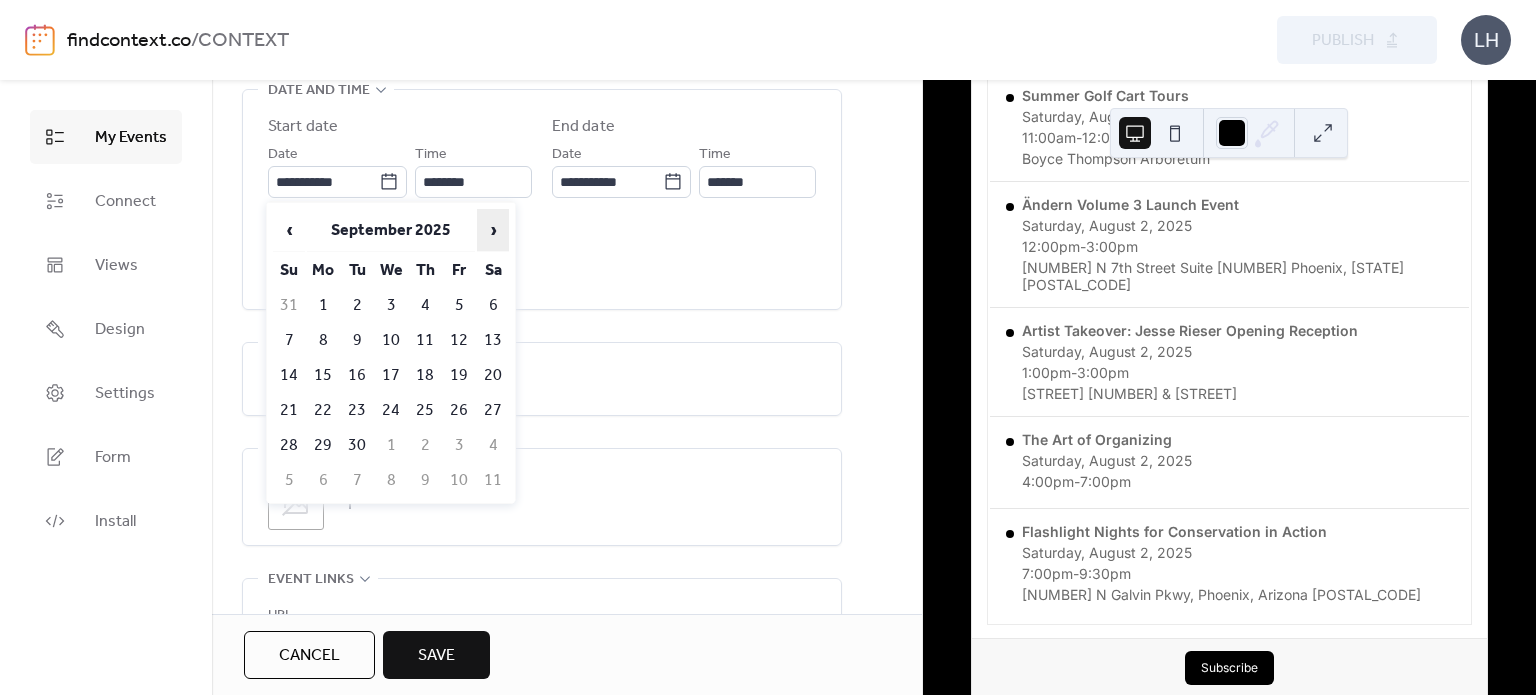 click on "›" at bounding box center (493, 230) 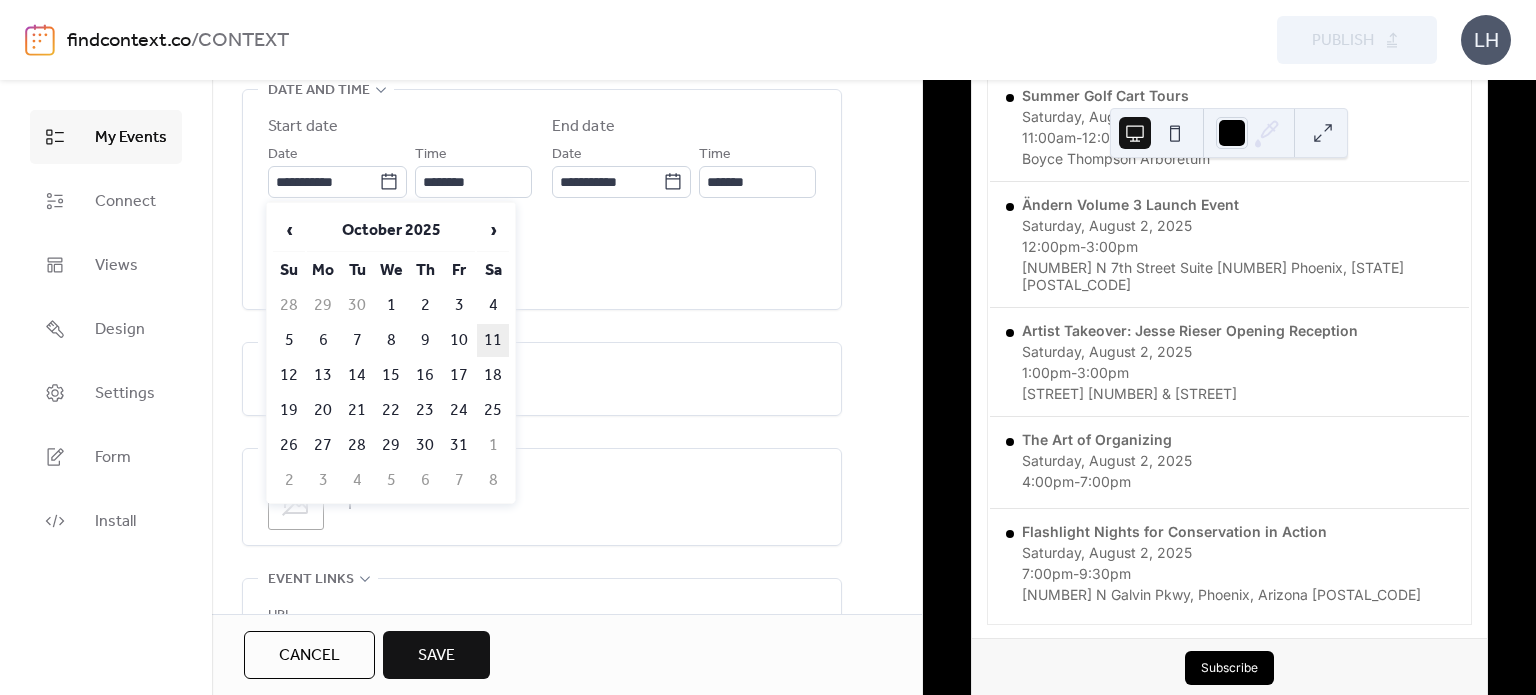 click on "11" at bounding box center [493, 340] 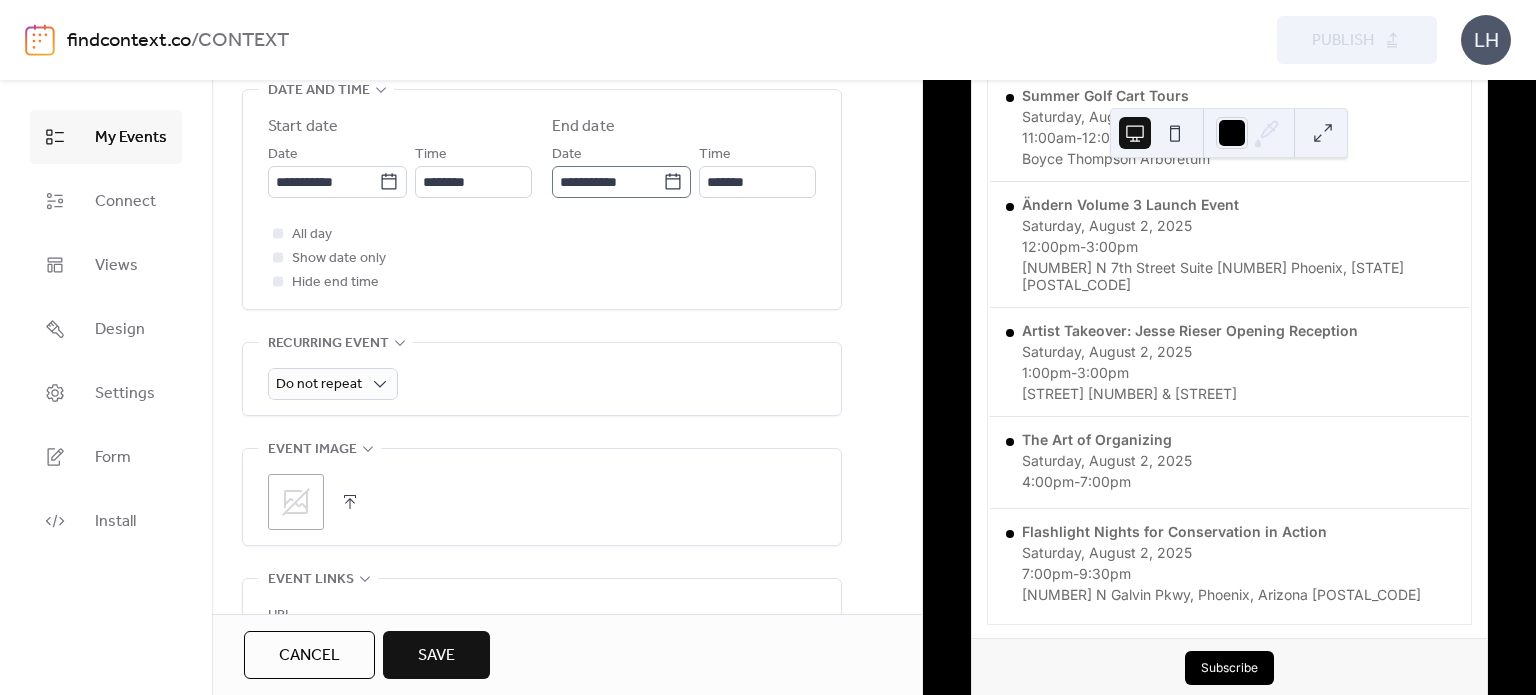 click 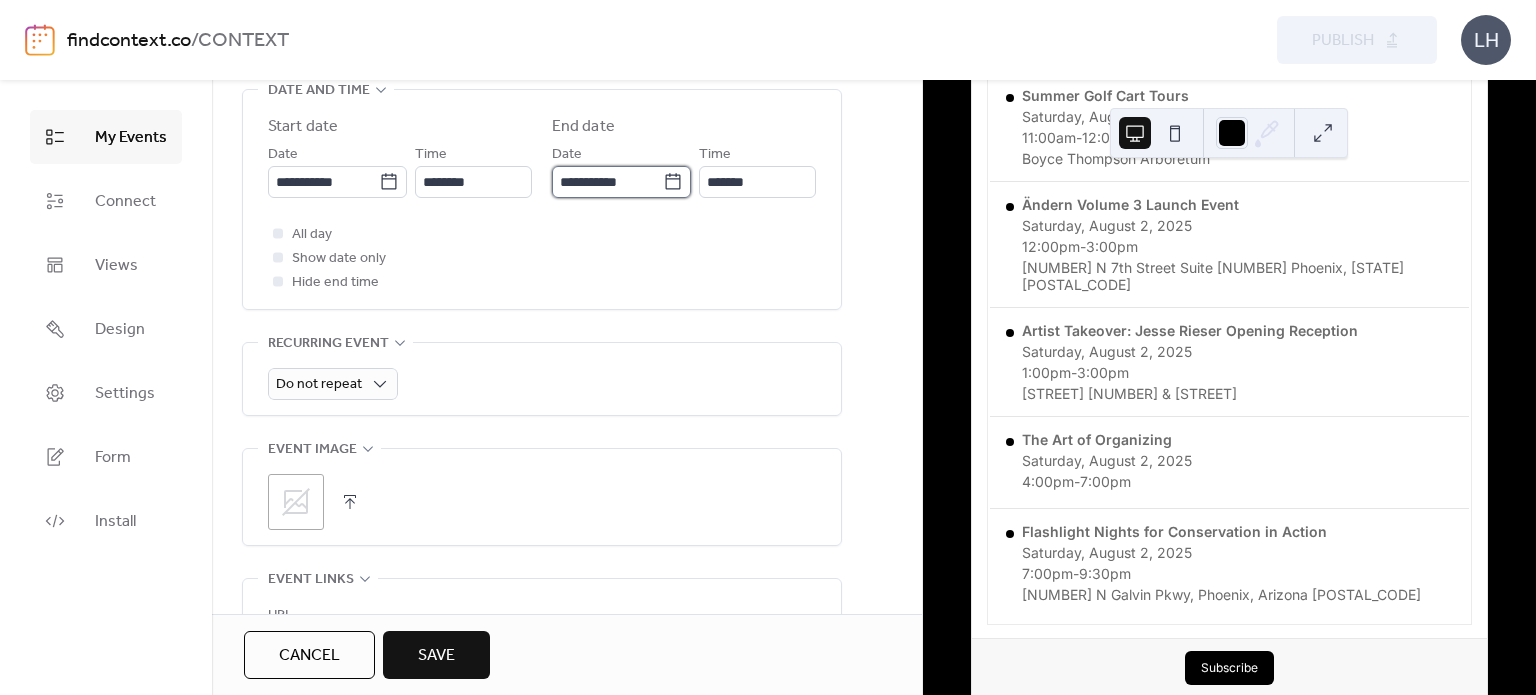 click on "**********" at bounding box center (607, 182) 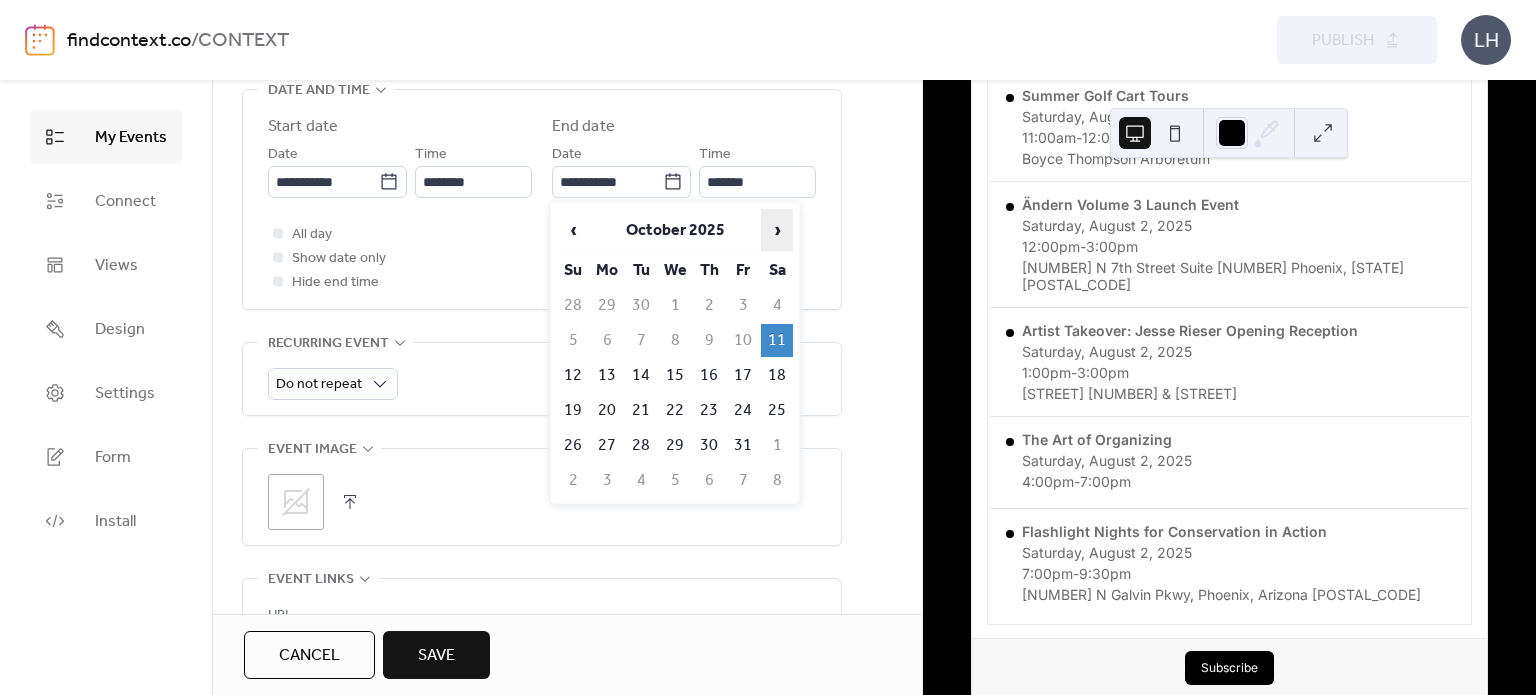 click on "›" at bounding box center (777, 230) 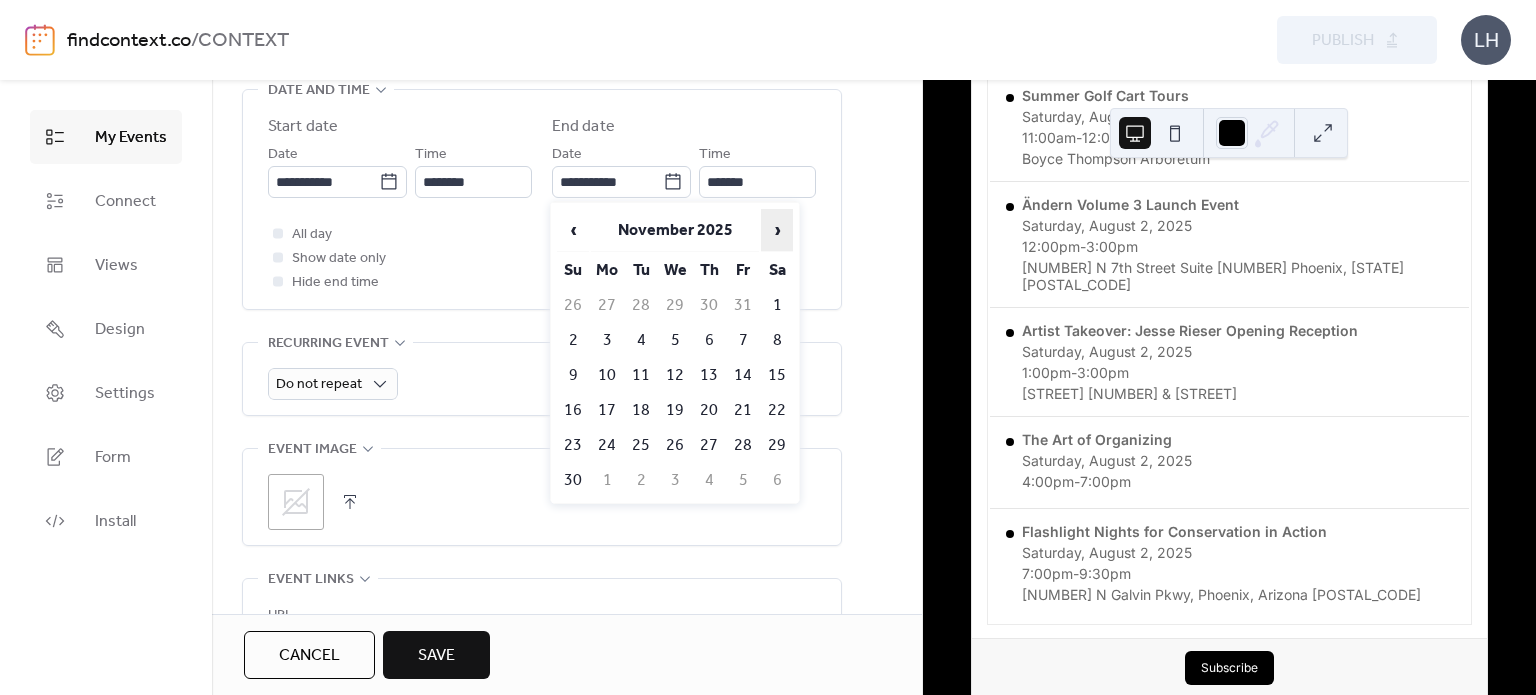 click on "›" at bounding box center (777, 230) 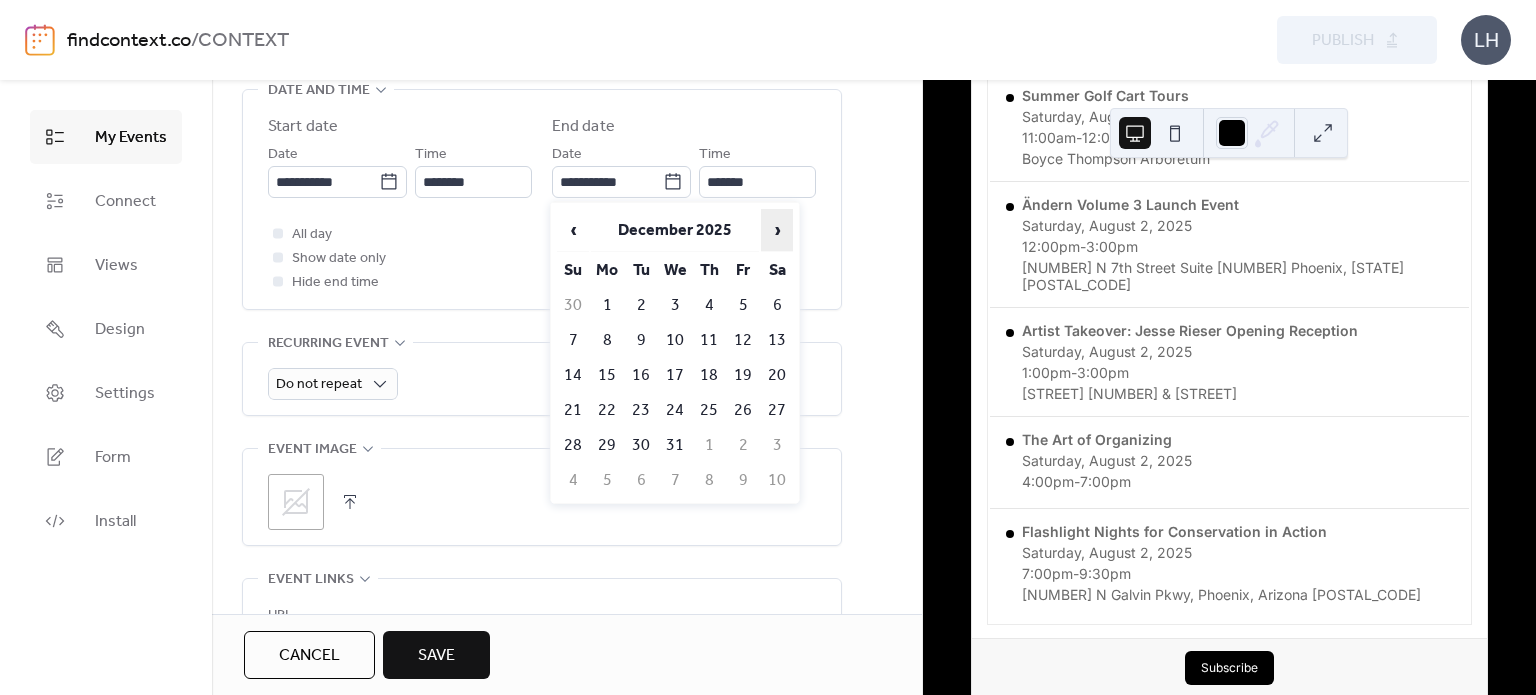 click on "›" at bounding box center [777, 230] 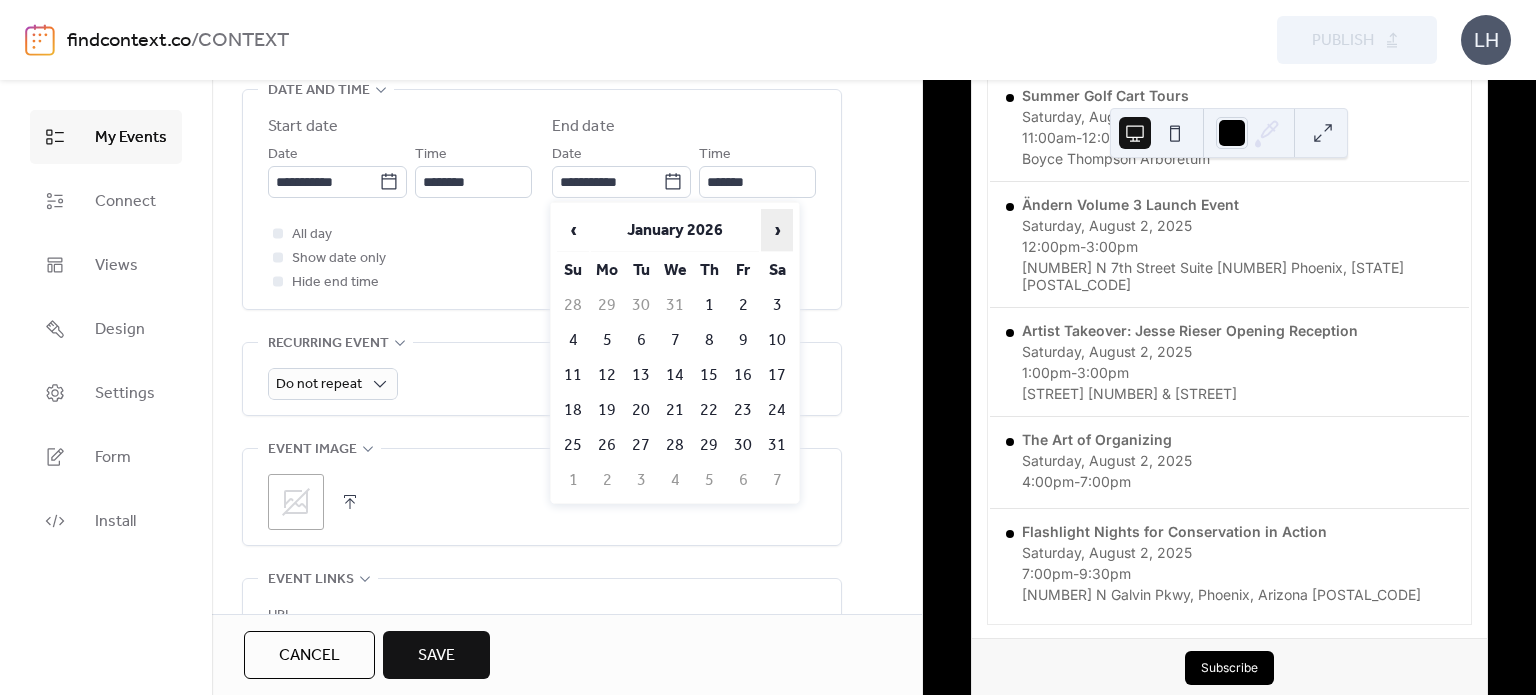click on "›" at bounding box center (777, 230) 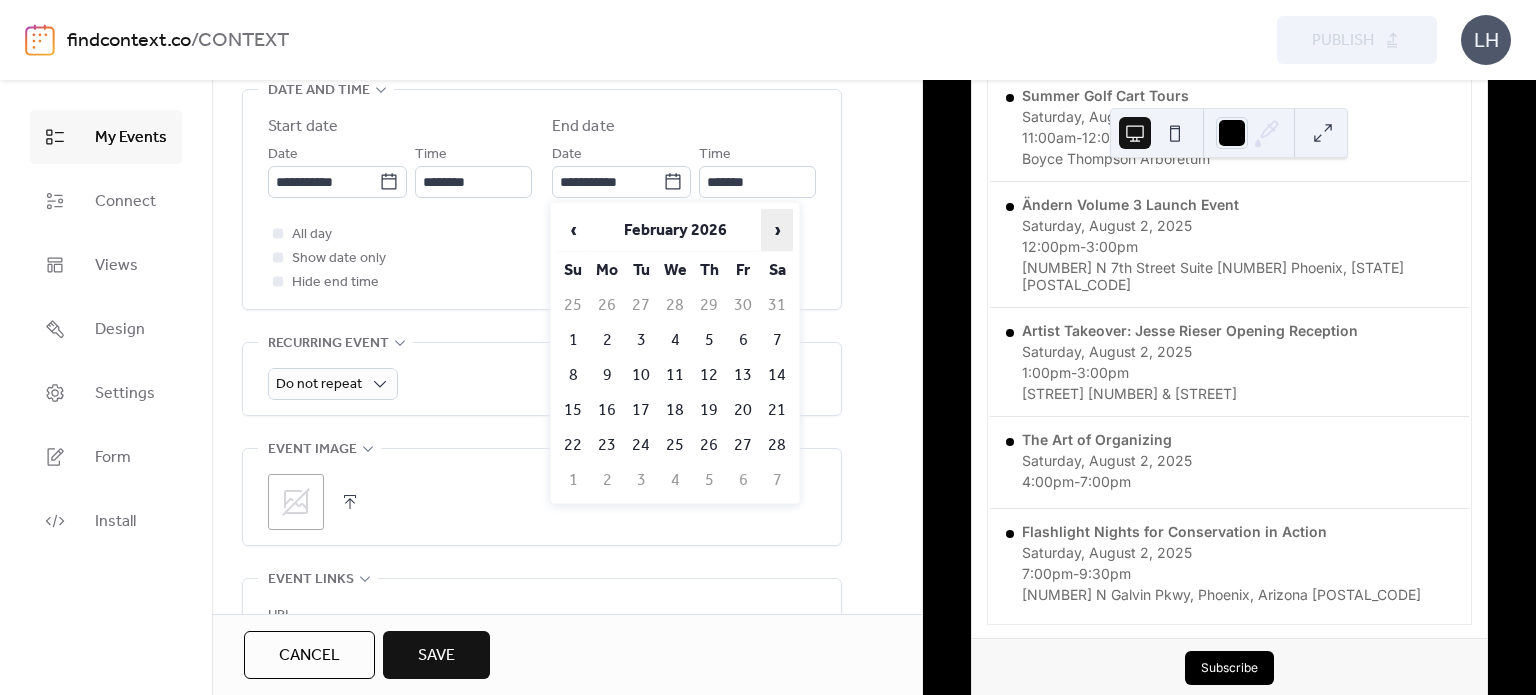 click on "›" at bounding box center (777, 230) 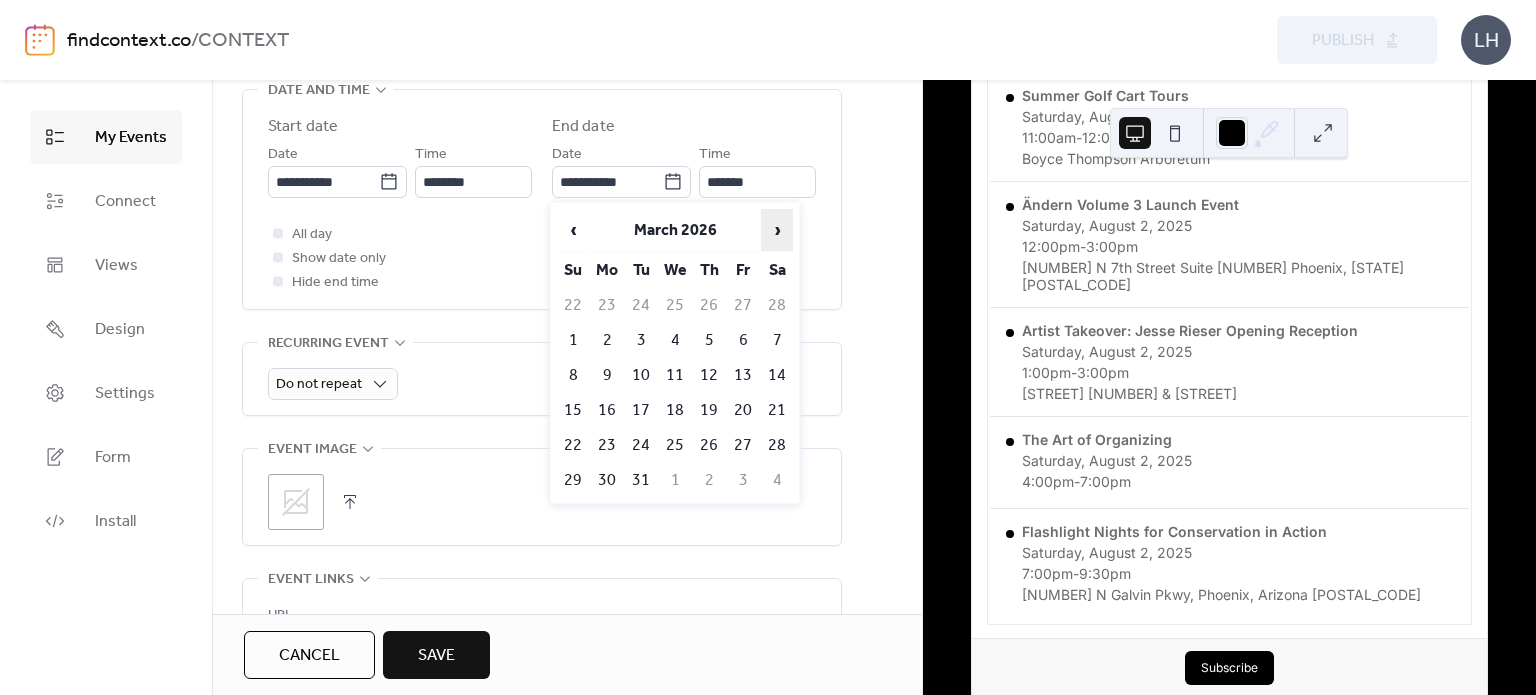 click on "›" at bounding box center (777, 230) 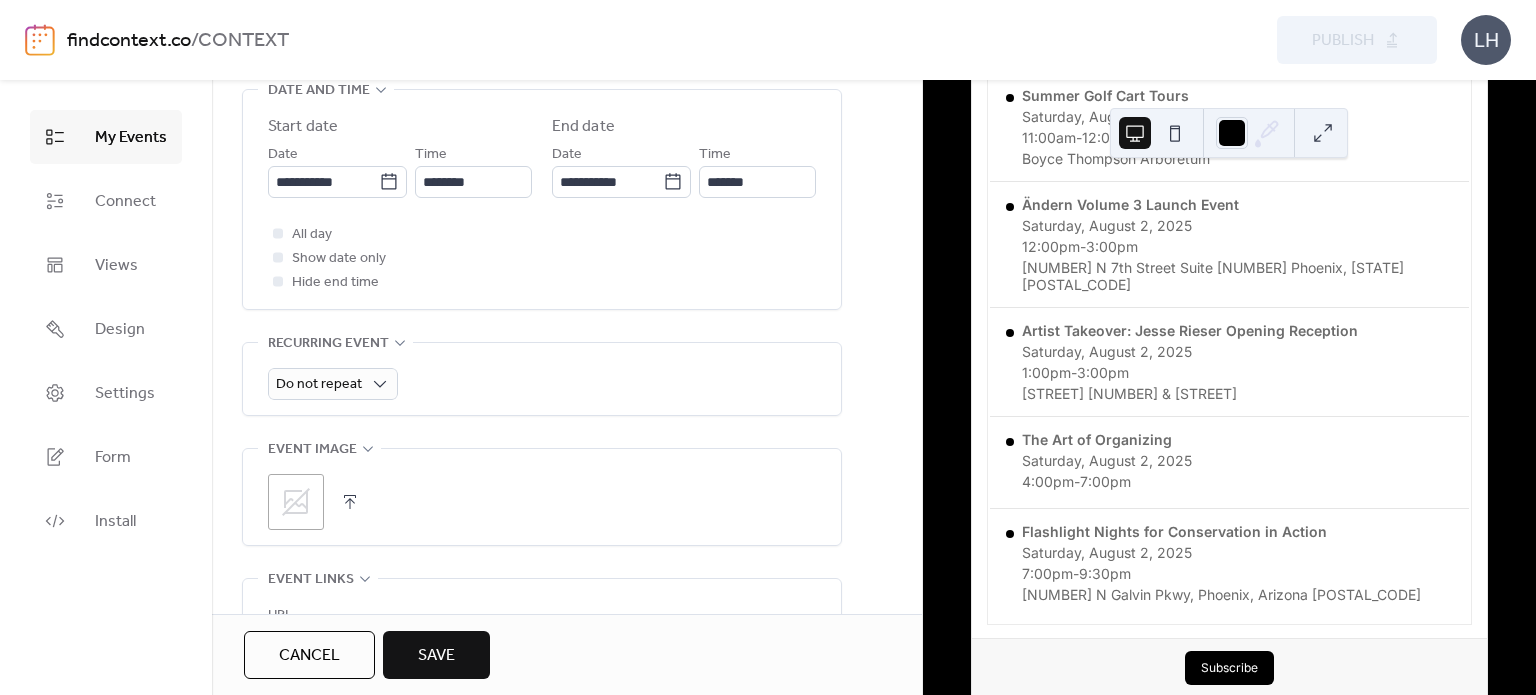 click on "All day Show date only Hide end time" at bounding box center (542, 258) 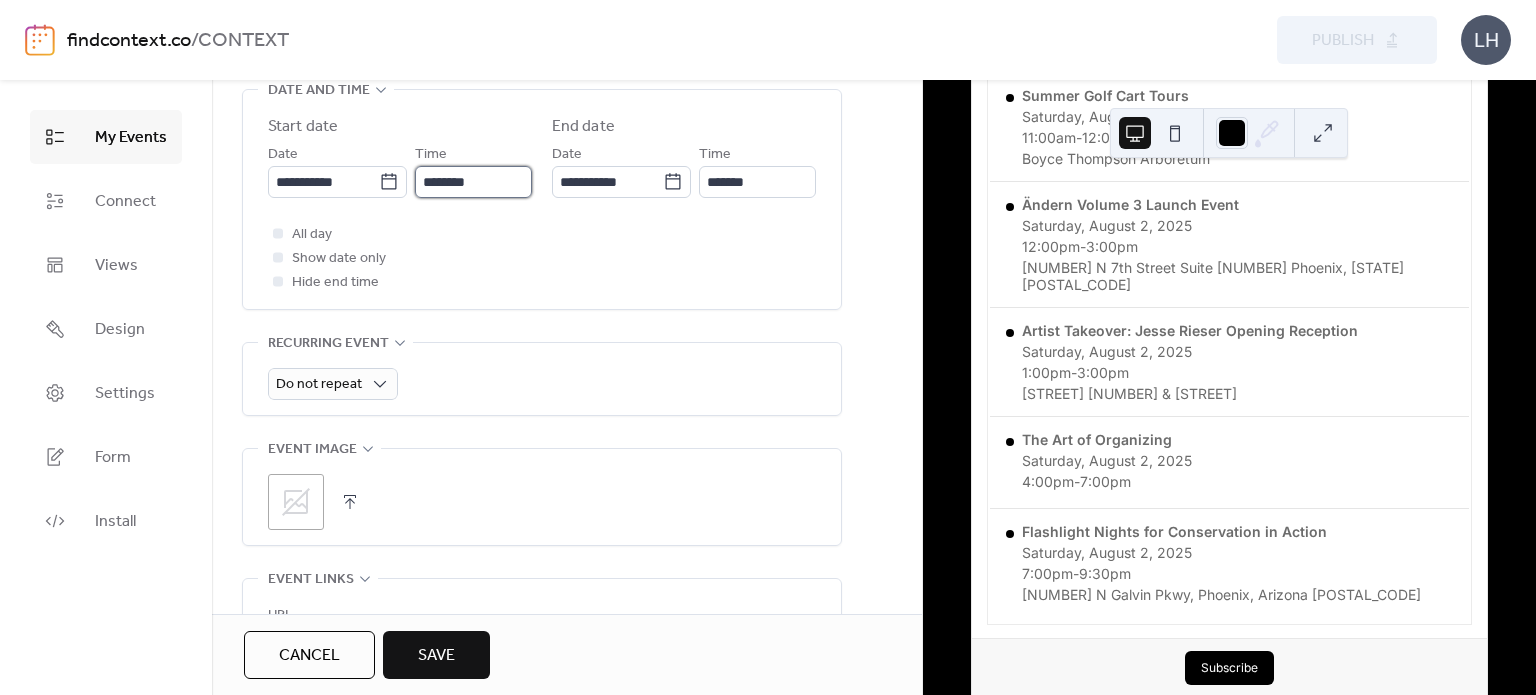 click on "********" at bounding box center [473, 182] 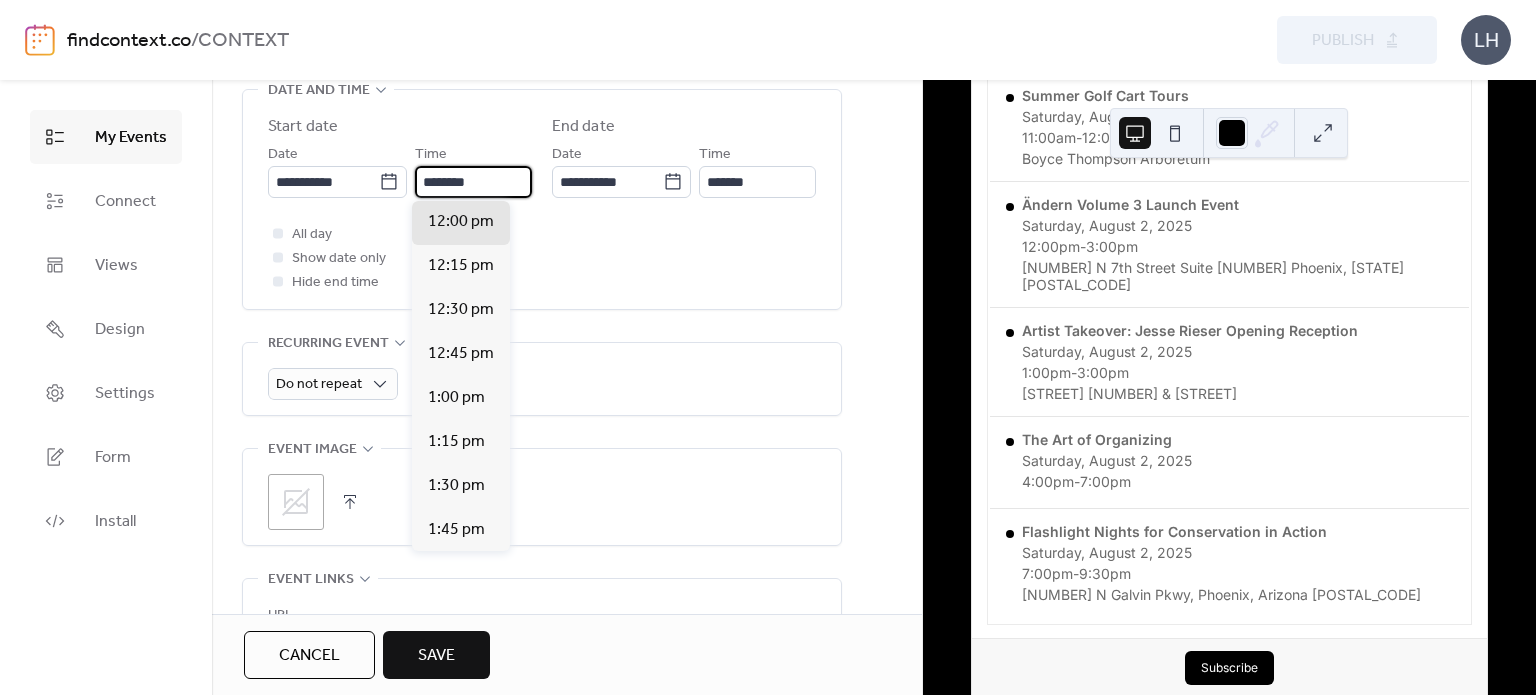 click on "********" at bounding box center (473, 182) 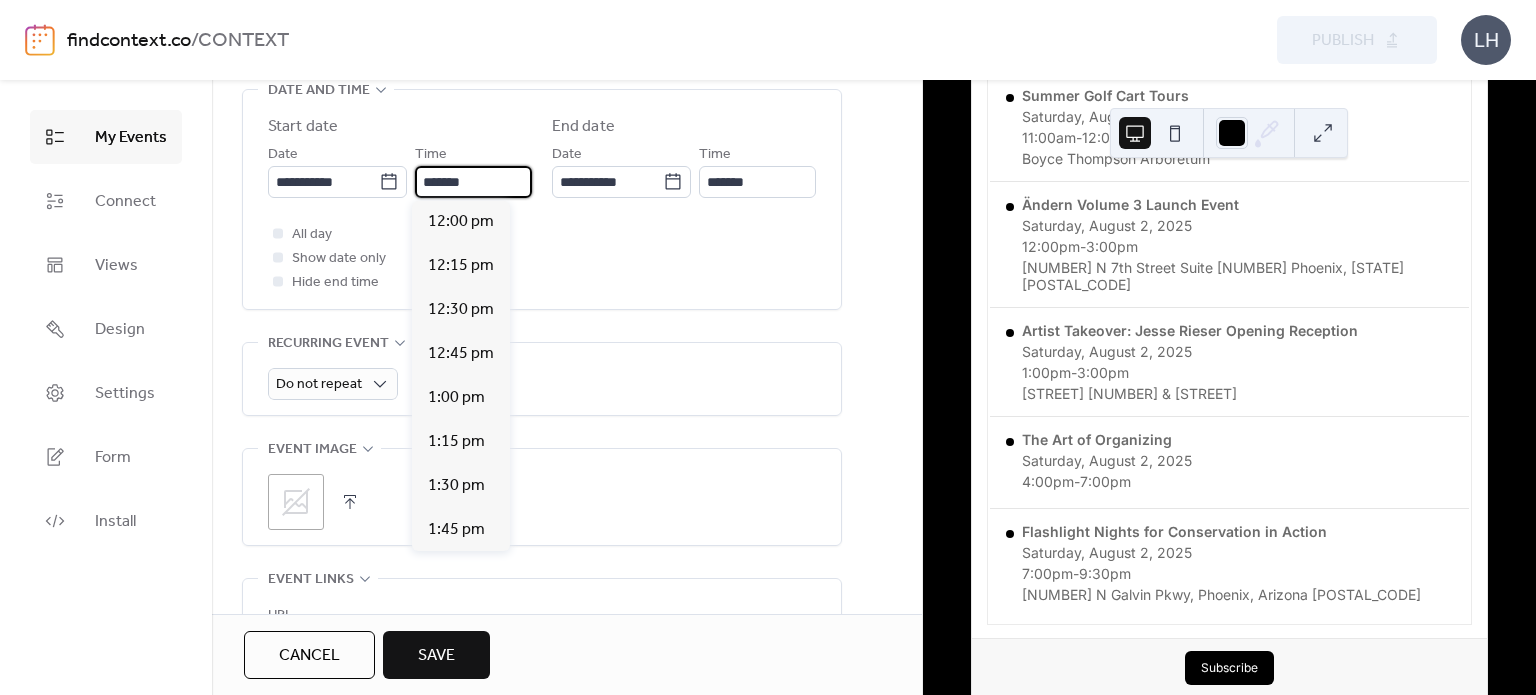 scroll, scrollTop: 3520, scrollLeft: 0, axis: vertical 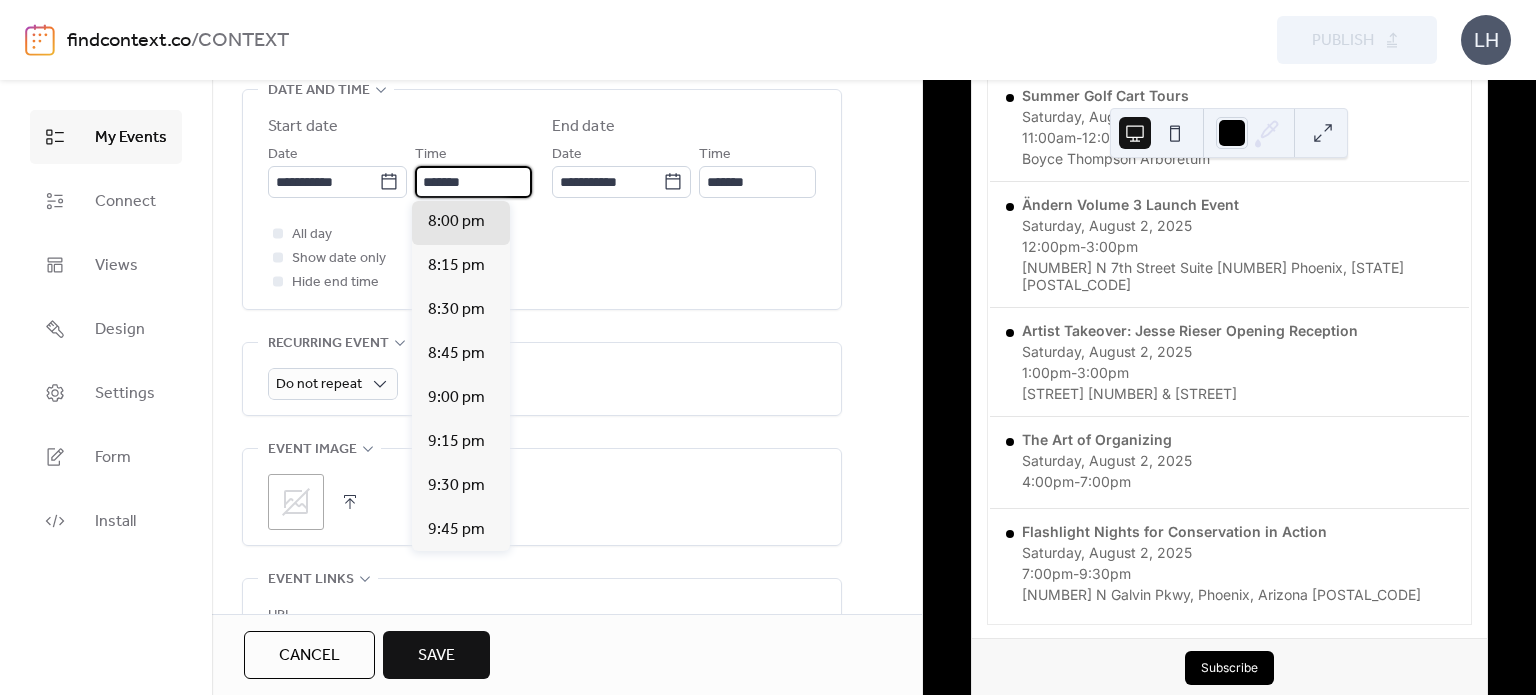 click on "*******" at bounding box center (473, 182) 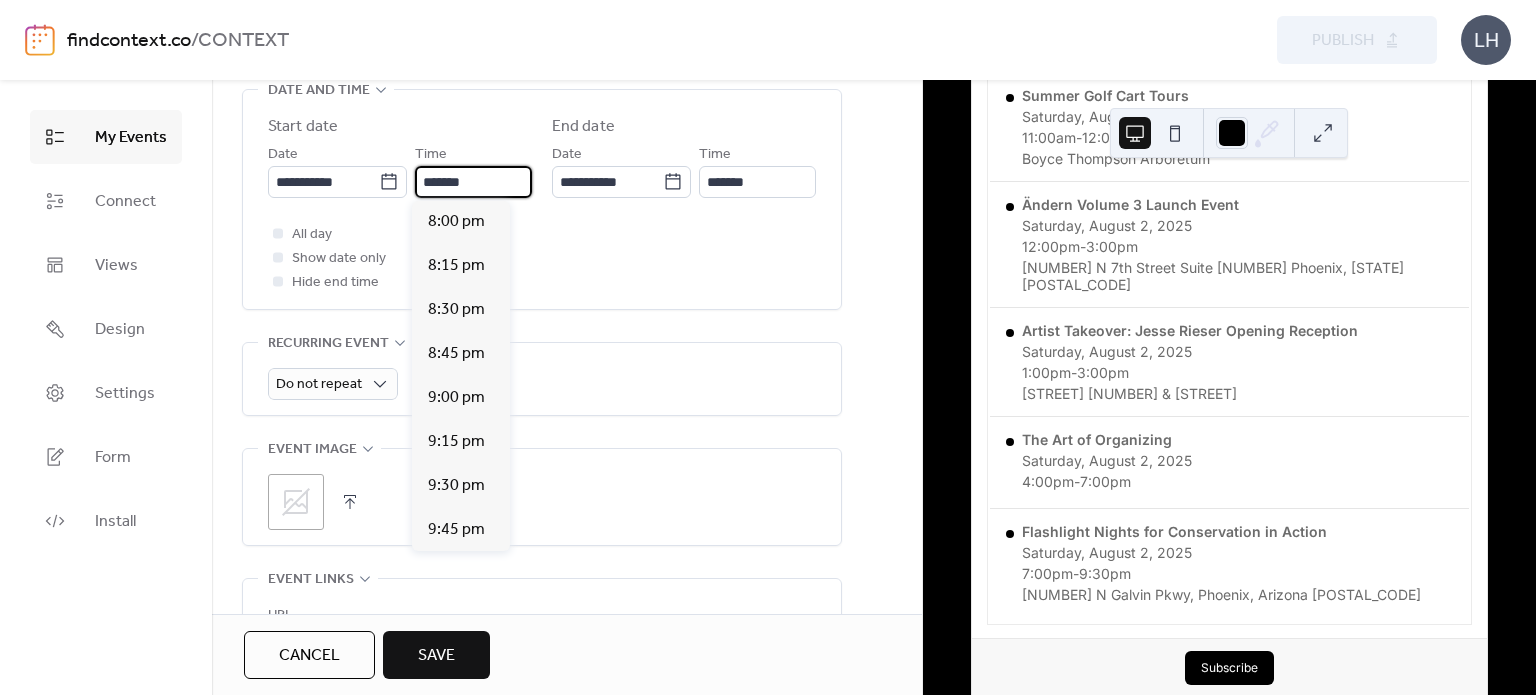 scroll, scrollTop: 1408, scrollLeft: 0, axis: vertical 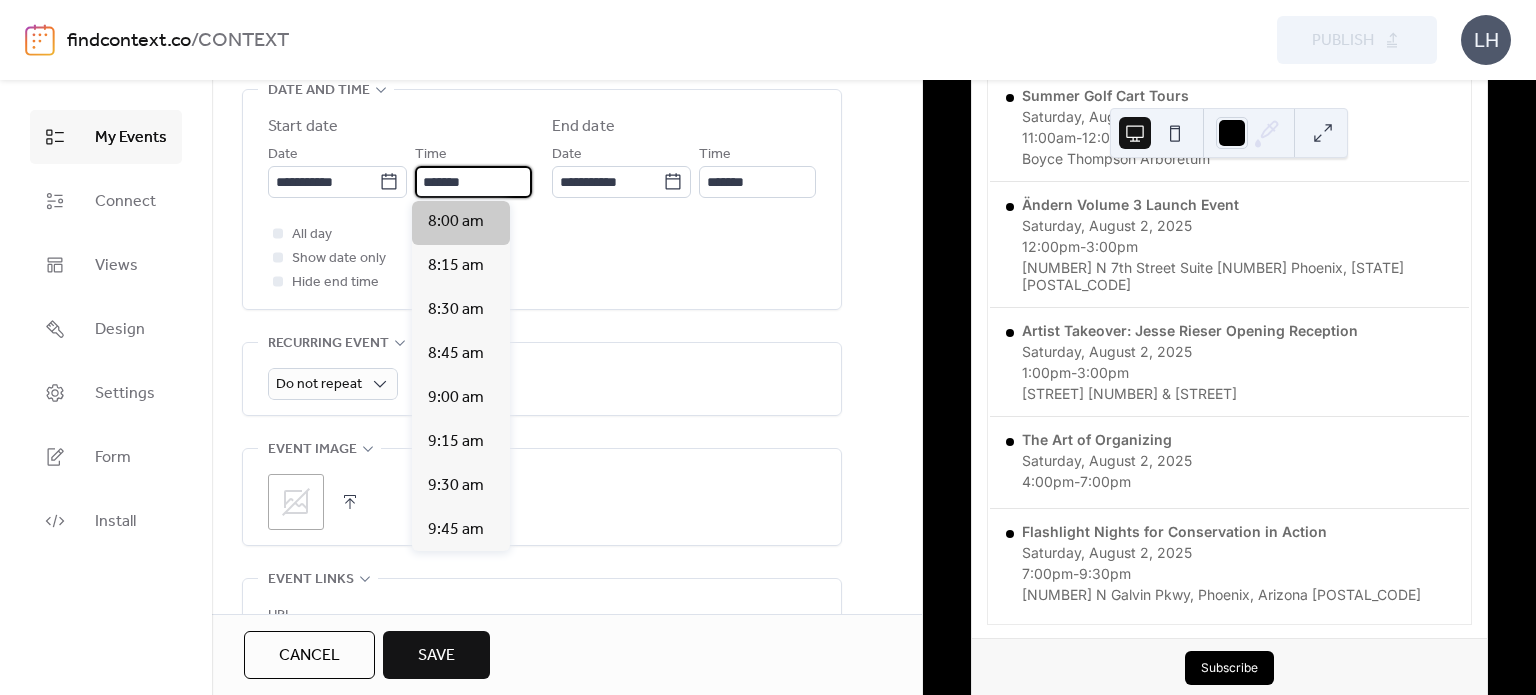 type on "*******" 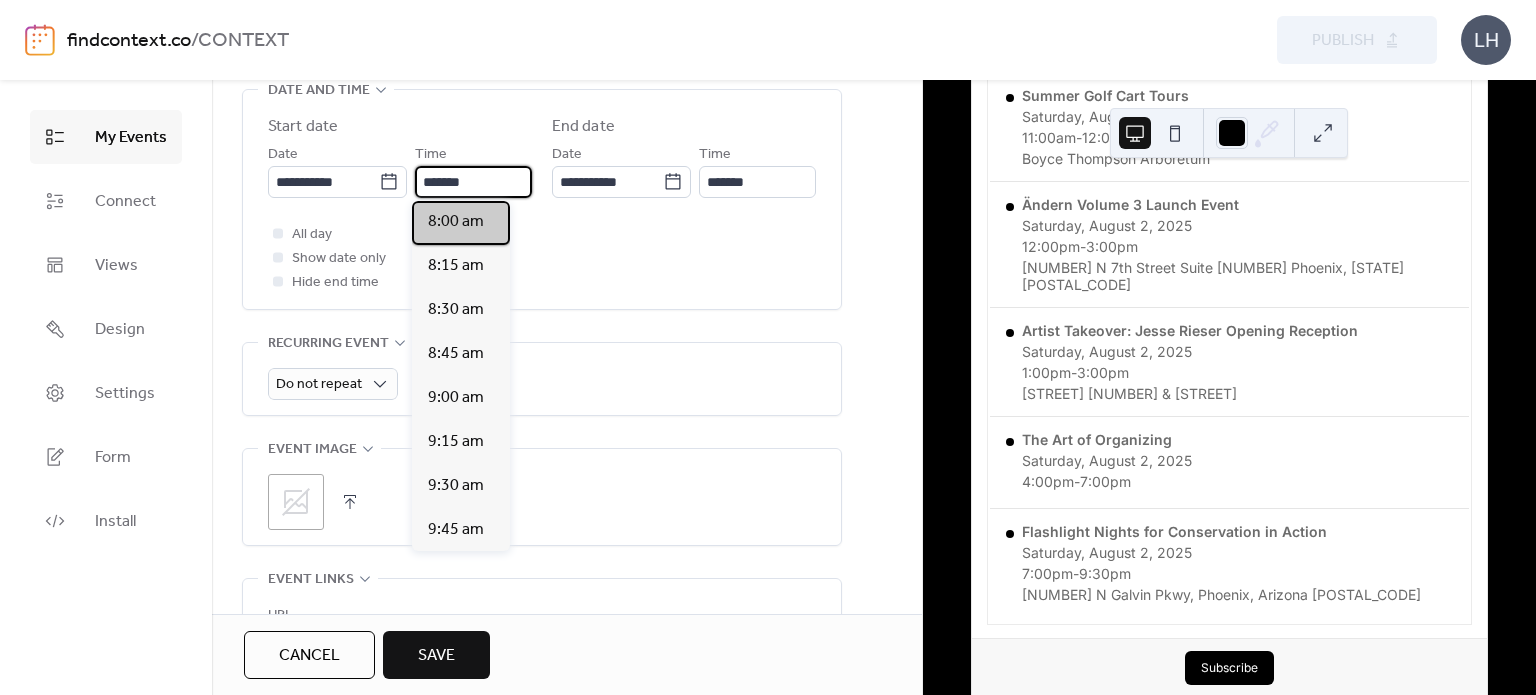 click on "8:00 am" at bounding box center [456, 222] 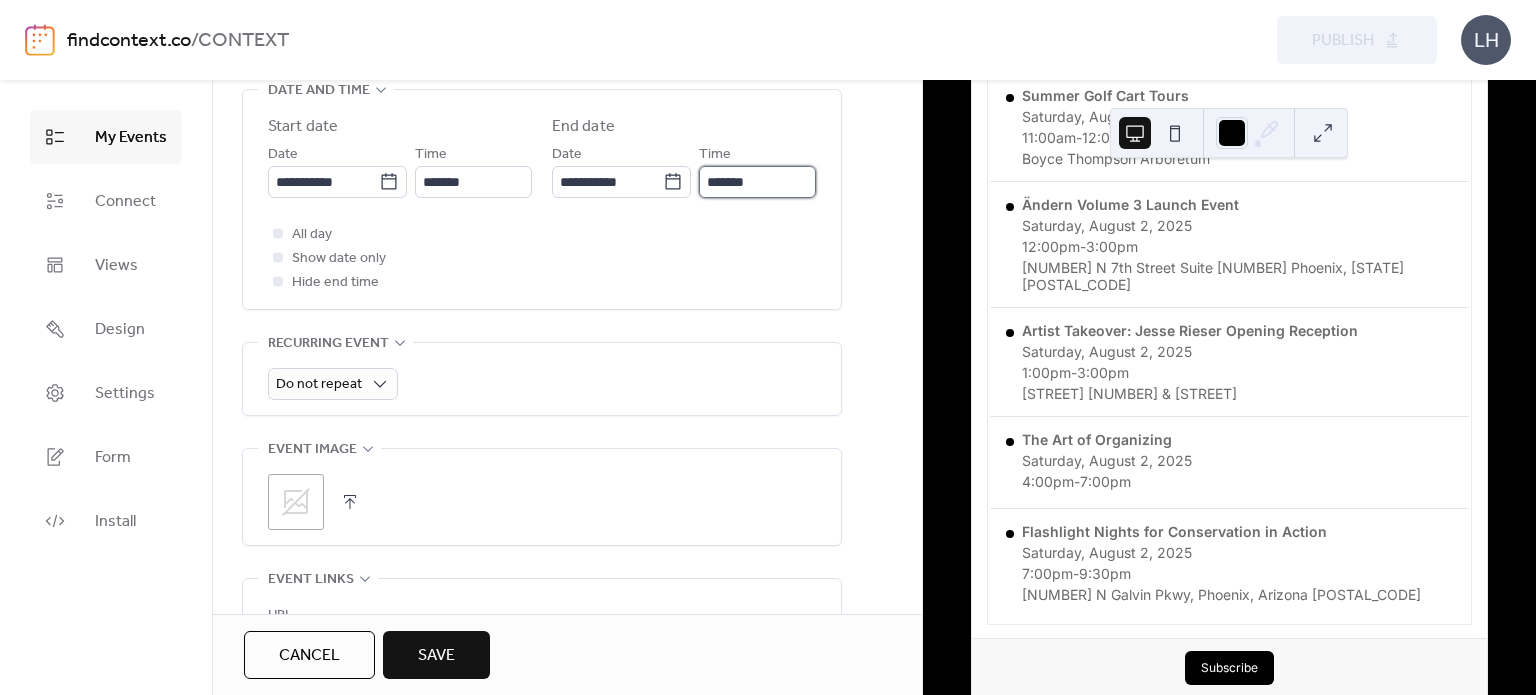 click on "*******" at bounding box center [757, 182] 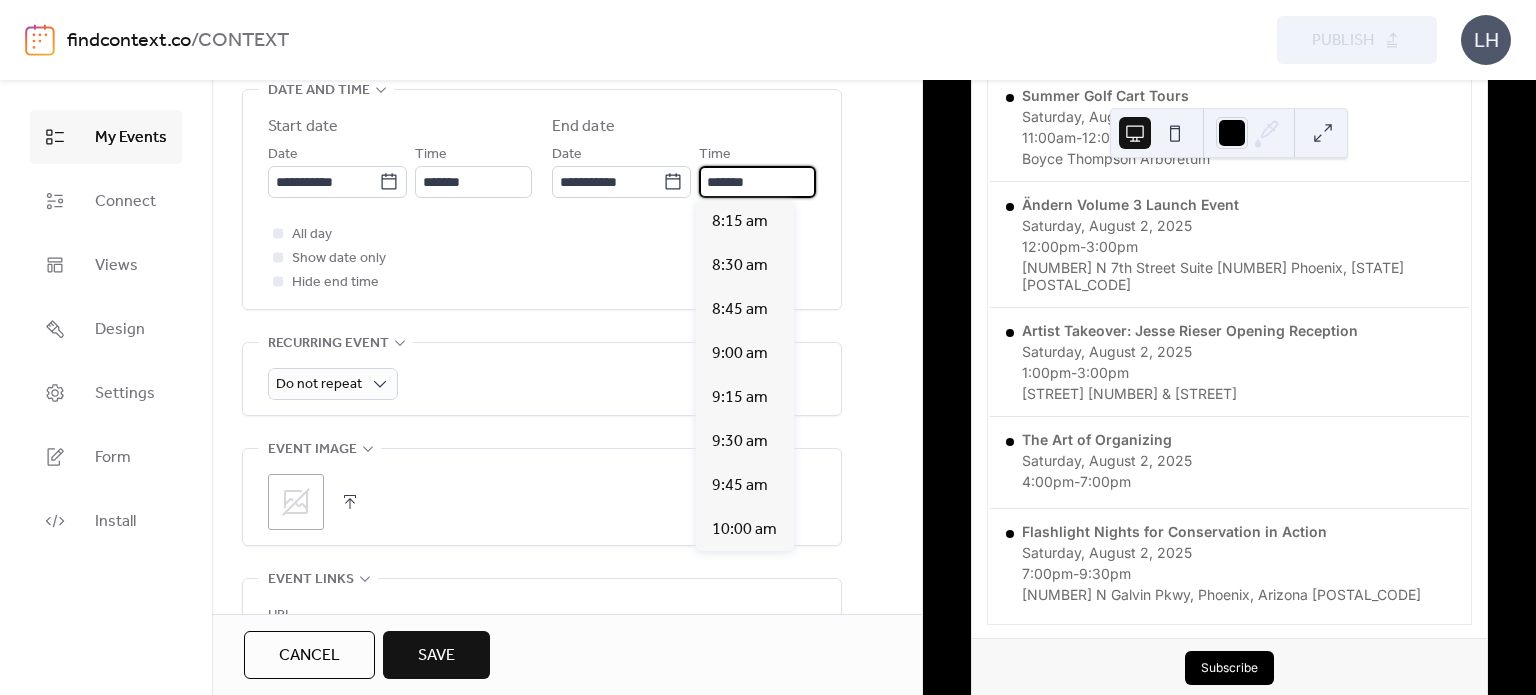 click on "*******" at bounding box center [757, 182] 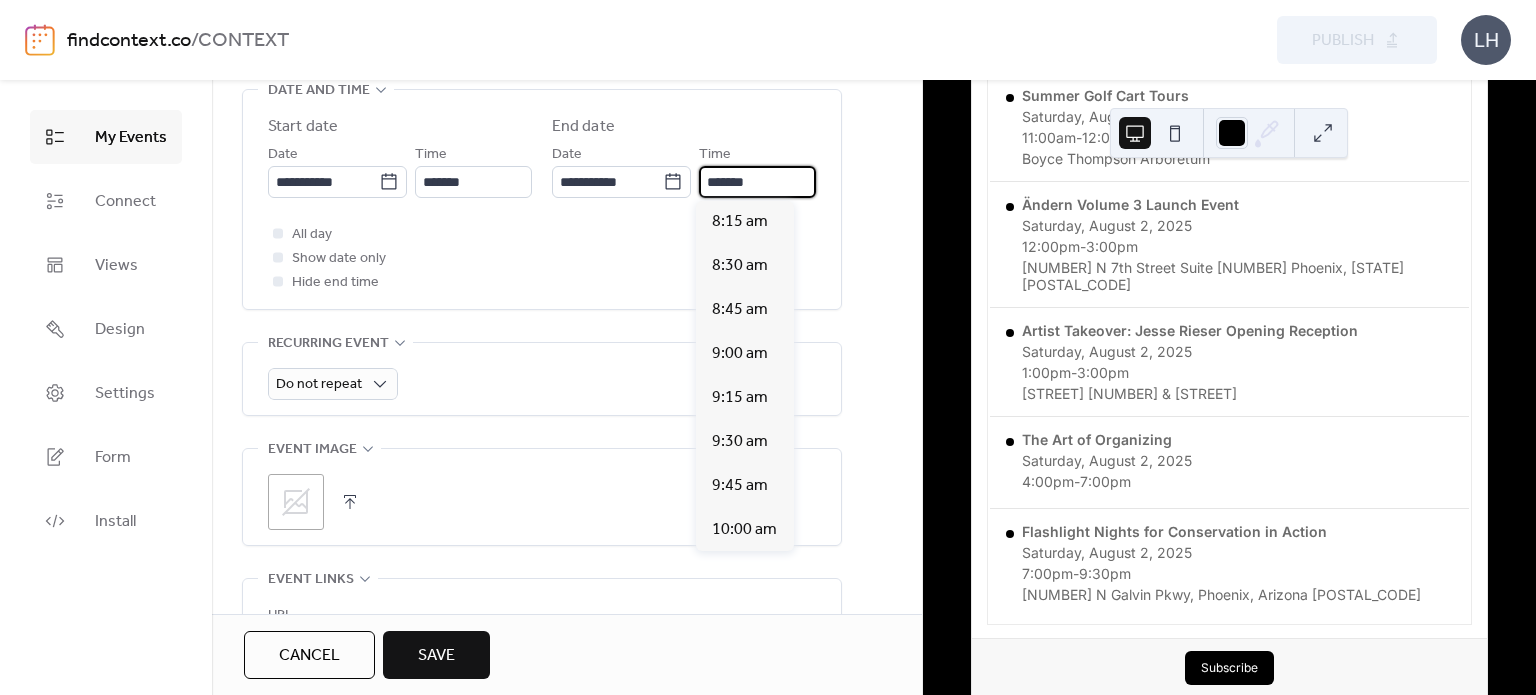 scroll, scrollTop: 2068, scrollLeft: 0, axis: vertical 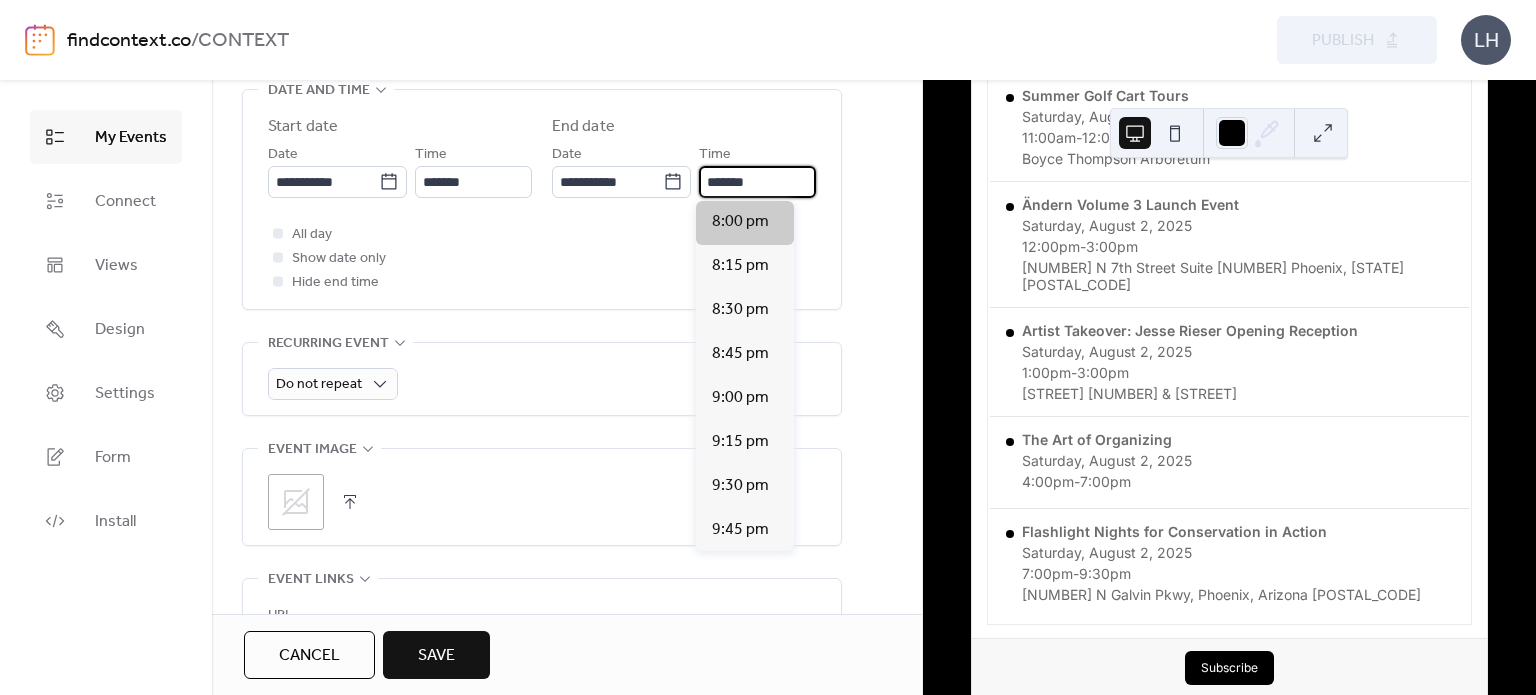 type on "*******" 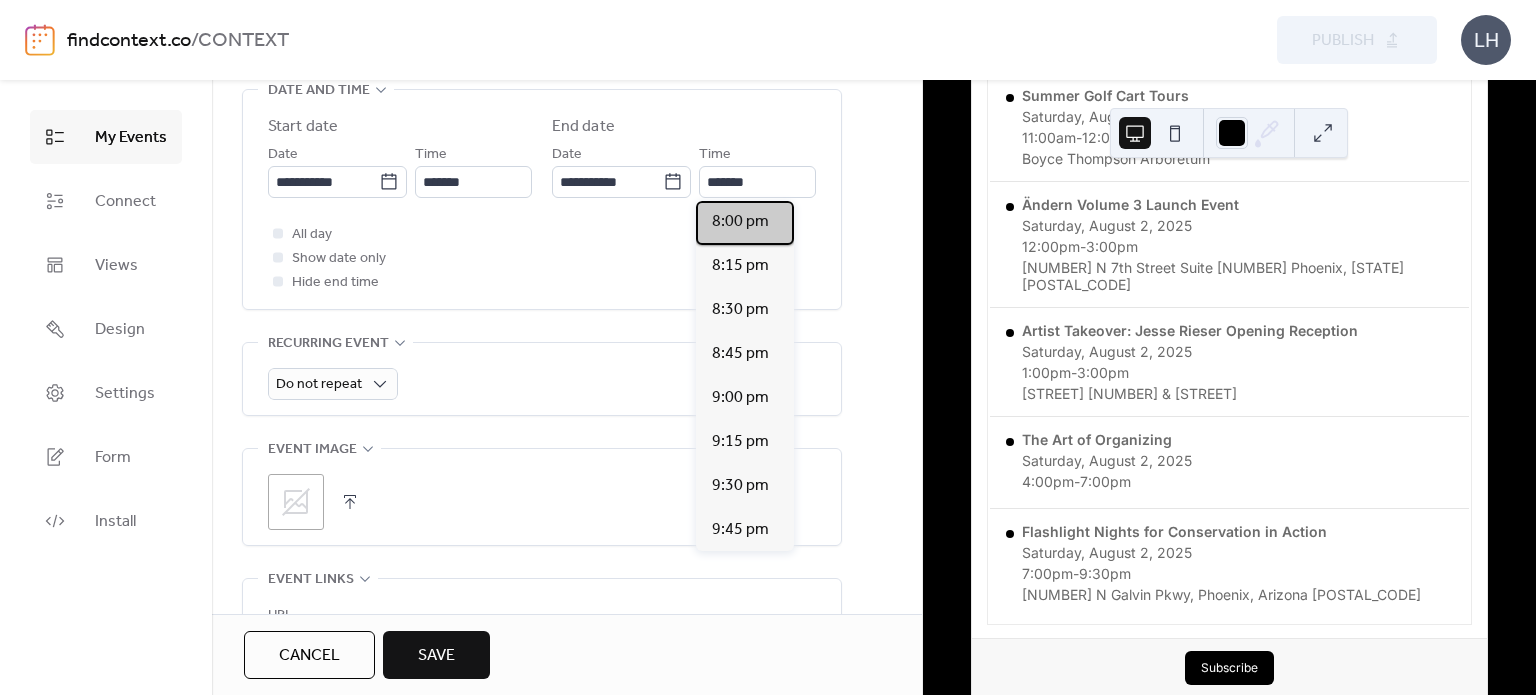 click on "8:00 pm" at bounding box center (740, 222) 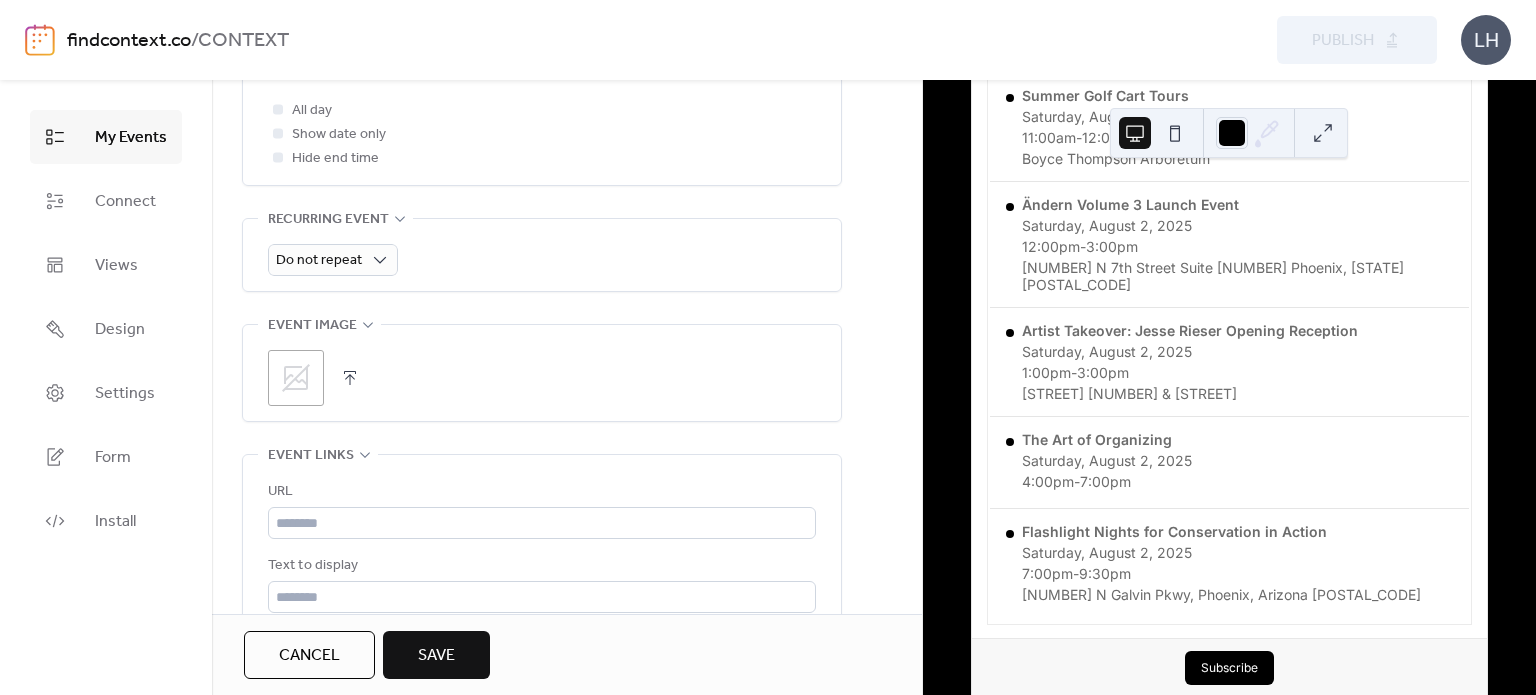 scroll, scrollTop: 835, scrollLeft: 0, axis: vertical 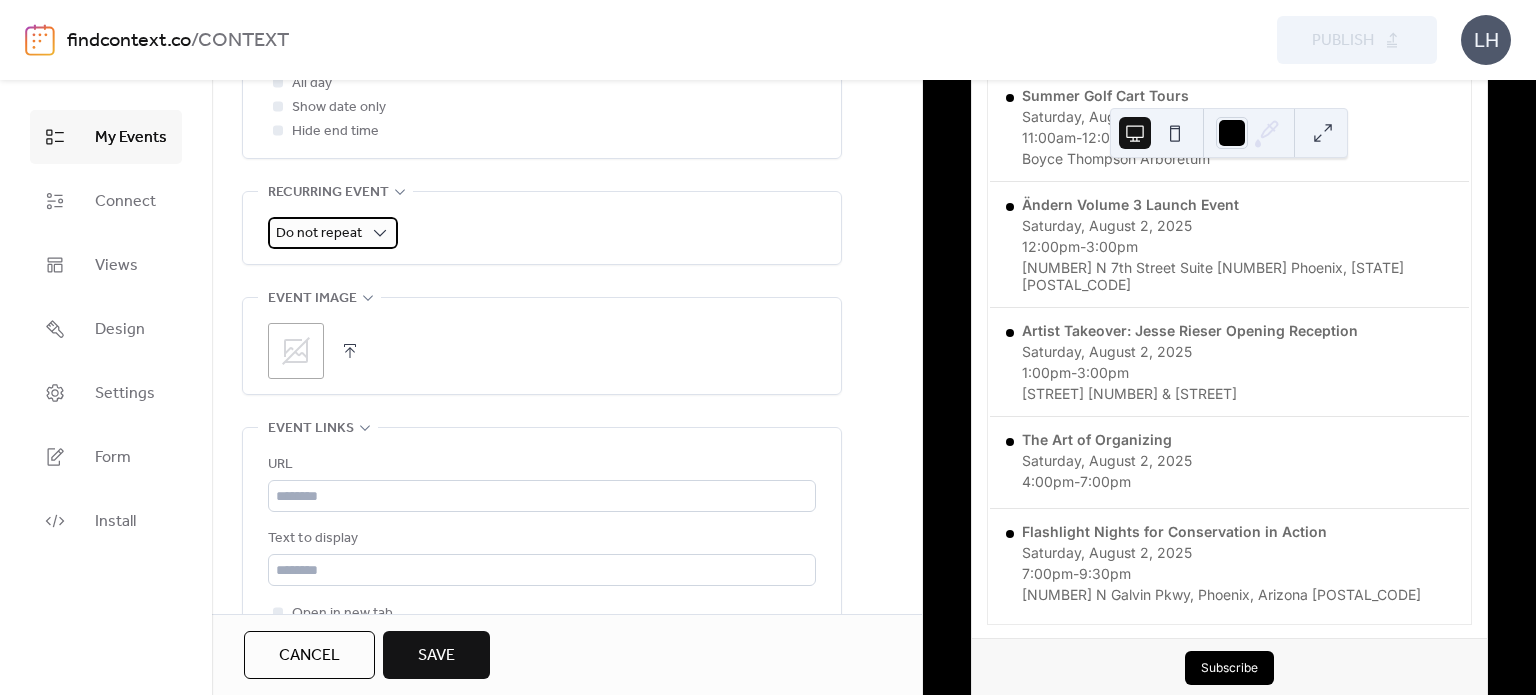 click on "Do not repeat" at bounding box center [319, 233] 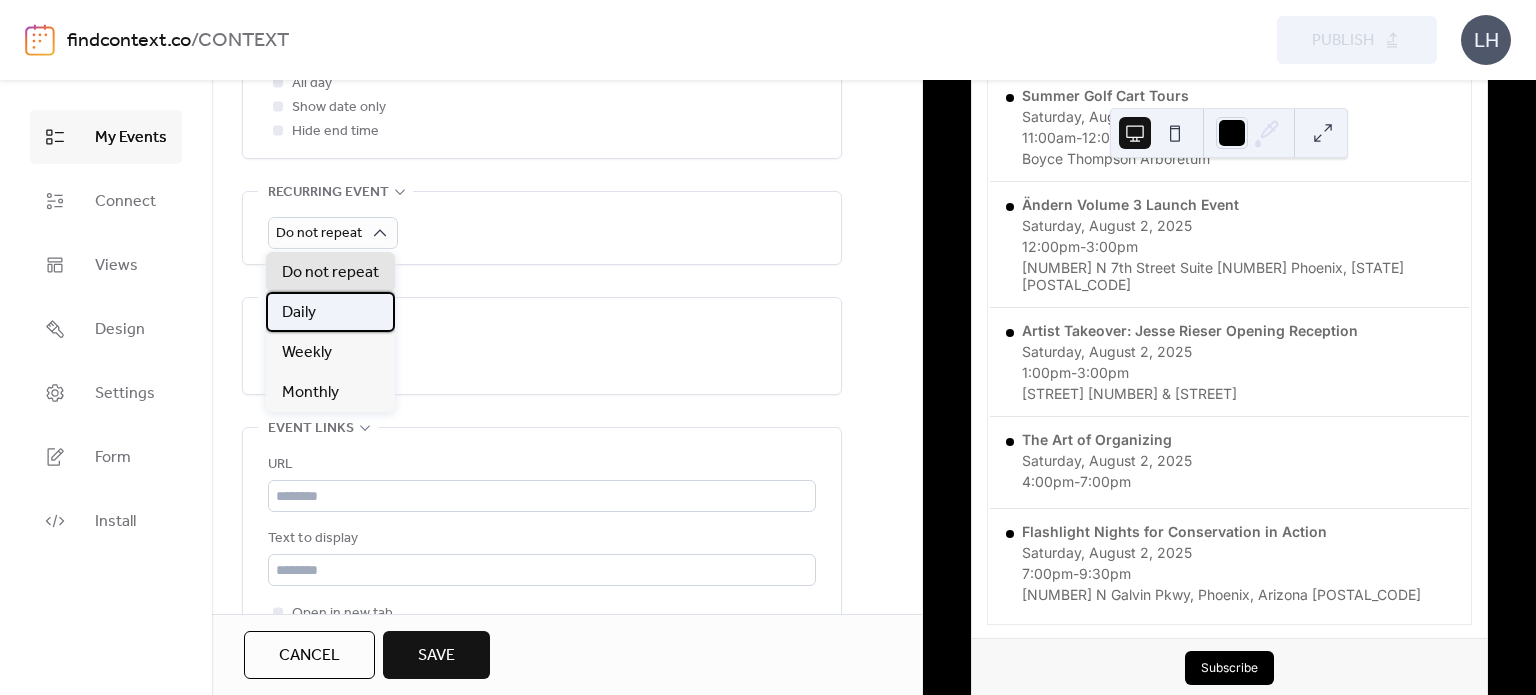 click on "Daily" at bounding box center [330, 312] 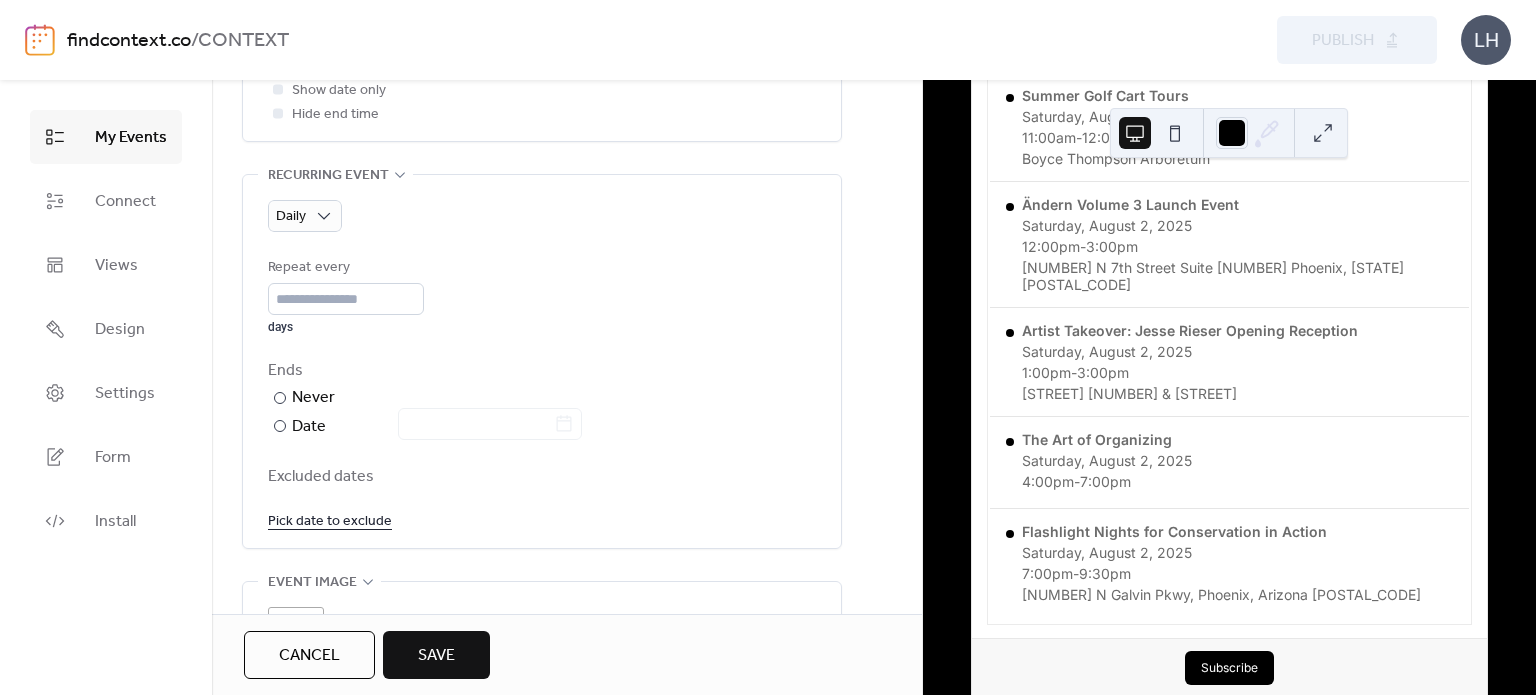 scroll, scrollTop: 855, scrollLeft: 0, axis: vertical 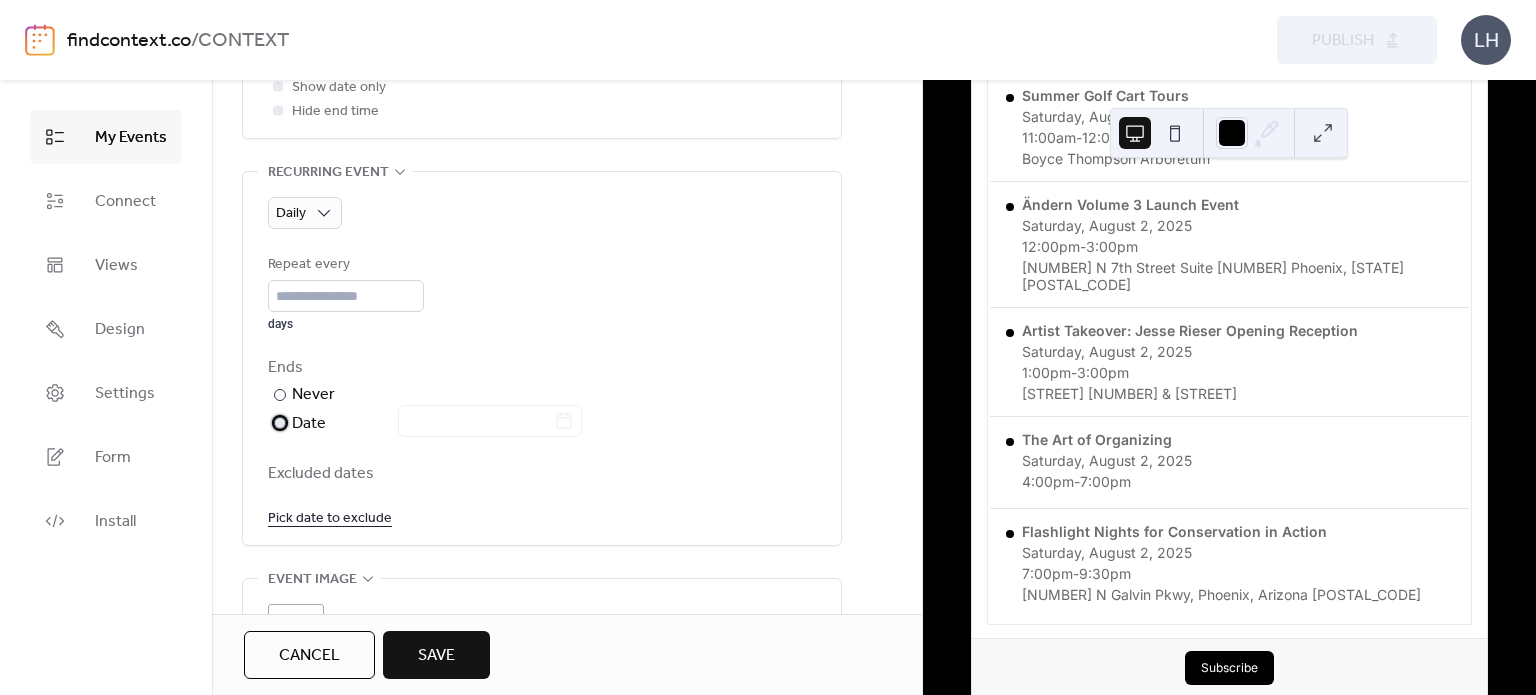 click on "Date" at bounding box center [437, 424] 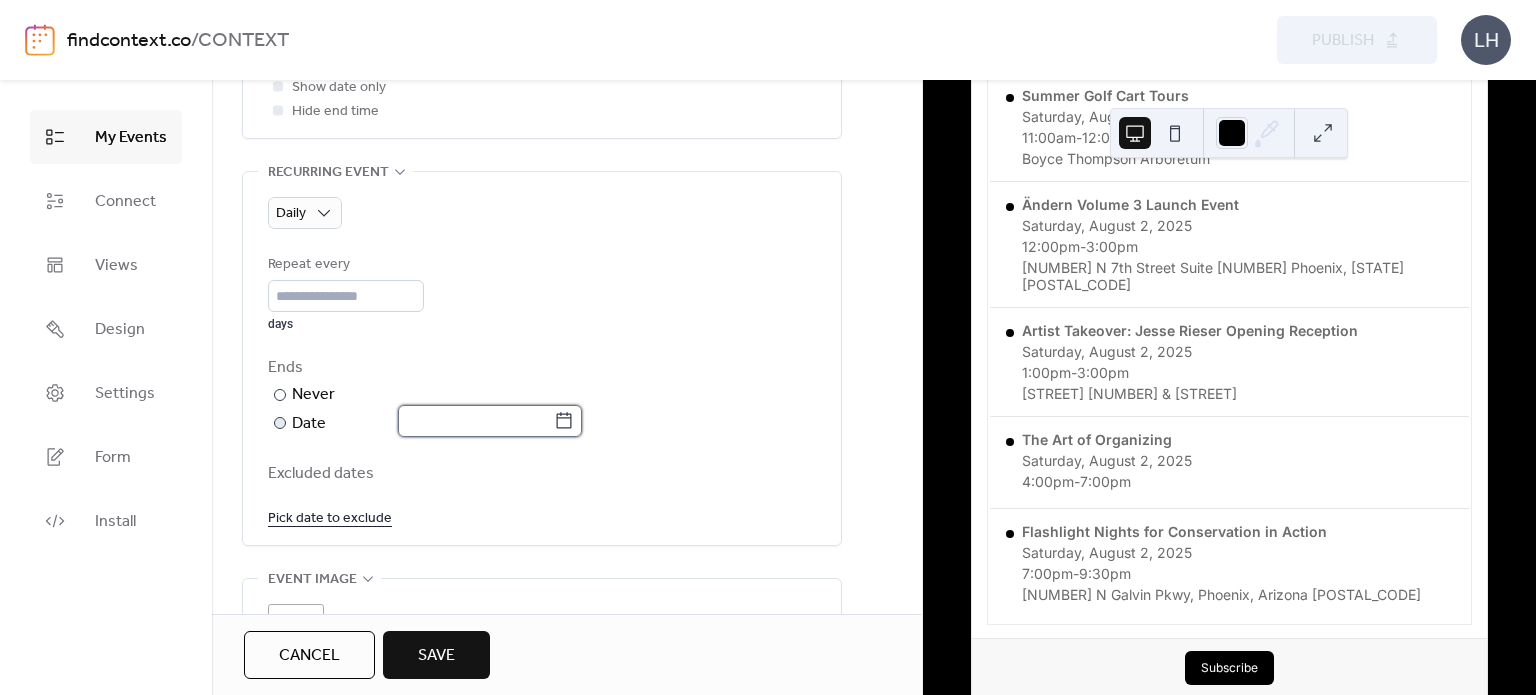 click at bounding box center [476, 421] 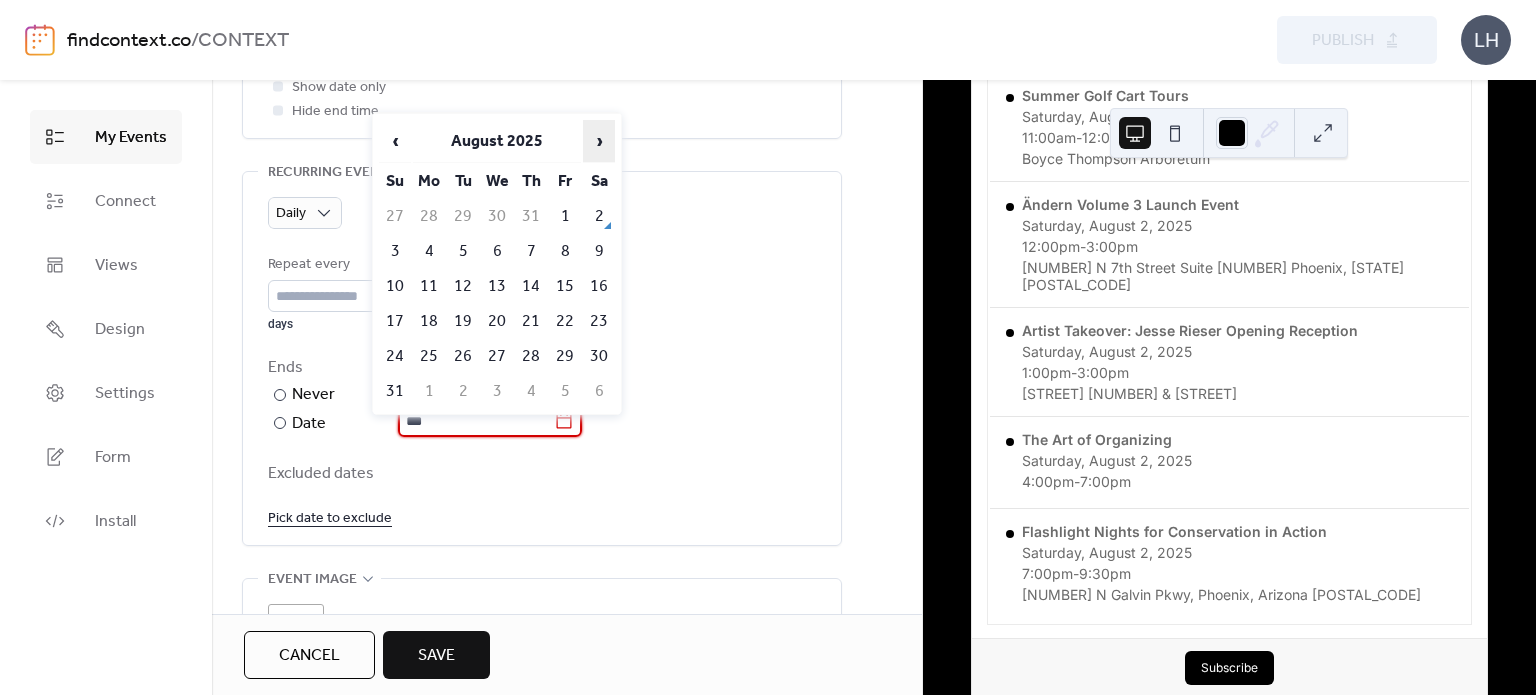 click on "›" at bounding box center [599, 141] 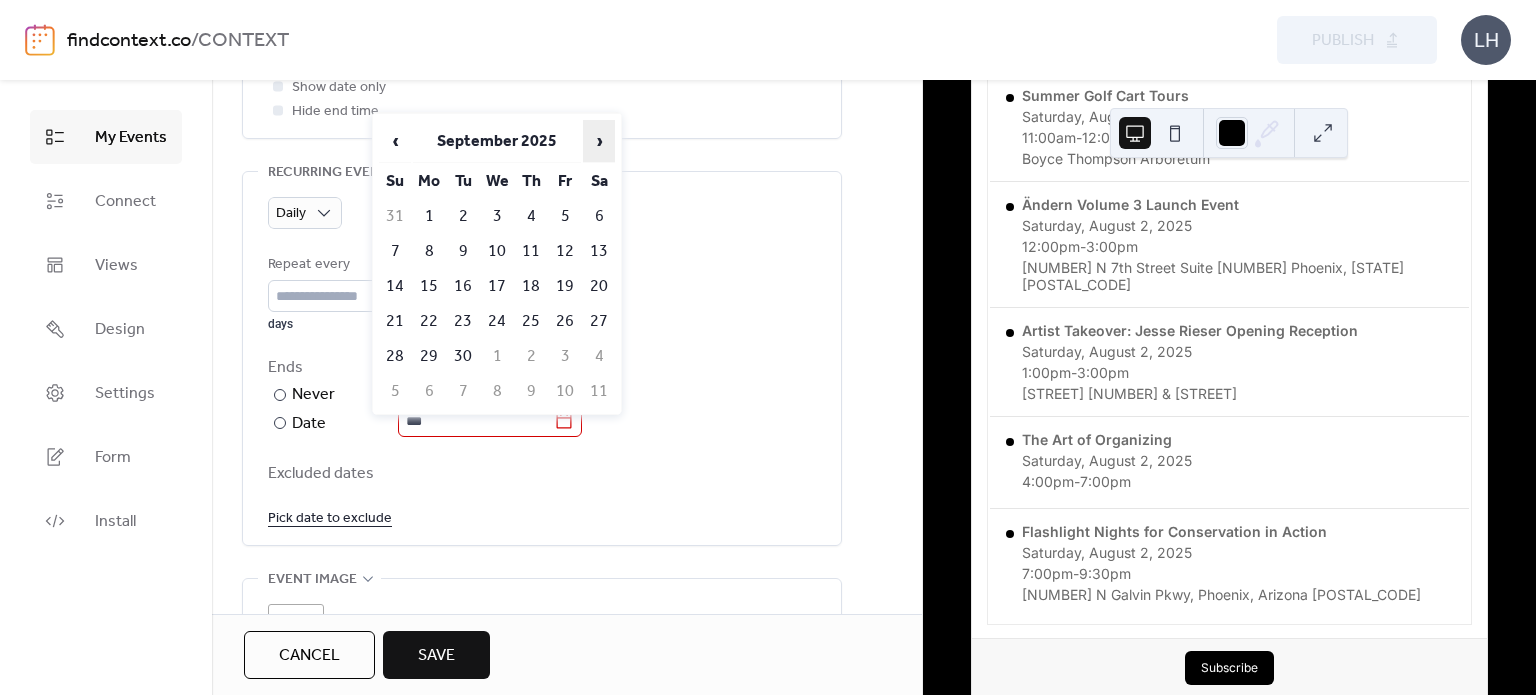 click on "›" at bounding box center (599, 141) 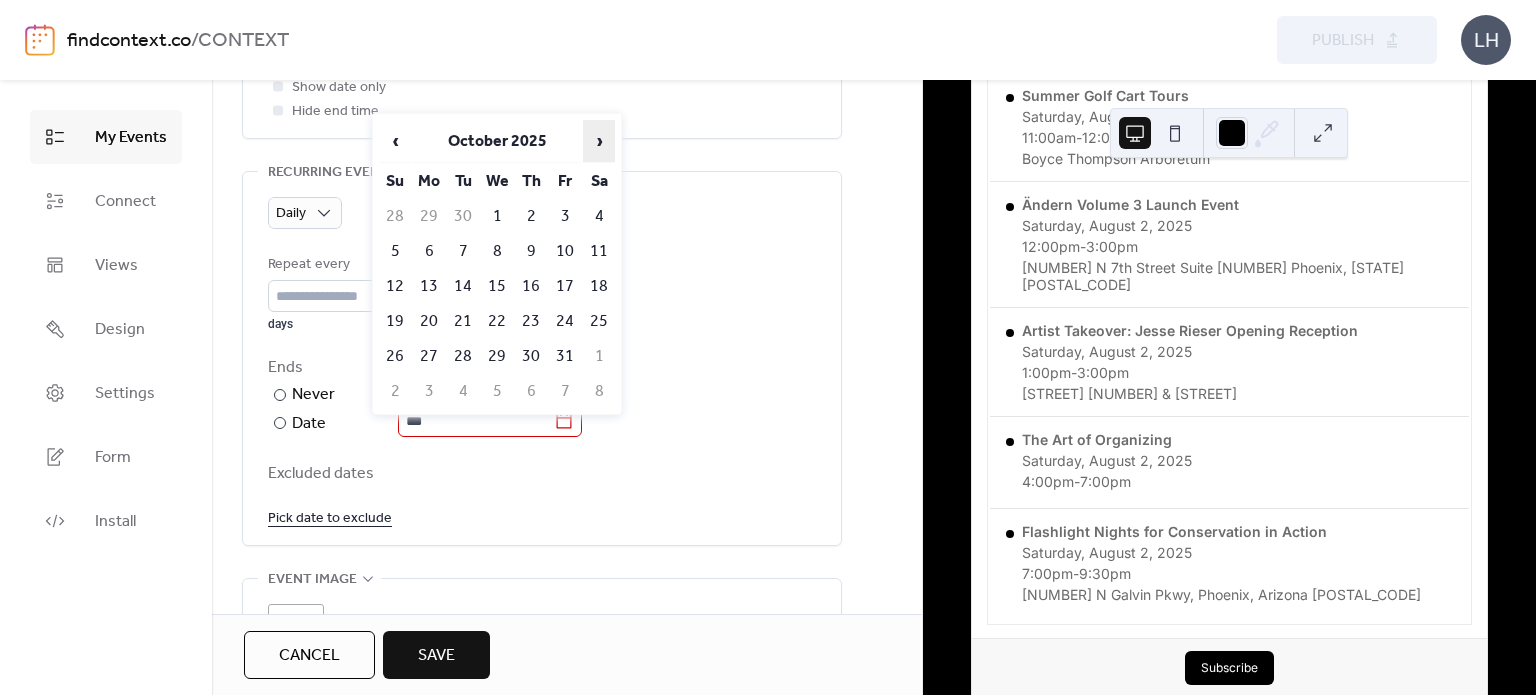 click on "›" at bounding box center [599, 141] 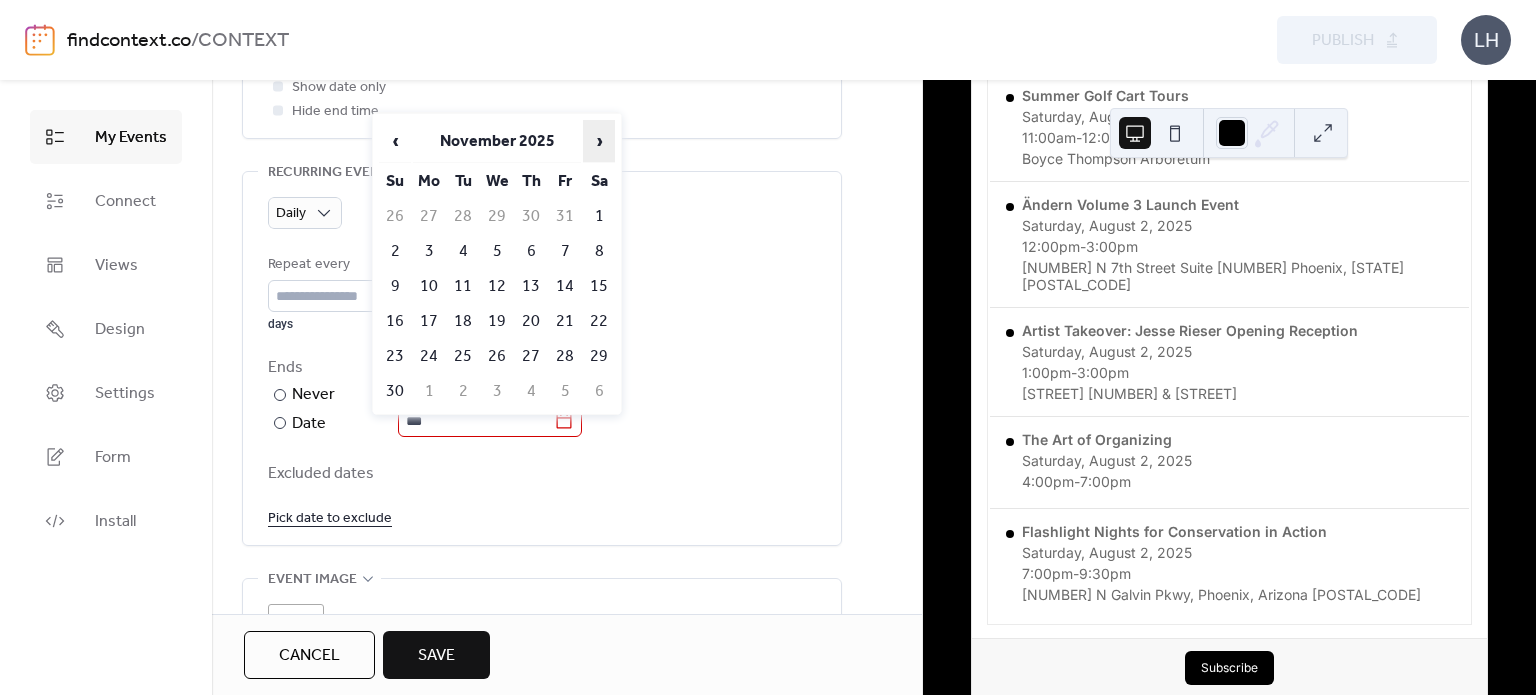 click on "›" at bounding box center [599, 141] 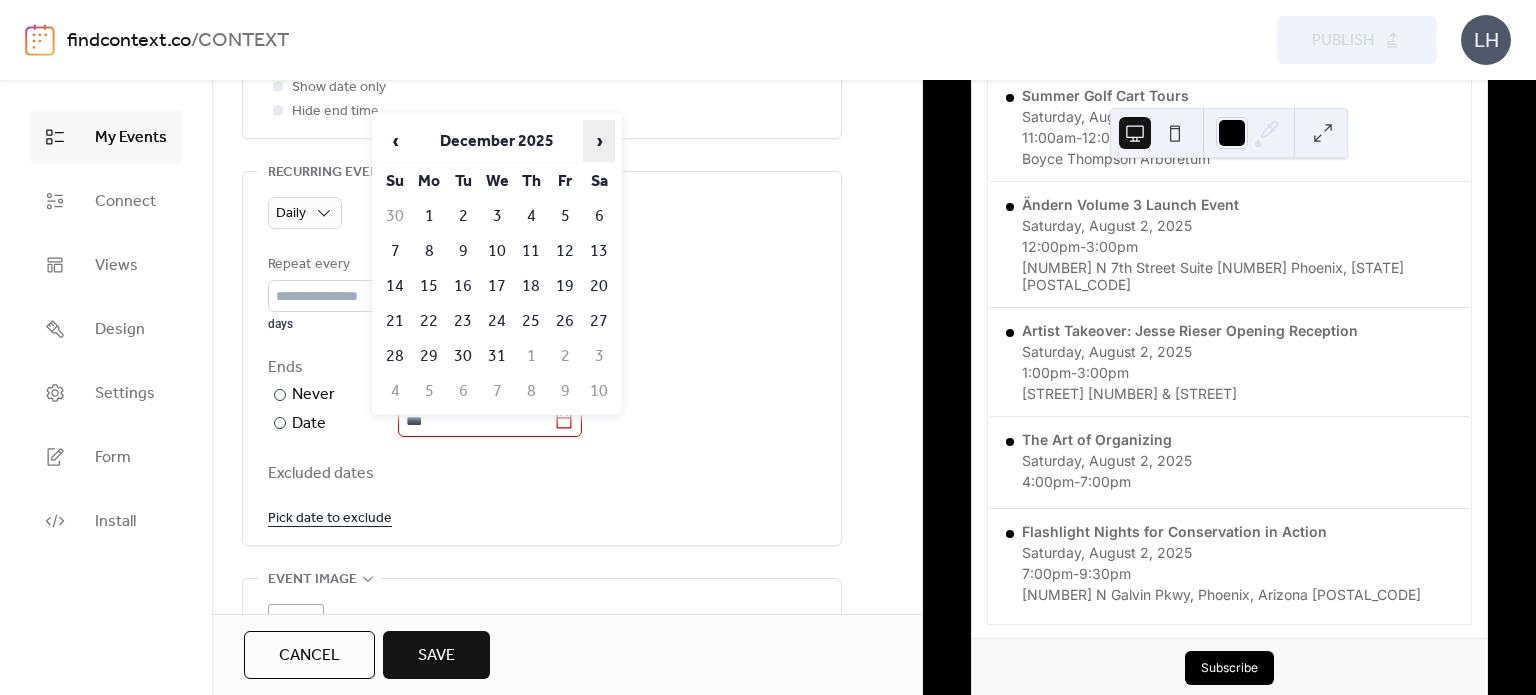 click on "›" at bounding box center (599, 141) 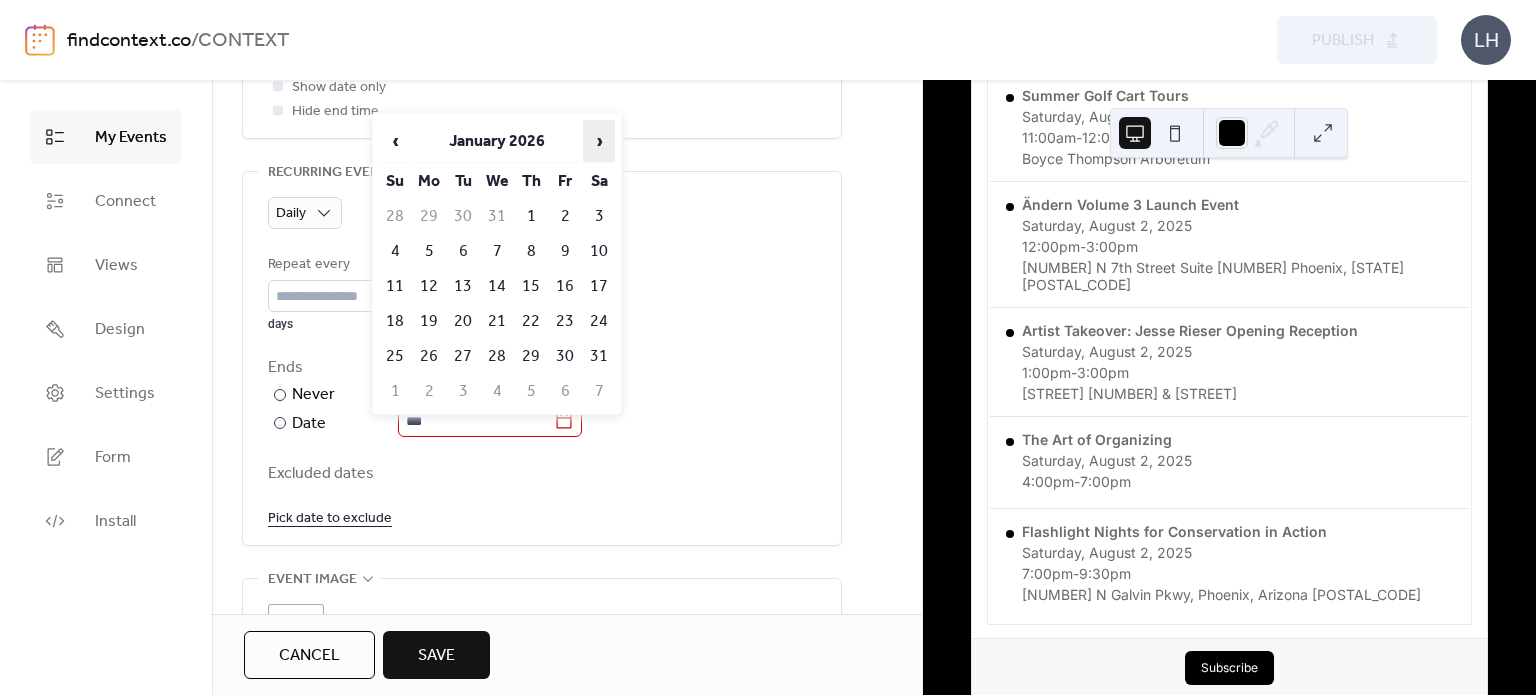 click on "›" at bounding box center (599, 141) 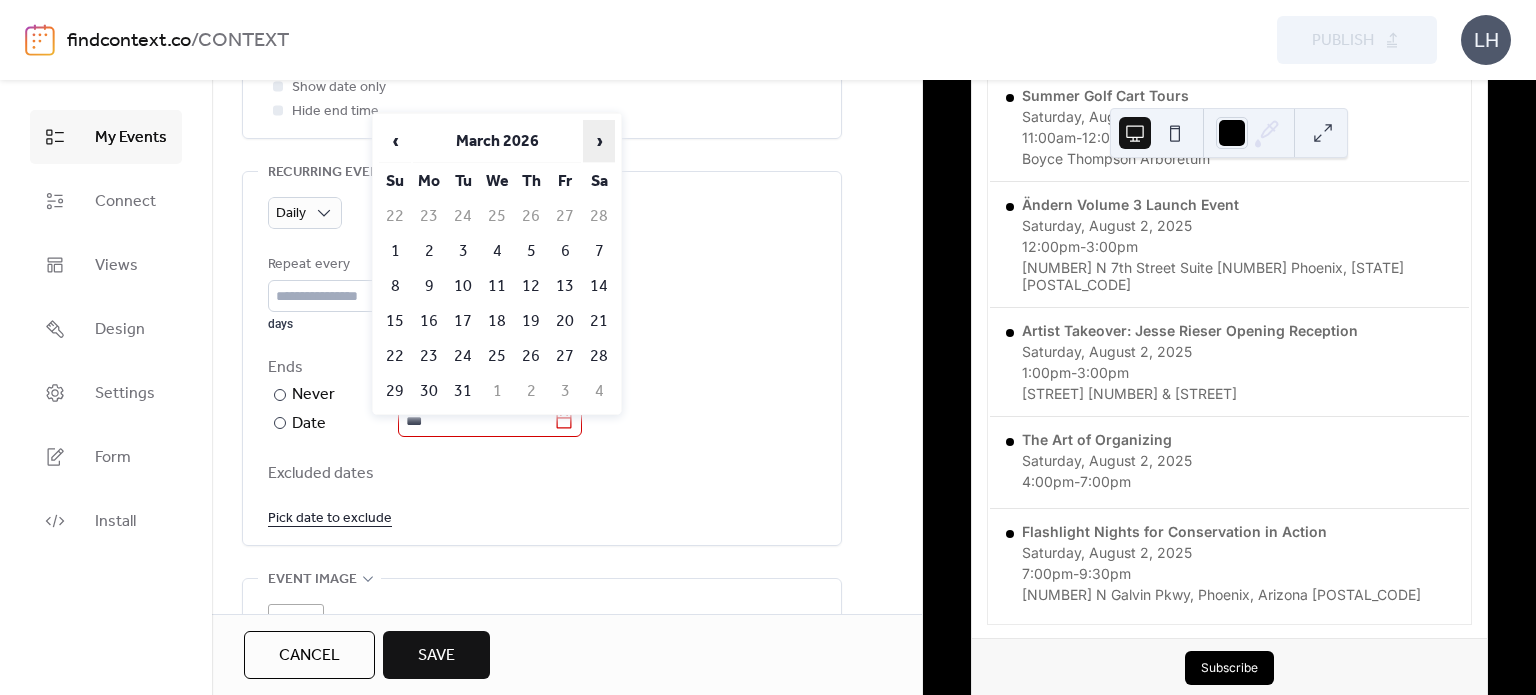 click on "›" at bounding box center [599, 141] 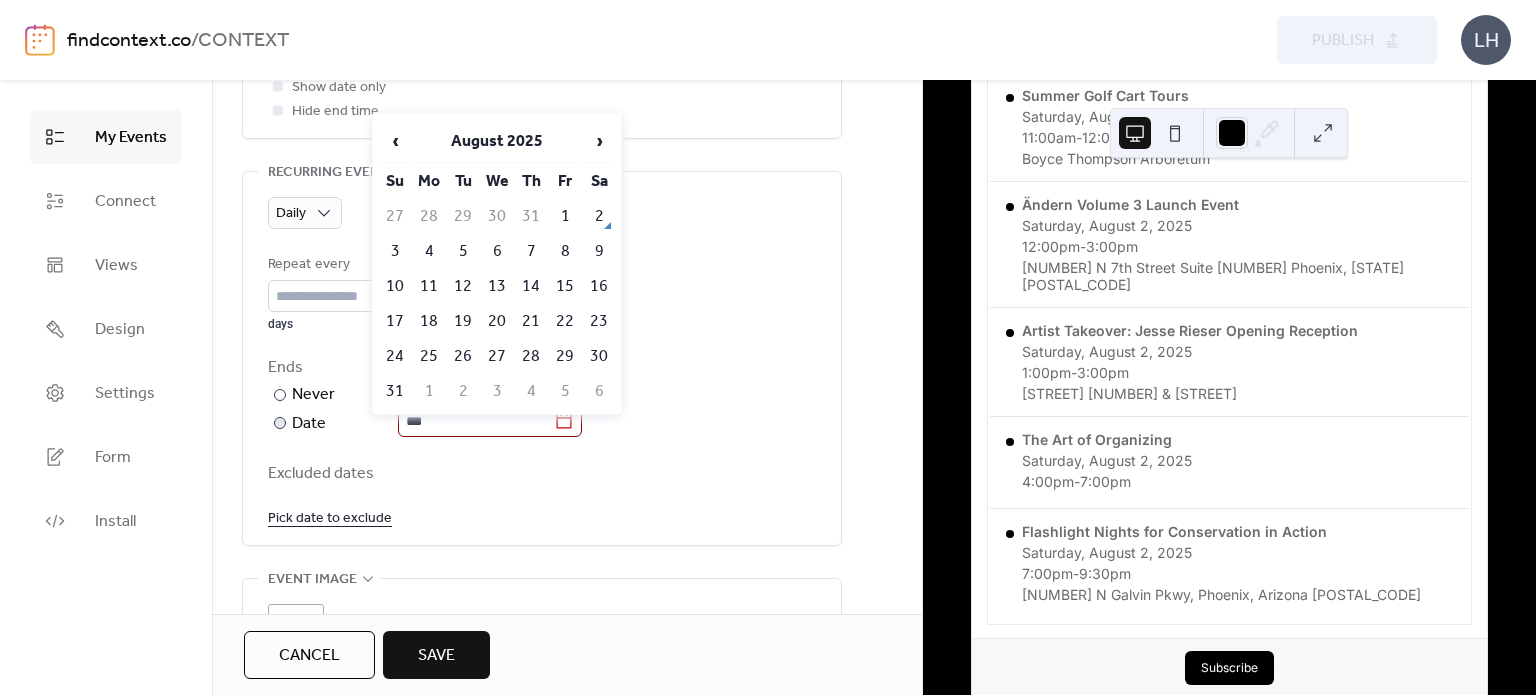 click 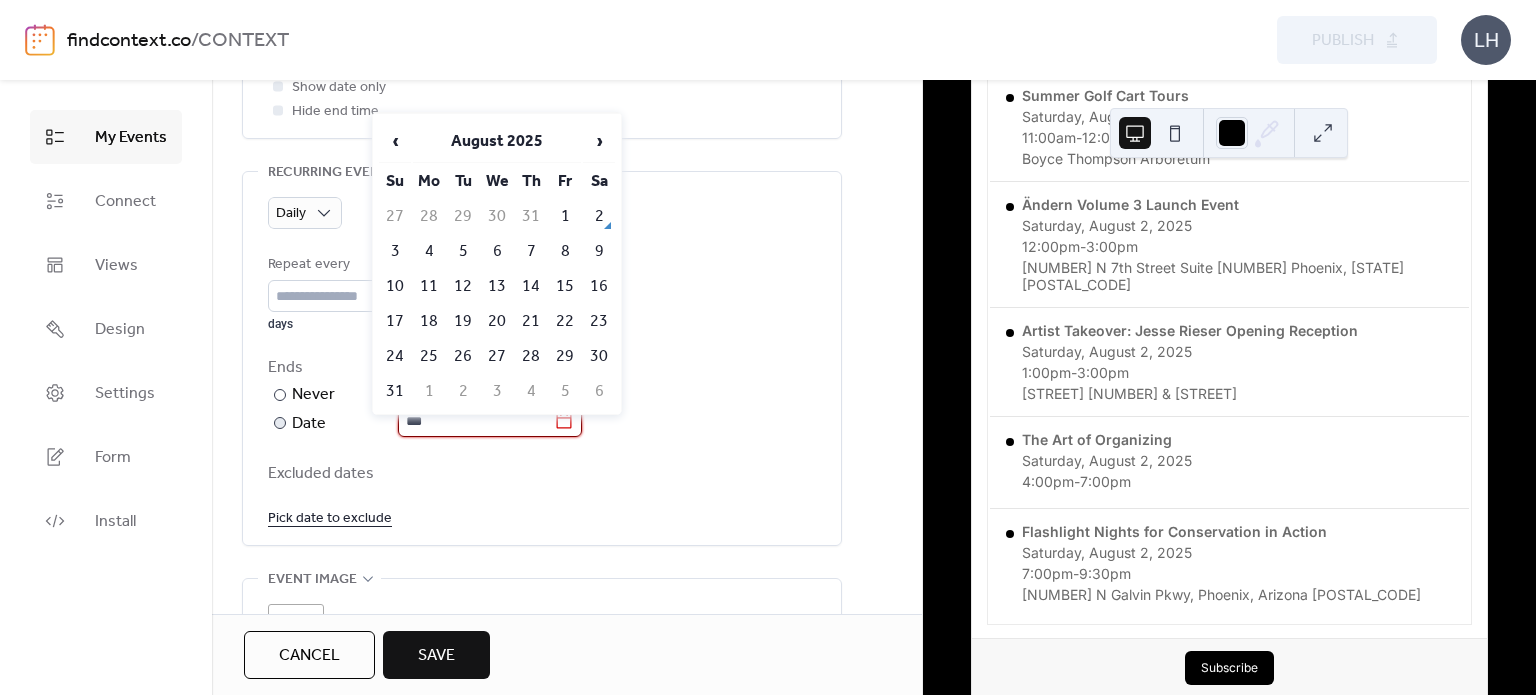 click on "***" at bounding box center [476, 421] 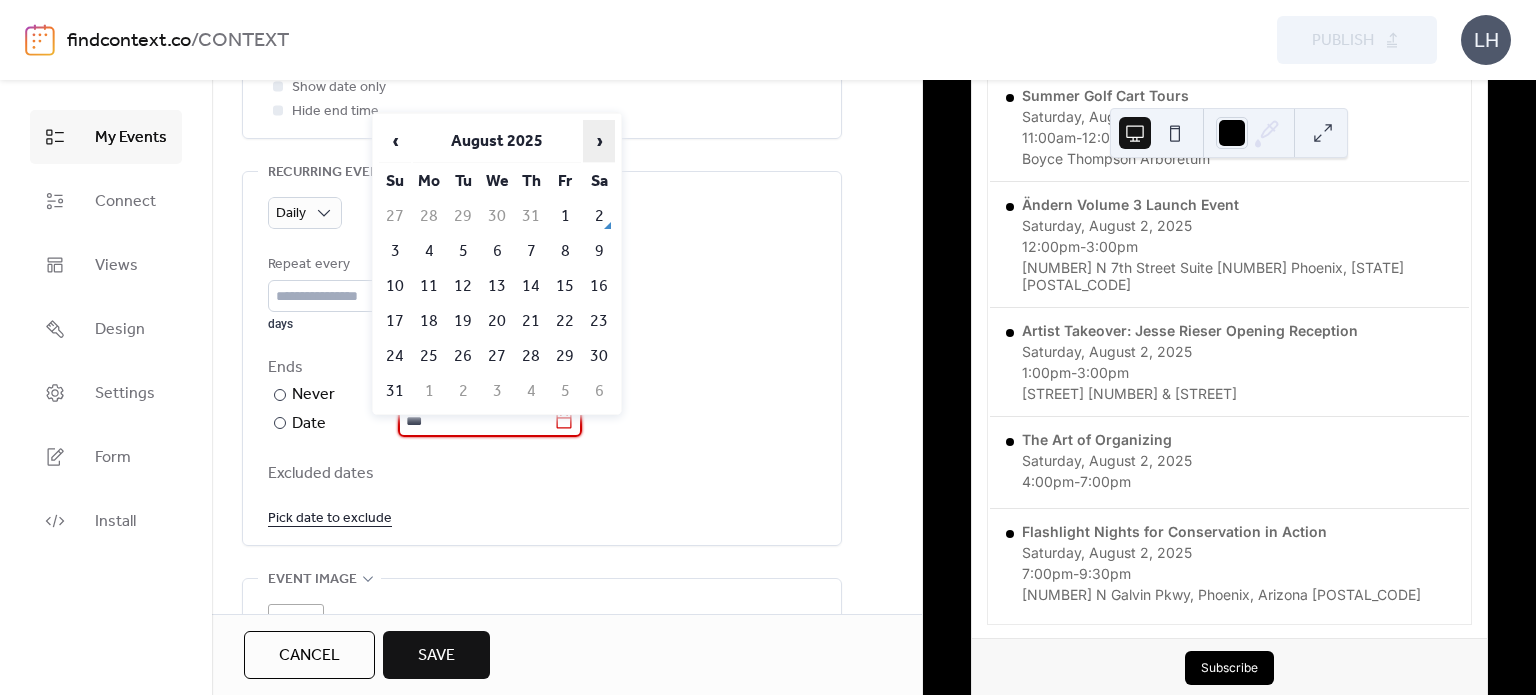 click on "›" at bounding box center [599, 141] 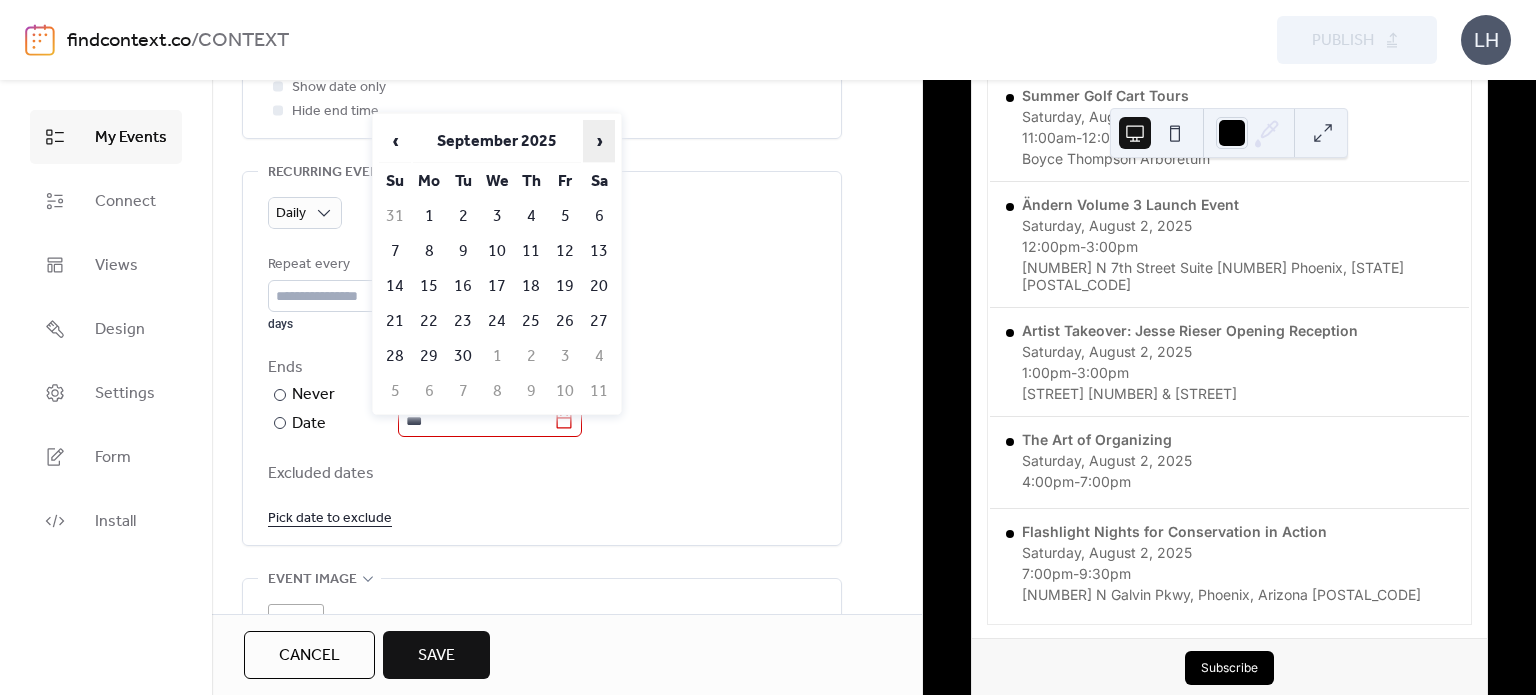 click on "›" at bounding box center (599, 141) 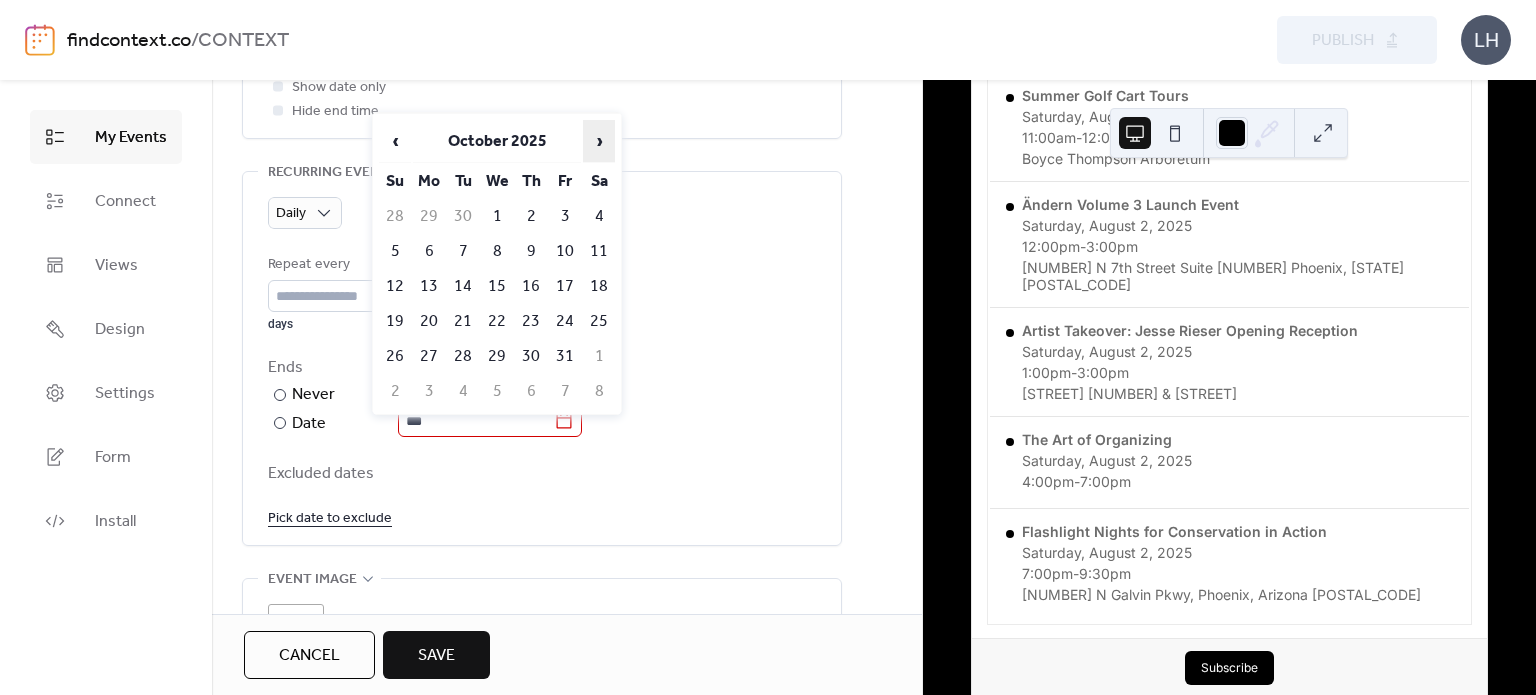click on "›" at bounding box center [599, 141] 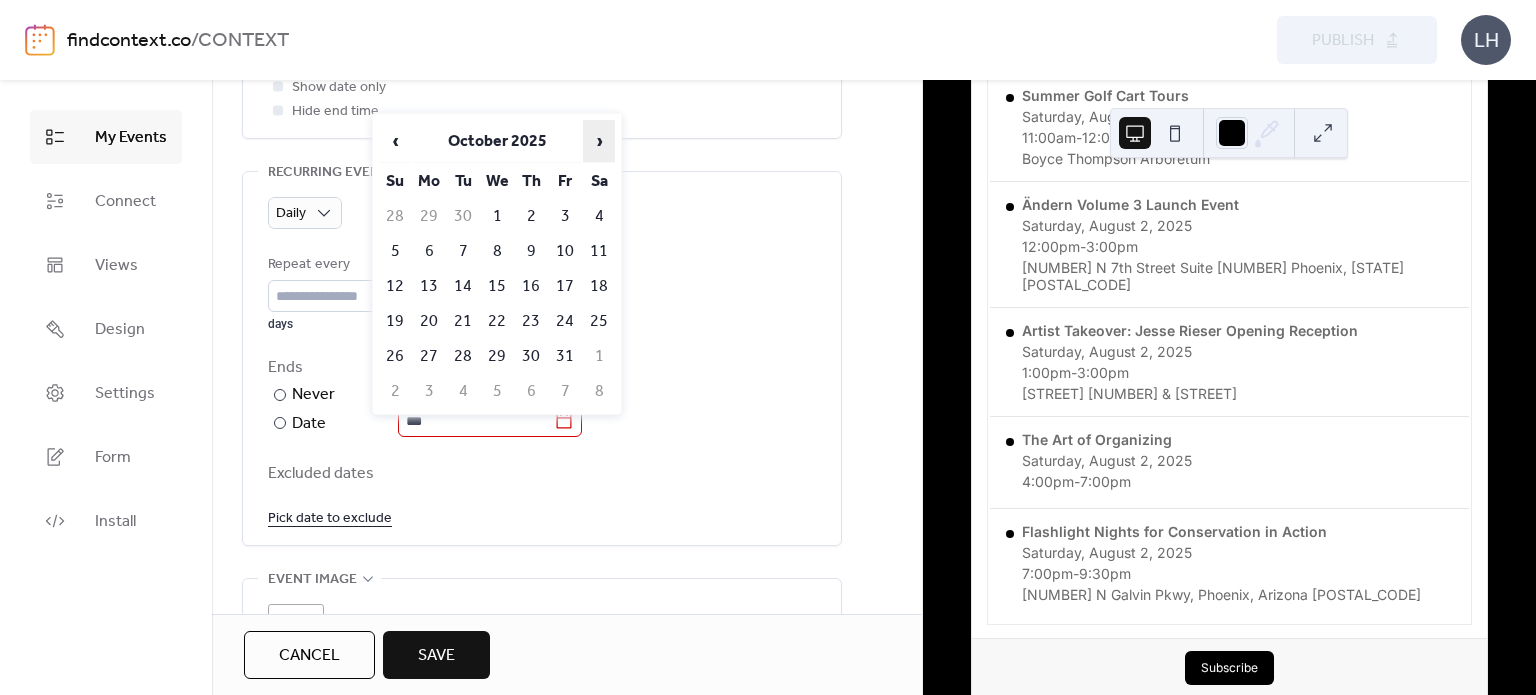 click on "›" at bounding box center [599, 141] 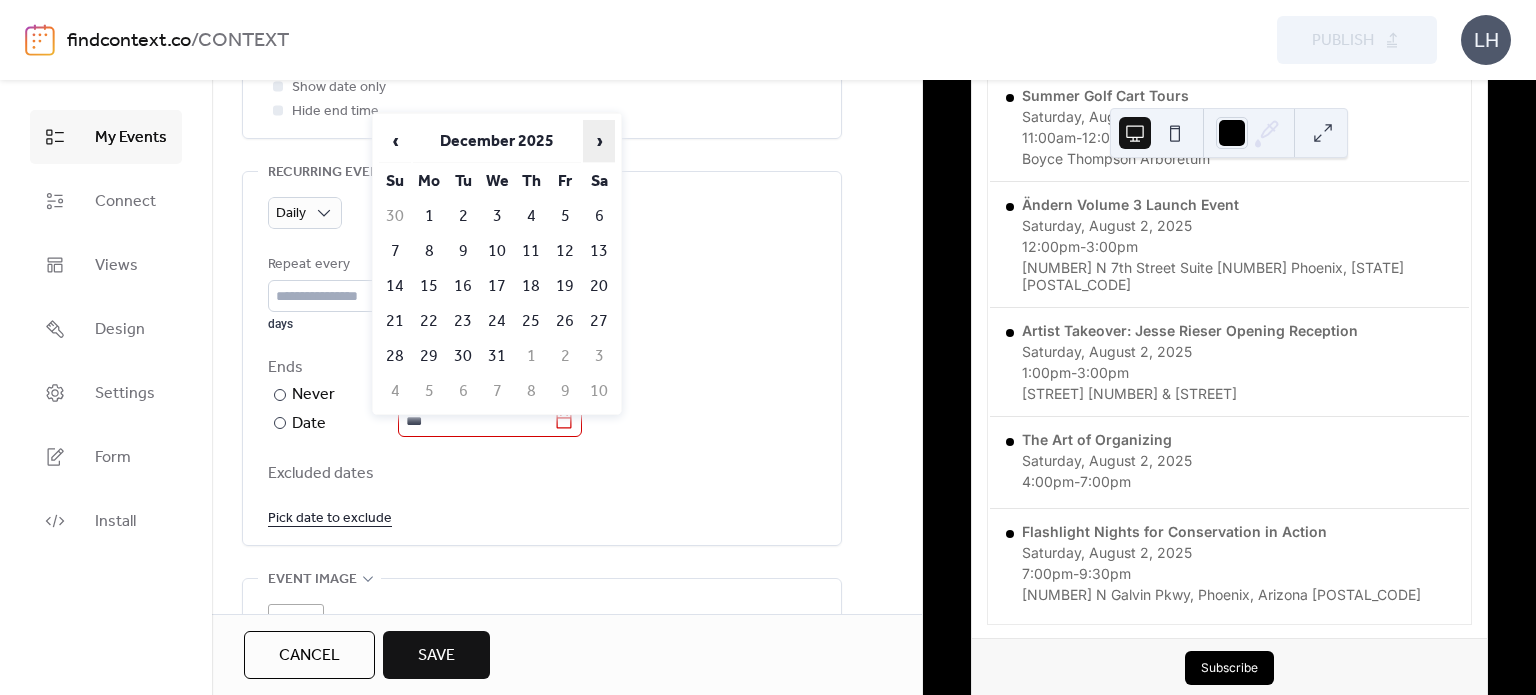 click on "›" at bounding box center [599, 141] 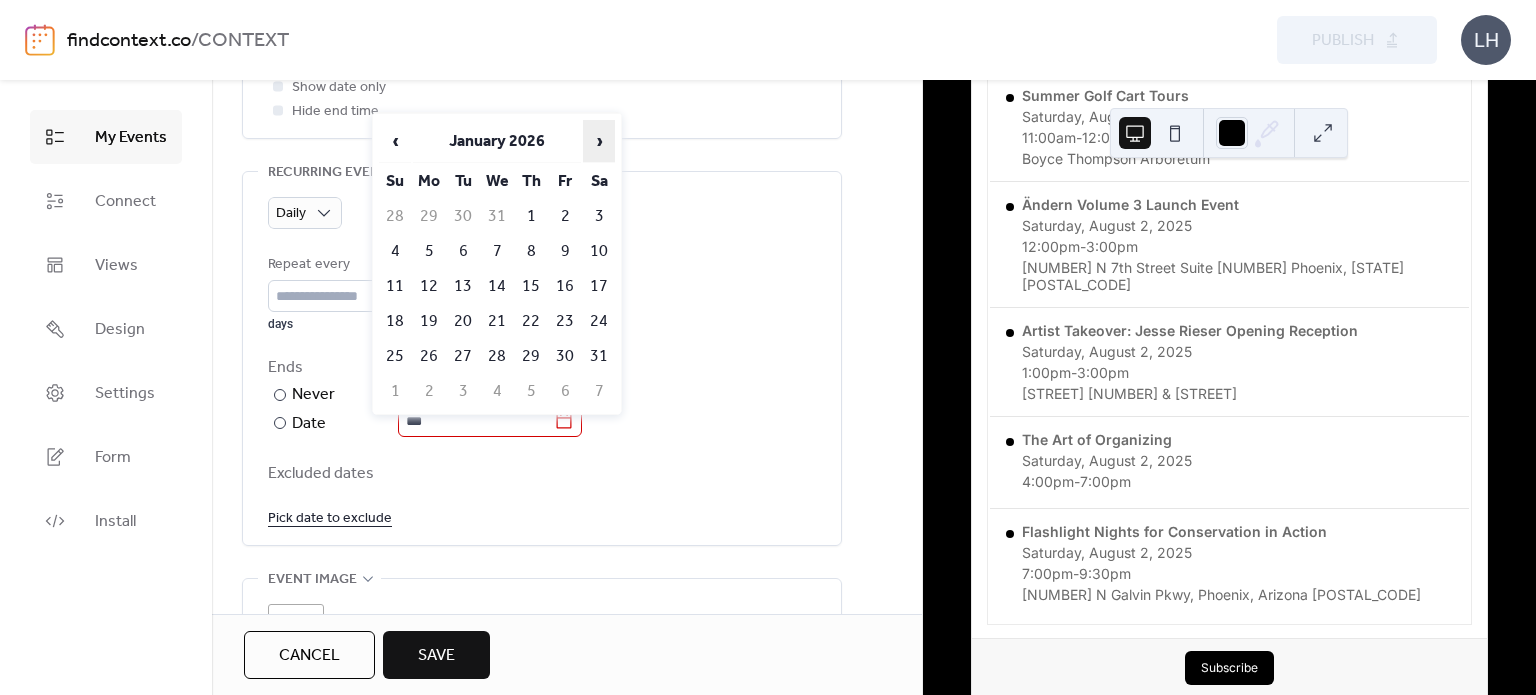 click on "›" at bounding box center (599, 141) 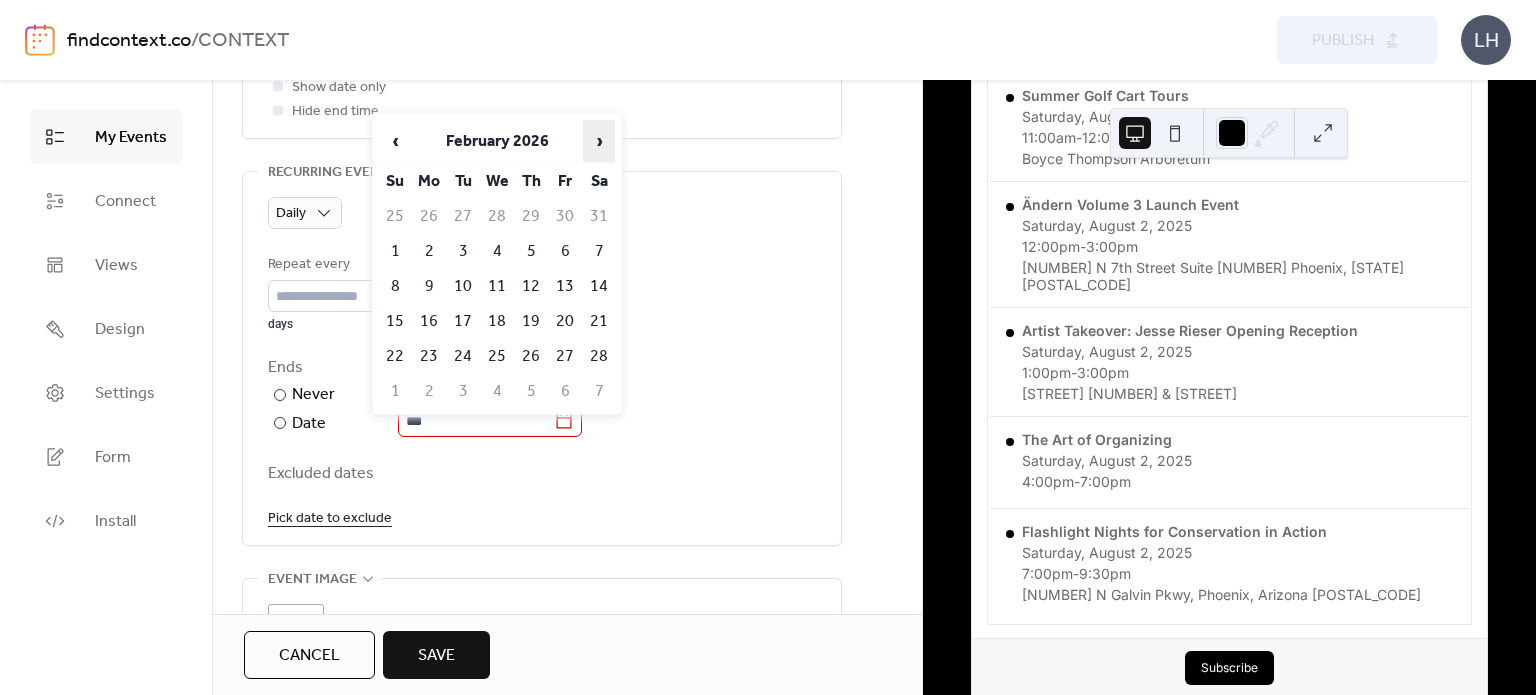click on "›" at bounding box center (599, 141) 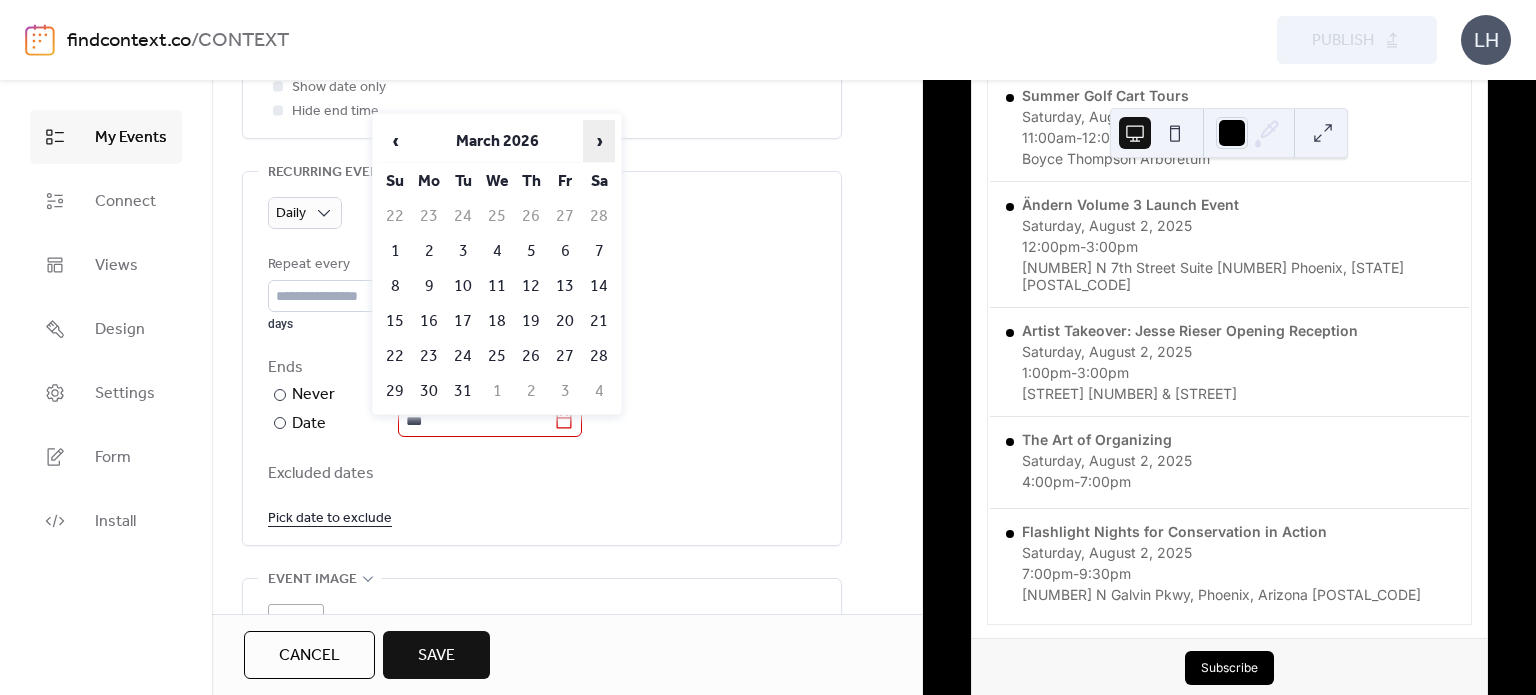 click on "›" at bounding box center (599, 141) 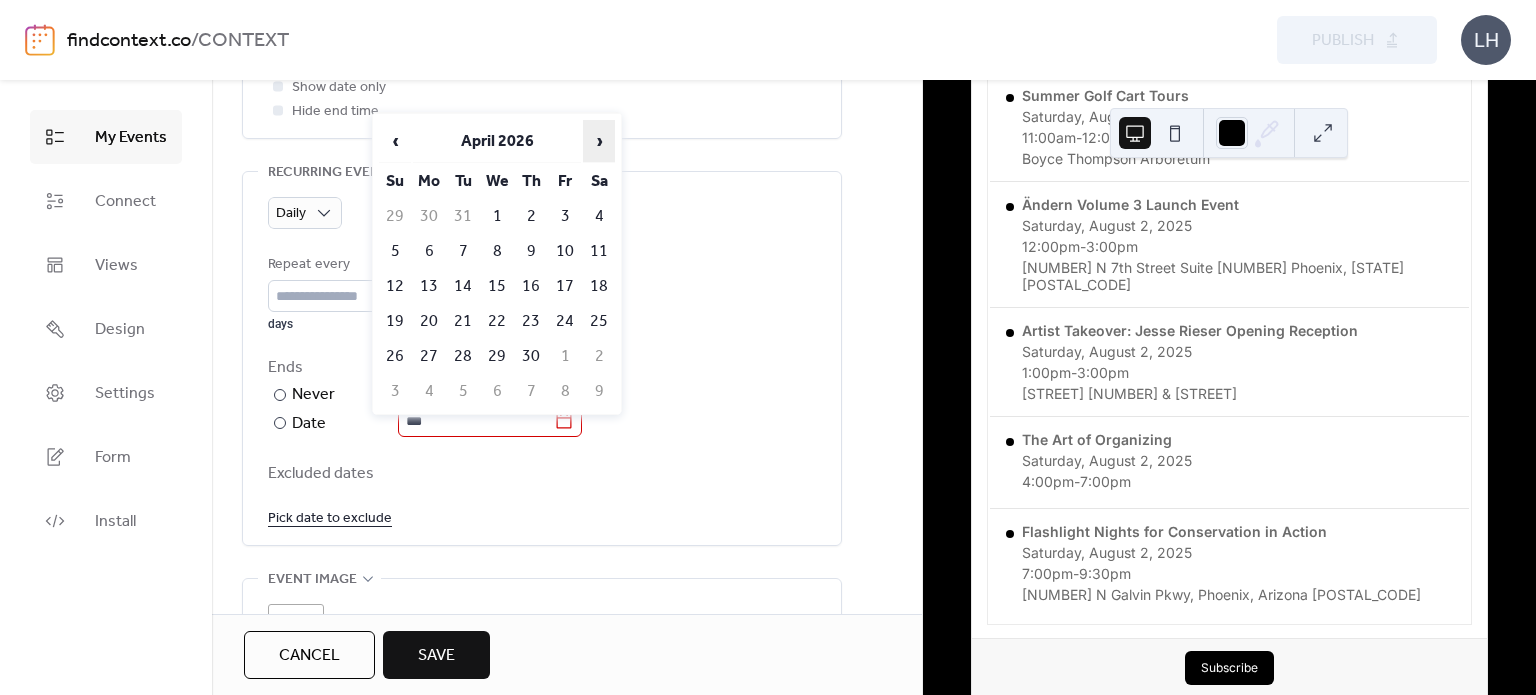 click on "›" at bounding box center (599, 141) 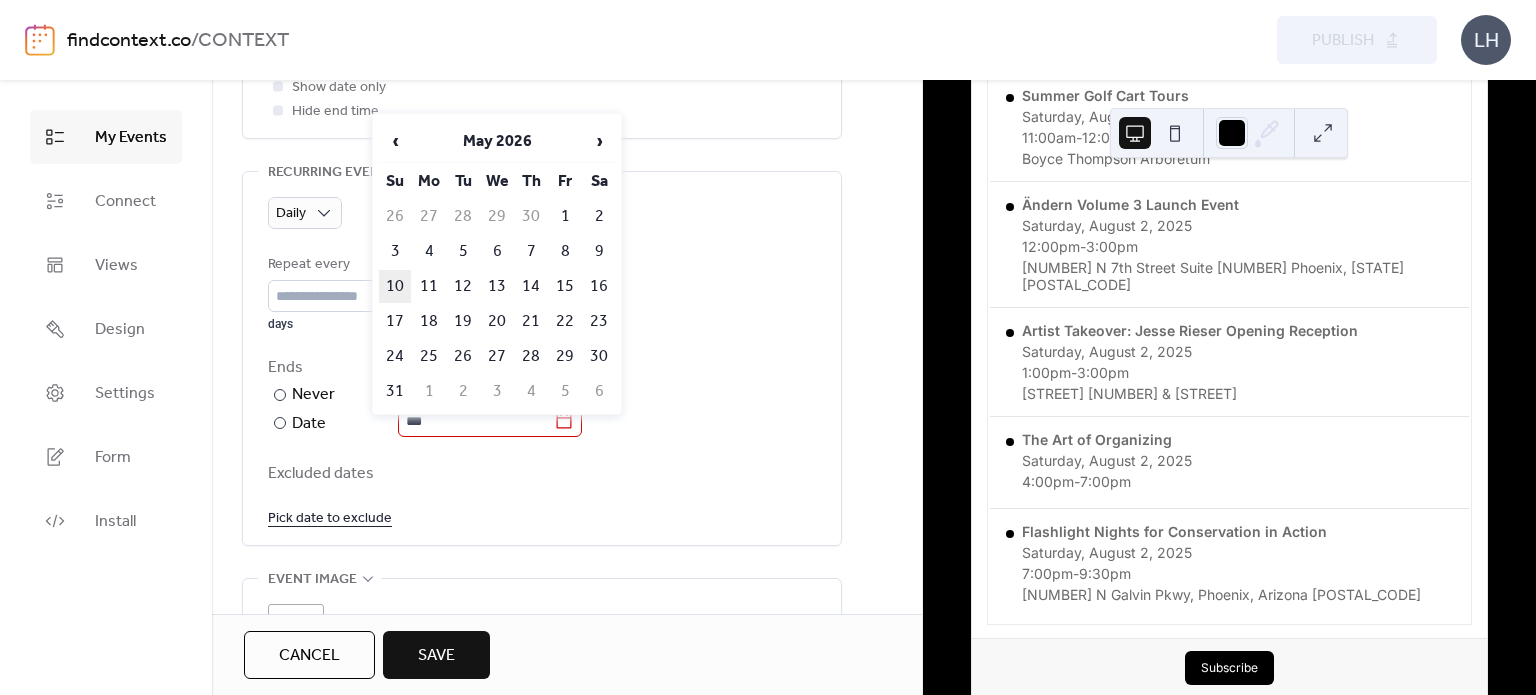 click on "10" at bounding box center [395, 286] 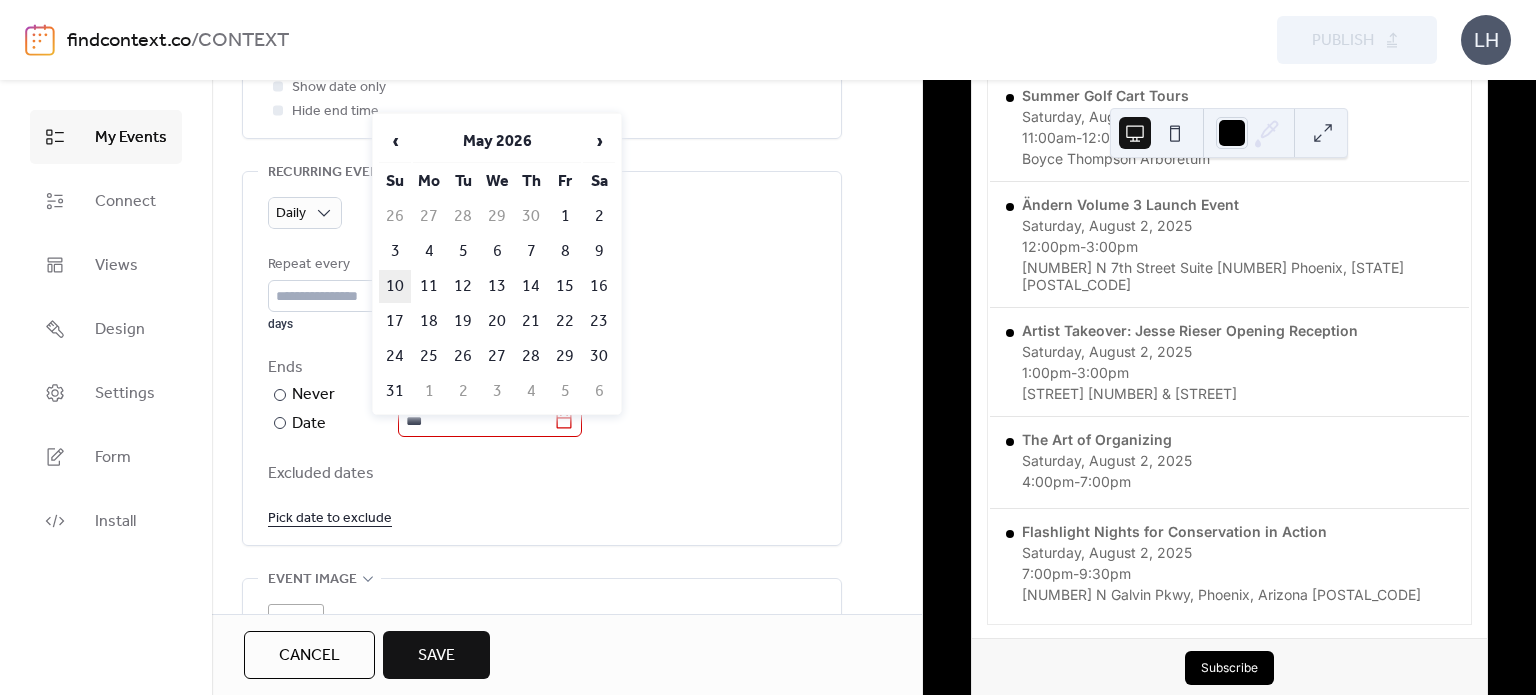 type on "**********" 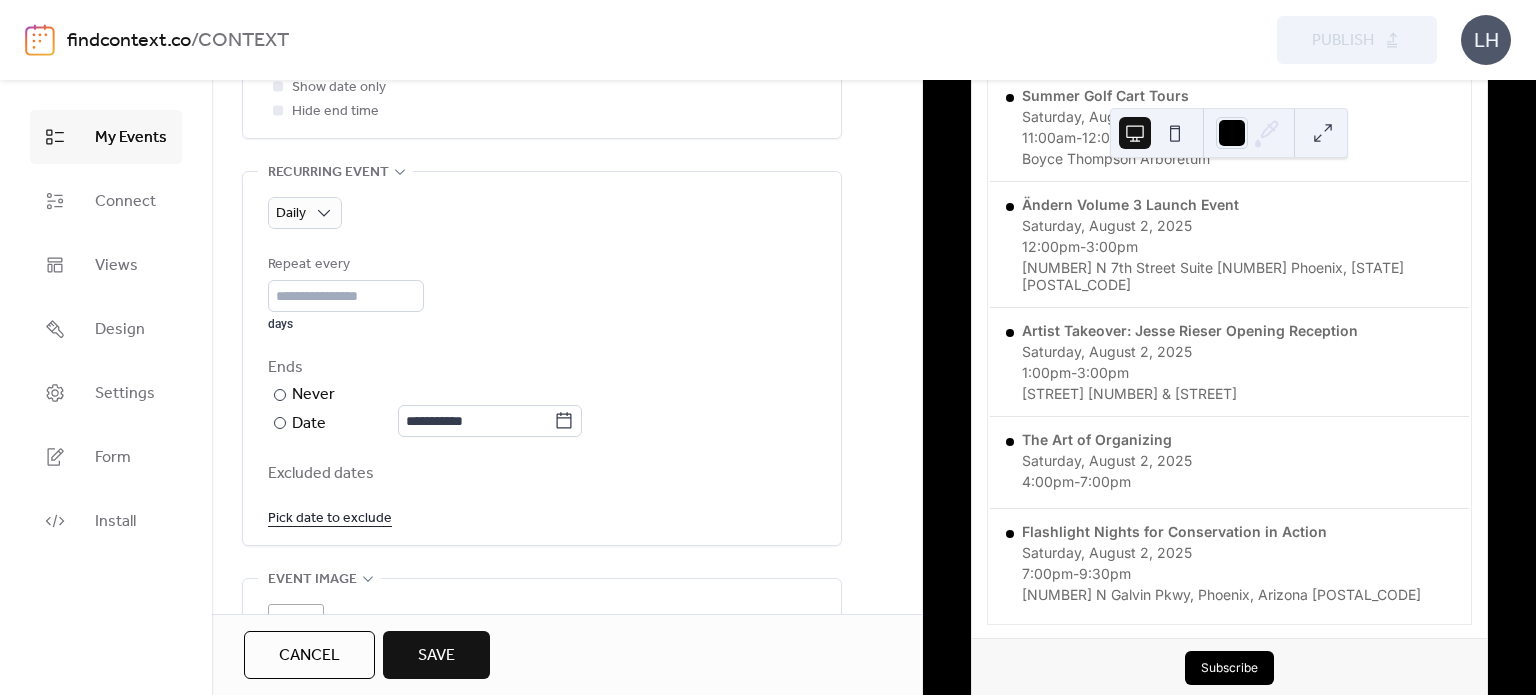 click on "**********" at bounding box center (542, 391) 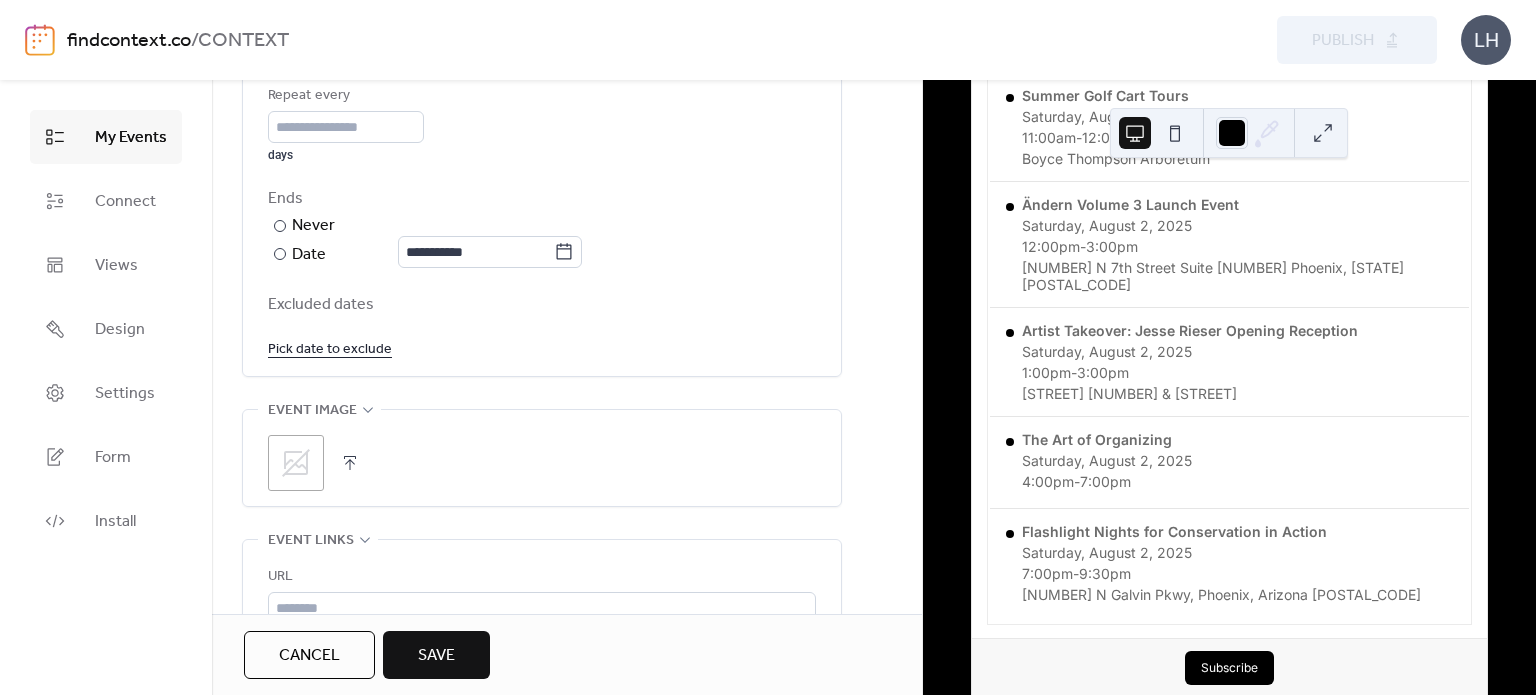 scroll, scrollTop: 1024, scrollLeft: 0, axis: vertical 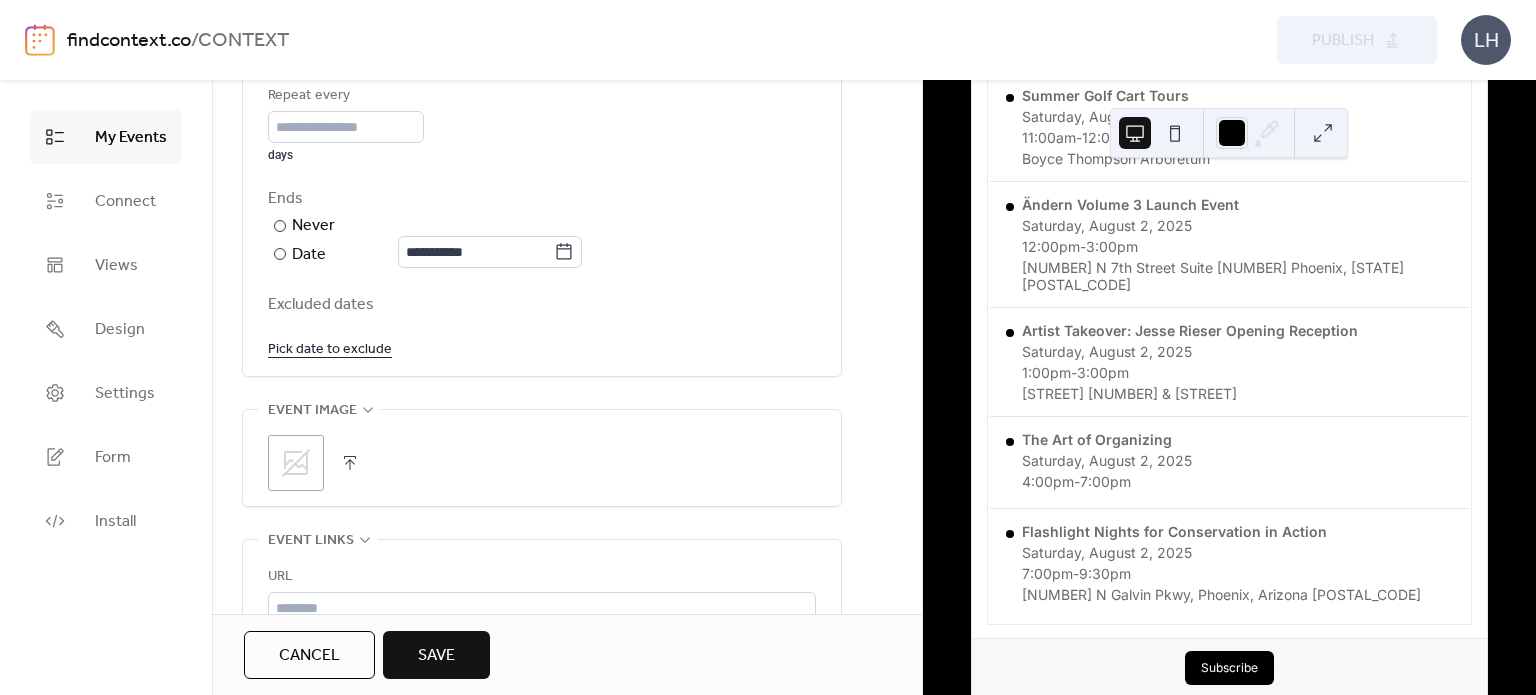 click 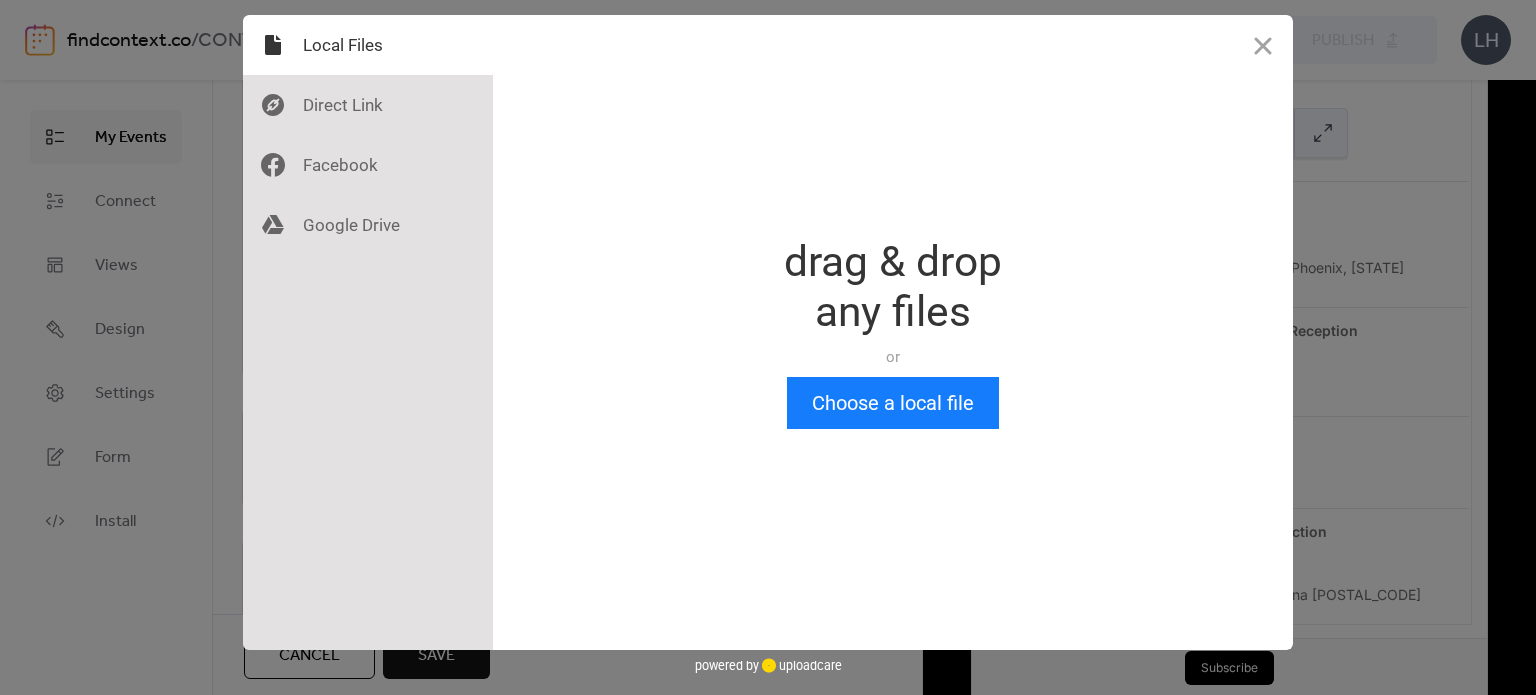 click on "Drop a file here drag & drop any files or Upload files from your computer Choose a local file or choose from" at bounding box center [893, 332] 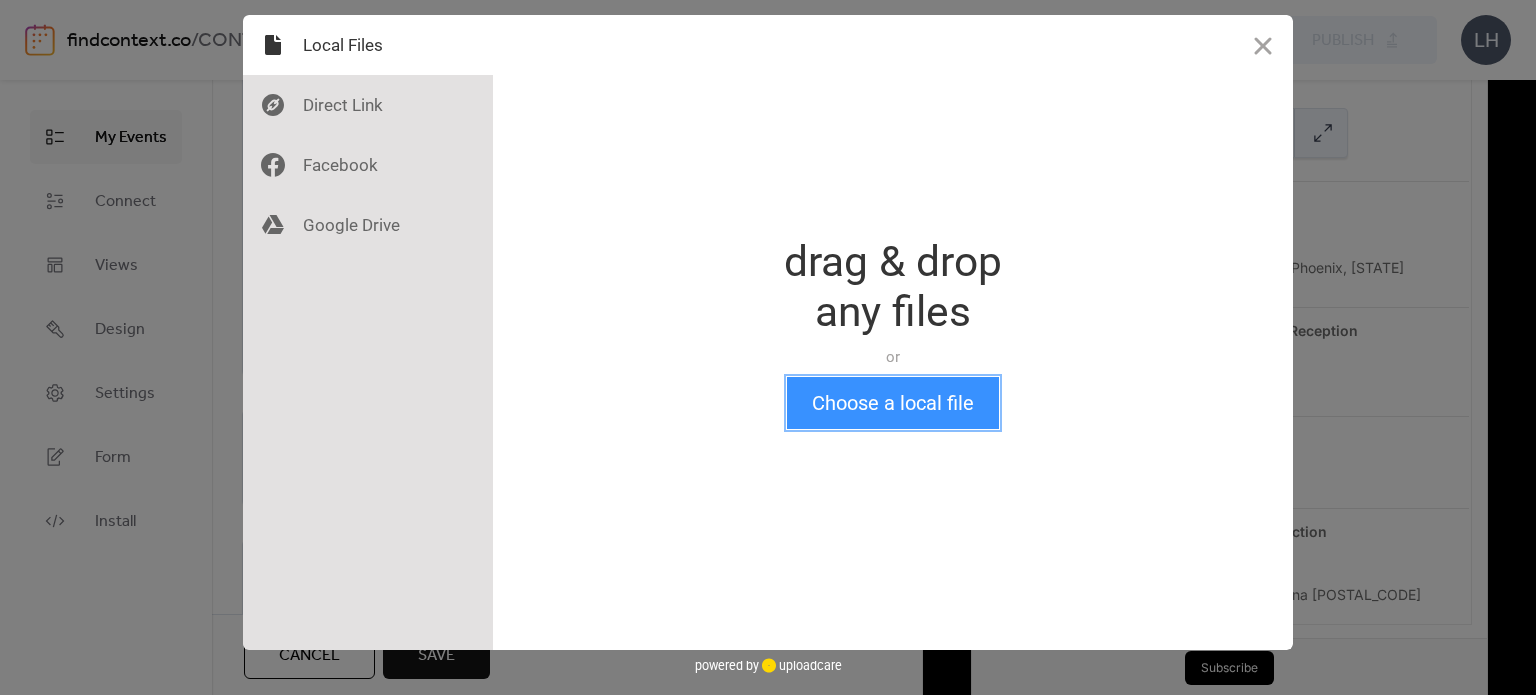 click on "Choose a local file" at bounding box center [893, 403] 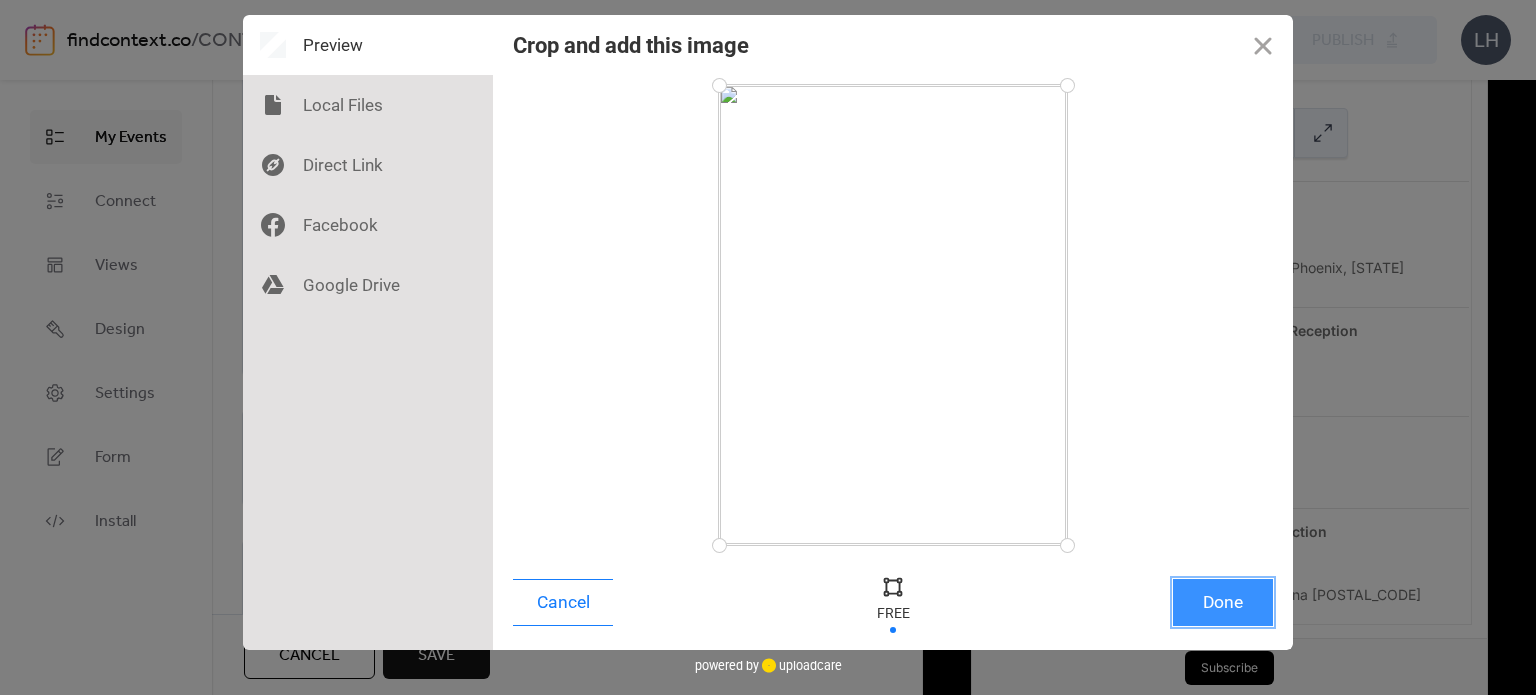 click on "Done" at bounding box center [1223, 602] 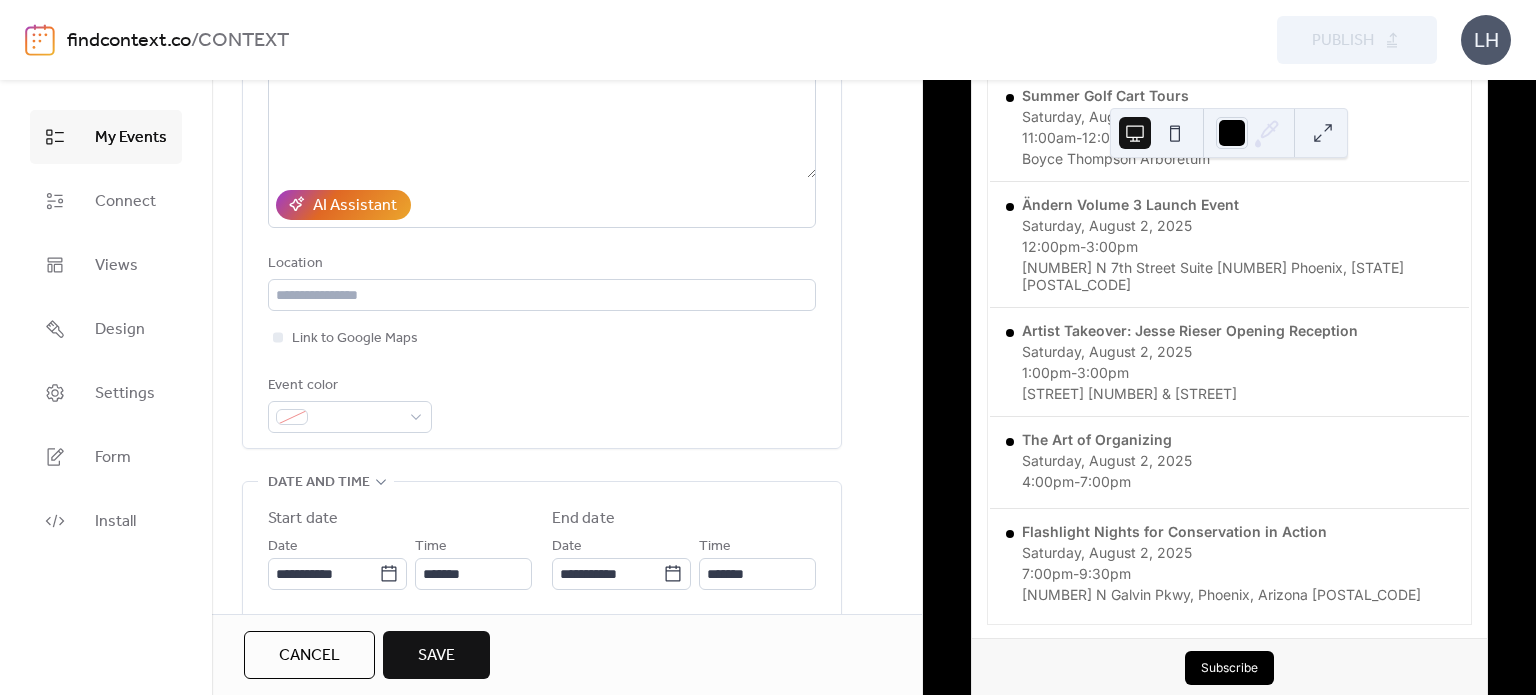 scroll, scrollTop: 276, scrollLeft: 0, axis: vertical 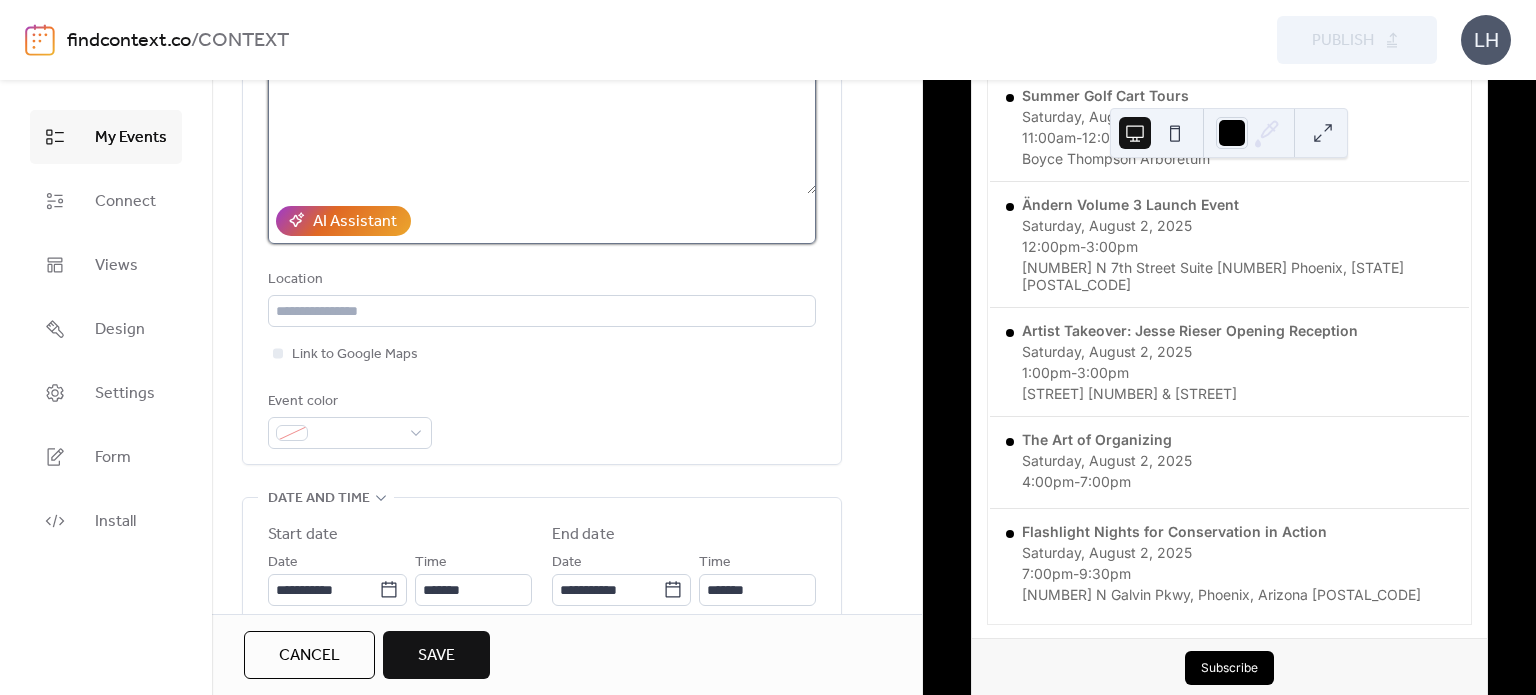 click at bounding box center [542, 118] 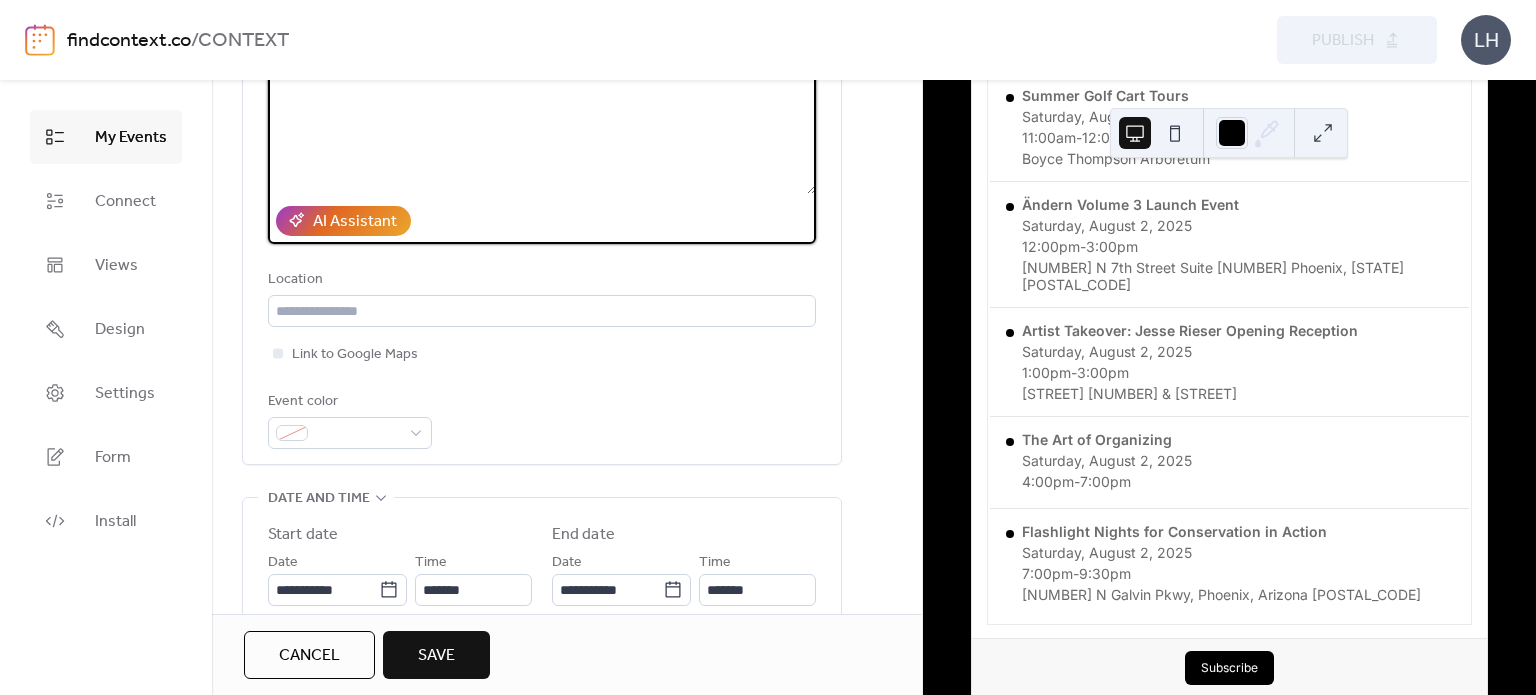 type on "*" 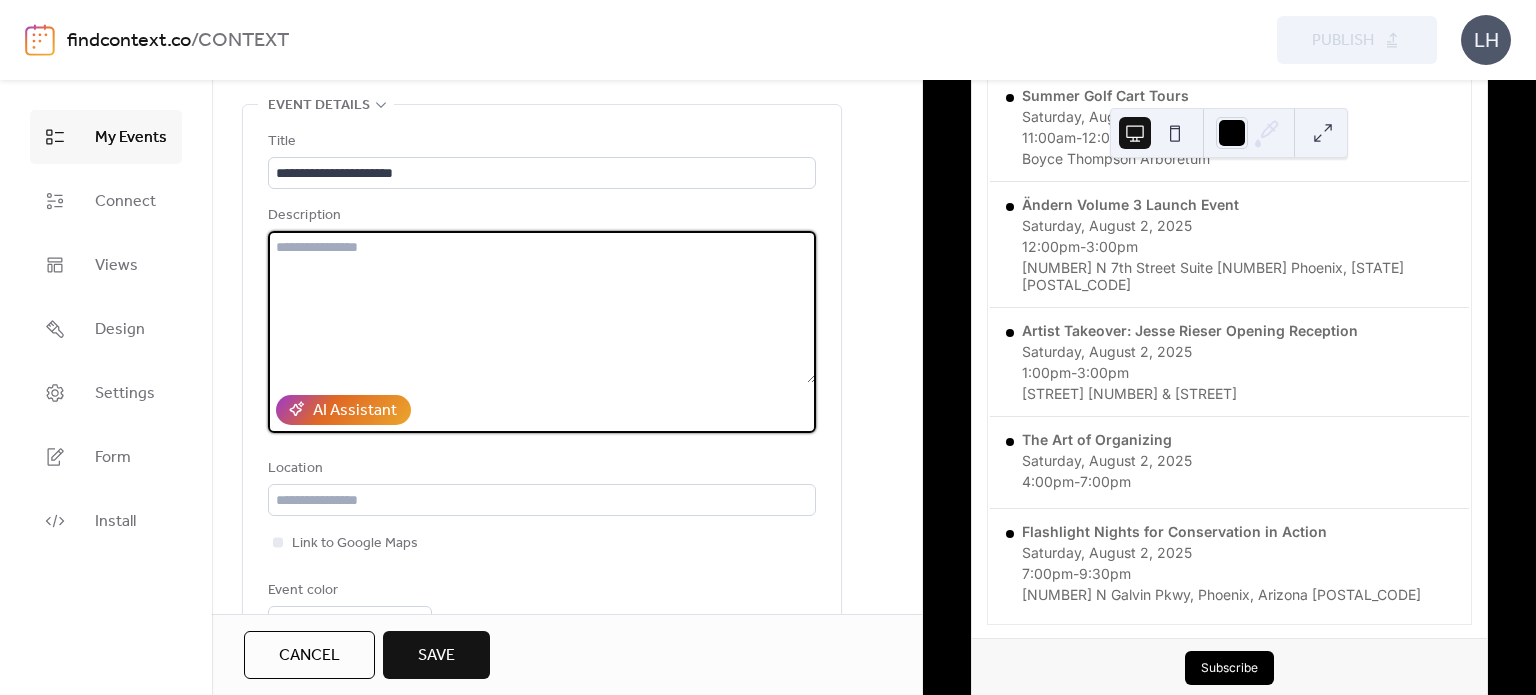 scroll, scrollTop: 75, scrollLeft: 0, axis: vertical 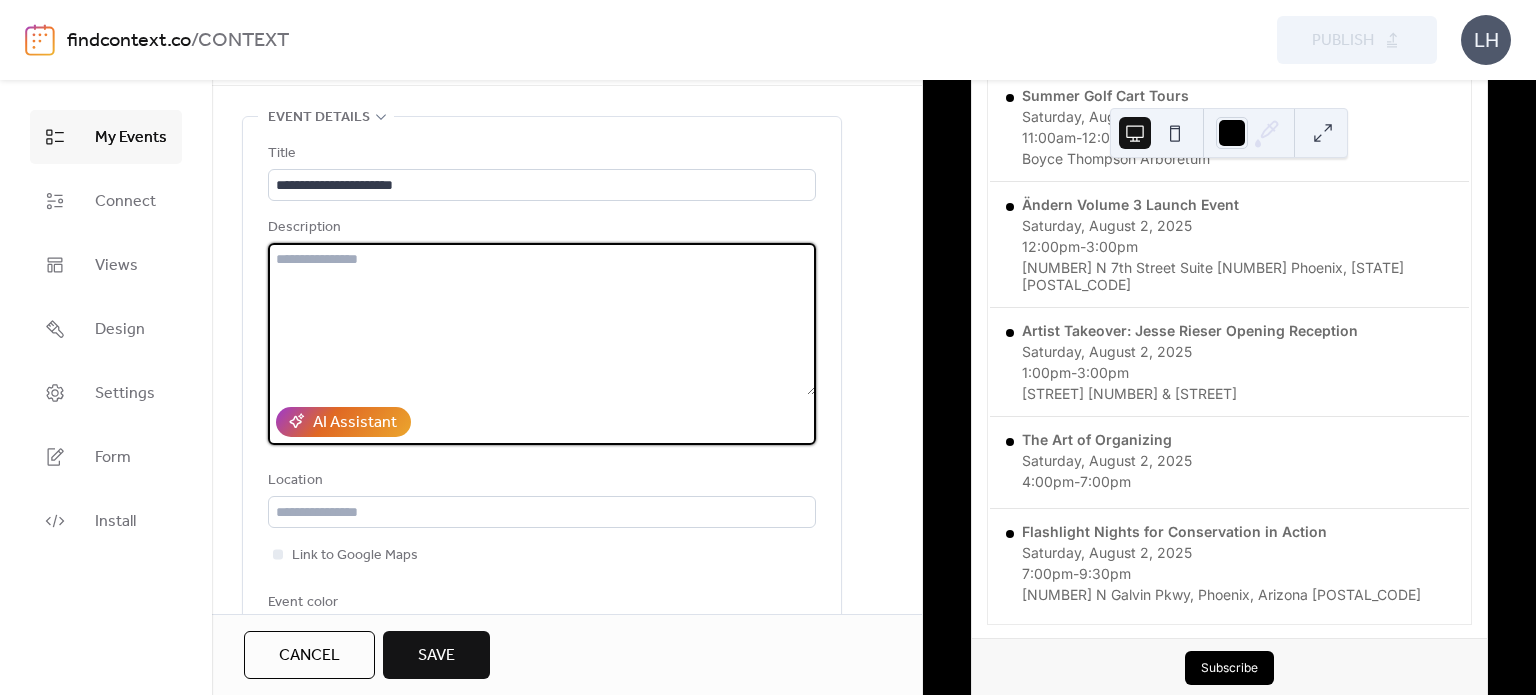 paste on "**********" 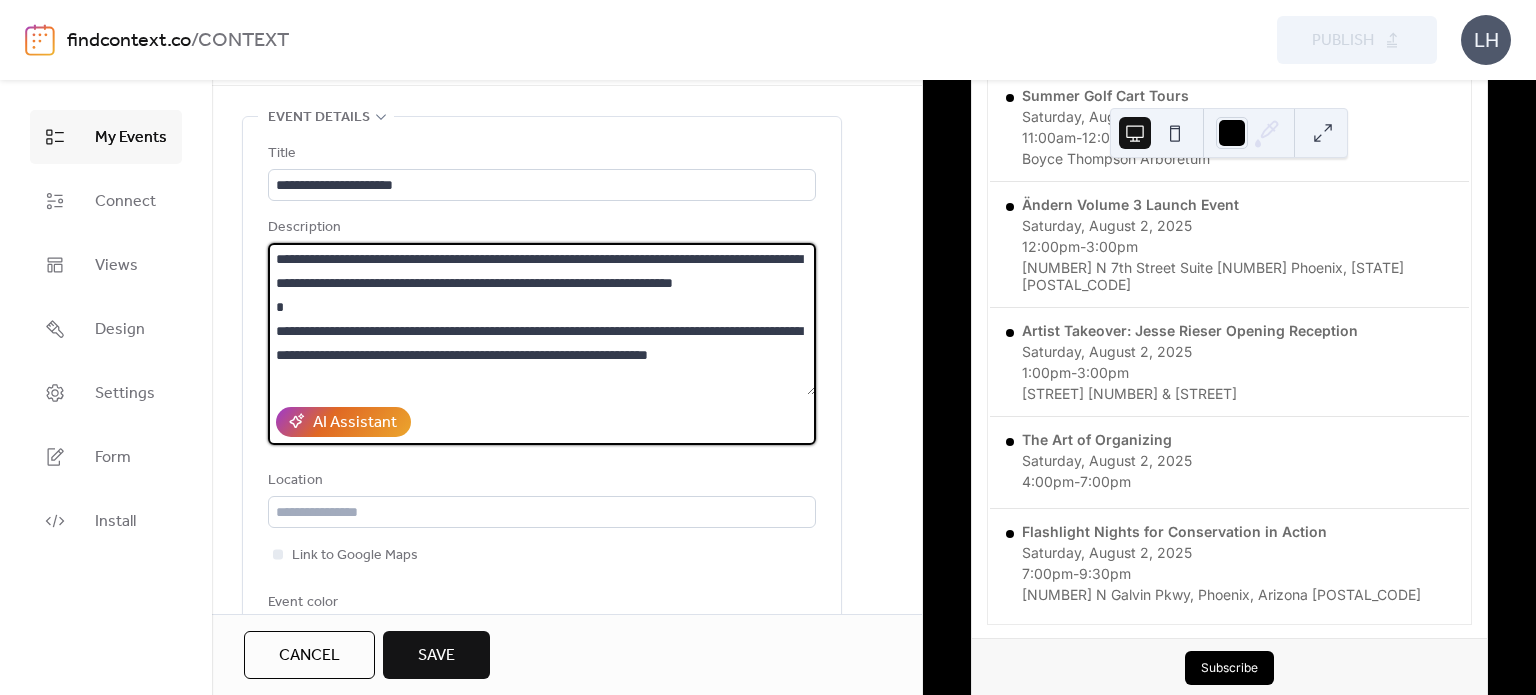 scroll, scrollTop: 24, scrollLeft: 0, axis: vertical 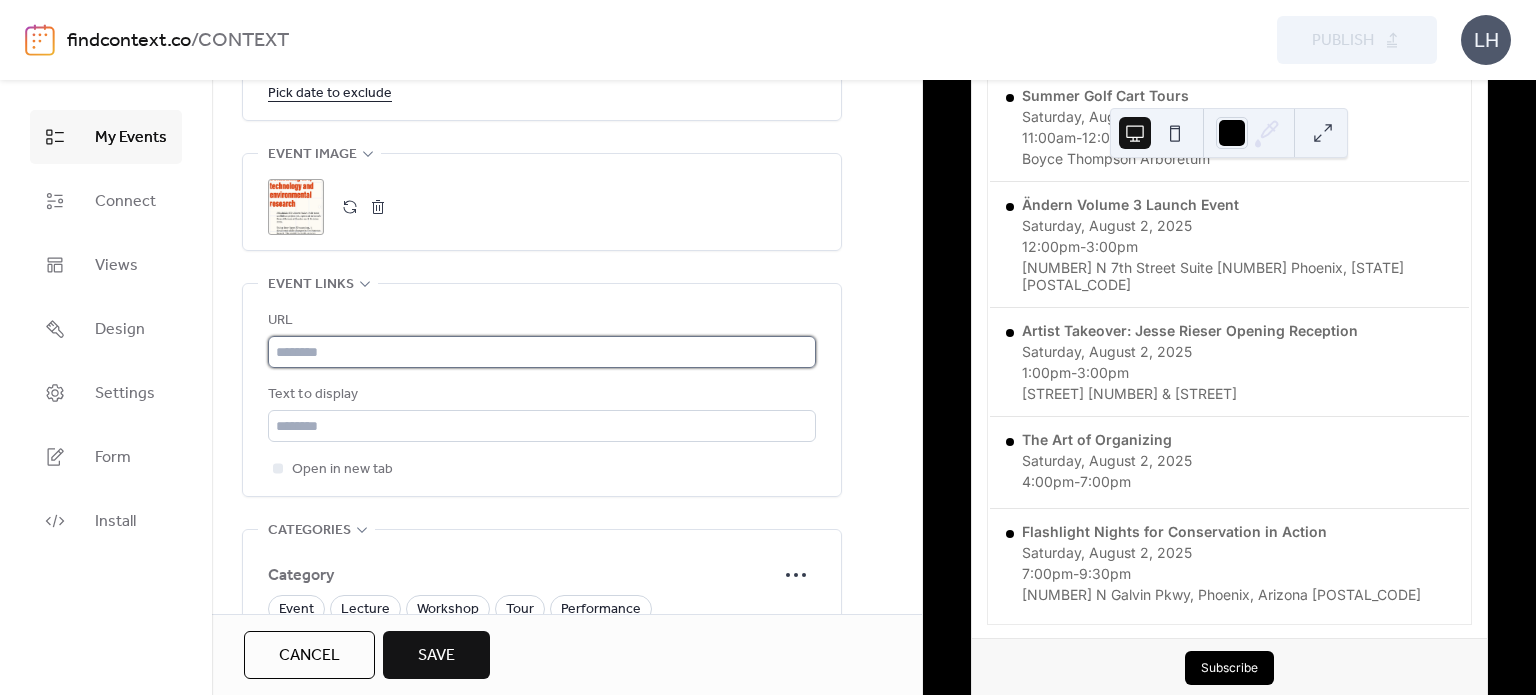 click at bounding box center [542, 352] 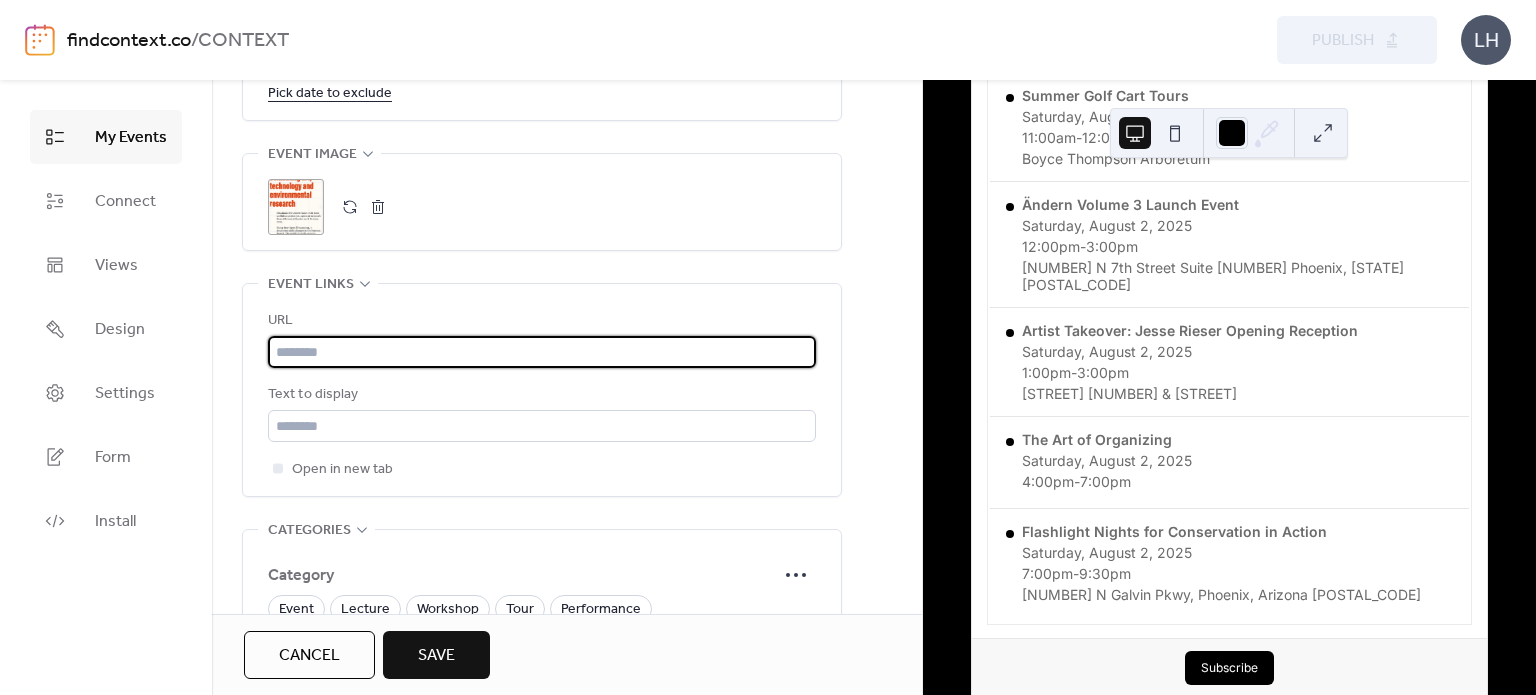 paste on "**********" 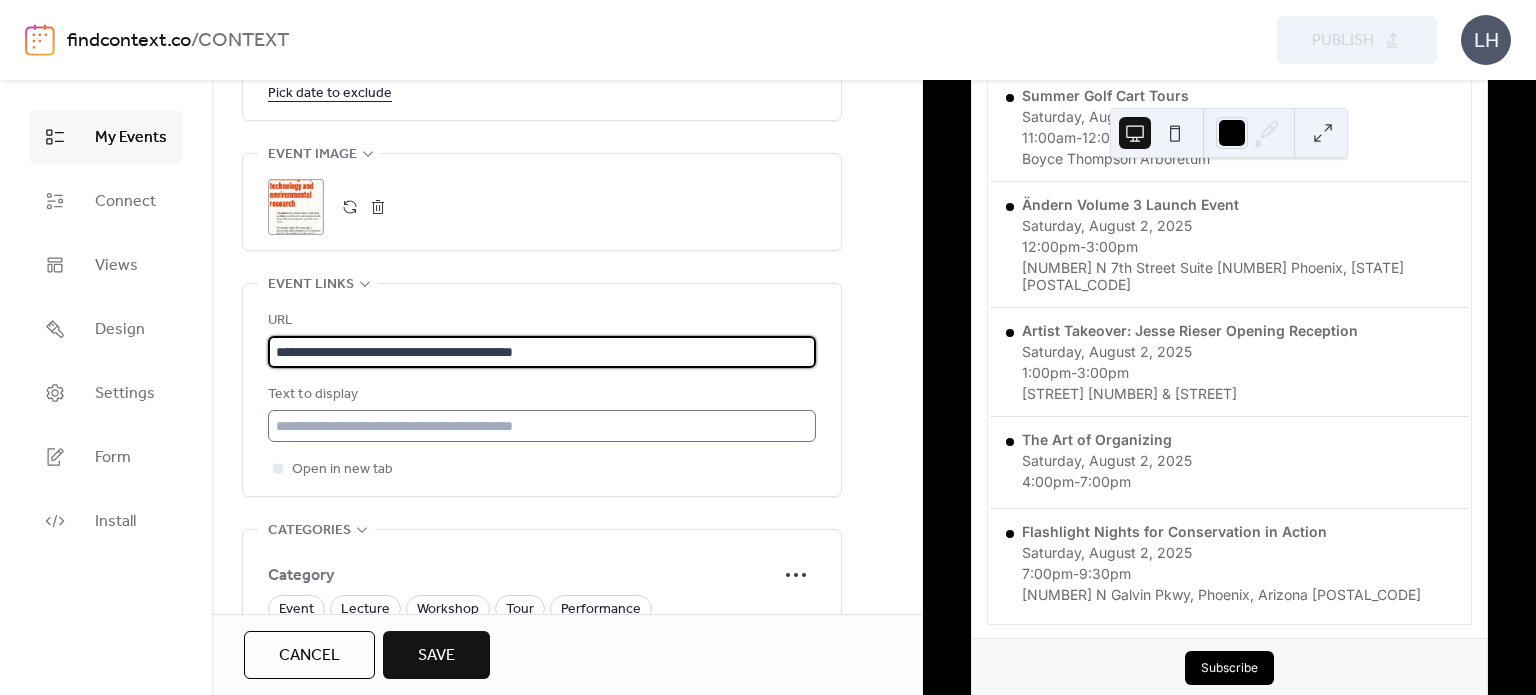 type on "**********" 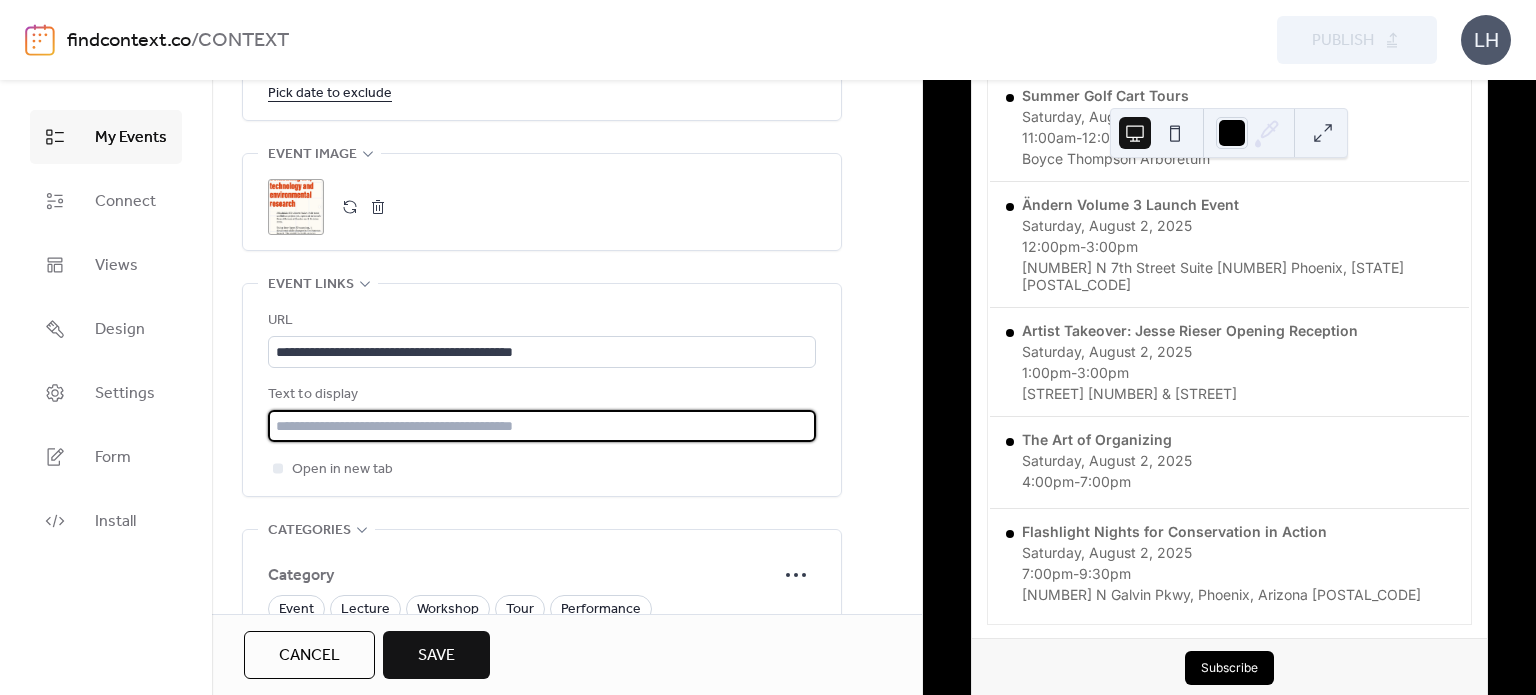click at bounding box center [542, 426] 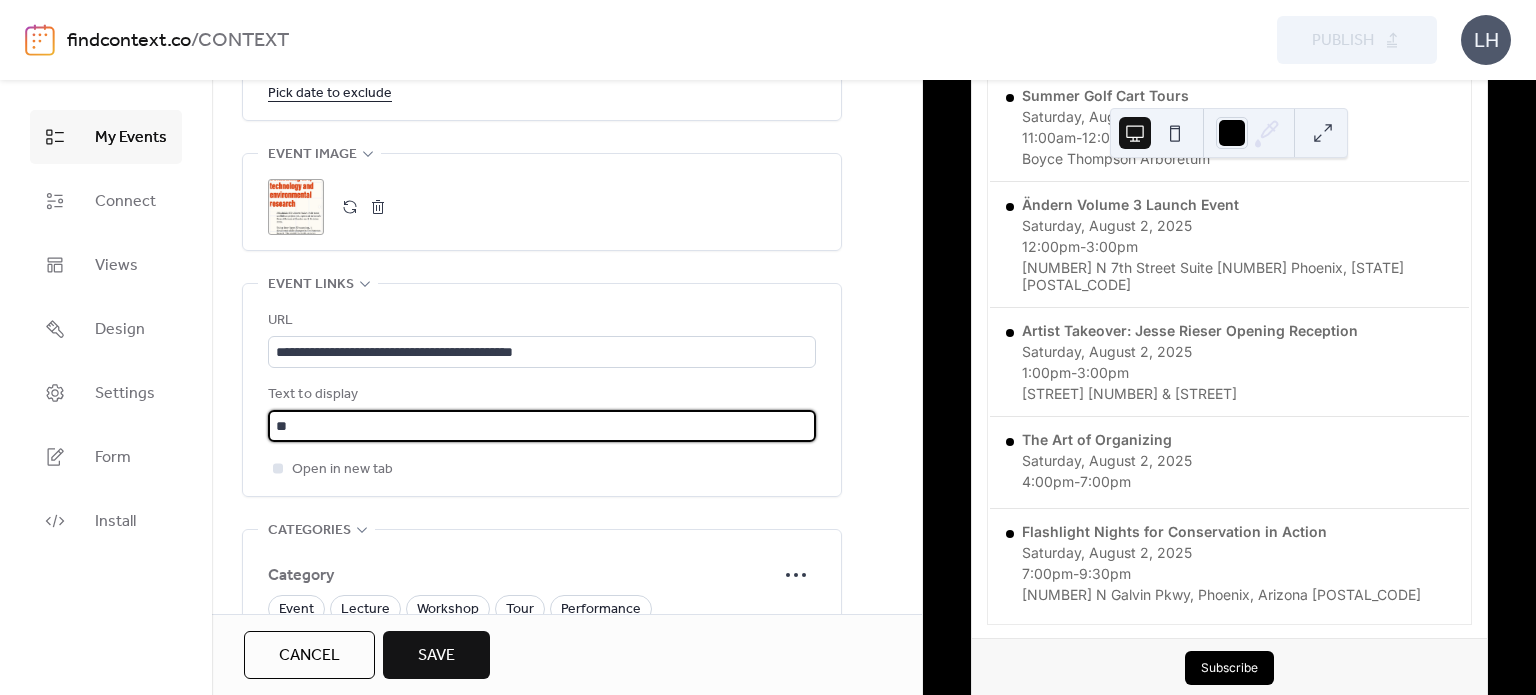 type on "**********" 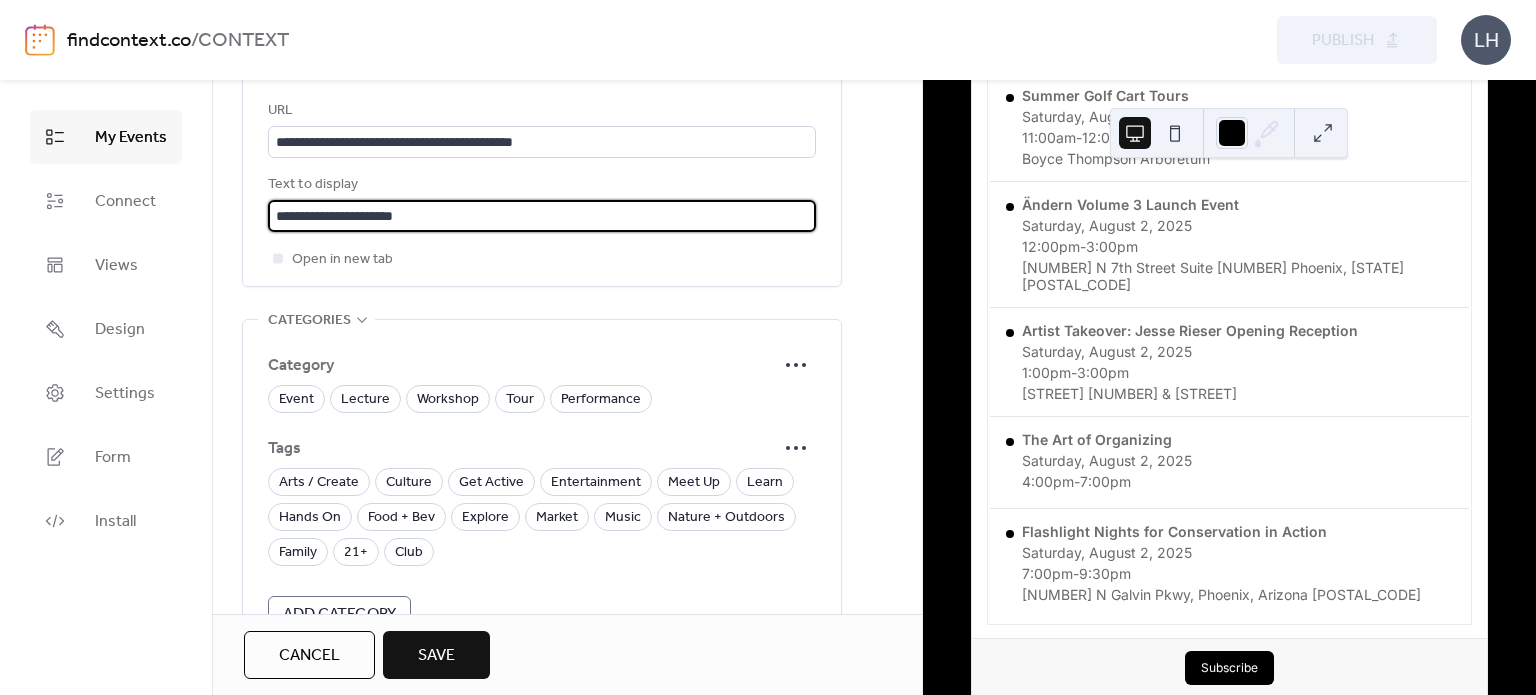 scroll, scrollTop: 1501, scrollLeft: 0, axis: vertical 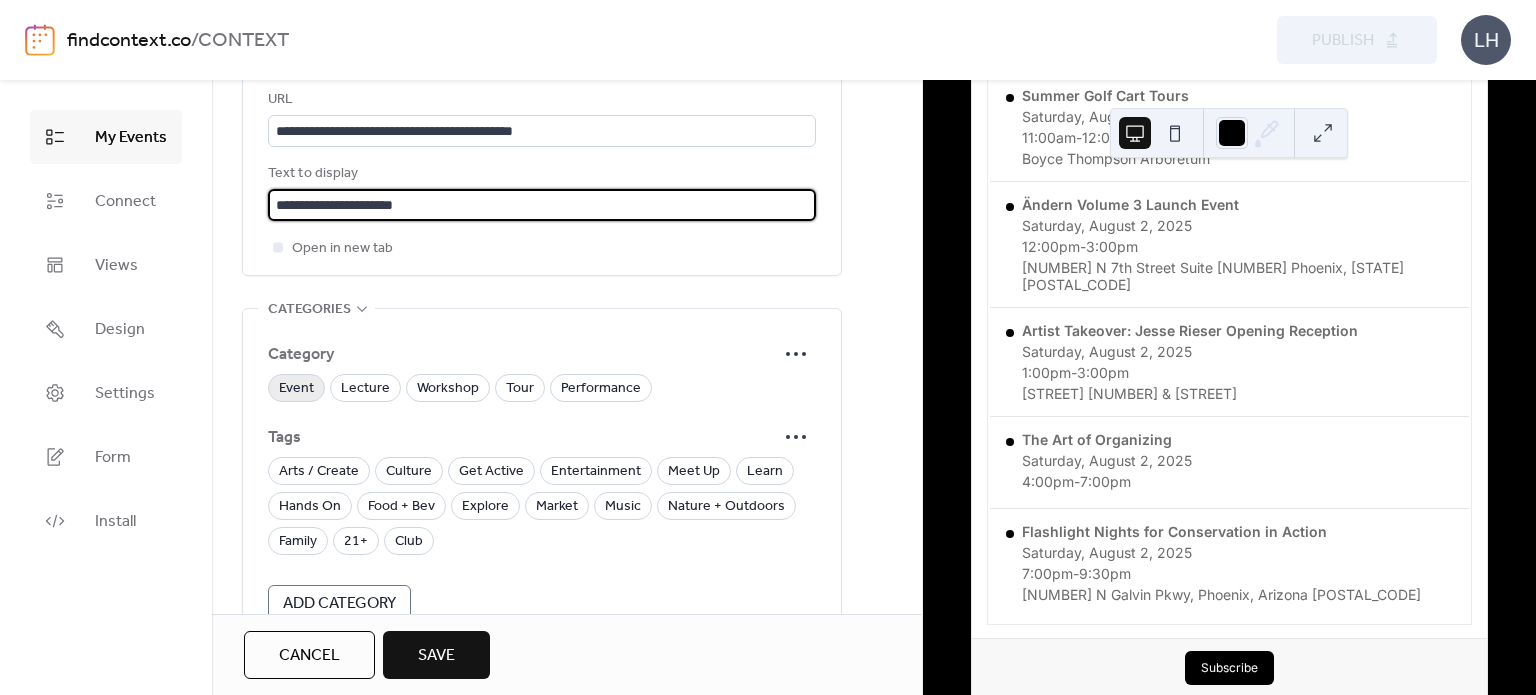 click on "Event" at bounding box center [296, 389] 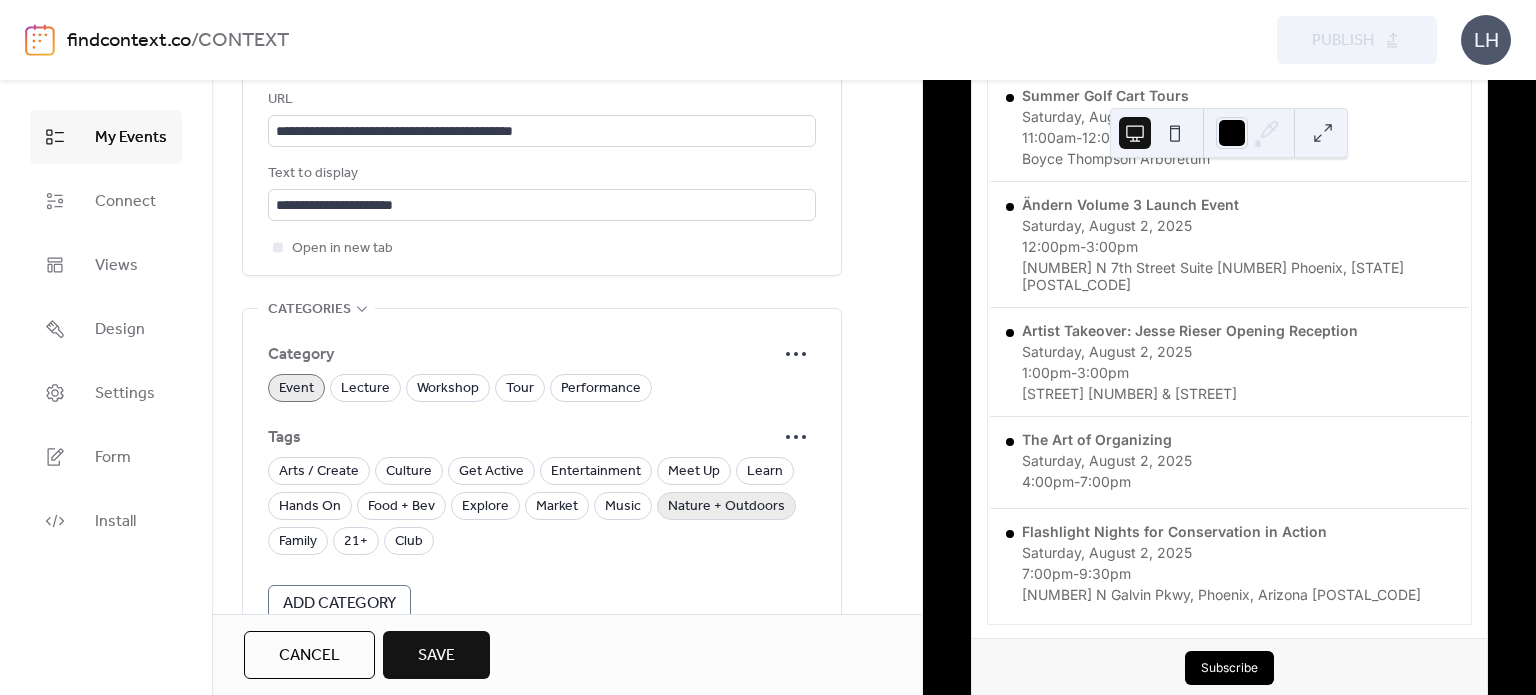 click on "Nature + Outdoors" at bounding box center (726, 507) 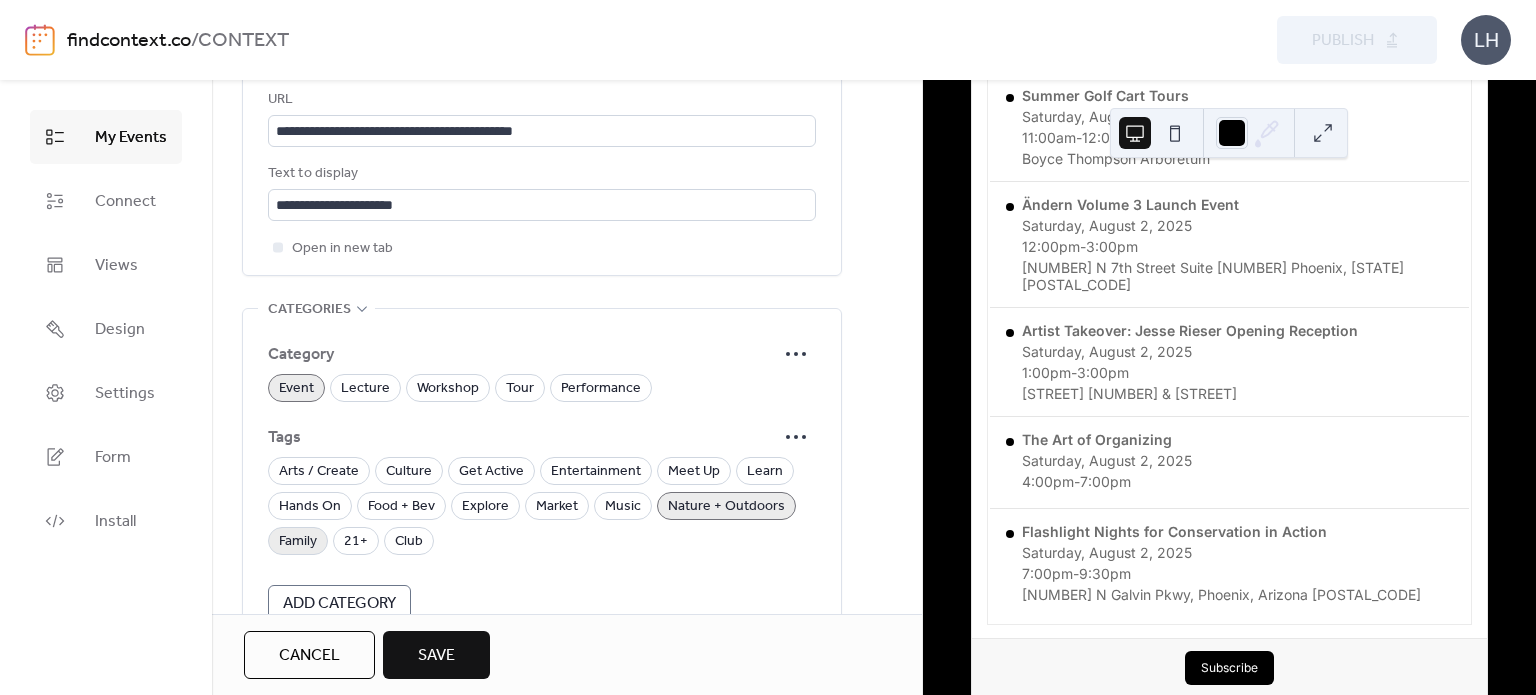 click on "Family" at bounding box center (298, 542) 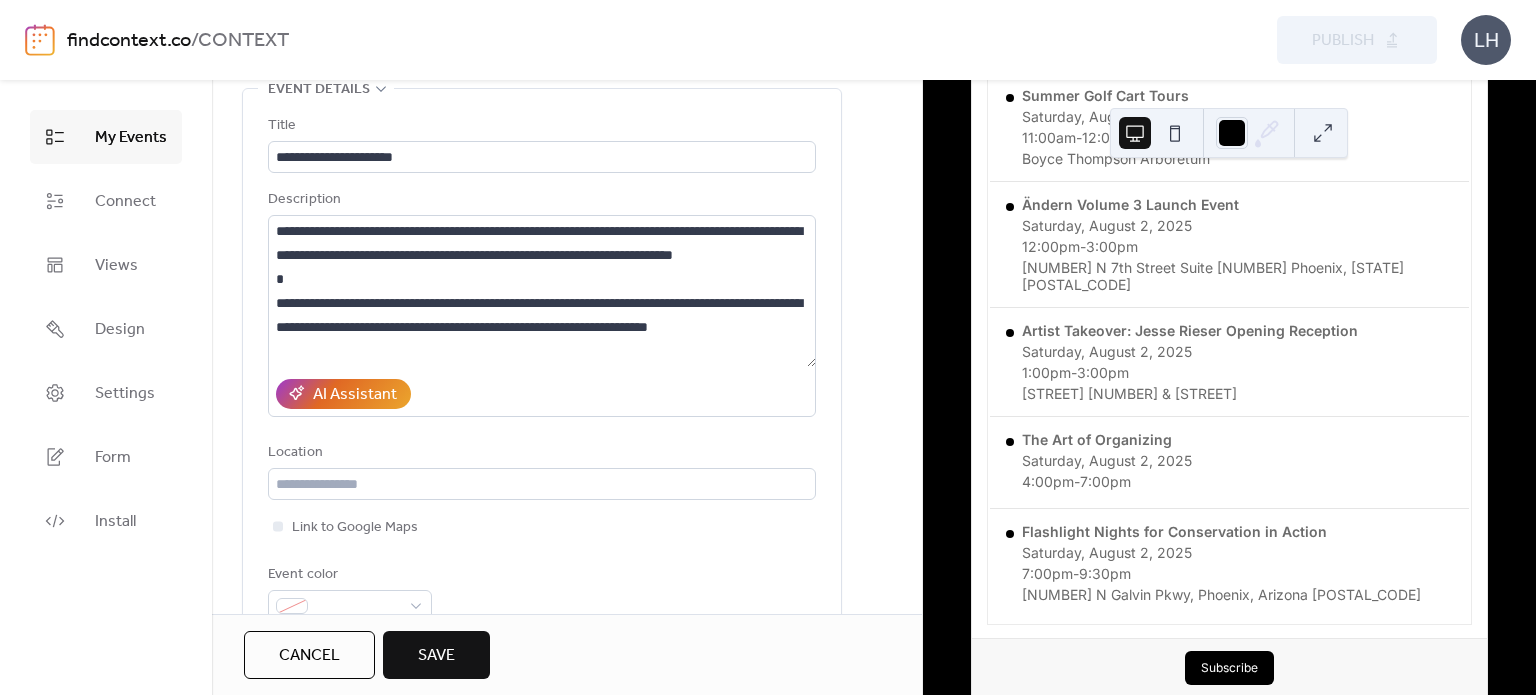 scroll, scrollTop: 98, scrollLeft: 0, axis: vertical 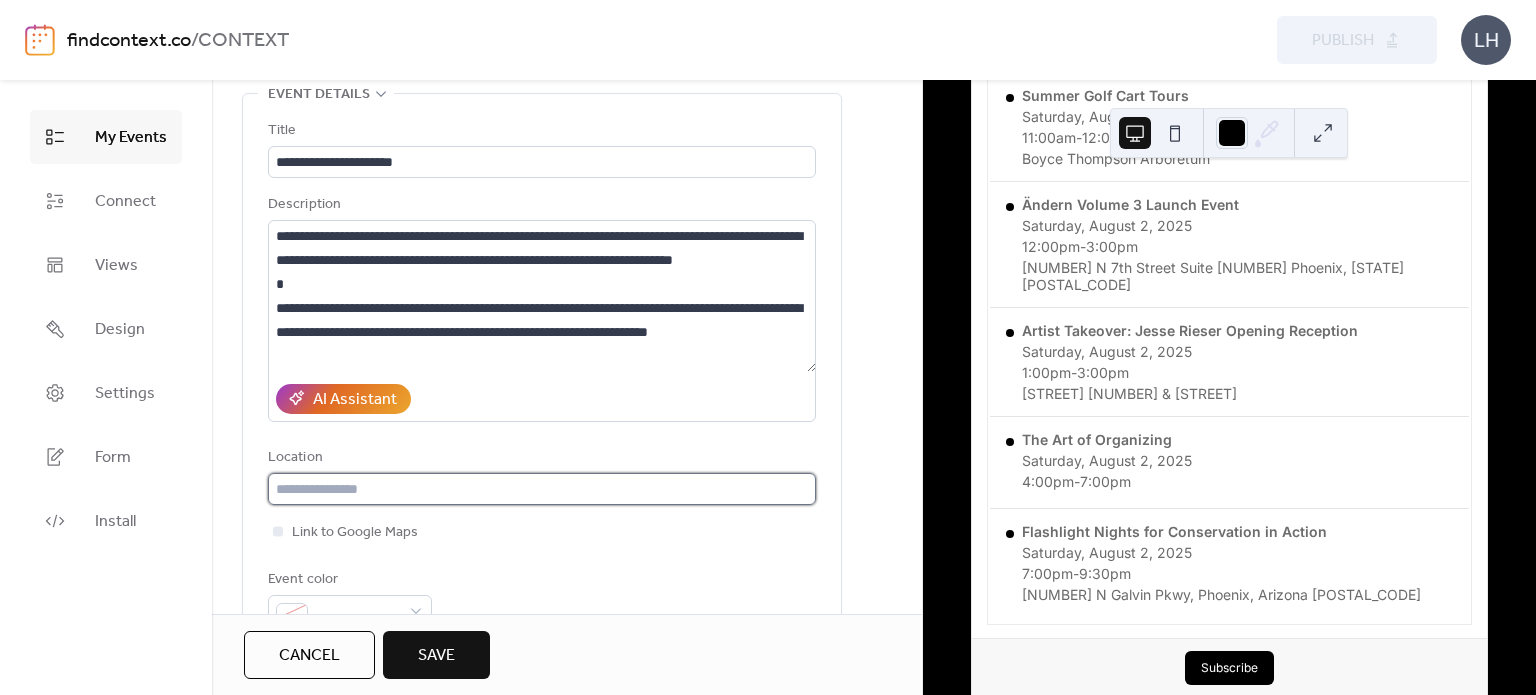 click at bounding box center [542, 489] 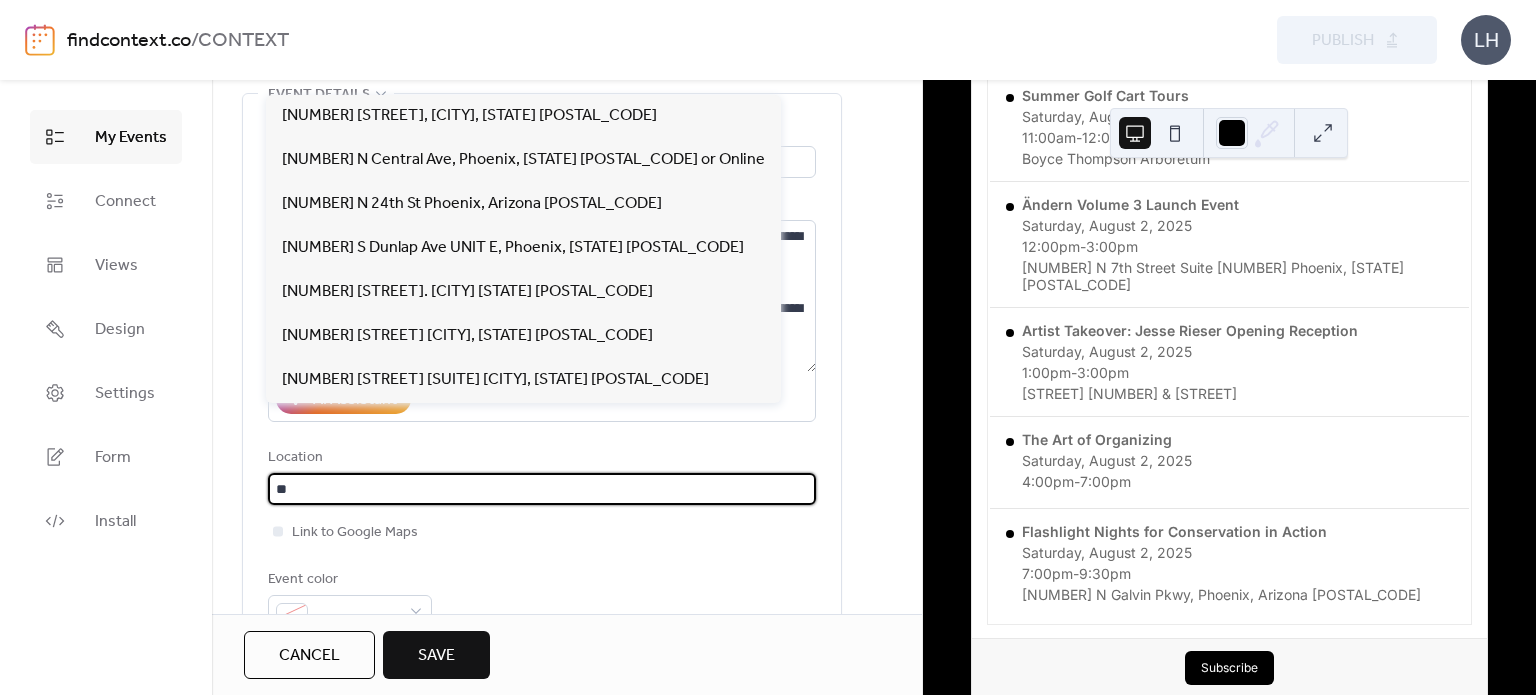 type on "*" 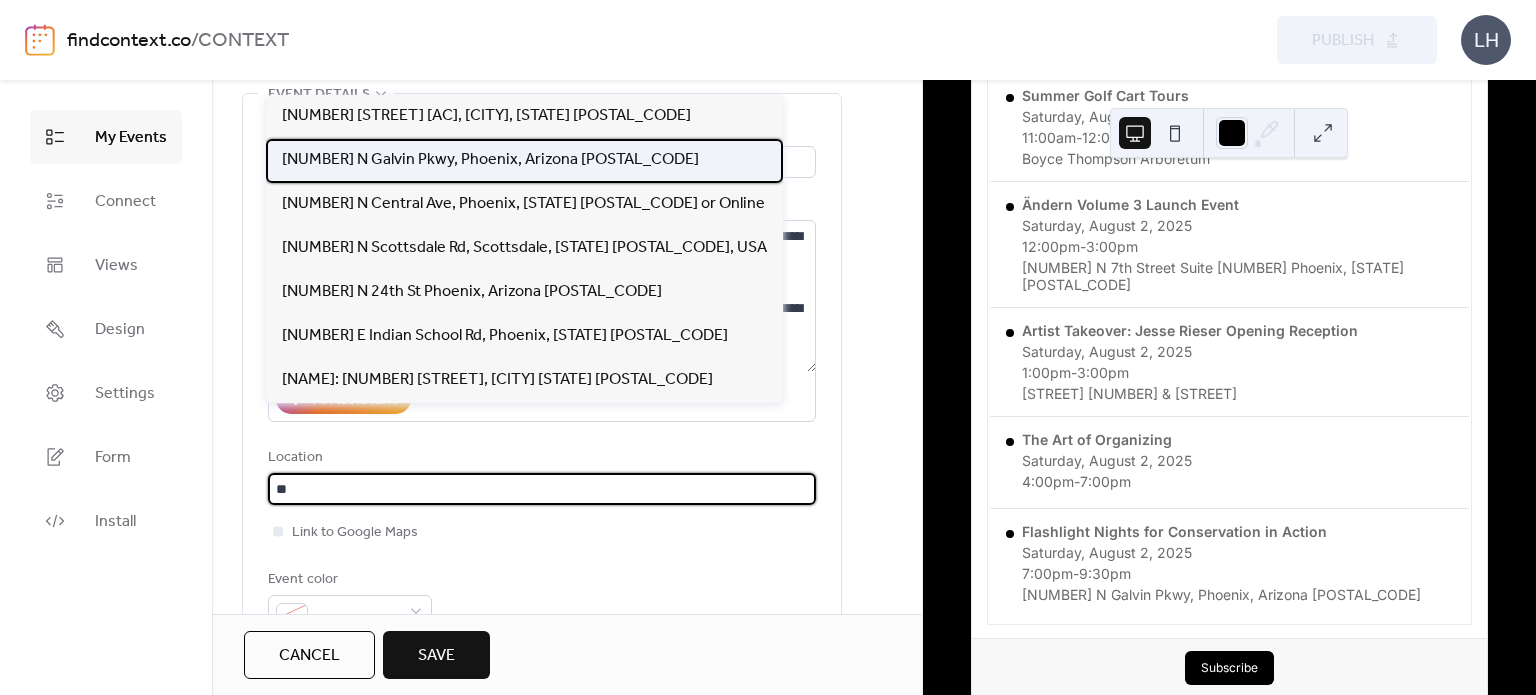 click on "[NUMBER] N Galvin Pkwy, Phoenix, Arizona [POSTAL_CODE]" at bounding box center (524, 161) 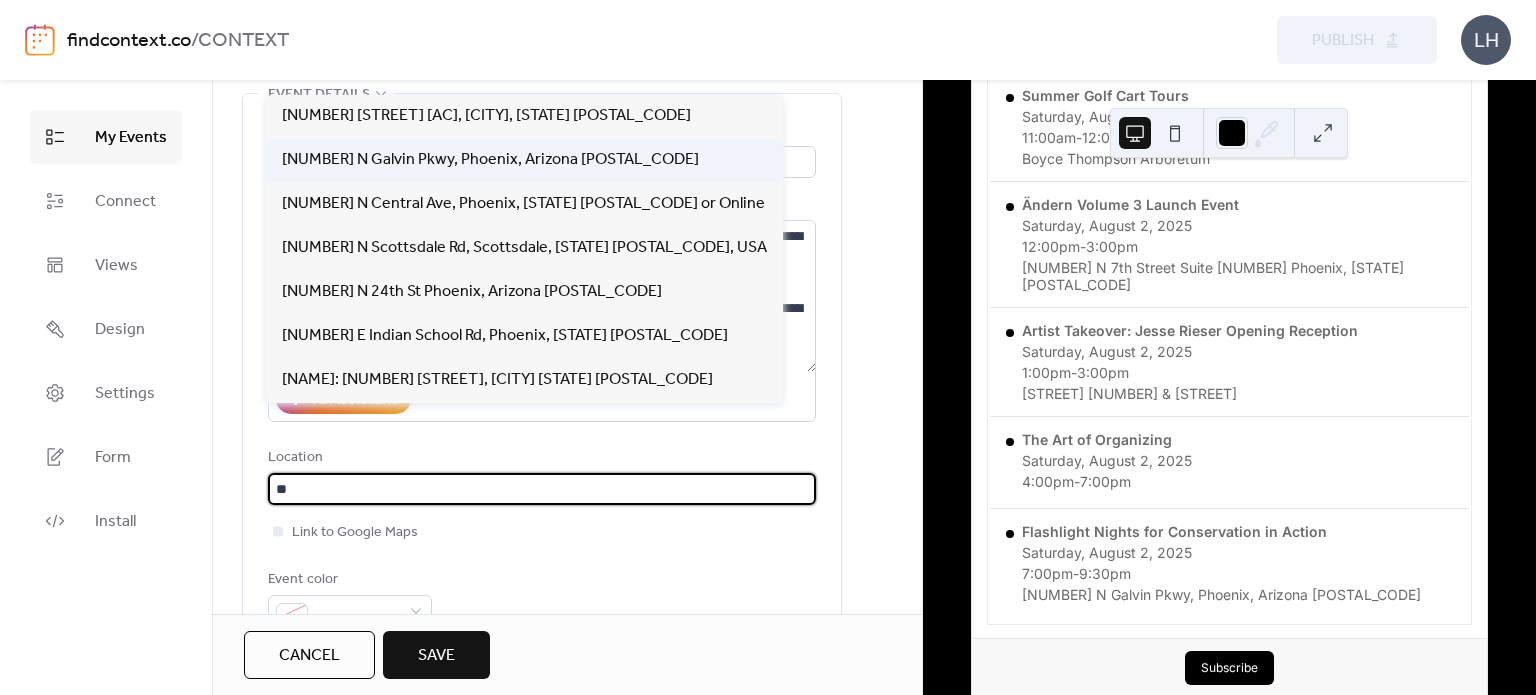 type on "**********" 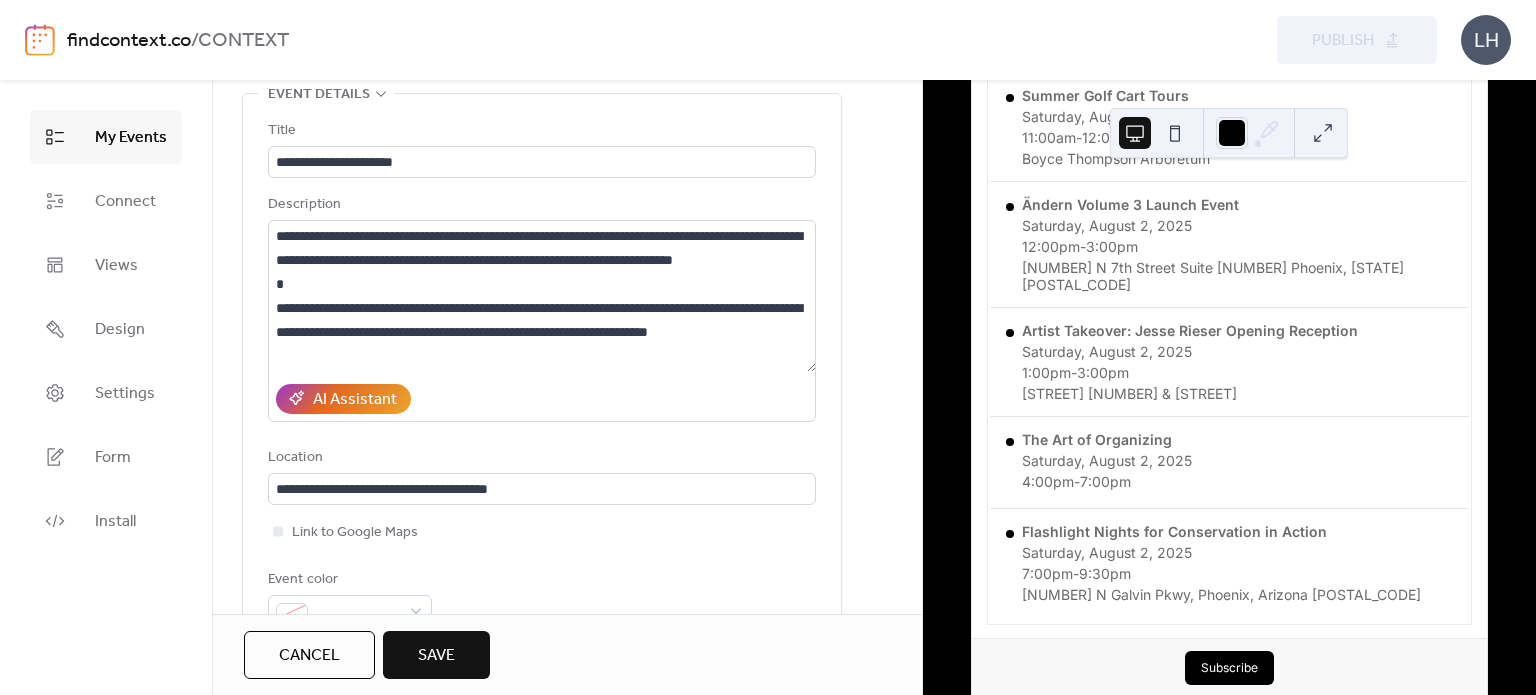 click on "**********" at bounding box center [542, 373] 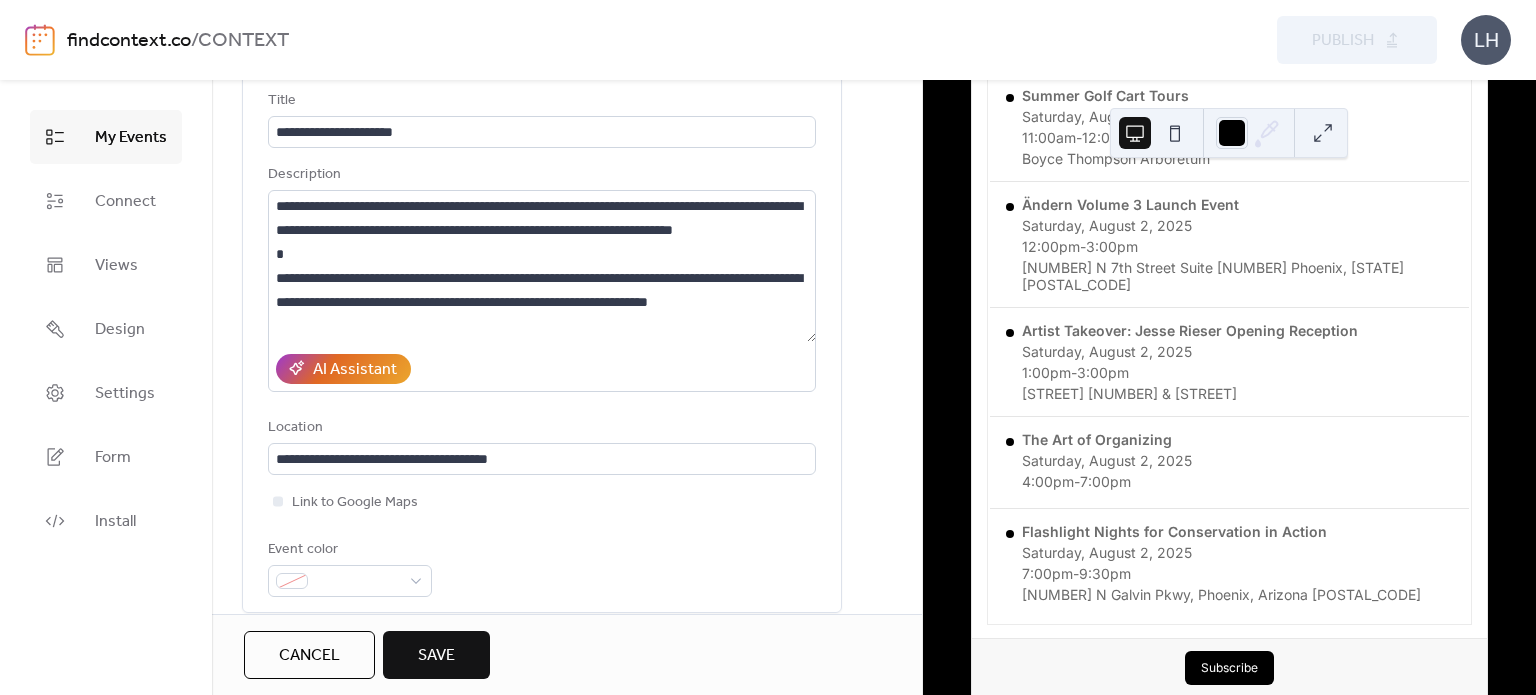 scroll, scrollTop: 129, scrollLeft: 0, axis: vertical 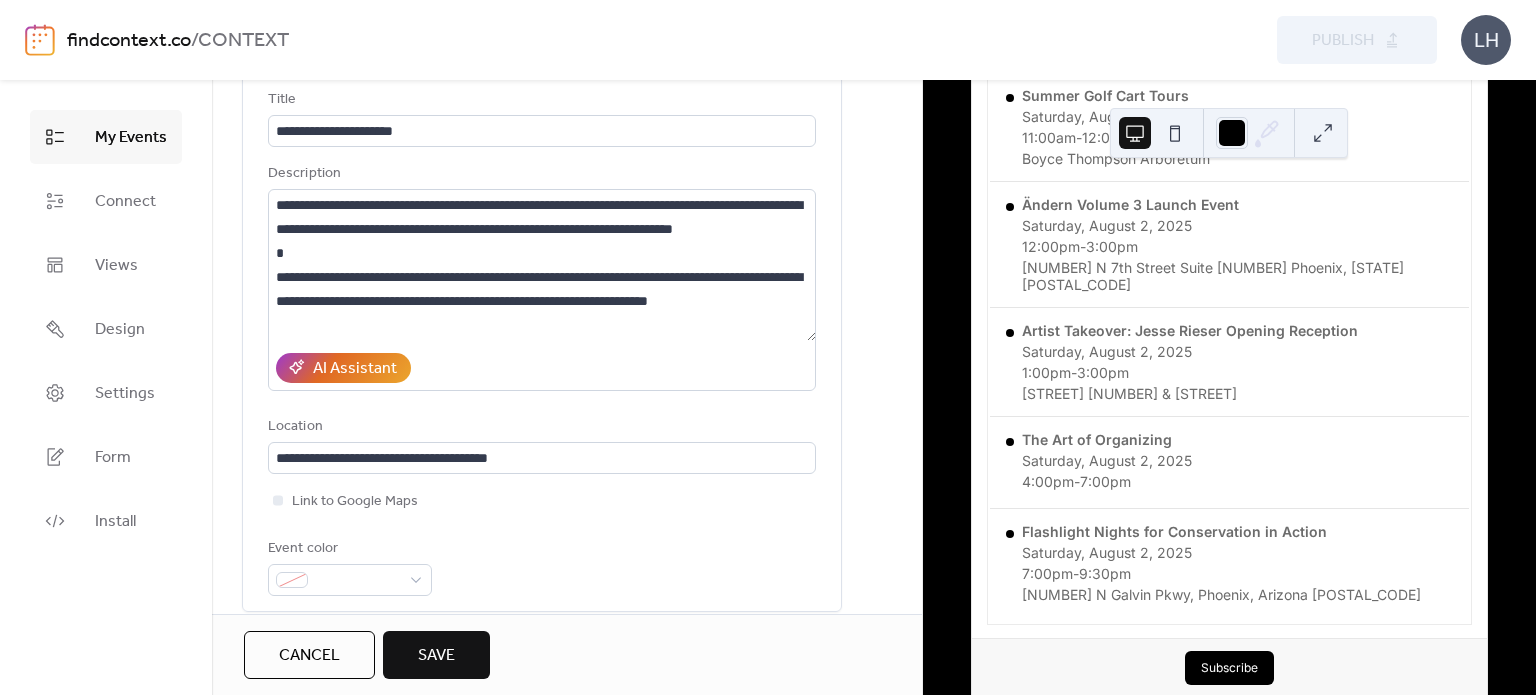 click on "Save" at bounding box center [436, 655] 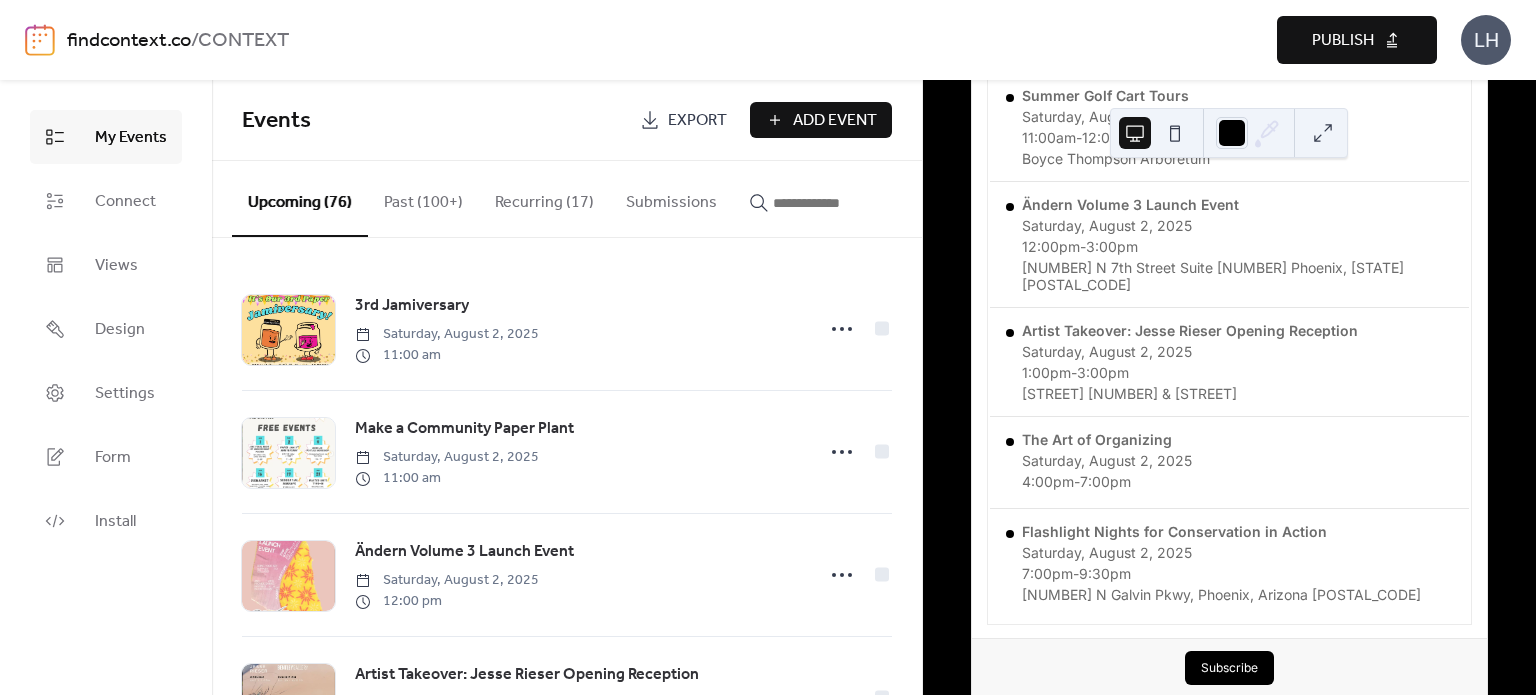 click on "findcontext.co  /  CONTEXT Preview Publish   LH" at bounding box center (768, 40) 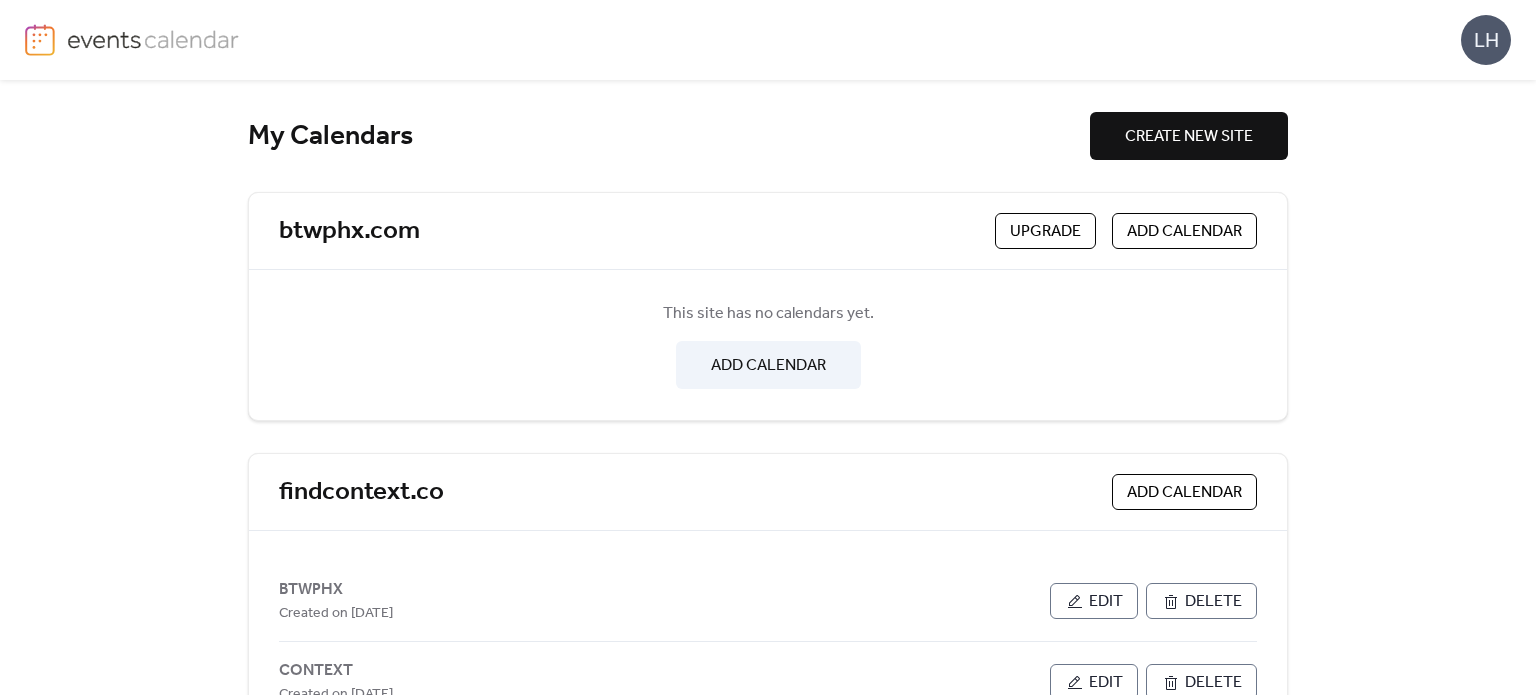 click on "My Calendars [DOMAIN] Upgrade ADD CALENDAR This site has no calendars yet. ADD CALENDAR [DOMAIN] ADD CALENDAR [BRAND] Created on [DATE] Edit Delete CONTEXT Created on [DATE] Edit Delete" at bounding box center (768, 387) 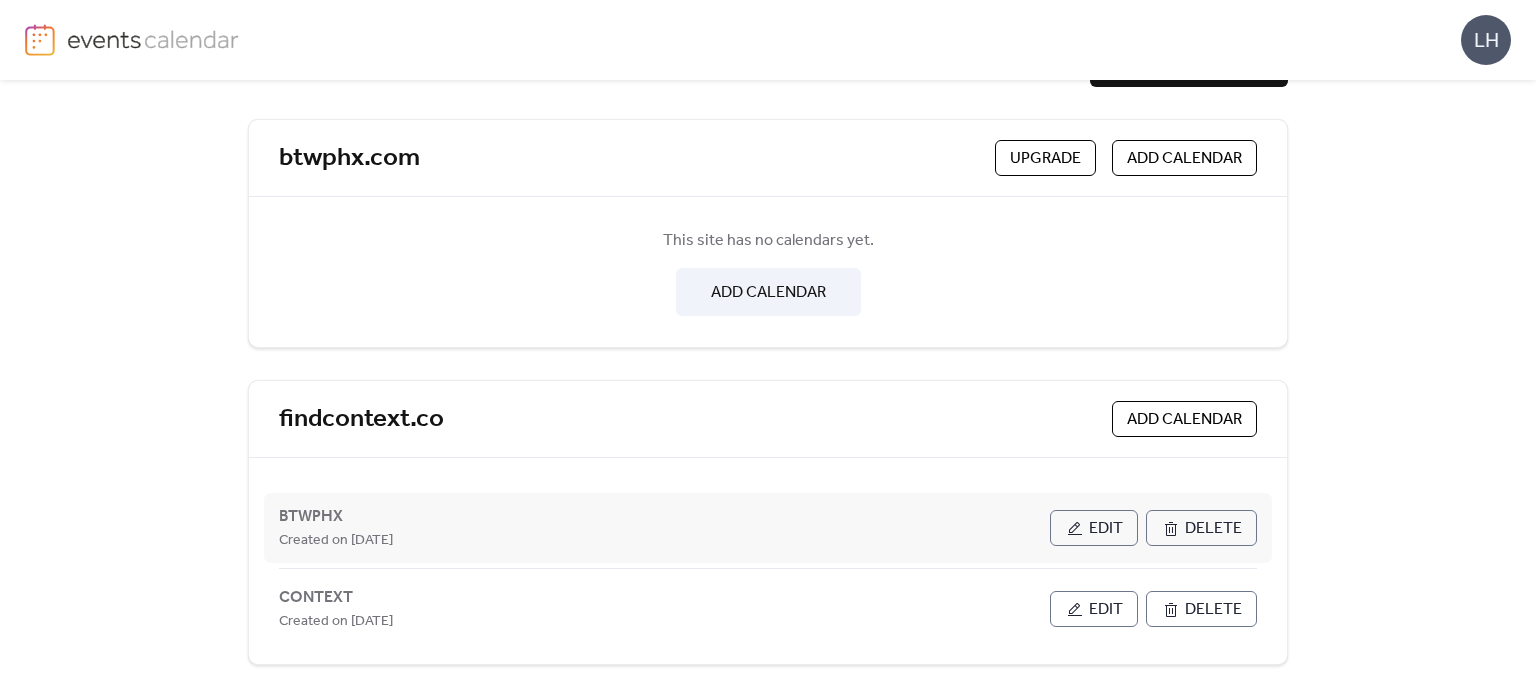 click on "Edit" at bounding box center (1106, 529) 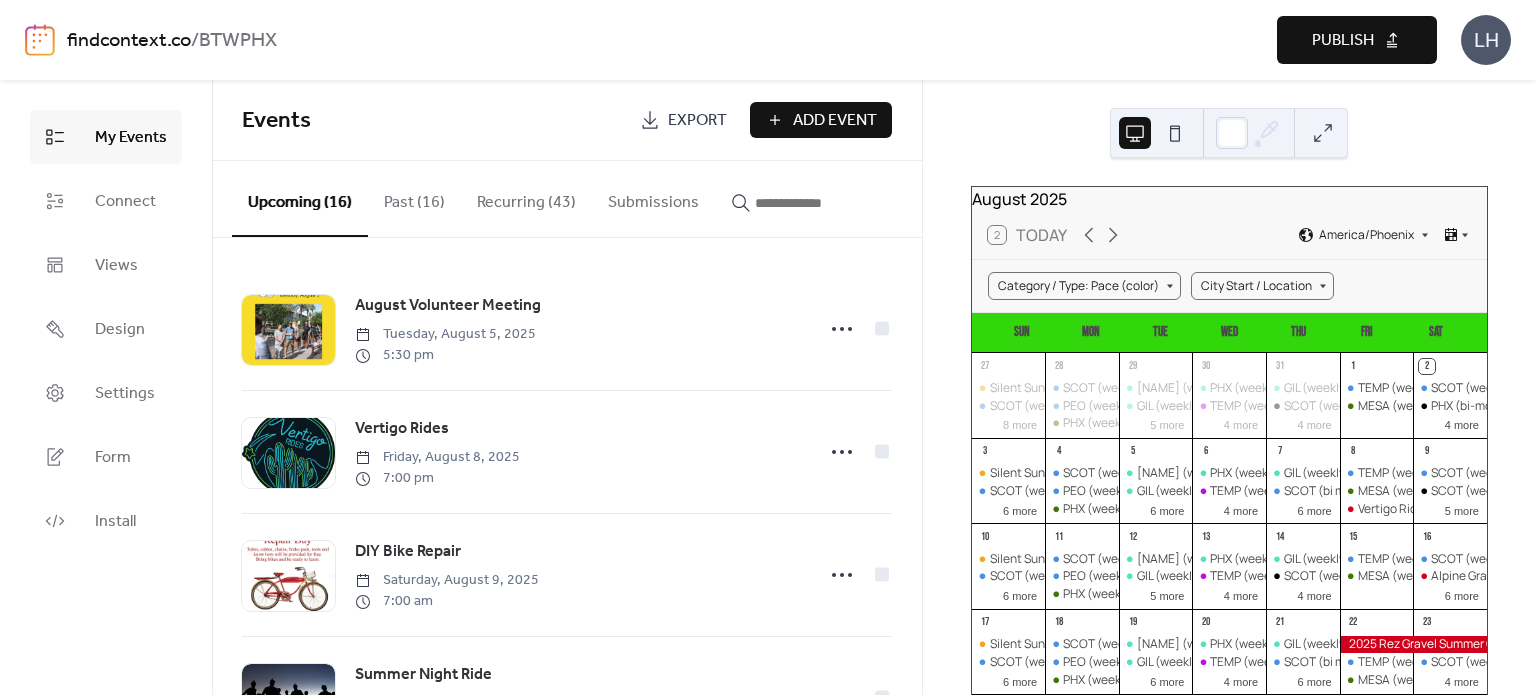 click on "Add Event" at bounding box center [835, 121] 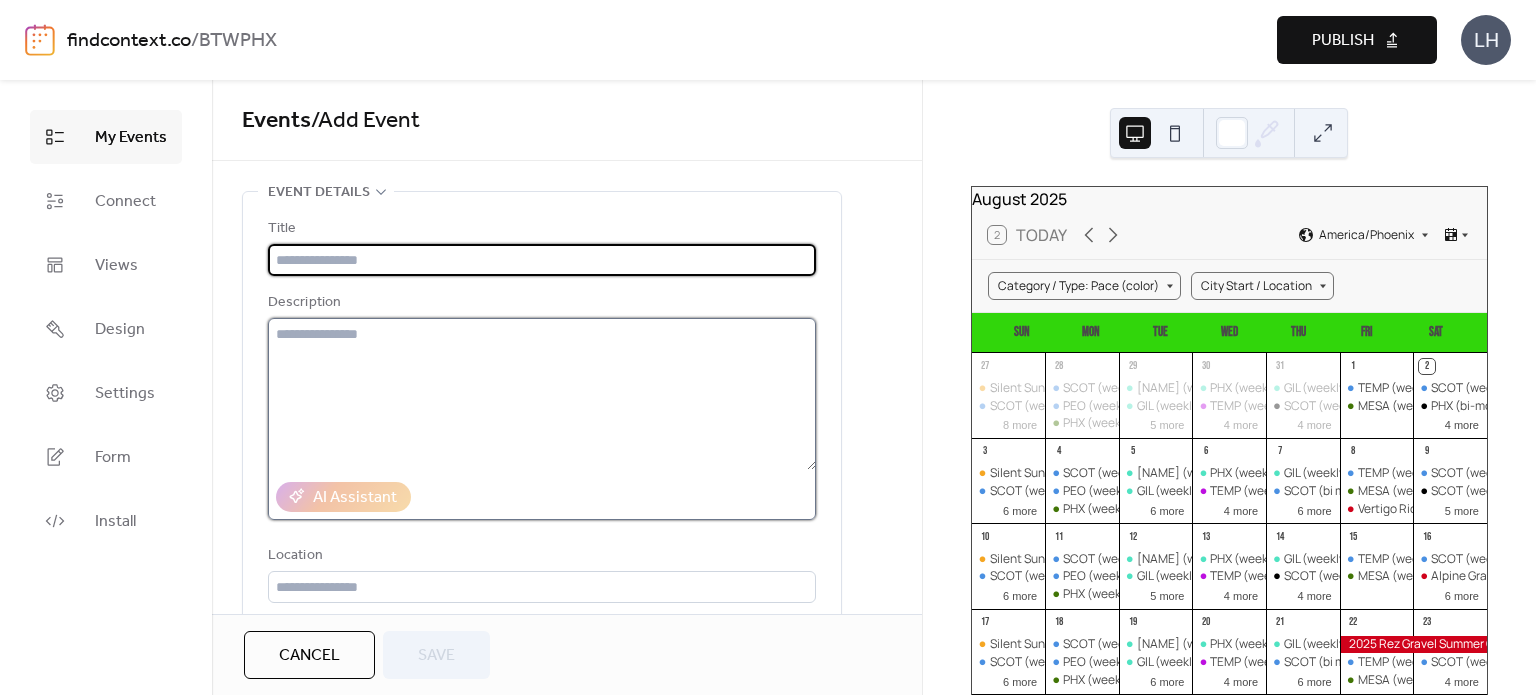 click at bounding box center (542, 394) 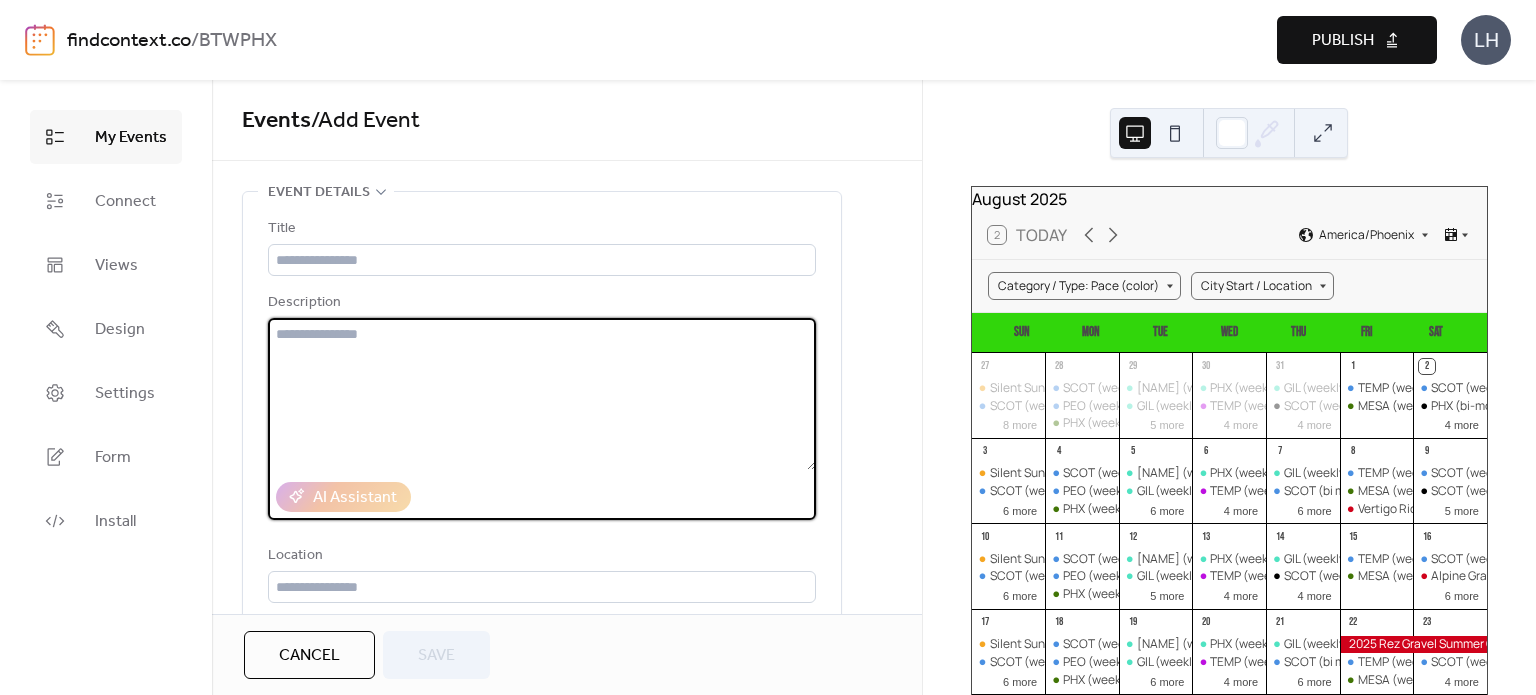 paste on "**********" 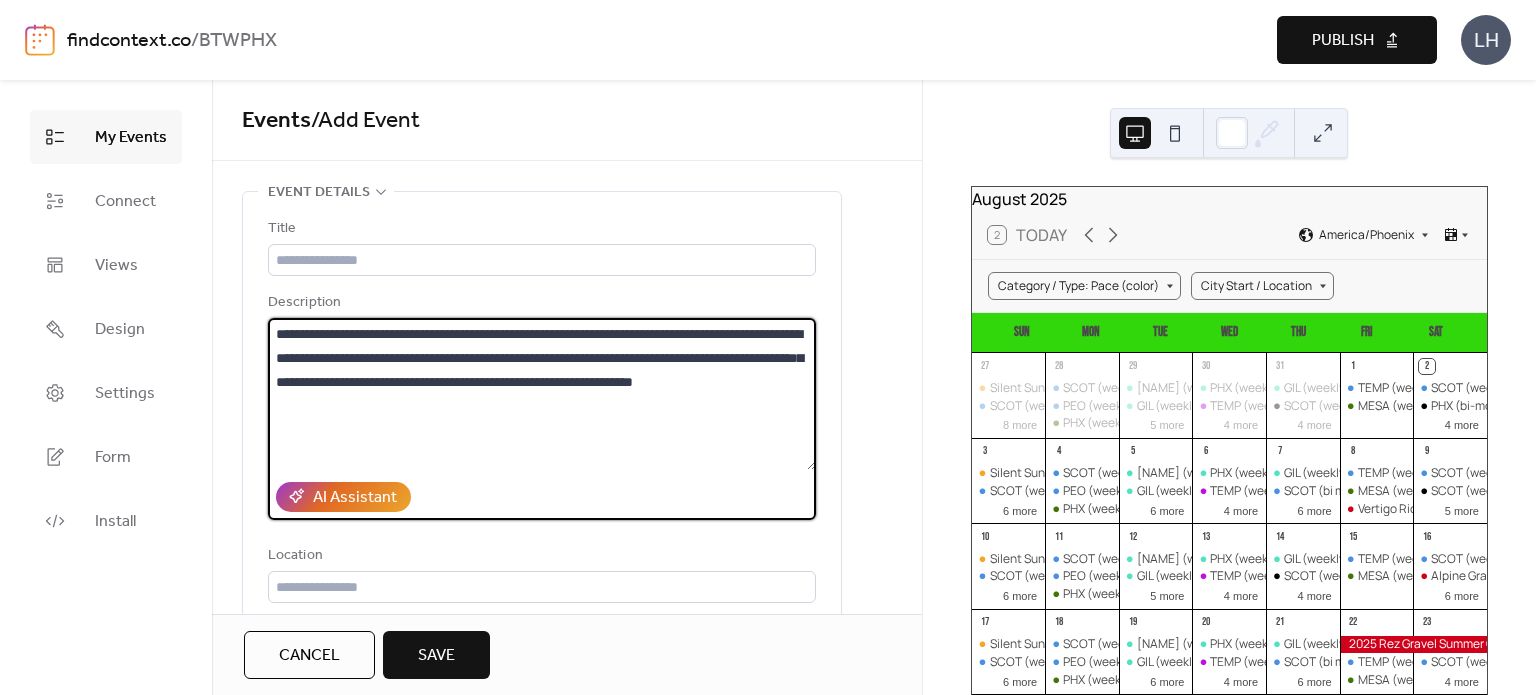 click on "**********" at bounding box center [542, 394] 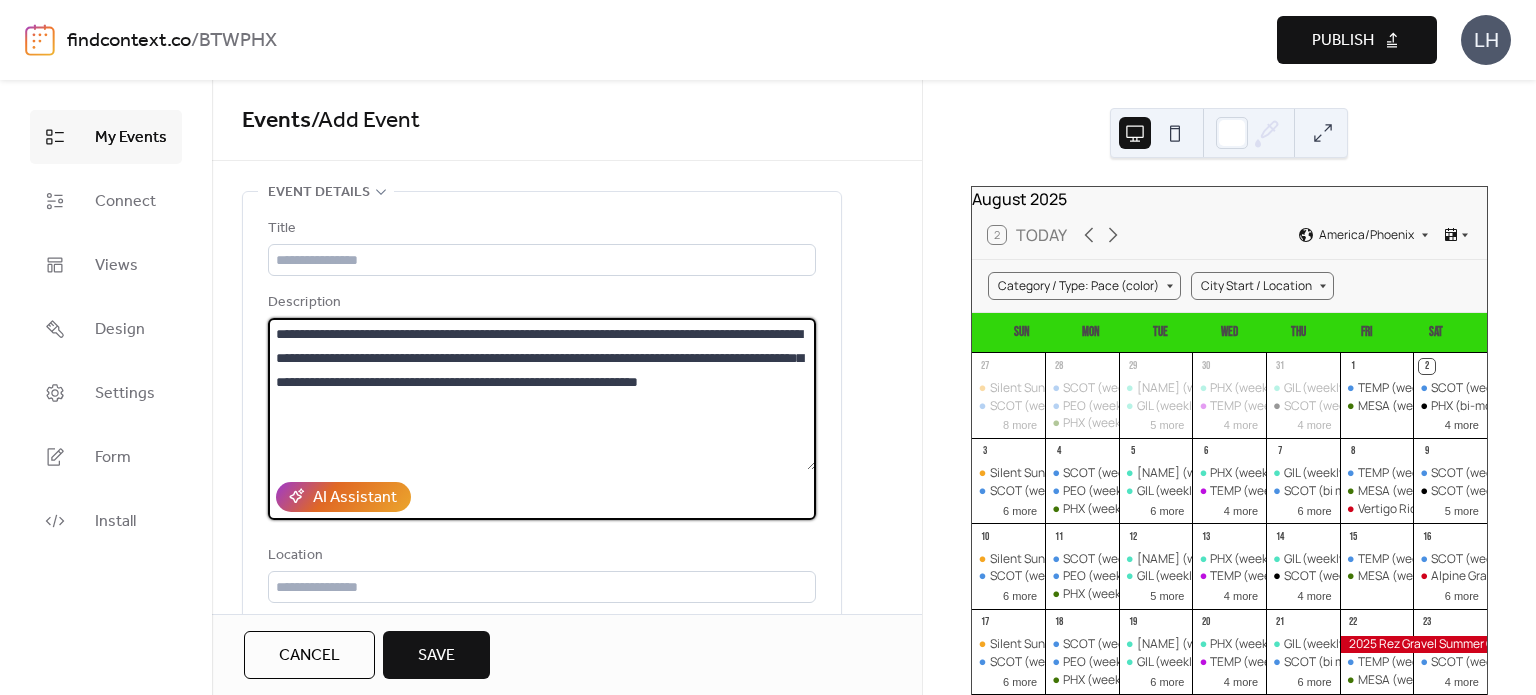 type on "**********" 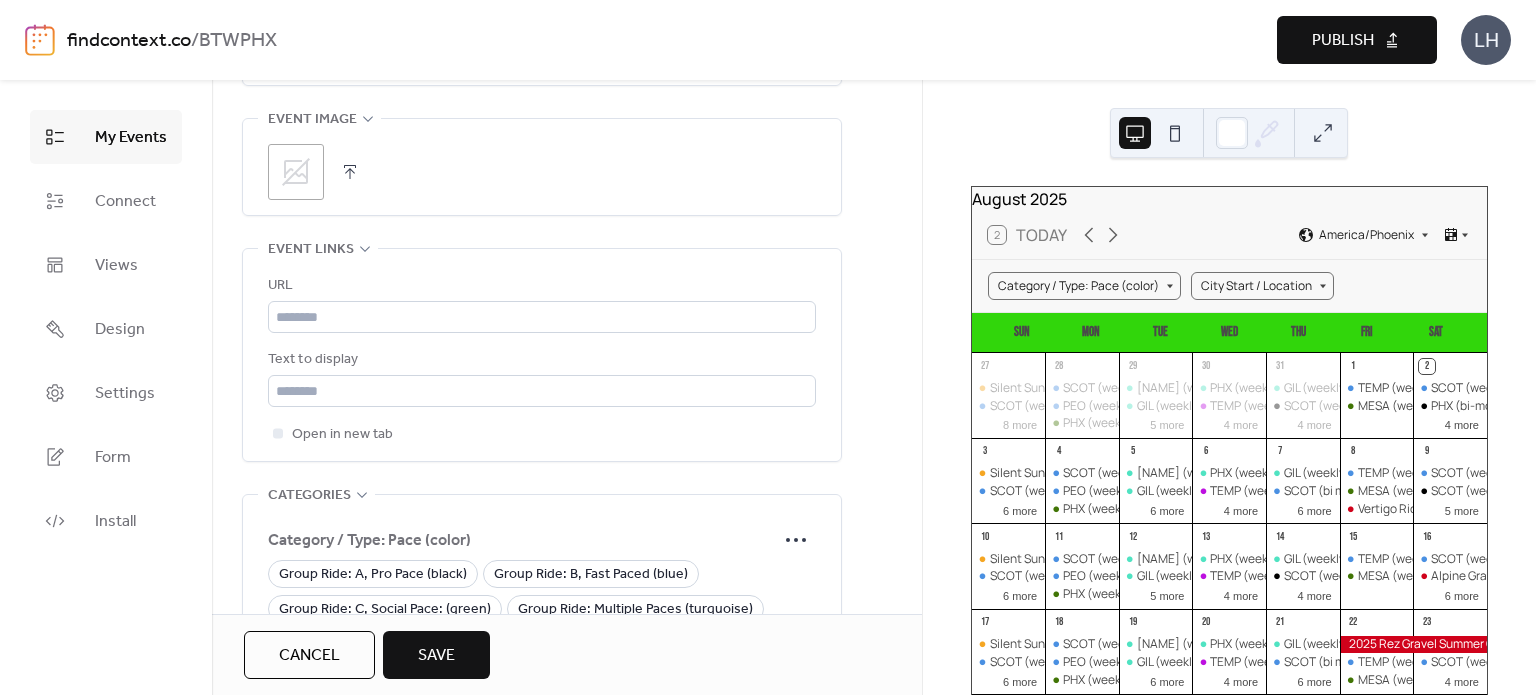 scroll, scrollTop: 1047, scrollLeft: 0, axis: vertical 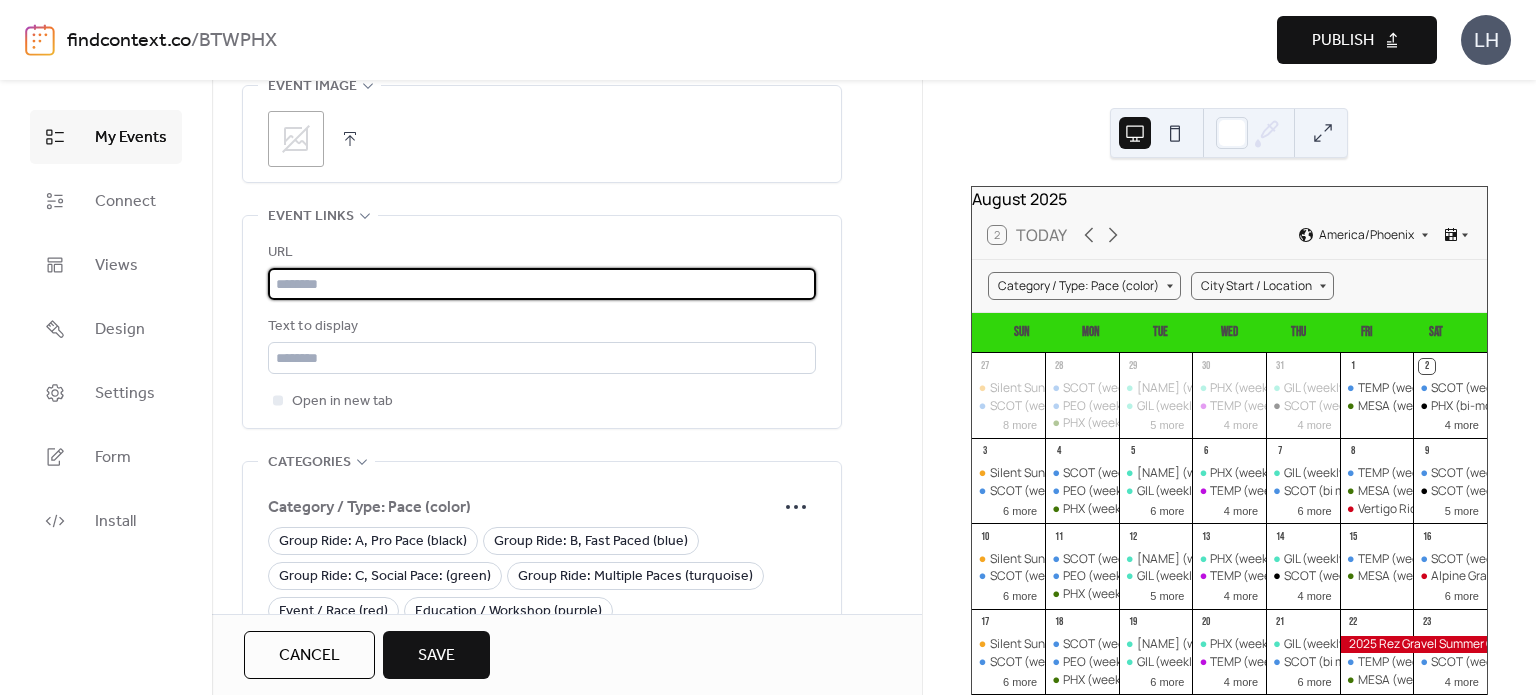 click at bounding box center (542, 284) 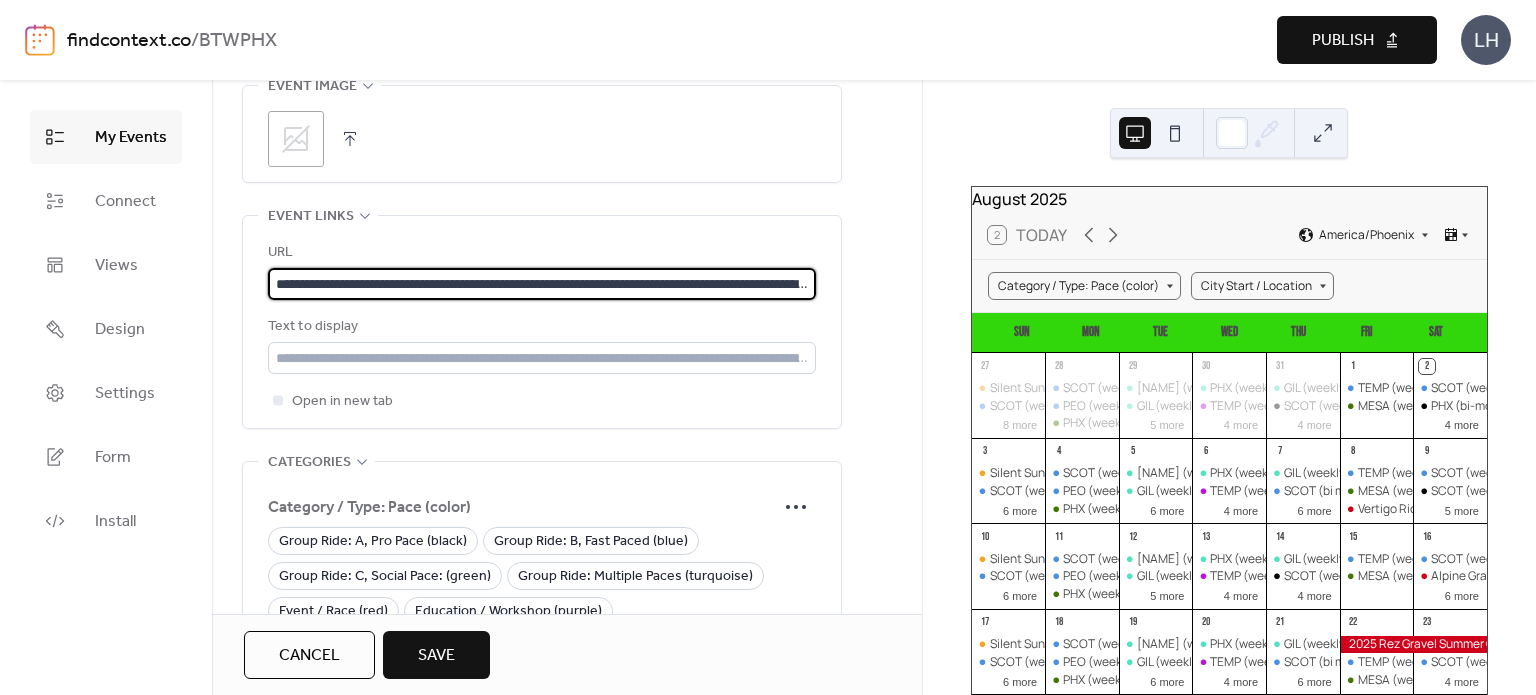 scroll, scrollTop: 0, scrollLeft: 620, axis: horizontal 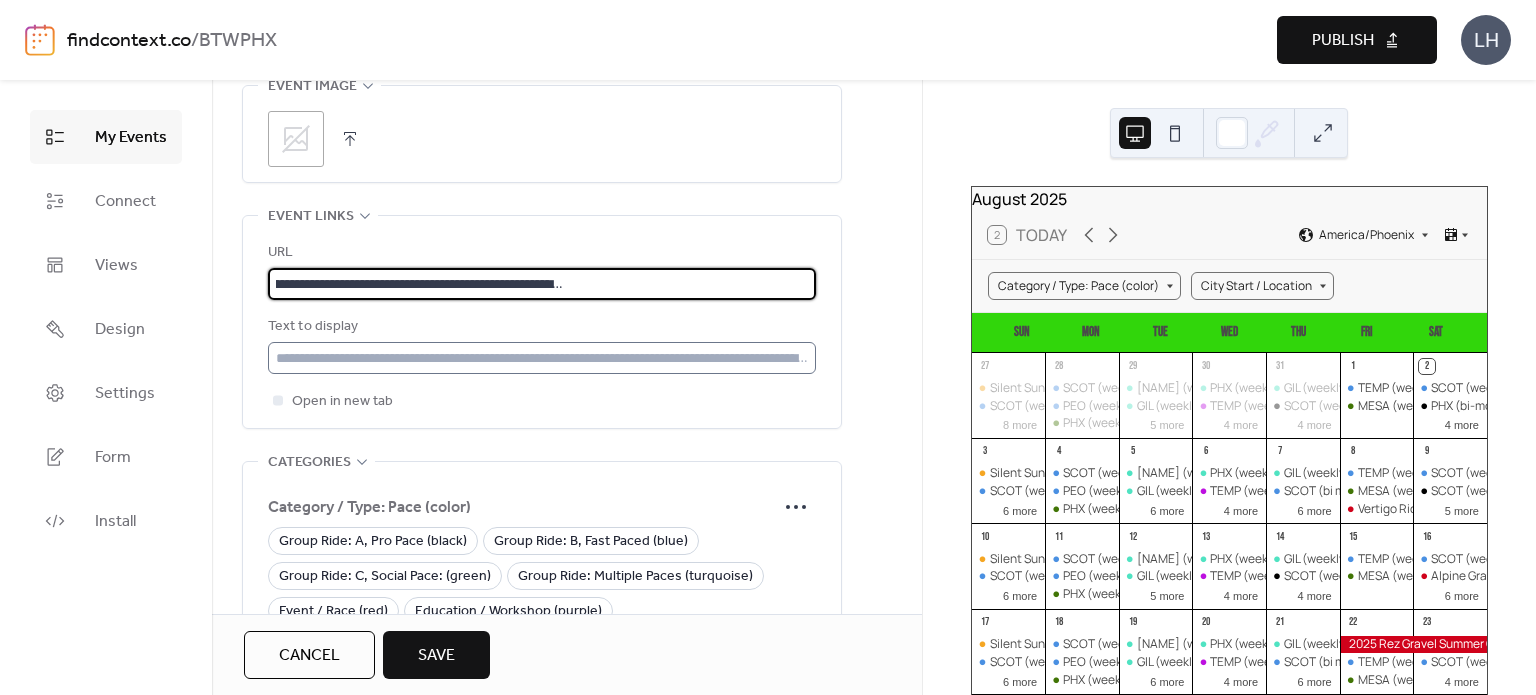 type on "**********" 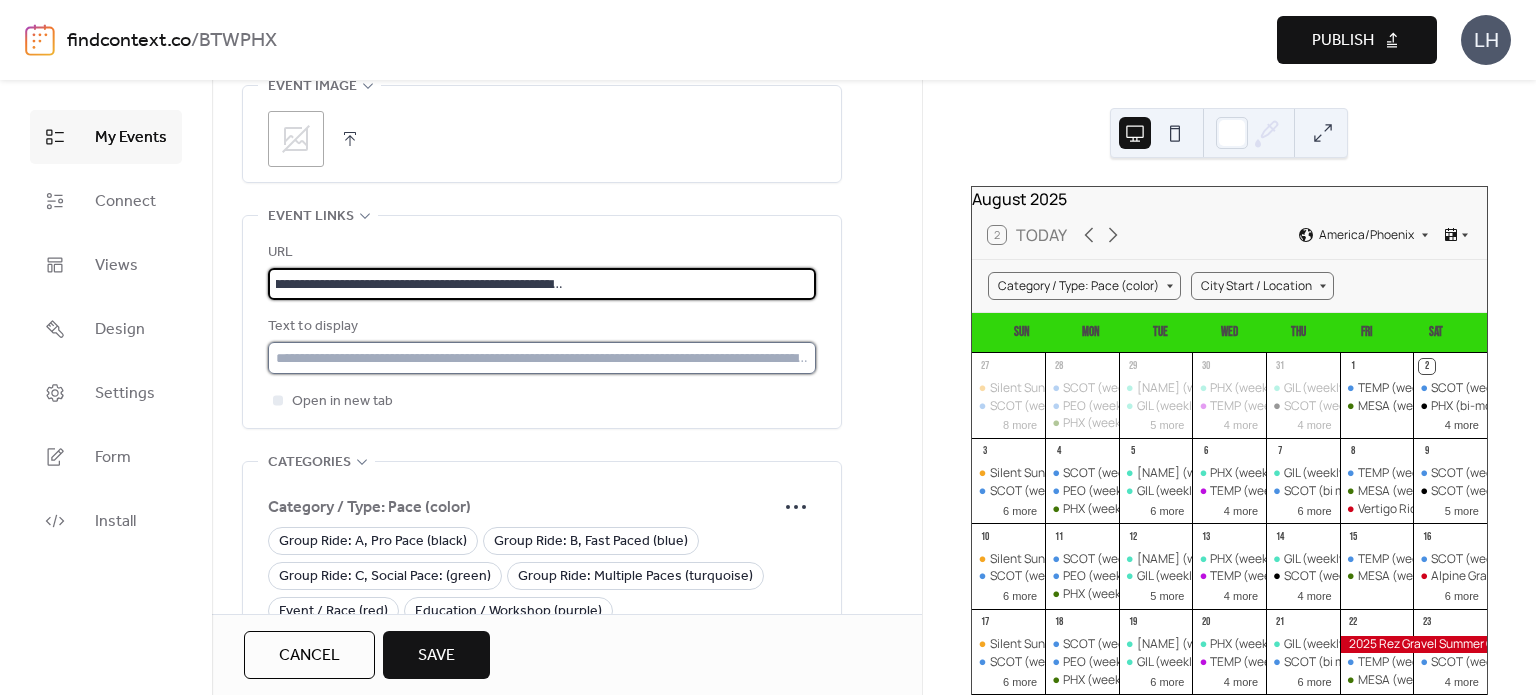click at bounding box center [542, 358] 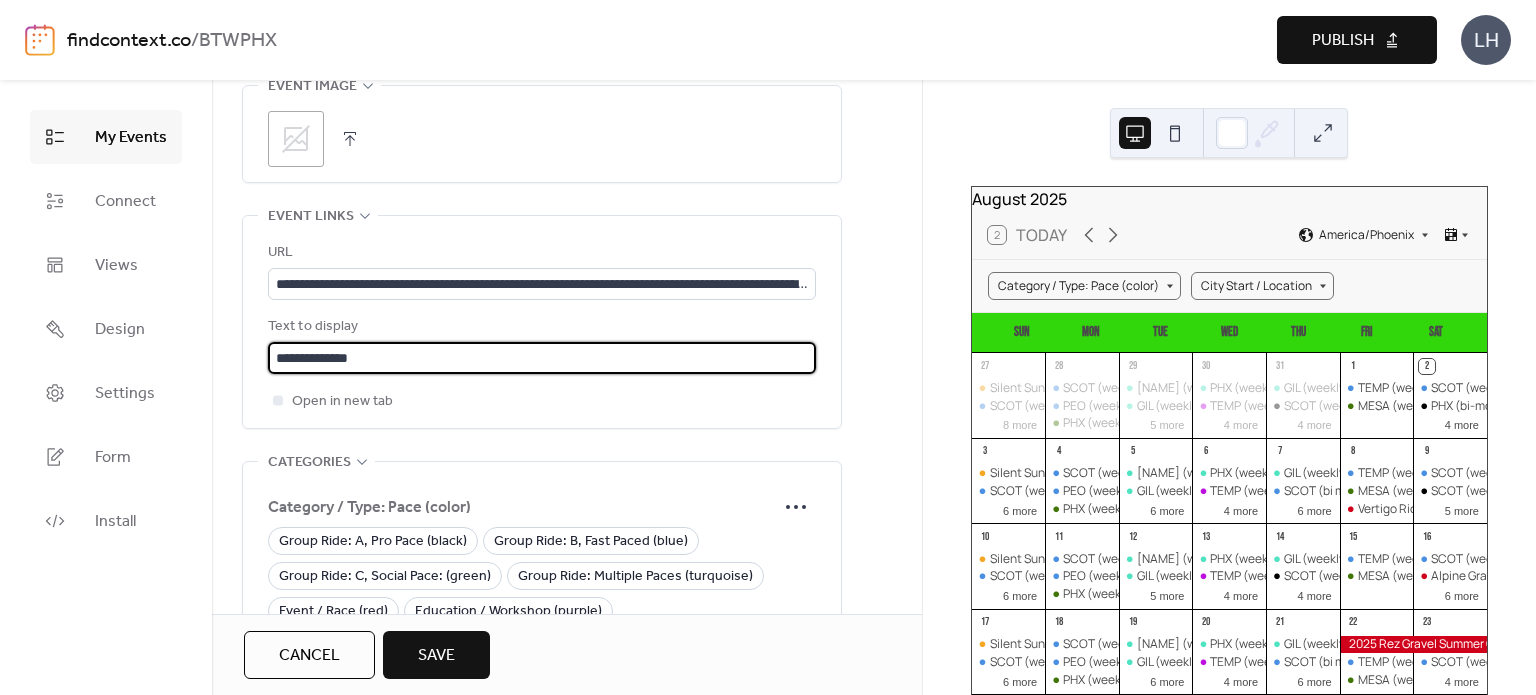 type on "**********" 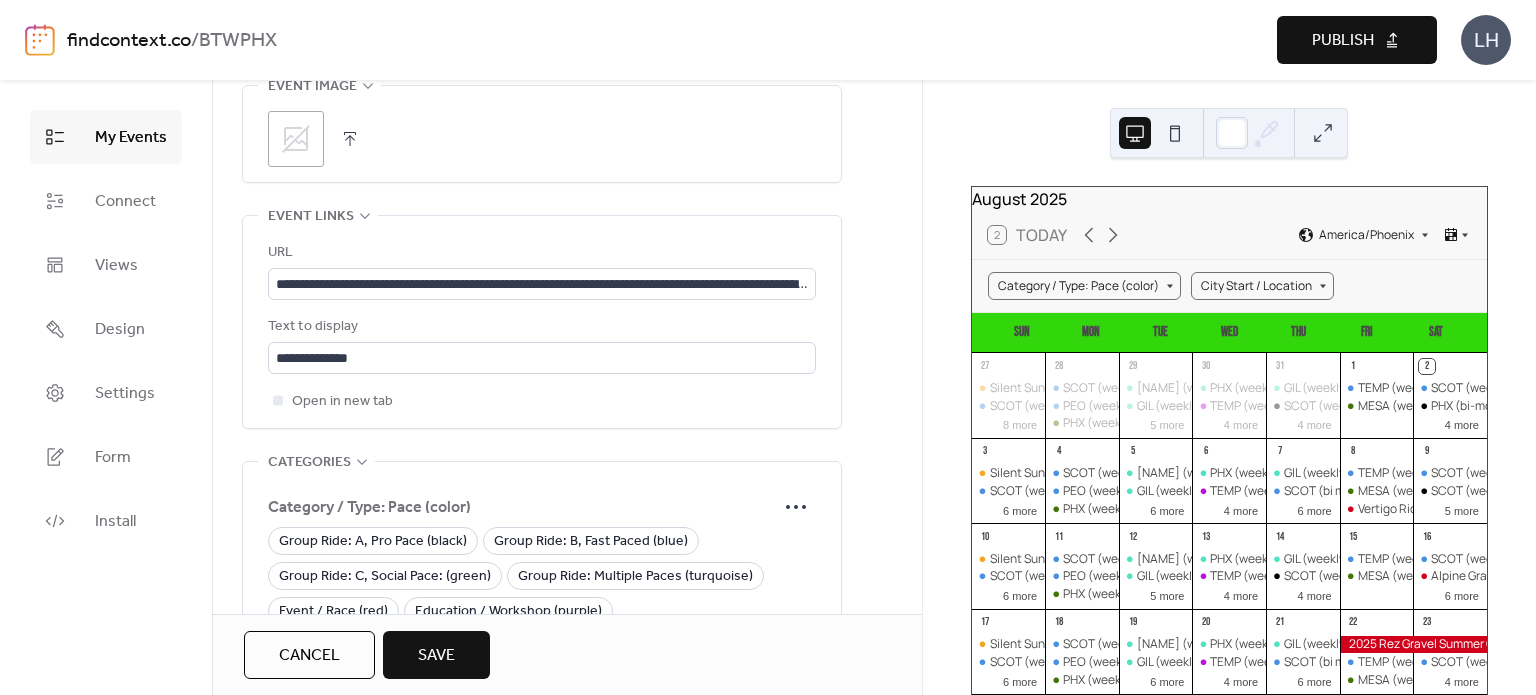 click on "Category / Type: Pace (color) Group Ride: A, Pro Pace (black) Group Ride: B, Fast Paced (blue) Group Ride: C, Social Pace: (green) Group Ride: Multiple Paces (turquoise) Event / Race (red) Education / Workshop (purple) Sale / Swap / Market / Showcase (pink) Advocacy / Meeting / Volunteer (yellow) MISC (orange) City Start / Location AVD - Avondale CHAN - Chandler FH - Fountain Hills FLG - Flagstaff GIL - Gilbert GLEN - Glendale GOOD - Goodyear Mesa - Mesa PEO - Peoria PHX - Phoenix QC - Queen Creek TEMP - Tempe TUC - Tucson SCOT - Scottsdale SUR - Surprise ANY - Anywhere / Online OUT - Outside the Phoenix Metro Add Category" at bounding box center [542, 730] 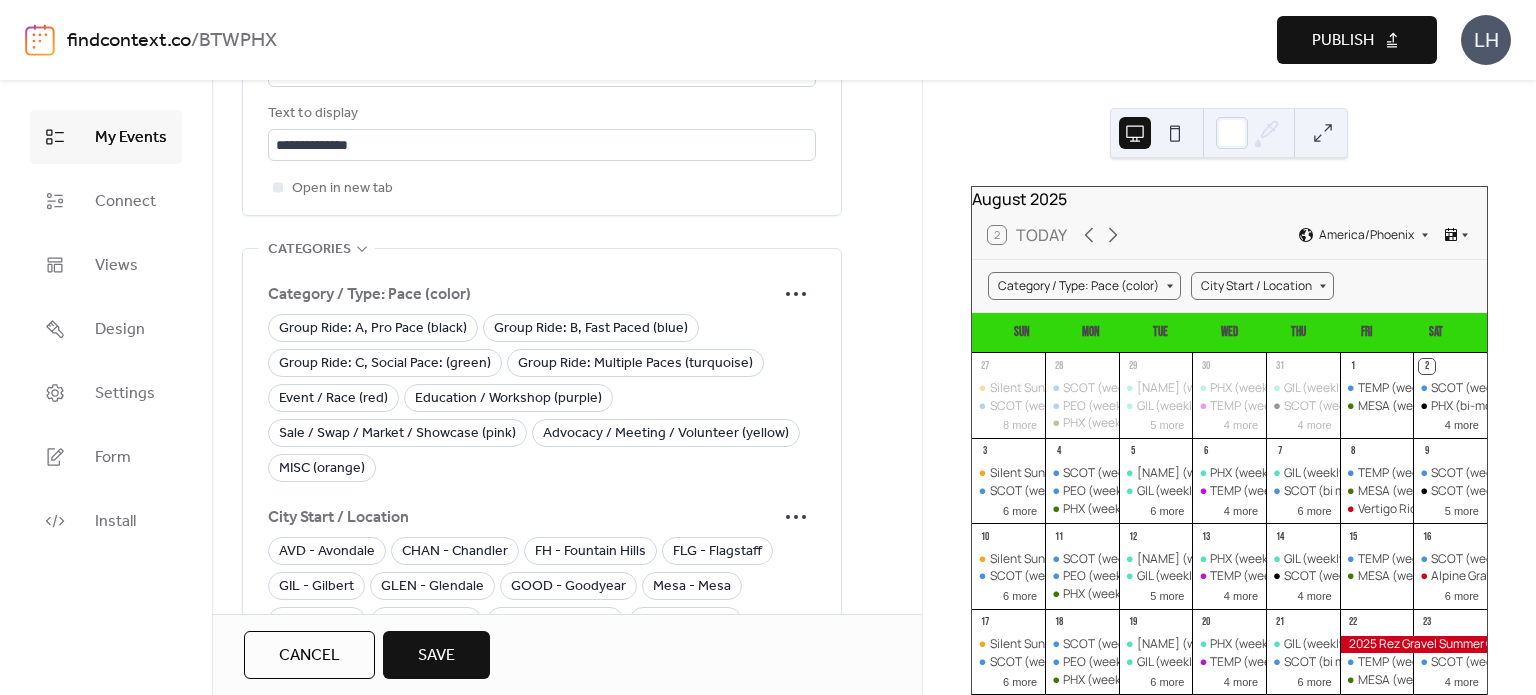 scroll, scrollTop: 1264, scrollLeft: 0, axis: vertical 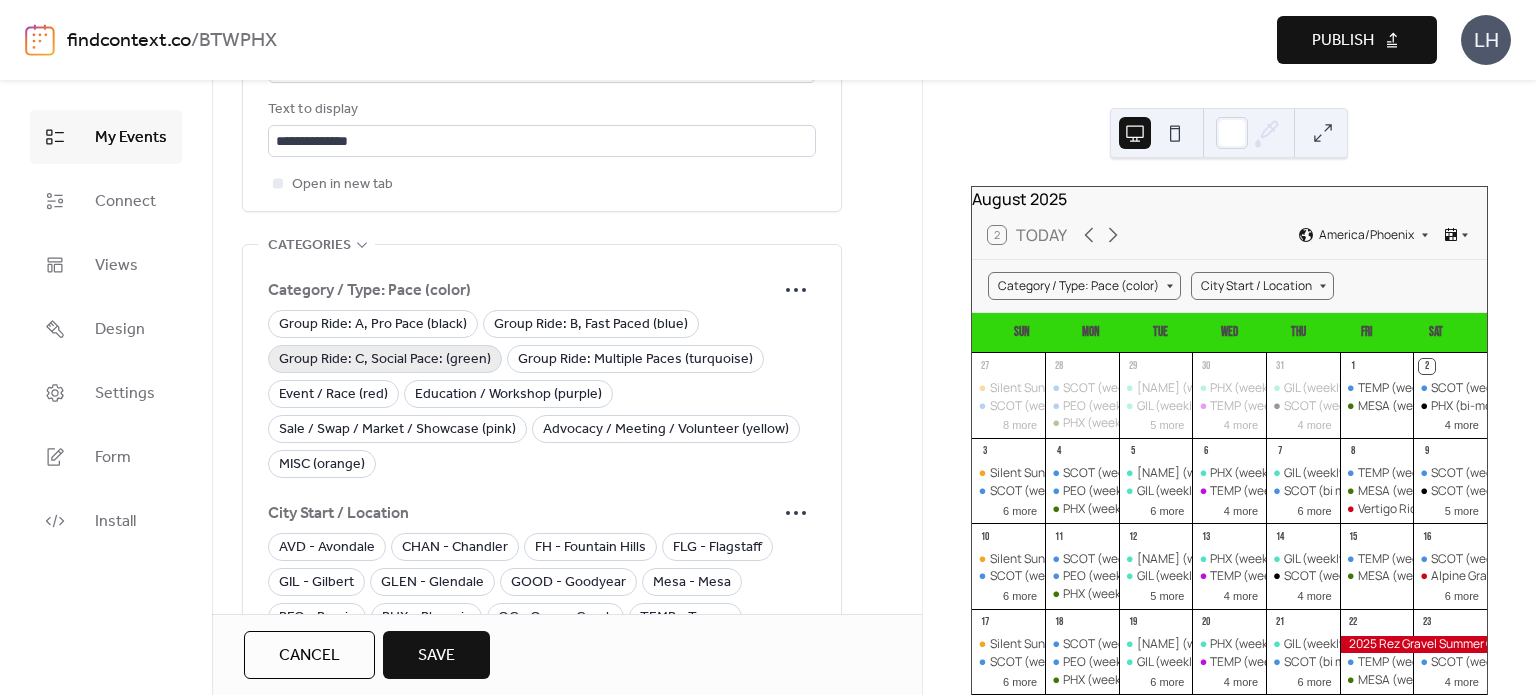 click on "Group Ride: C, Social Pace: (green)" at bounding box center (385, 360) 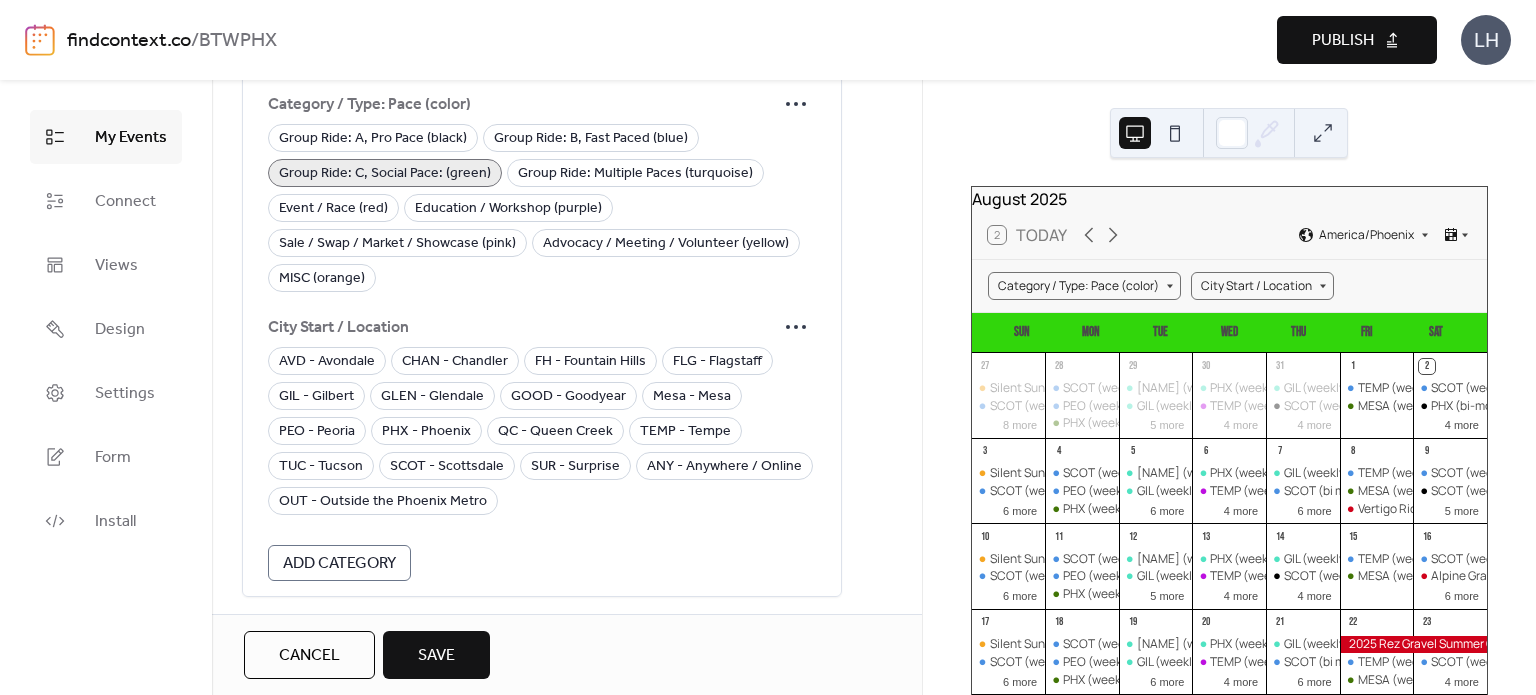 scroll, scrollTop: 1467, scrollLeft: 0, axis: vertical 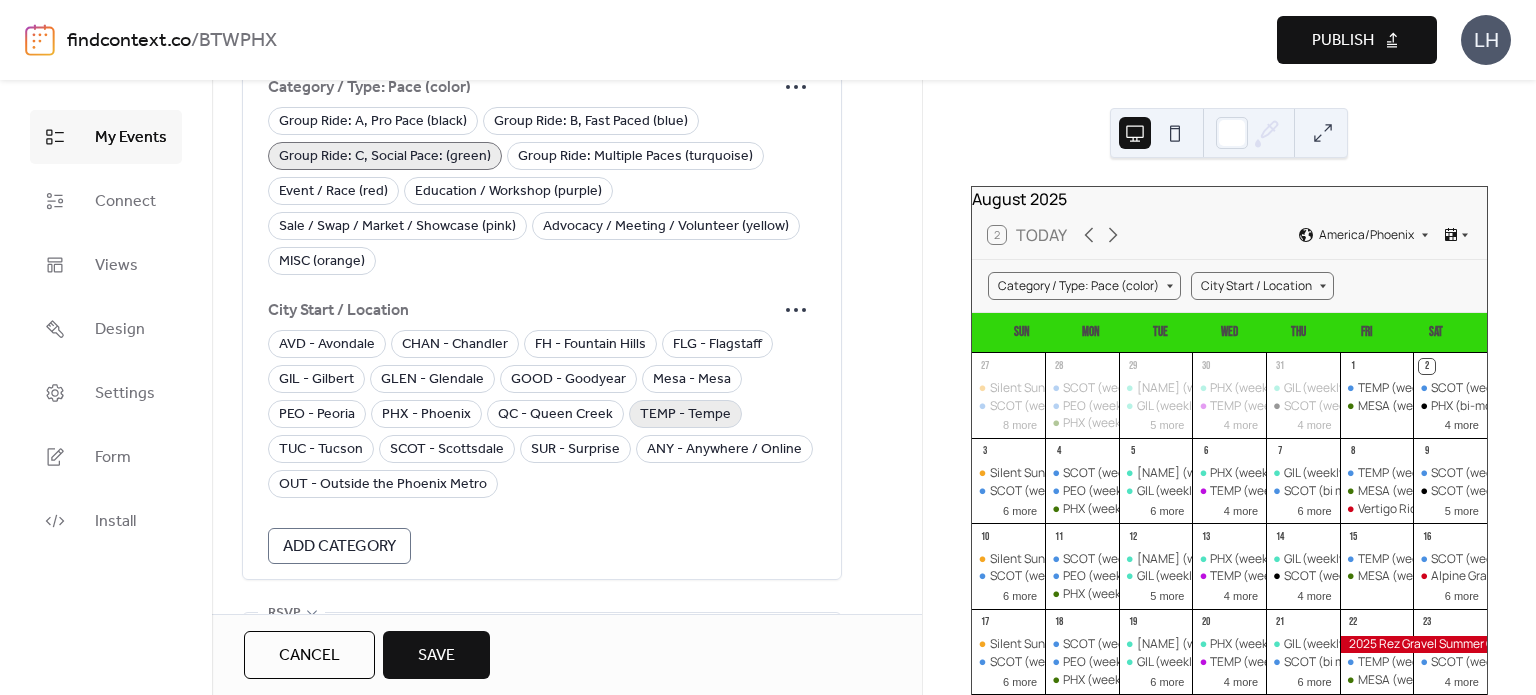 click on "TEMP - Tempe" at bounding box center [685, 415] 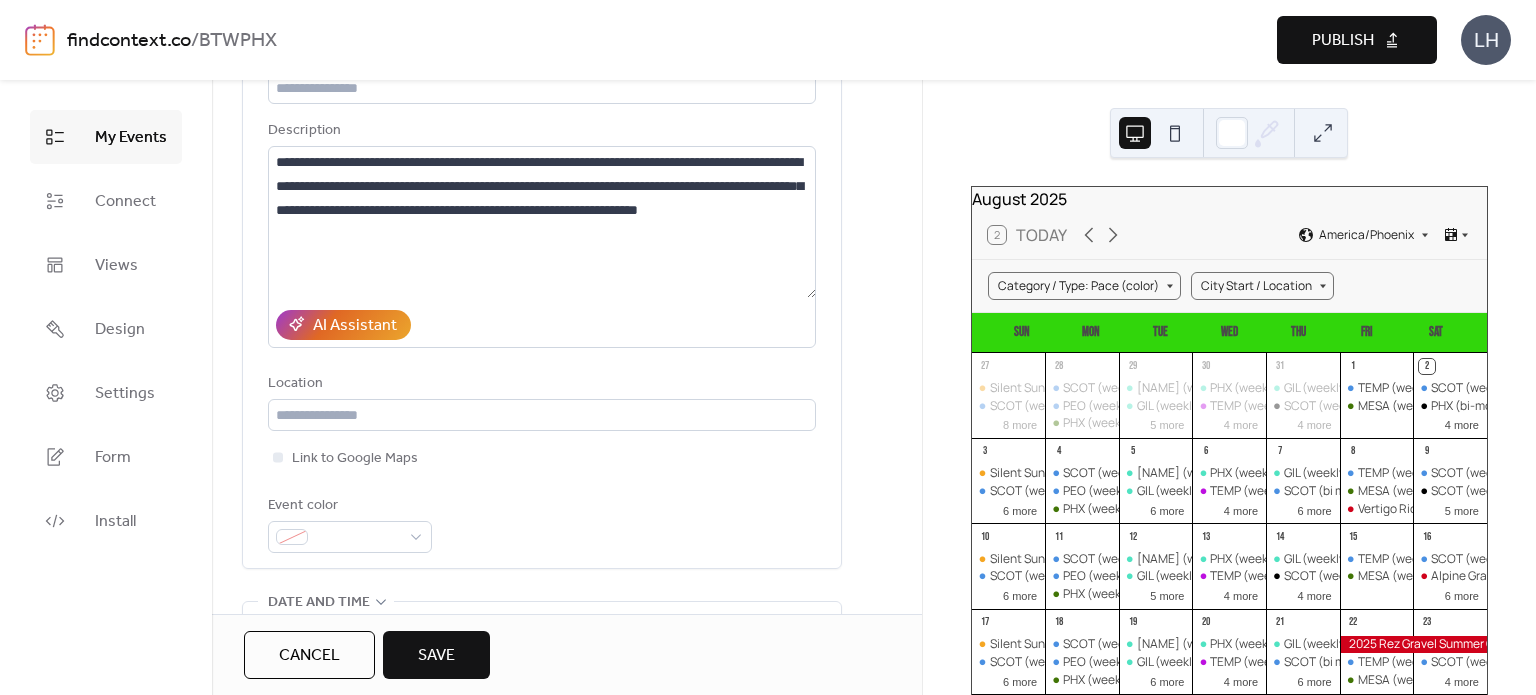 scroll, scrollTop: 59, scrollLeft: 0, axis: vertical 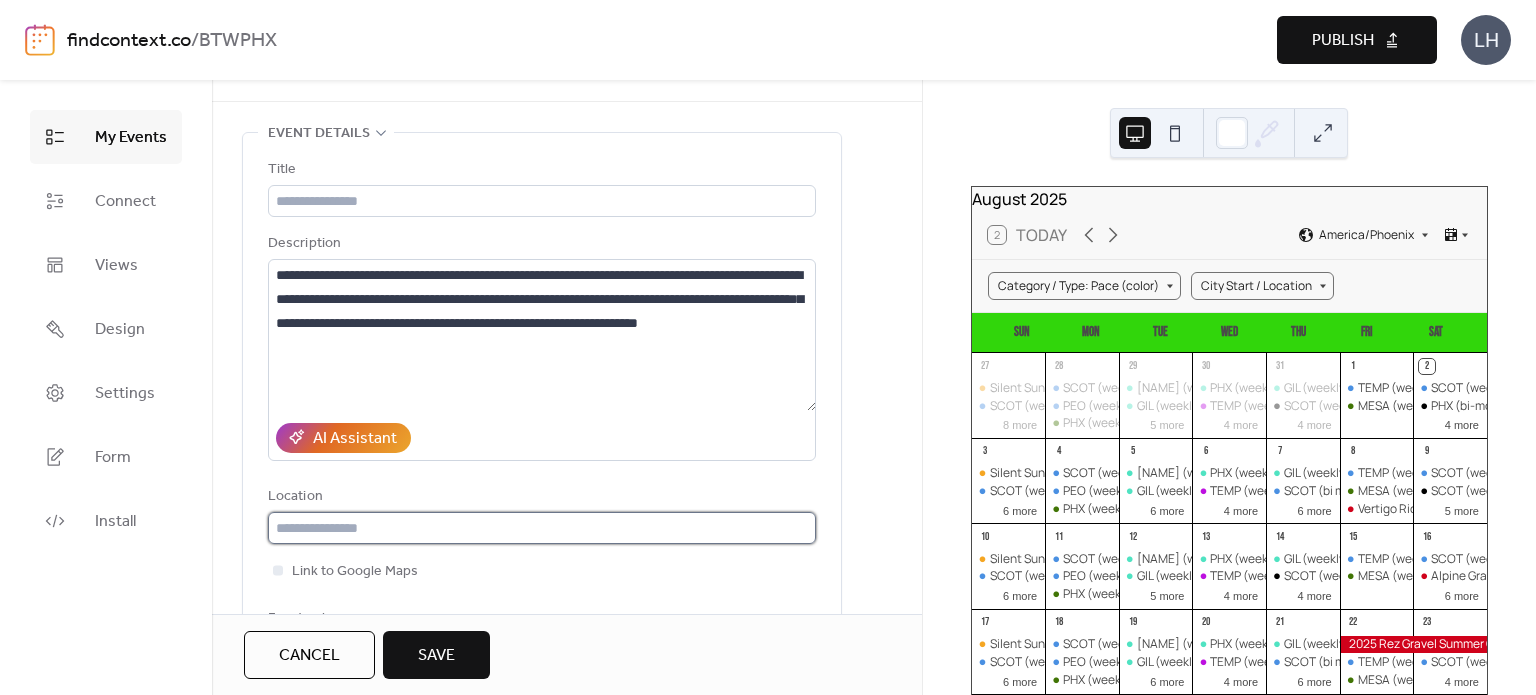 click at bounding box center [542, 528] 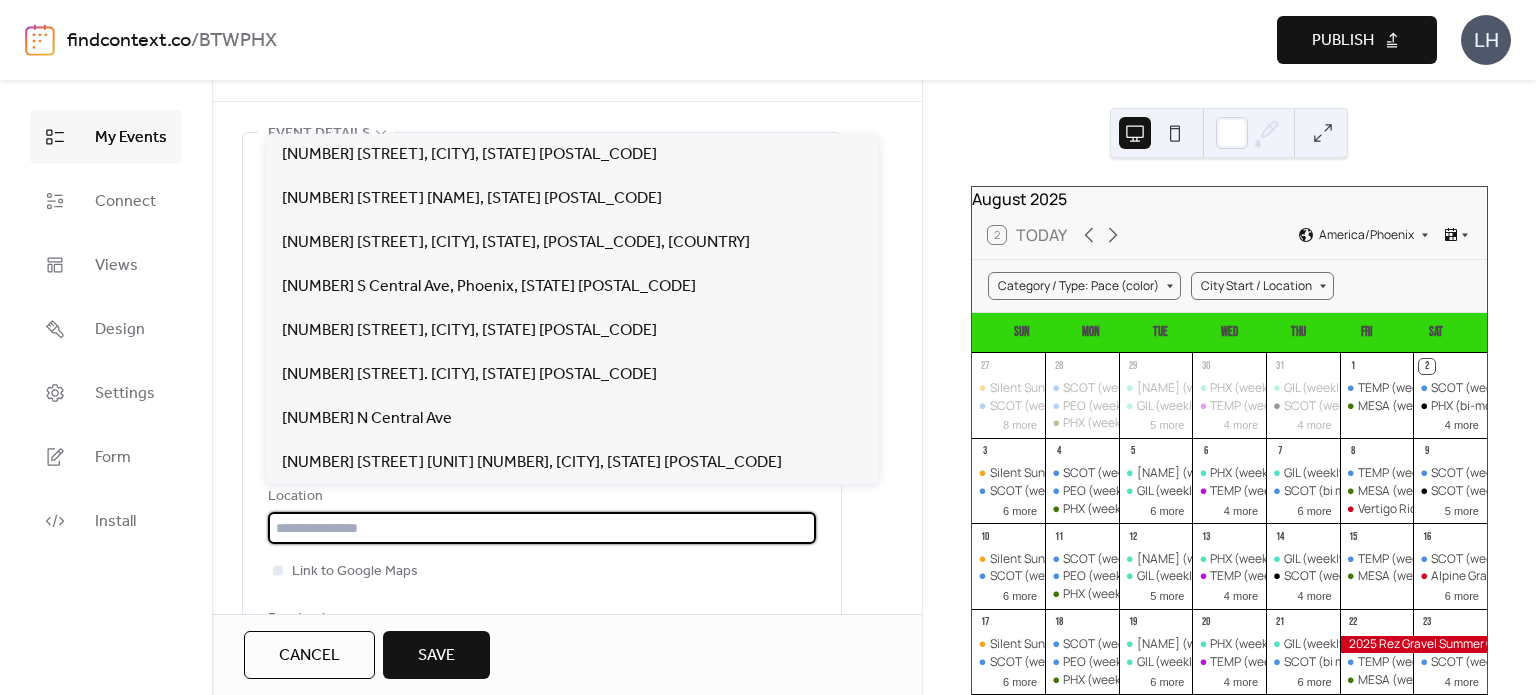 paste on "**********" 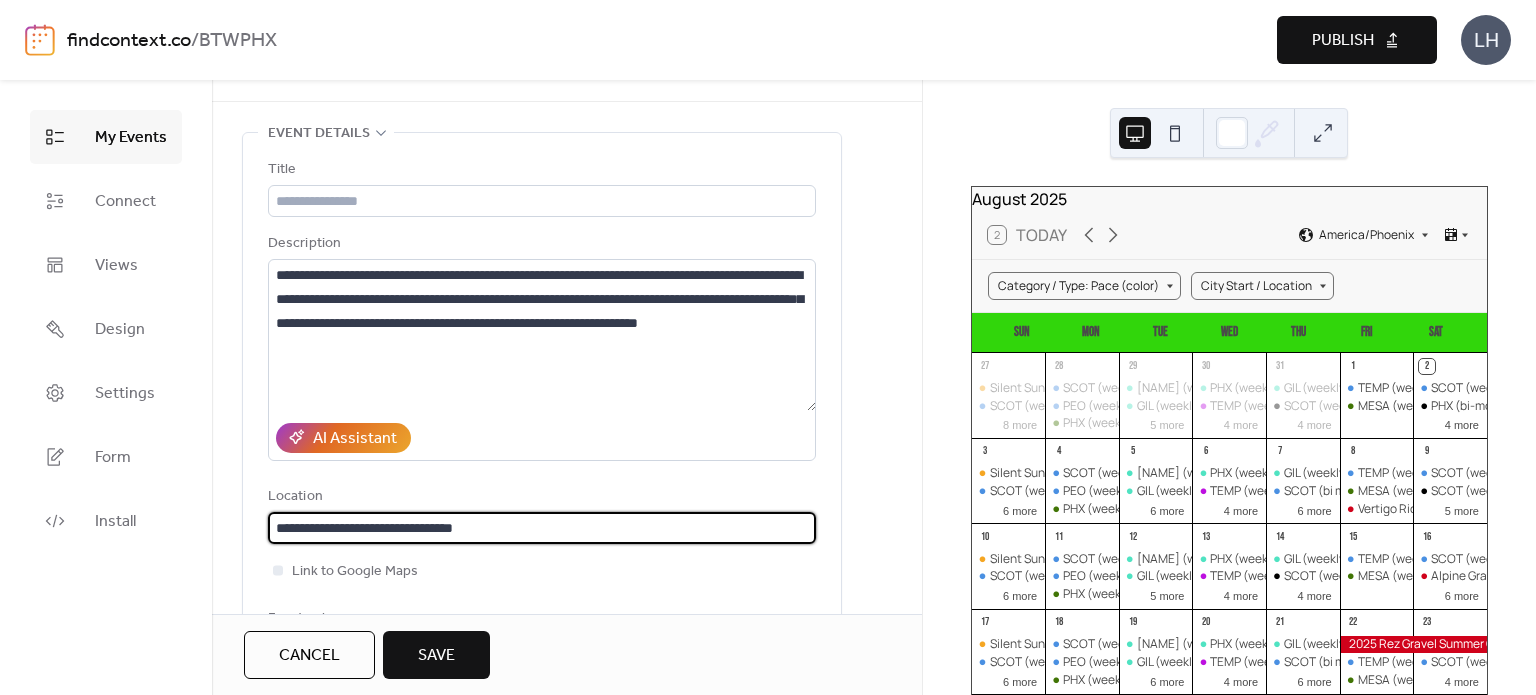 type on "**********" 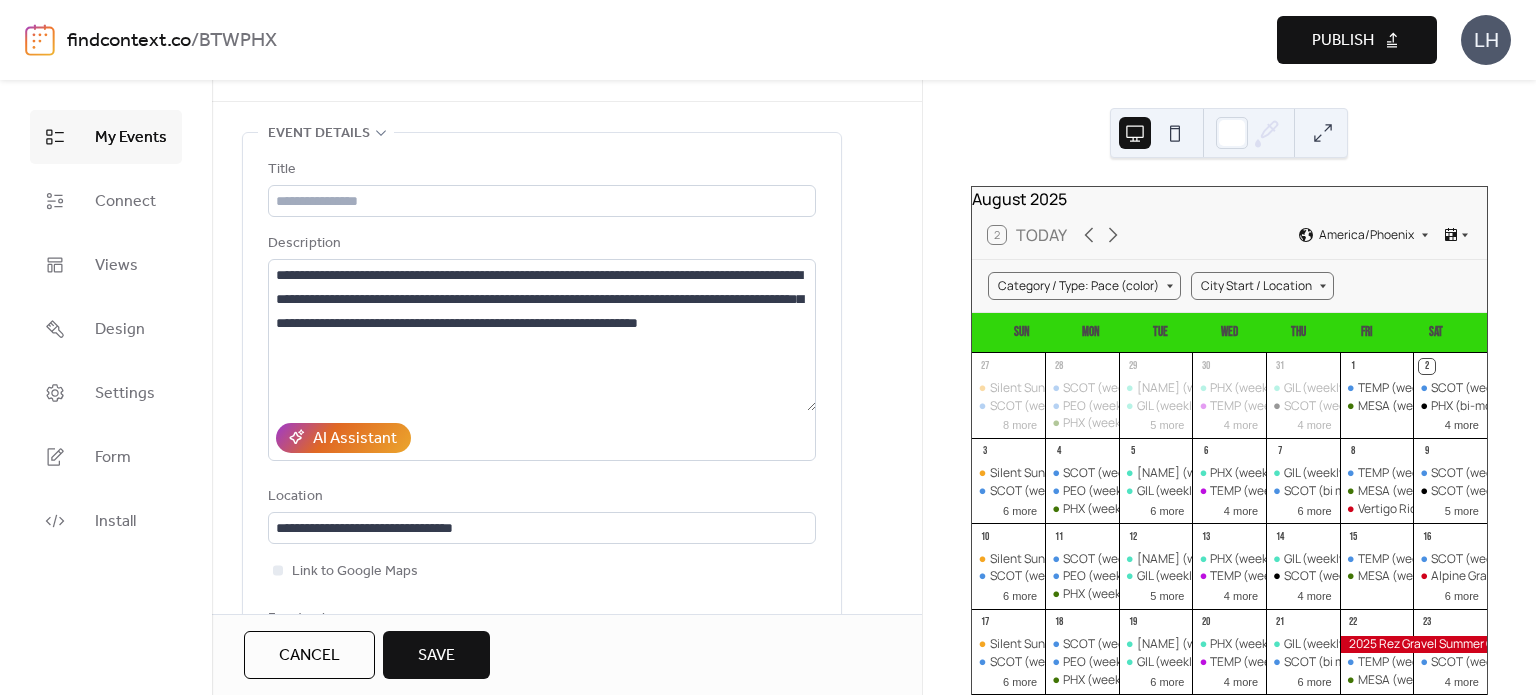 click on "Location" at bounding box center (540, 497) 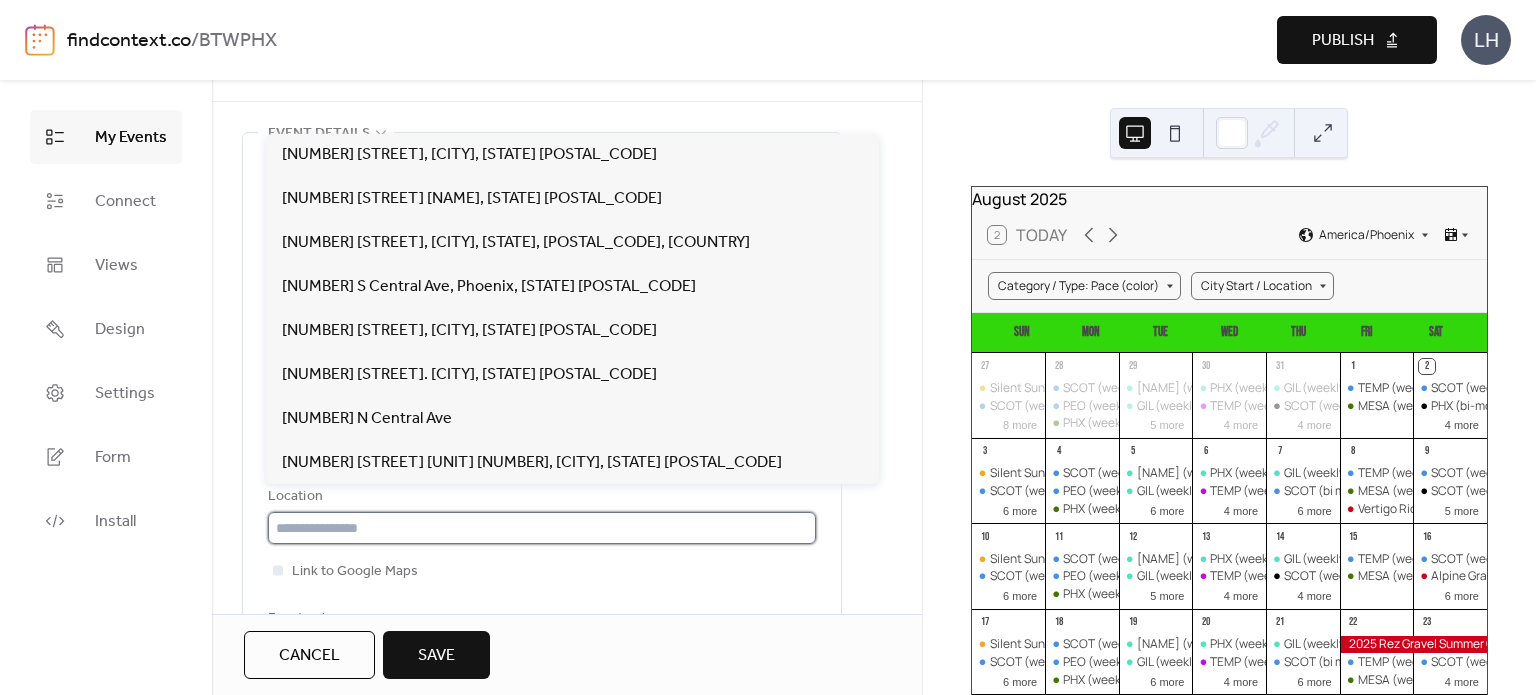 click at bounding box center (542, 528) 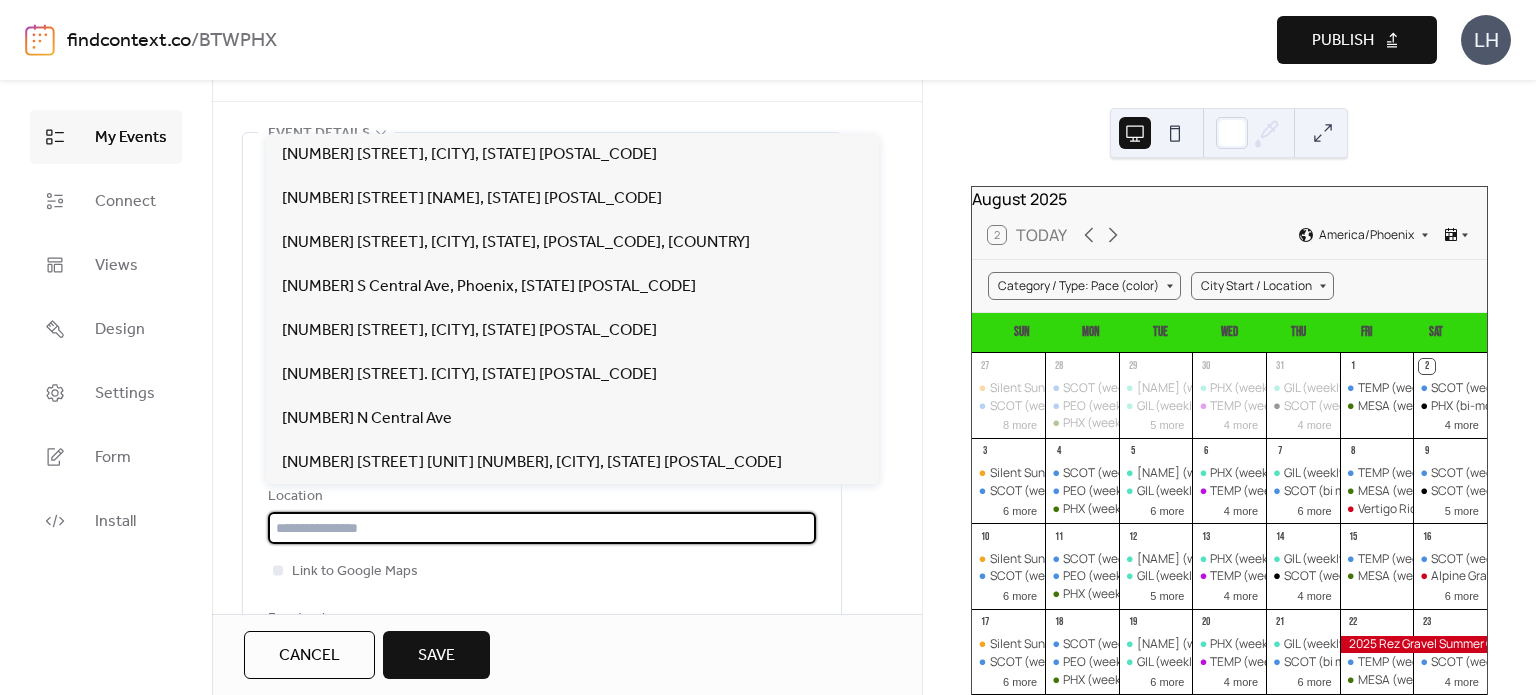 paste on "**********" 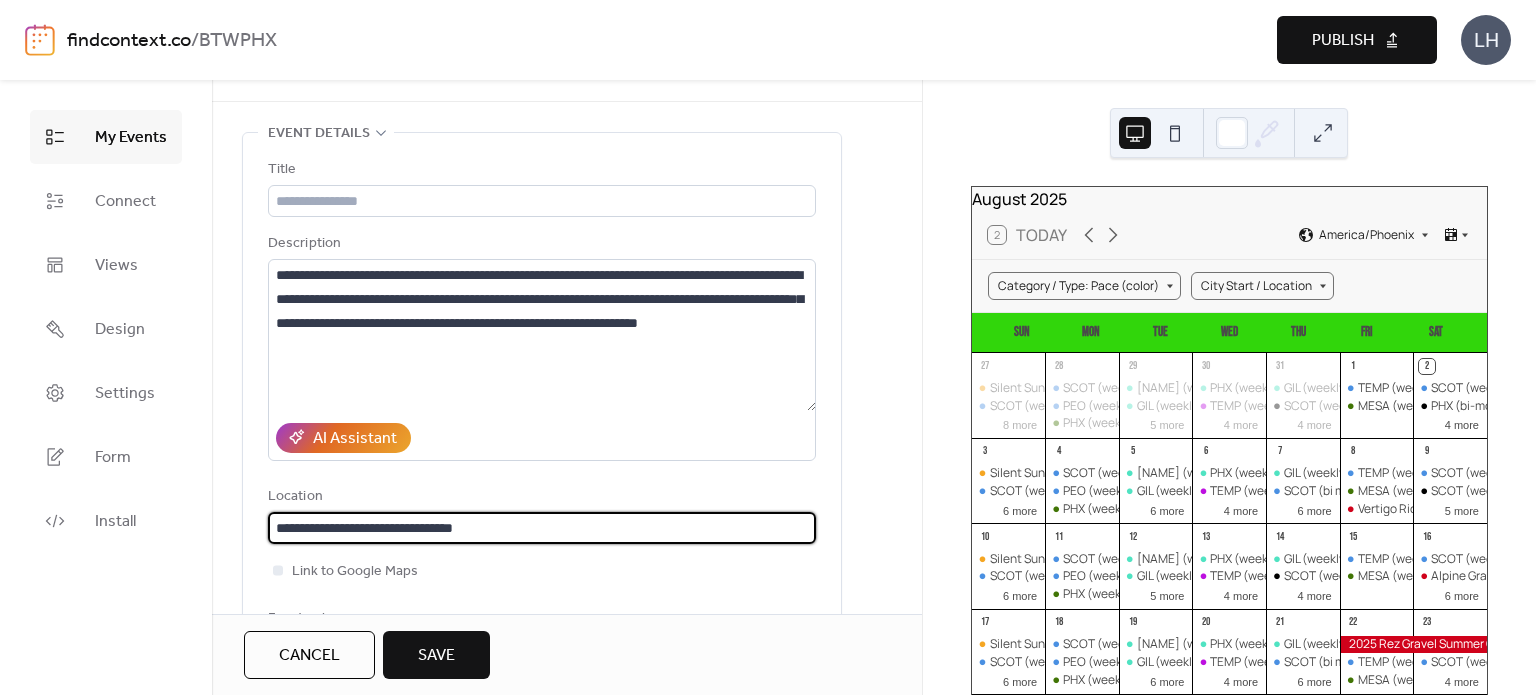 click on "**********" at bounding box center [542, 528] 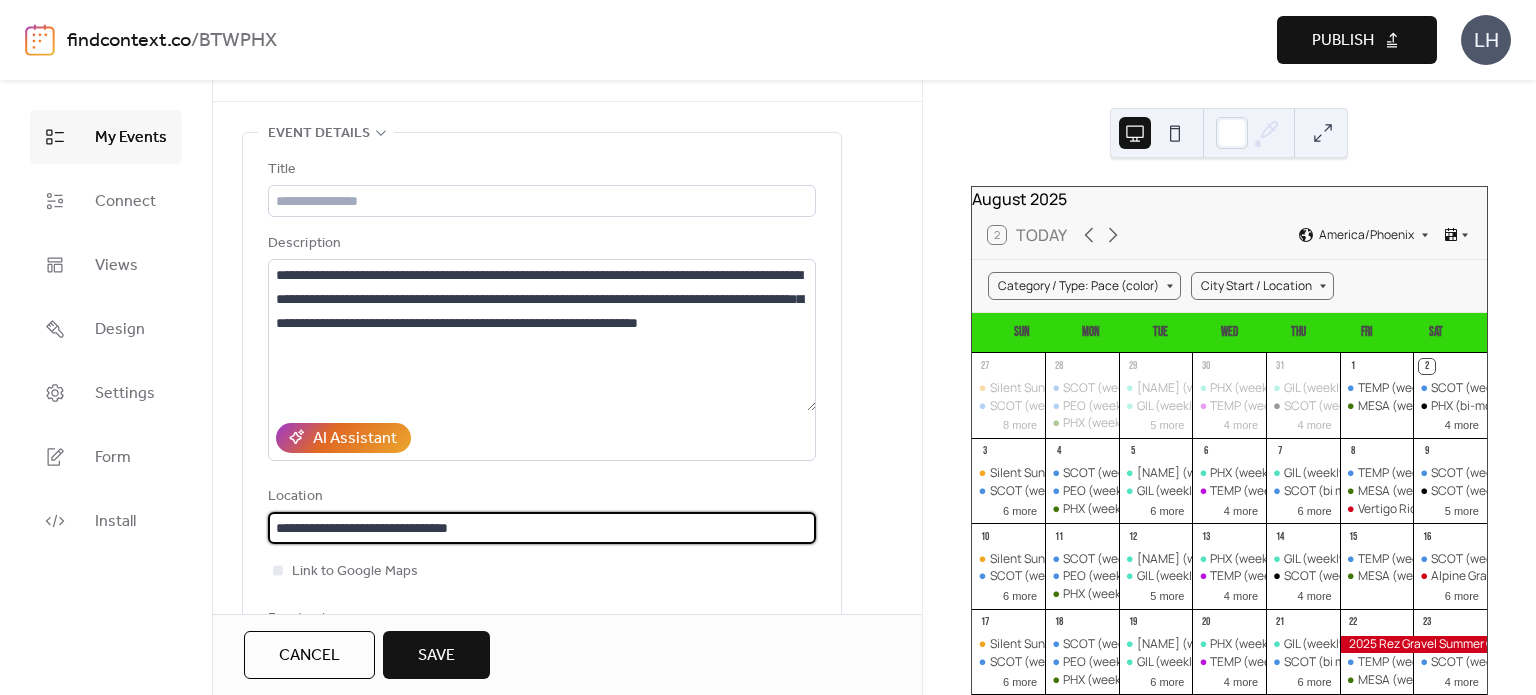 type on "**********" 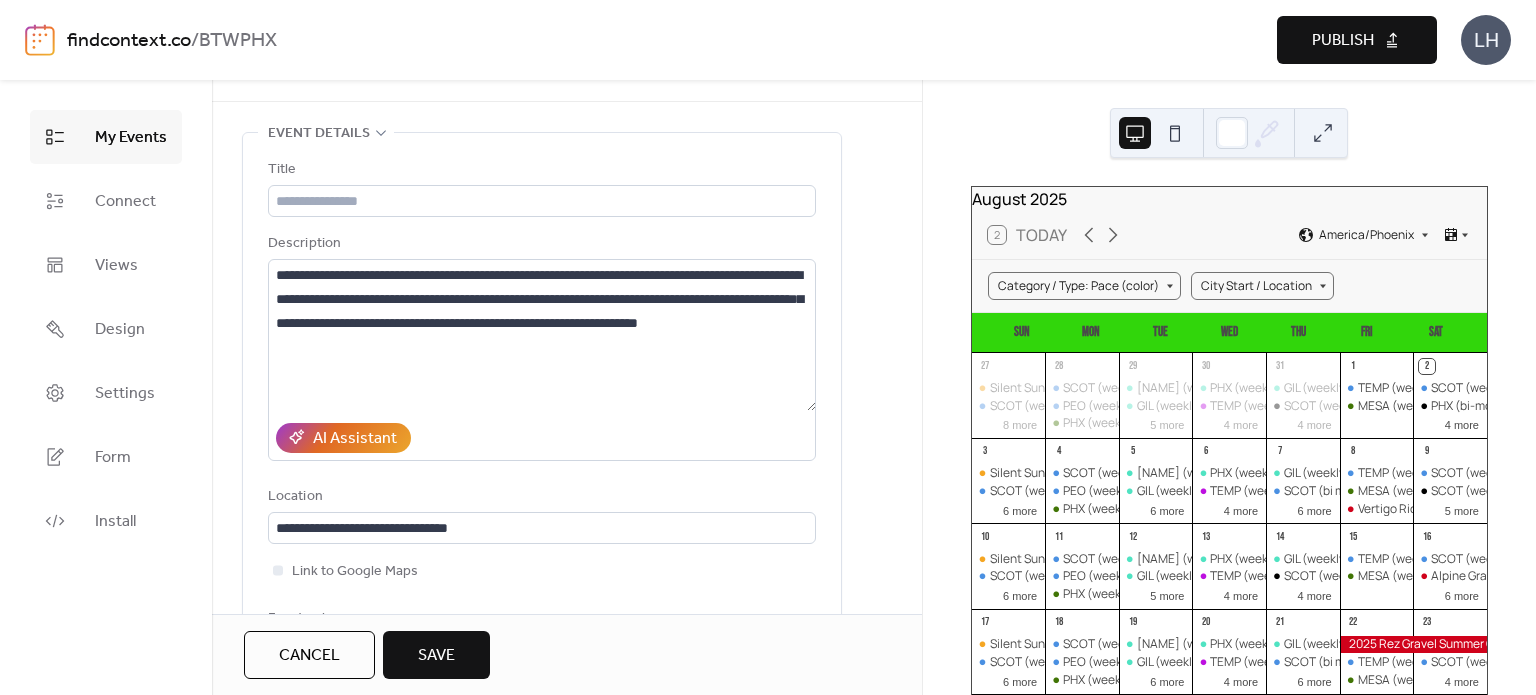 click on "Location" at bounding box center (540, 497) 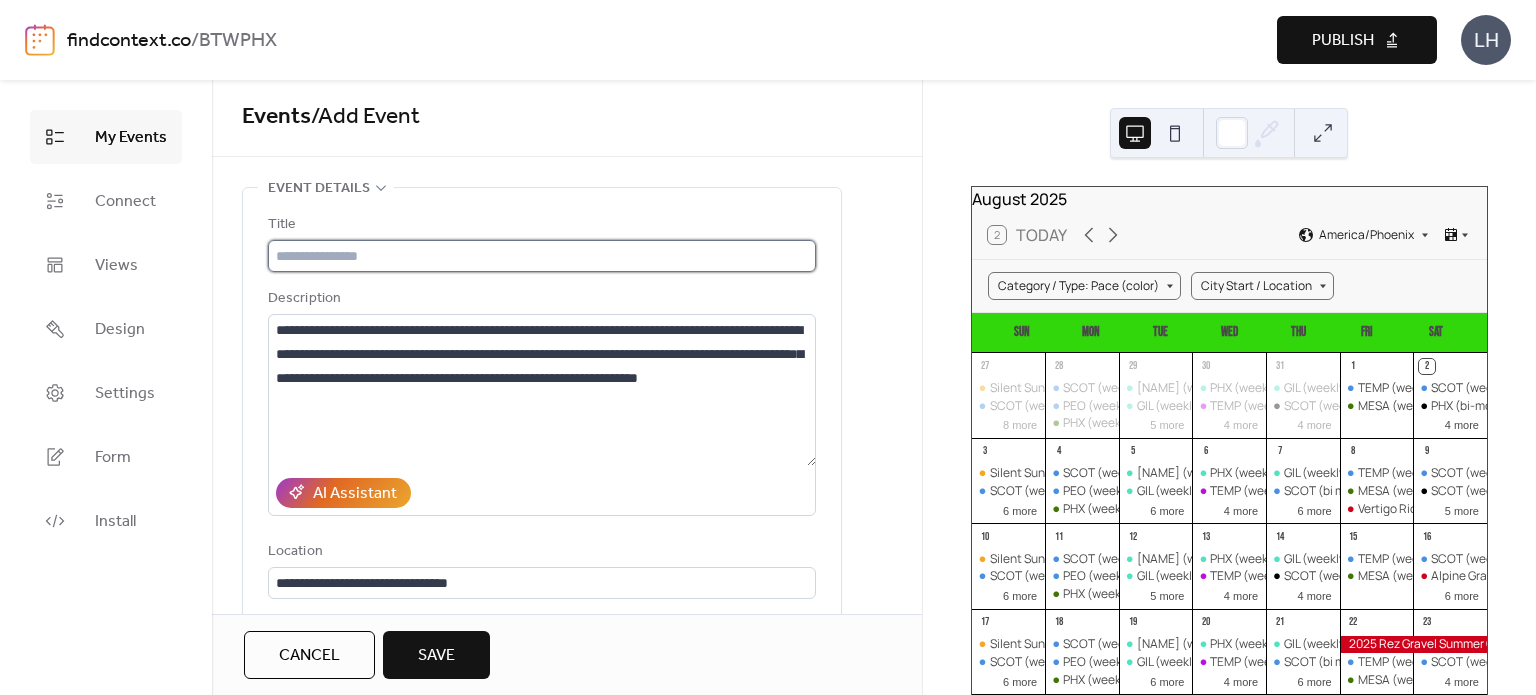type 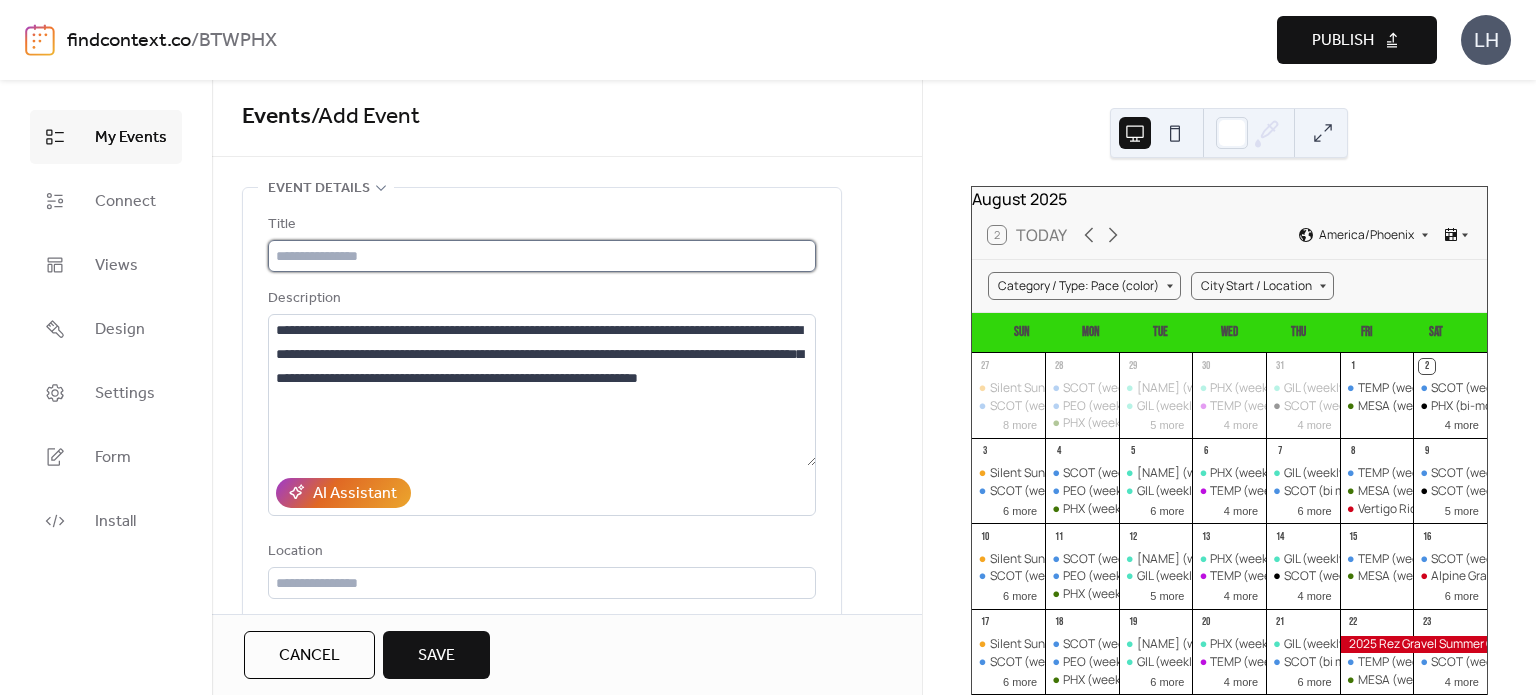 click at bounding box center [542, 256] 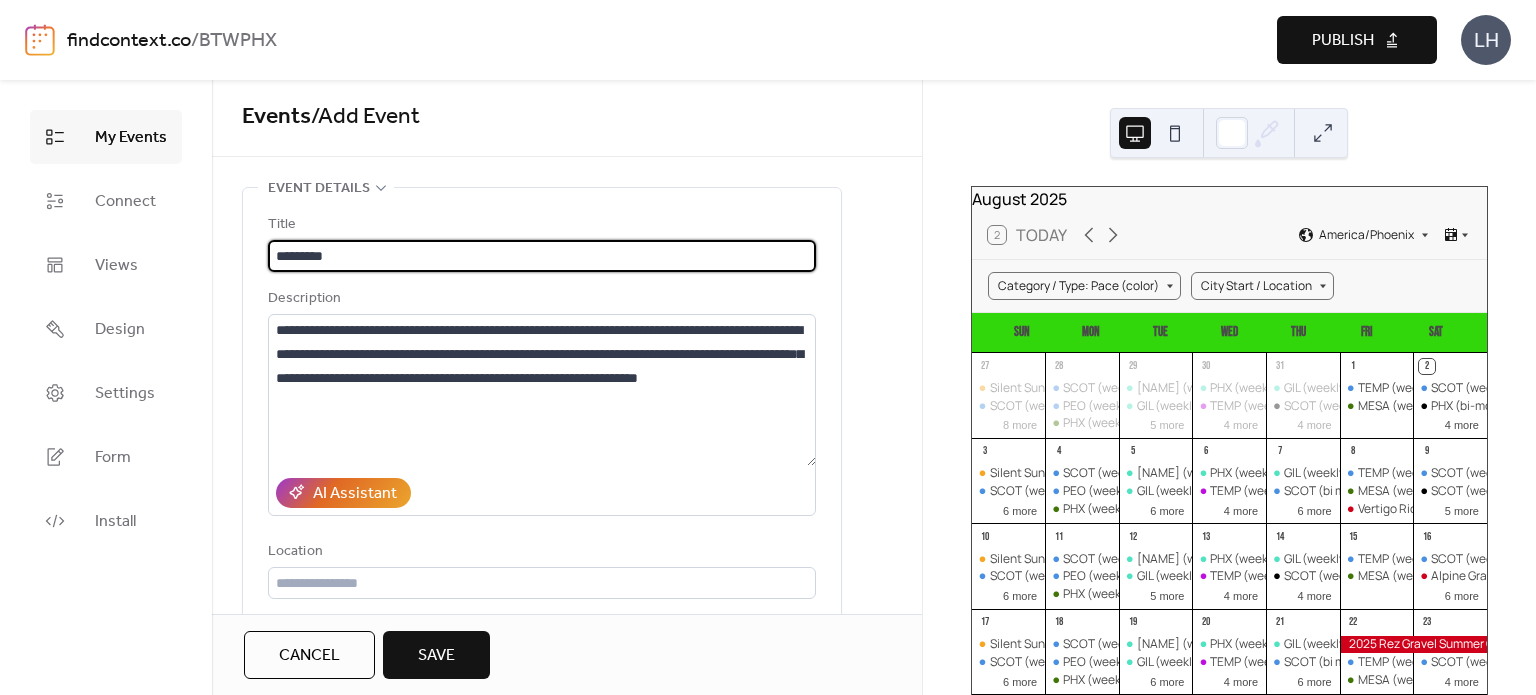 click on "********" at bounding box center (542, 256) 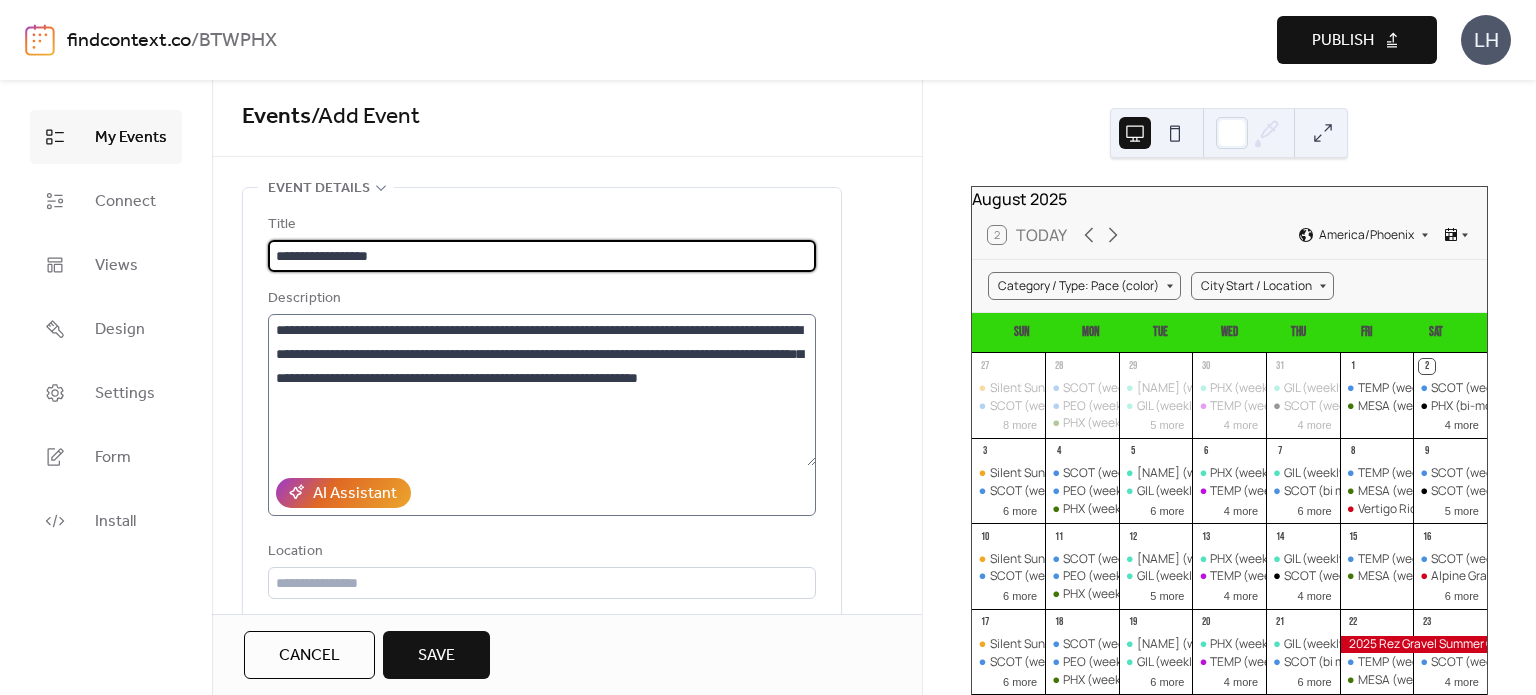 type on "**********" 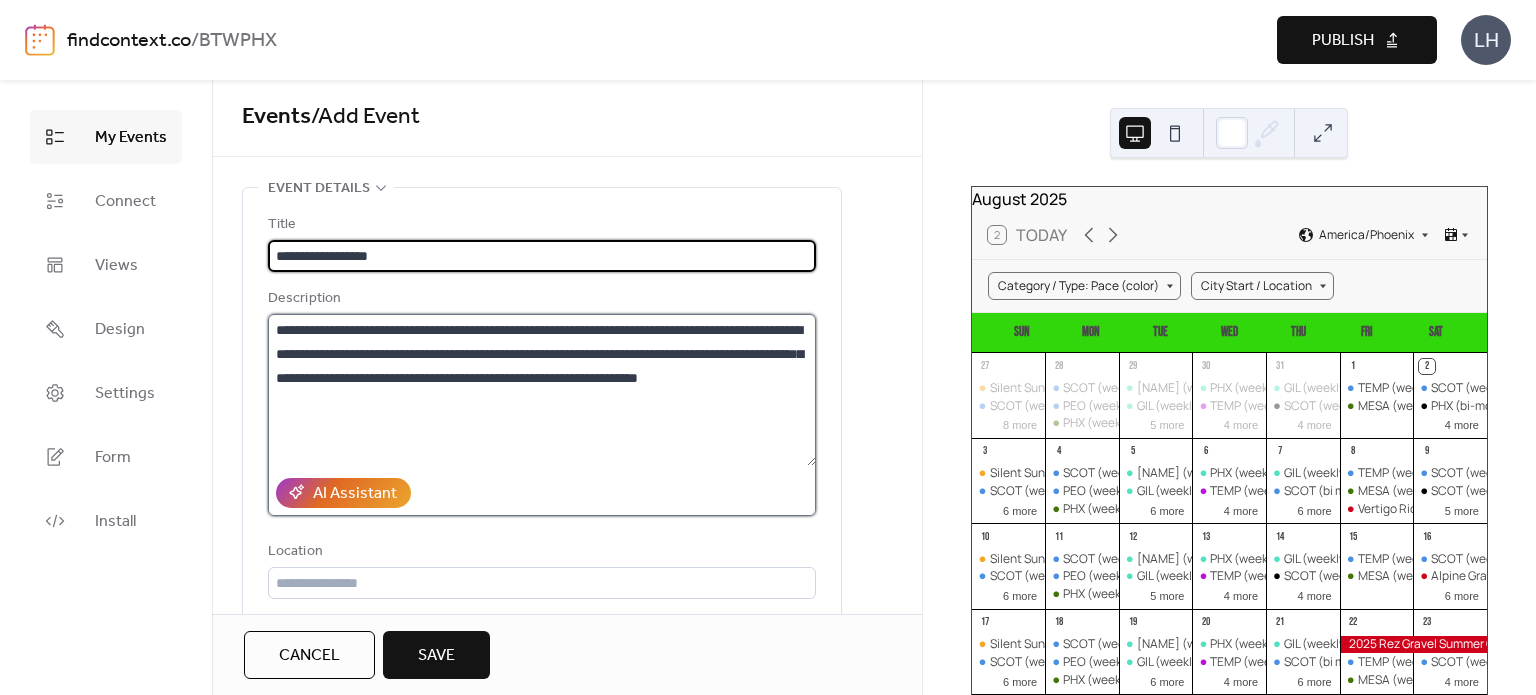 click on "**********" at bounding box center (542, 390) 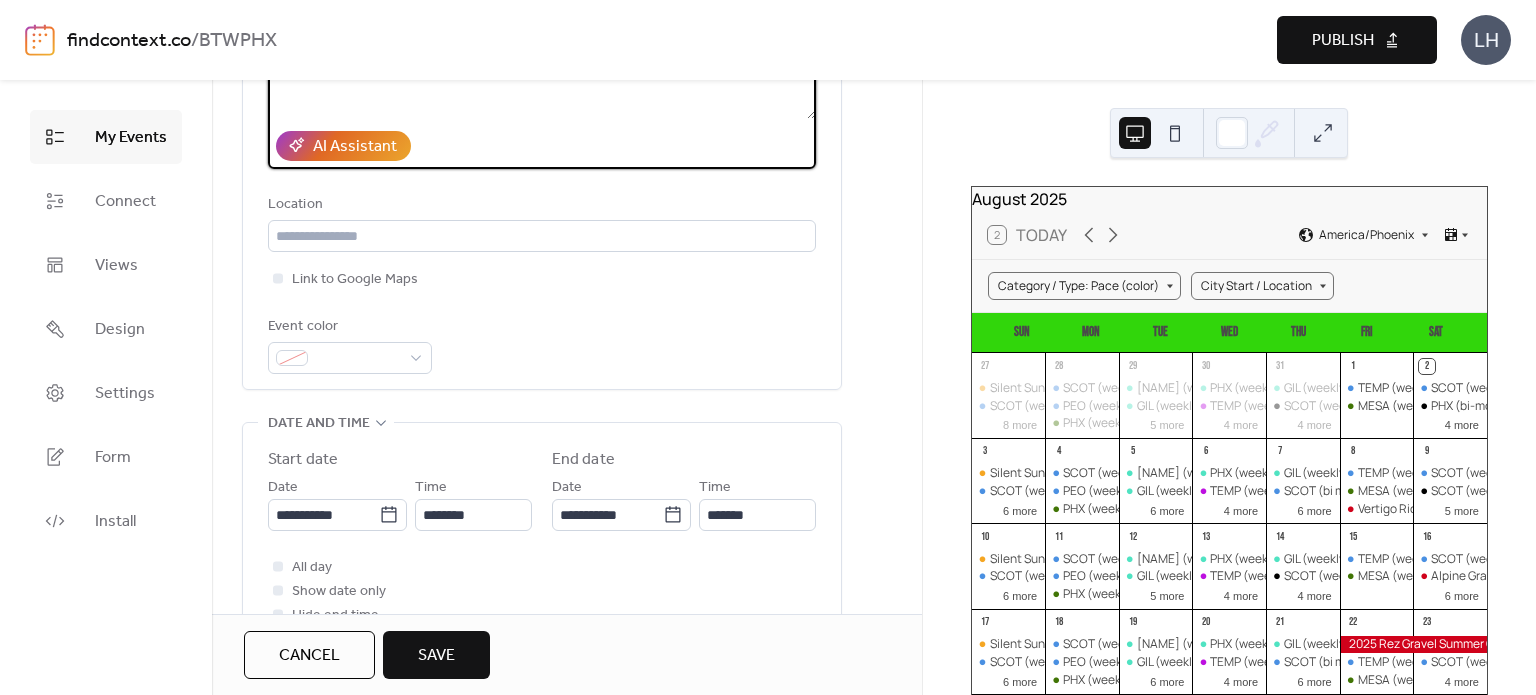scroll, scrollTop: 354, scrollLeft: 0, axis: vertical 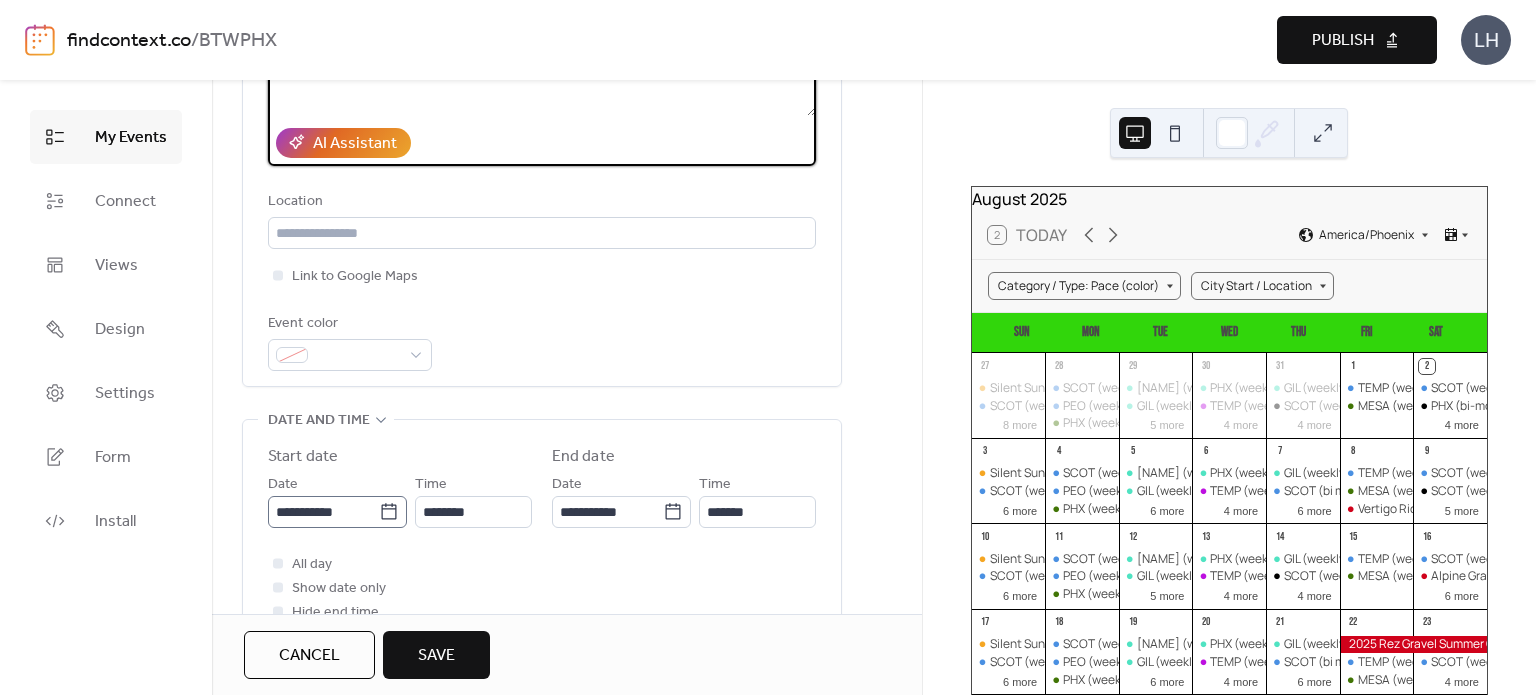 click 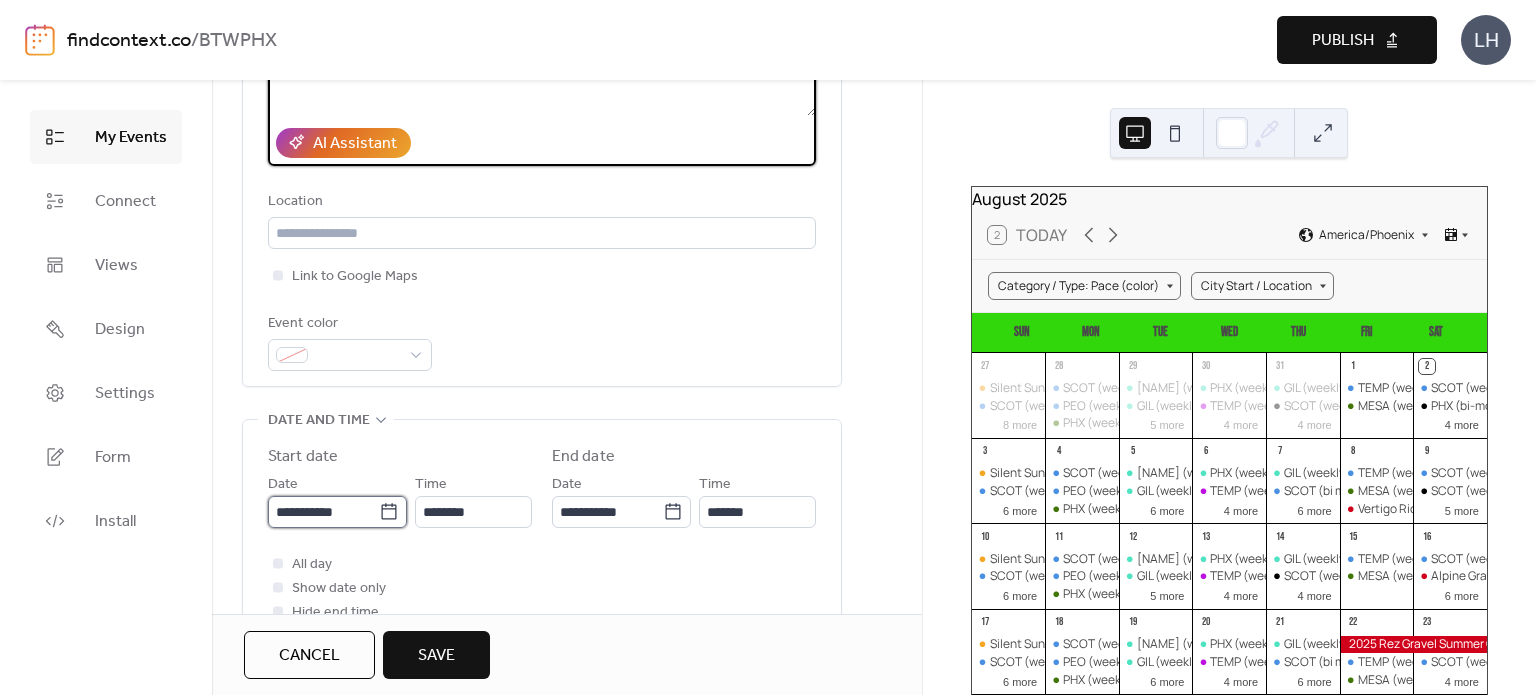 click on "**********" at bounding box center [323, 512] 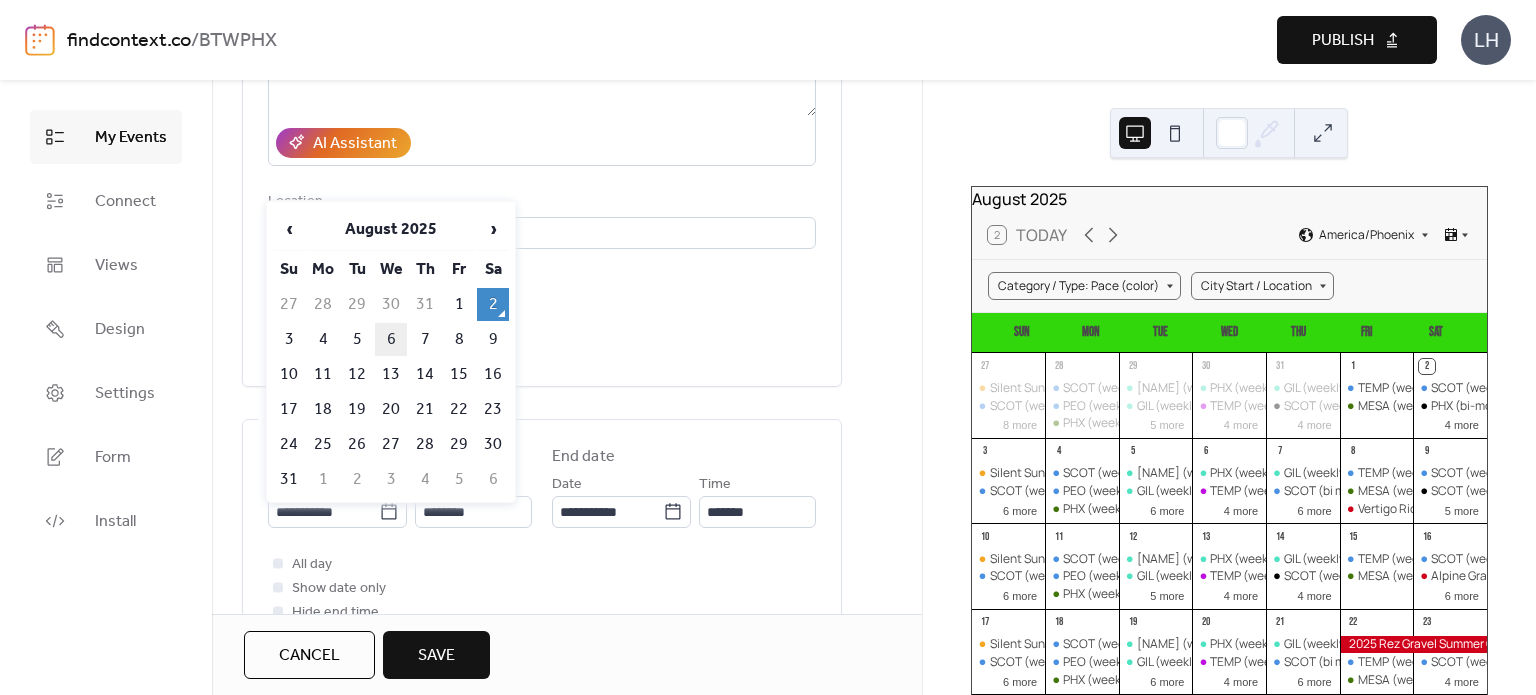 click on "6" at bounding box center (391, 339) 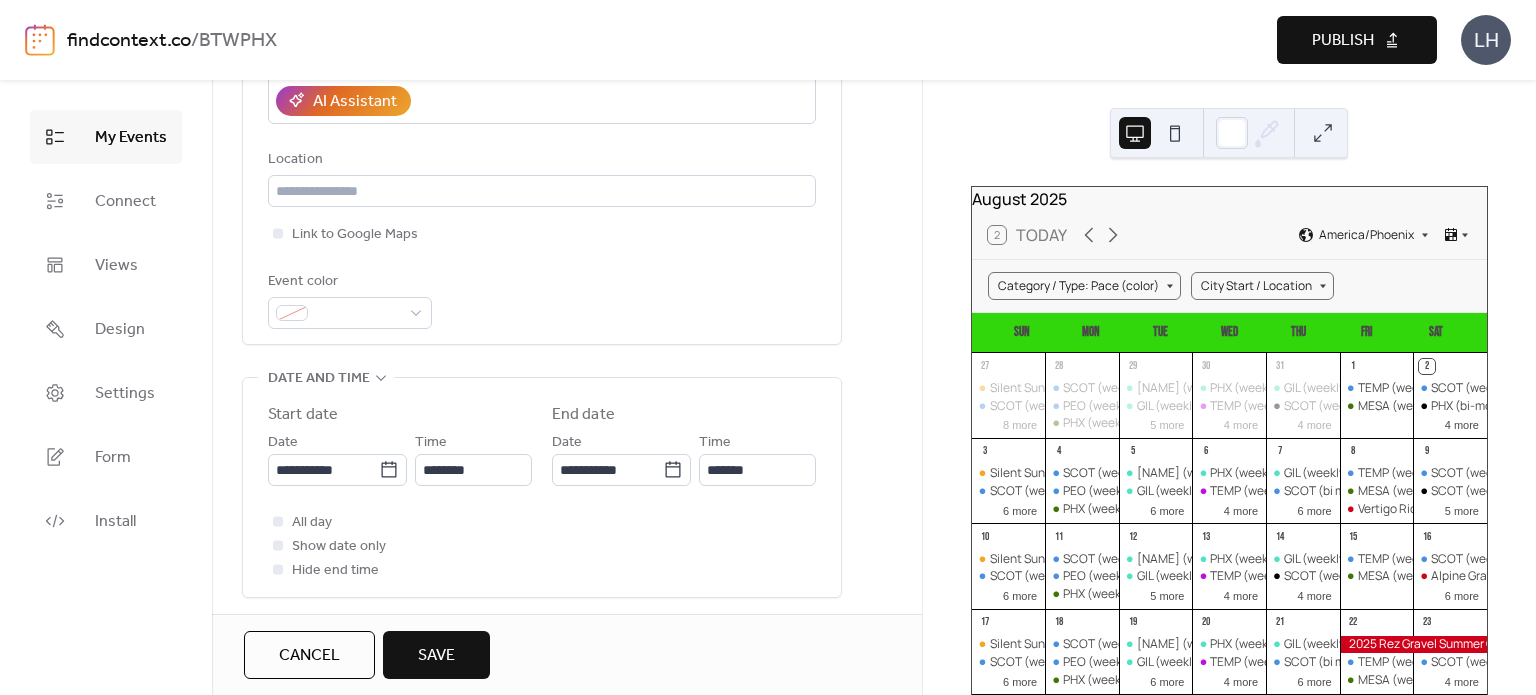 scroll, scrollTop: 408, scrollLeft: 0, axis: vertical 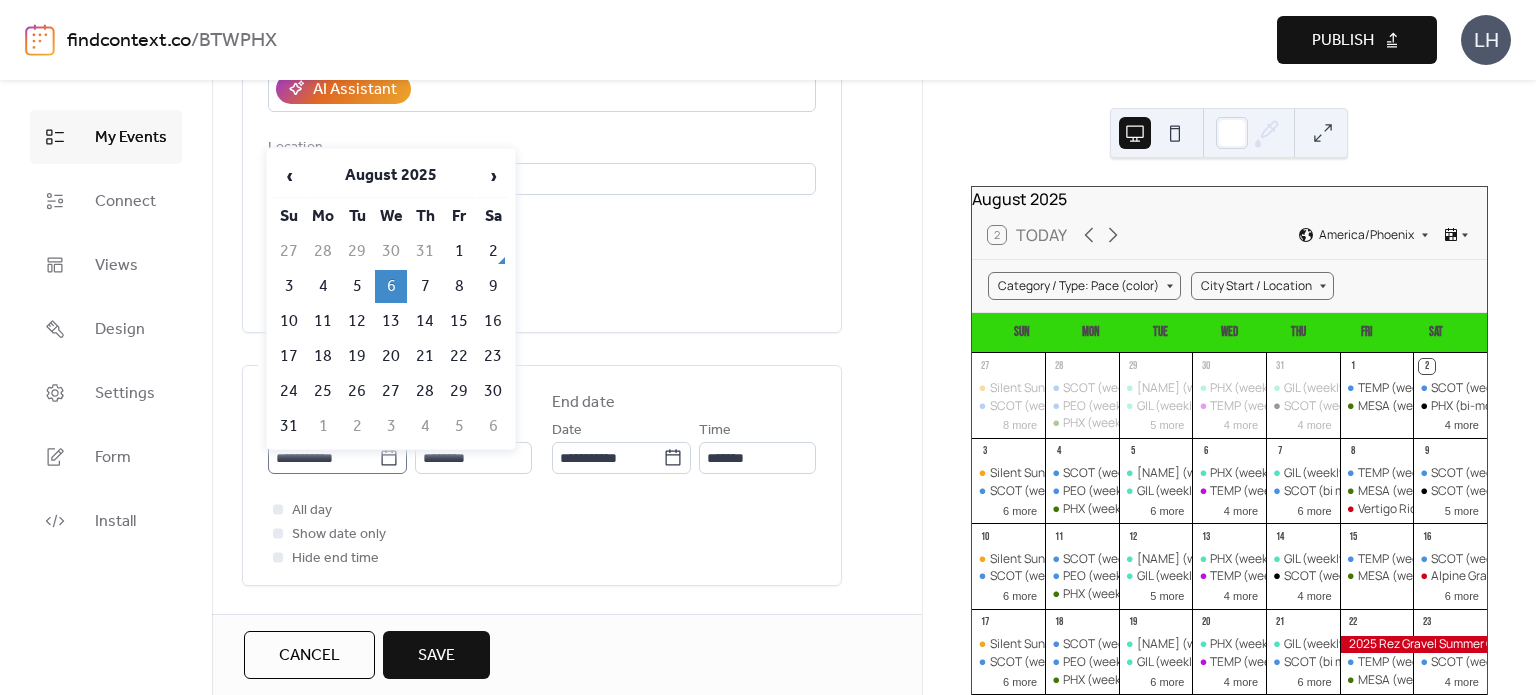click 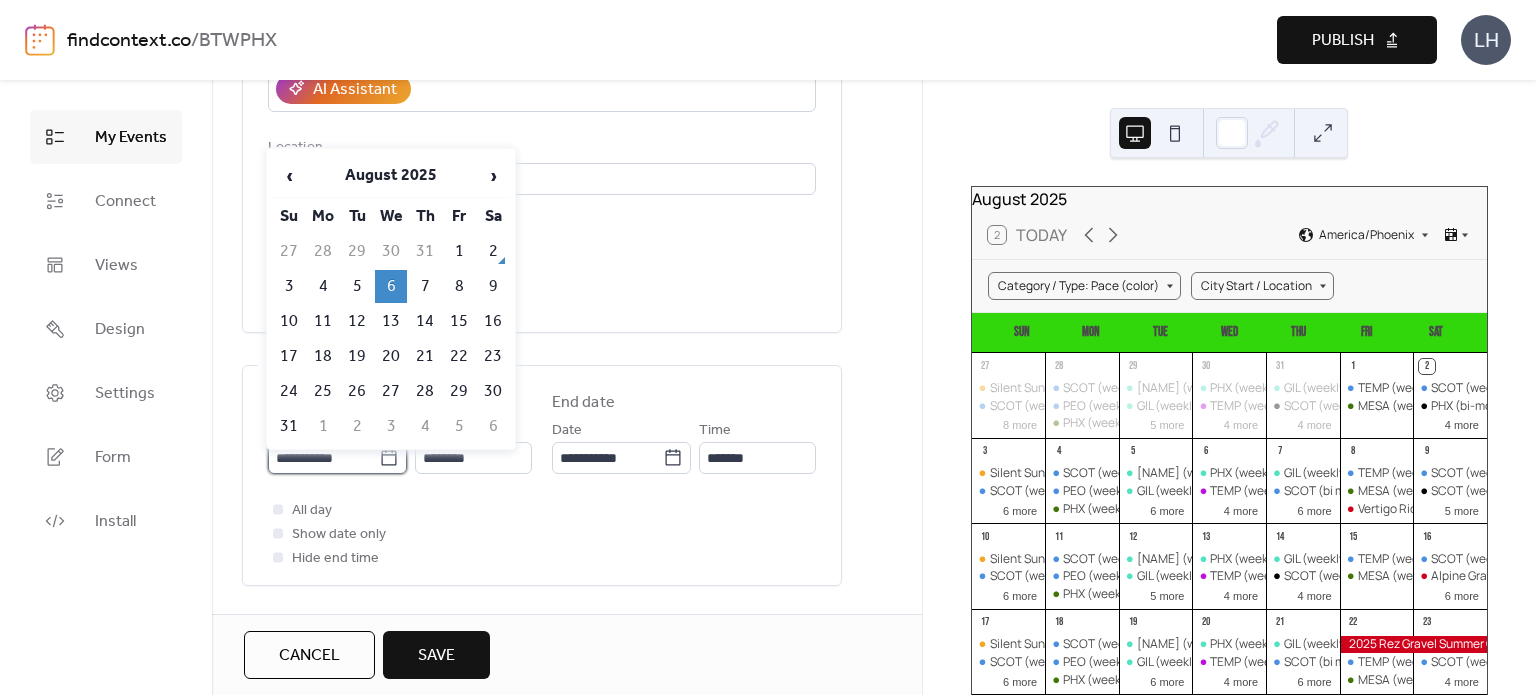 click on "**********" at bounding box center (323, 458) 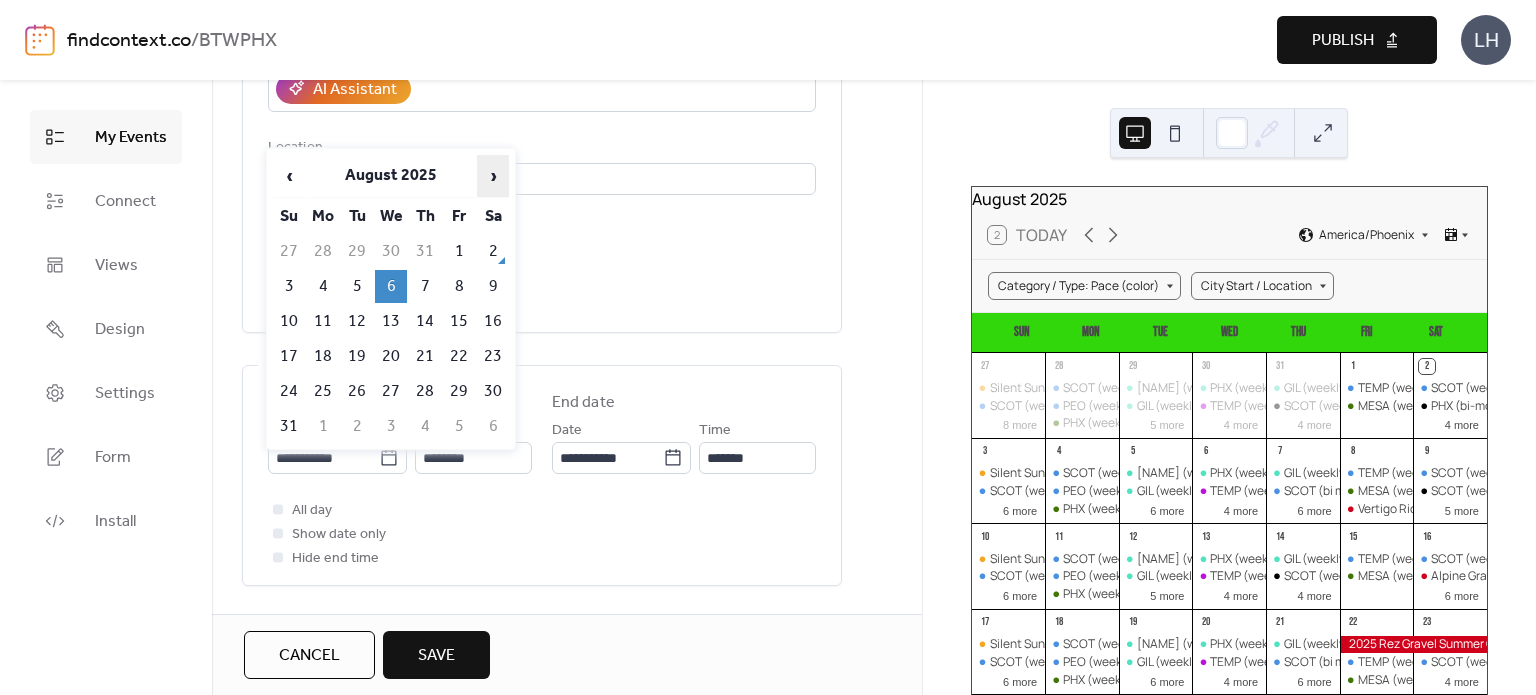 click on "›" at bounding box center [493, 176] 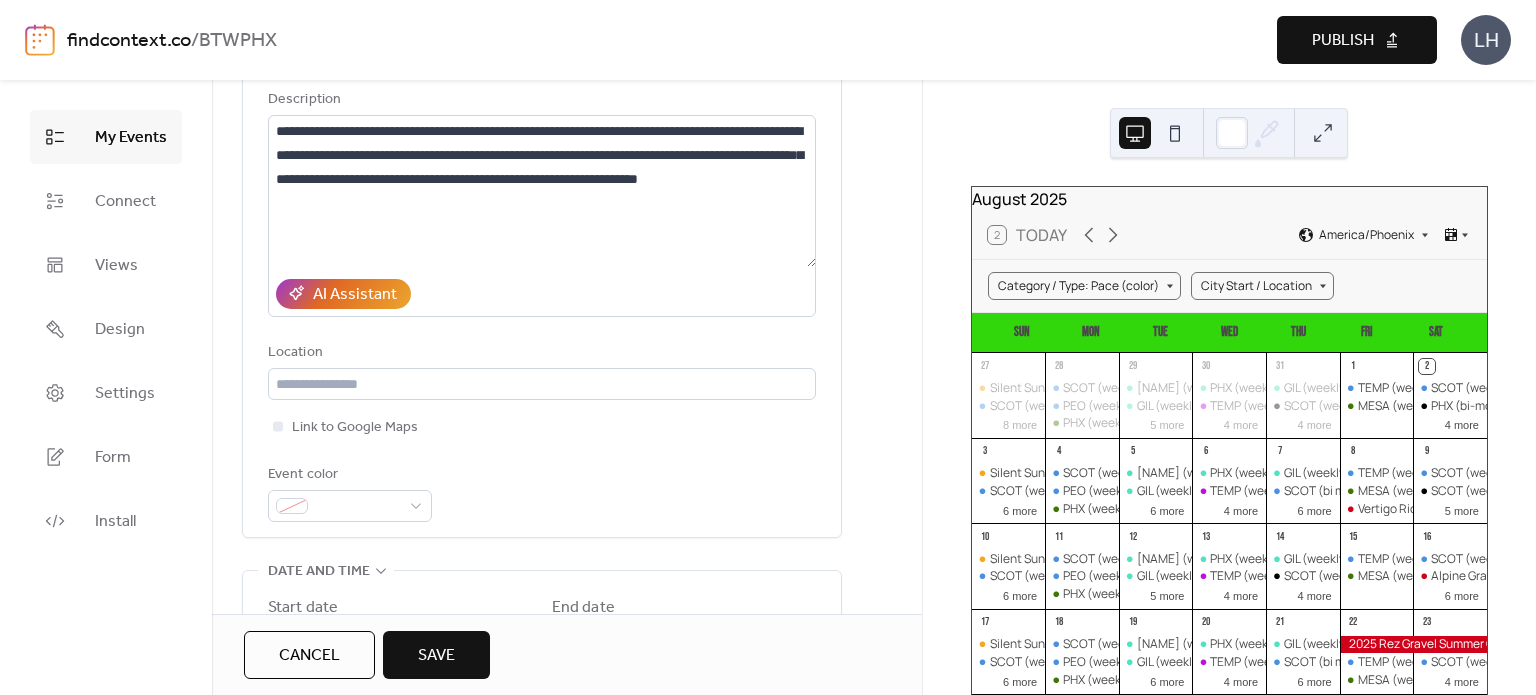 scroll, scrollTop: 194, scrollLeft: 0, axis: vertical 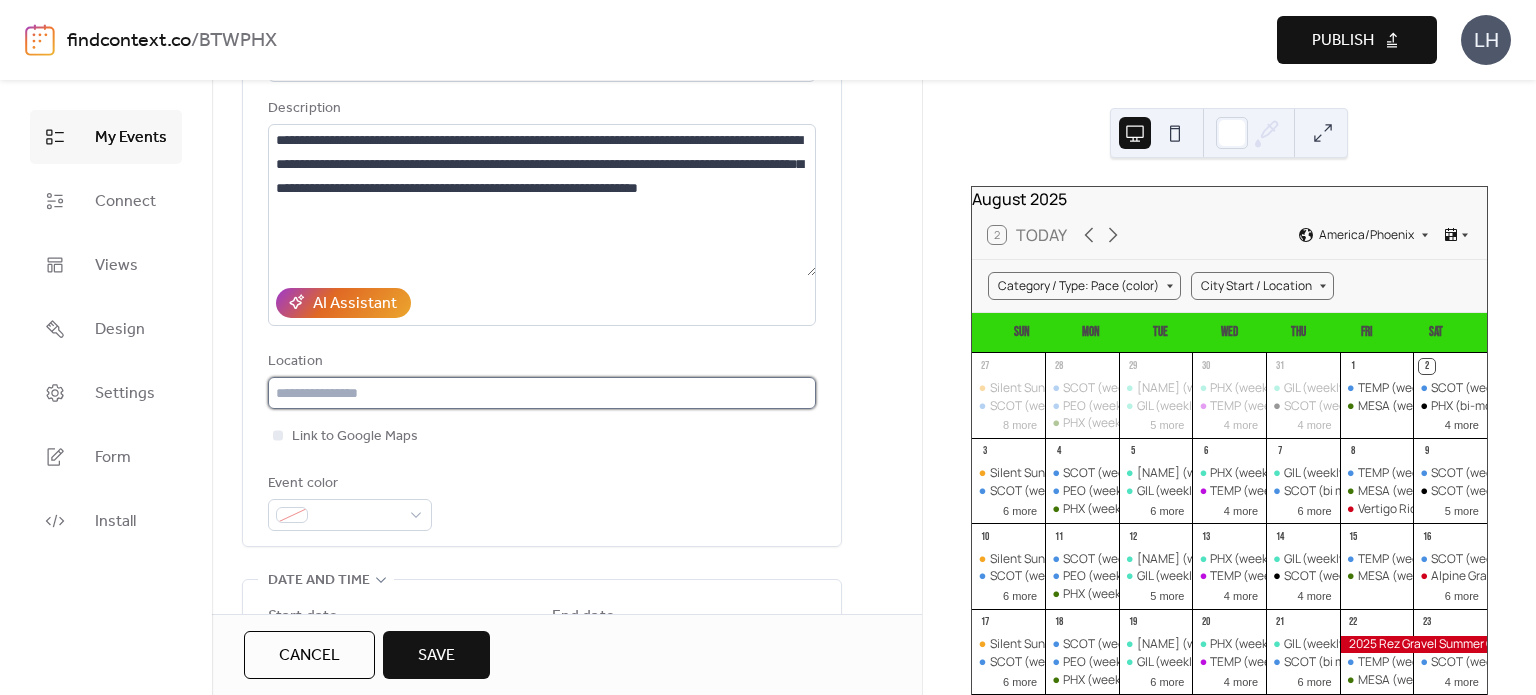 click at bounding box center [542, 393] 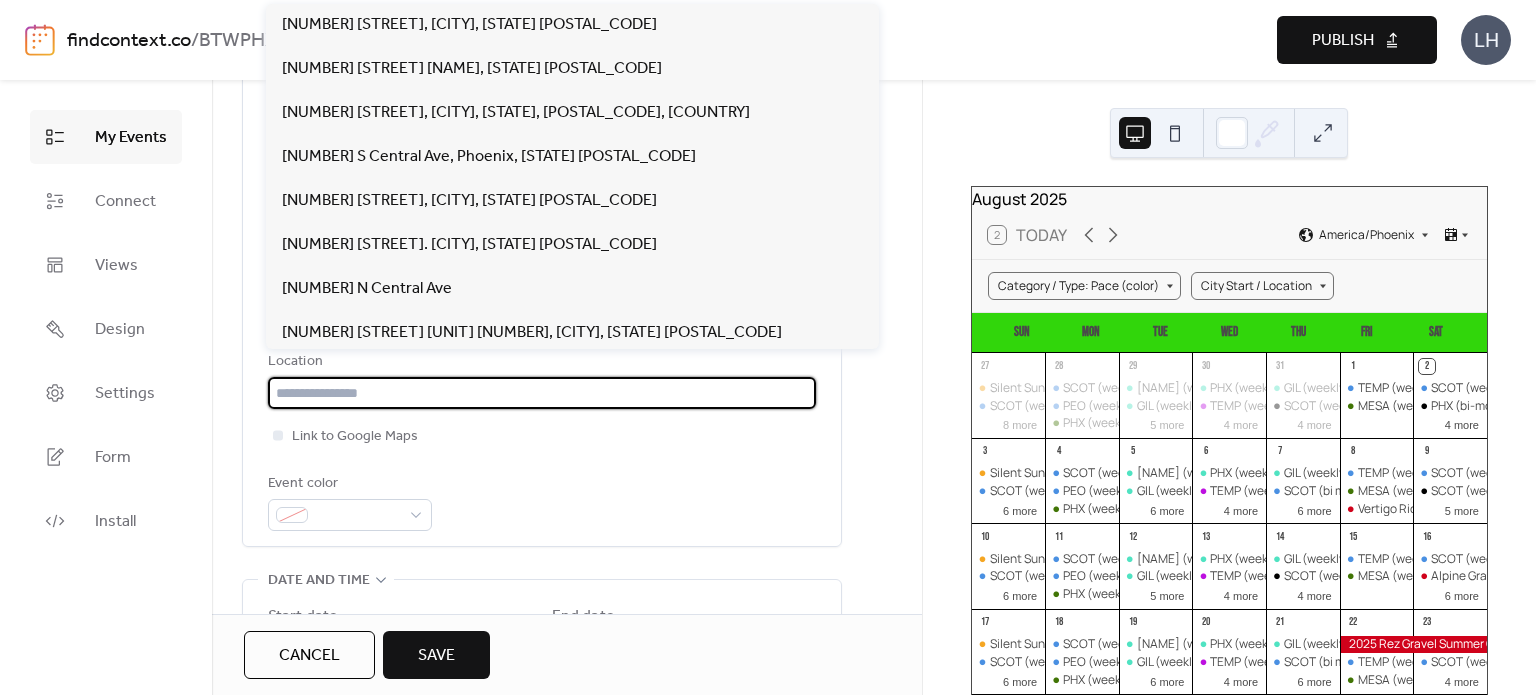 paste on "**********" 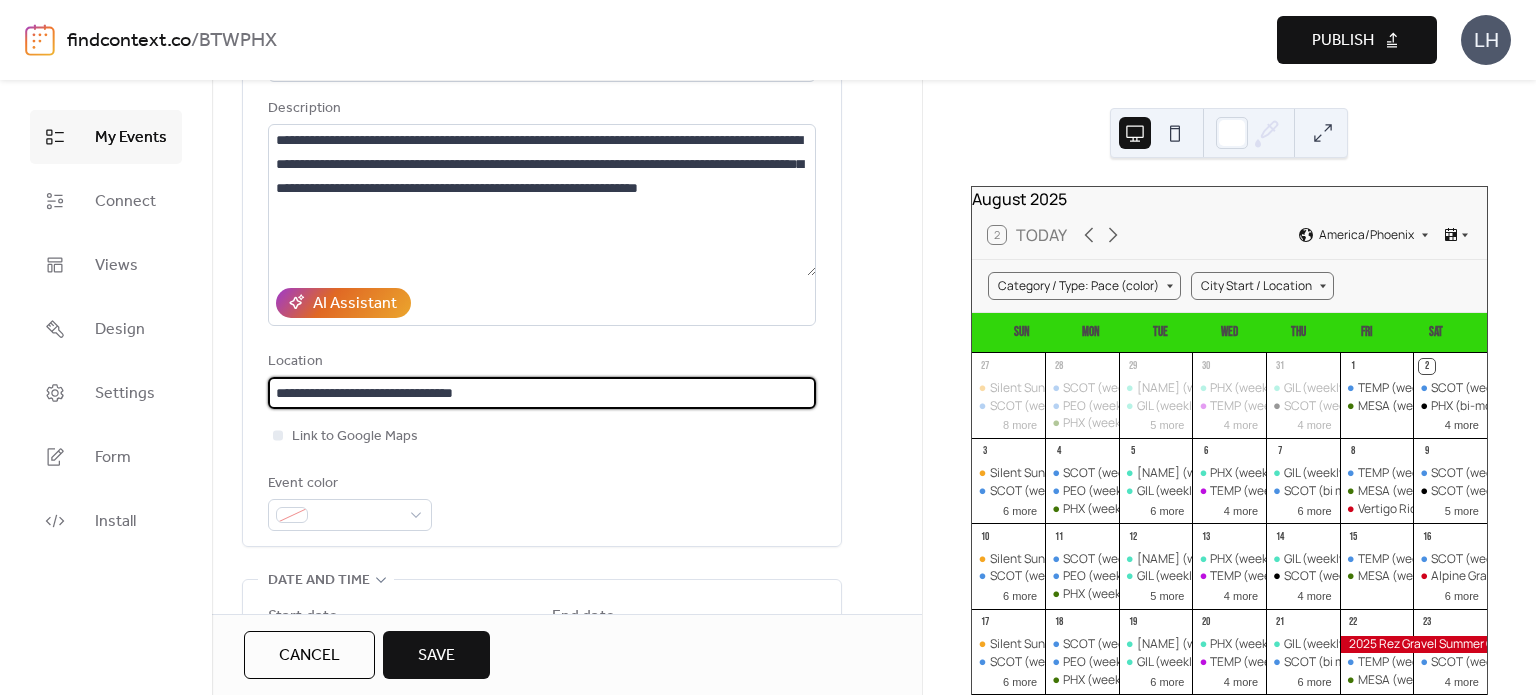 type on "**********" 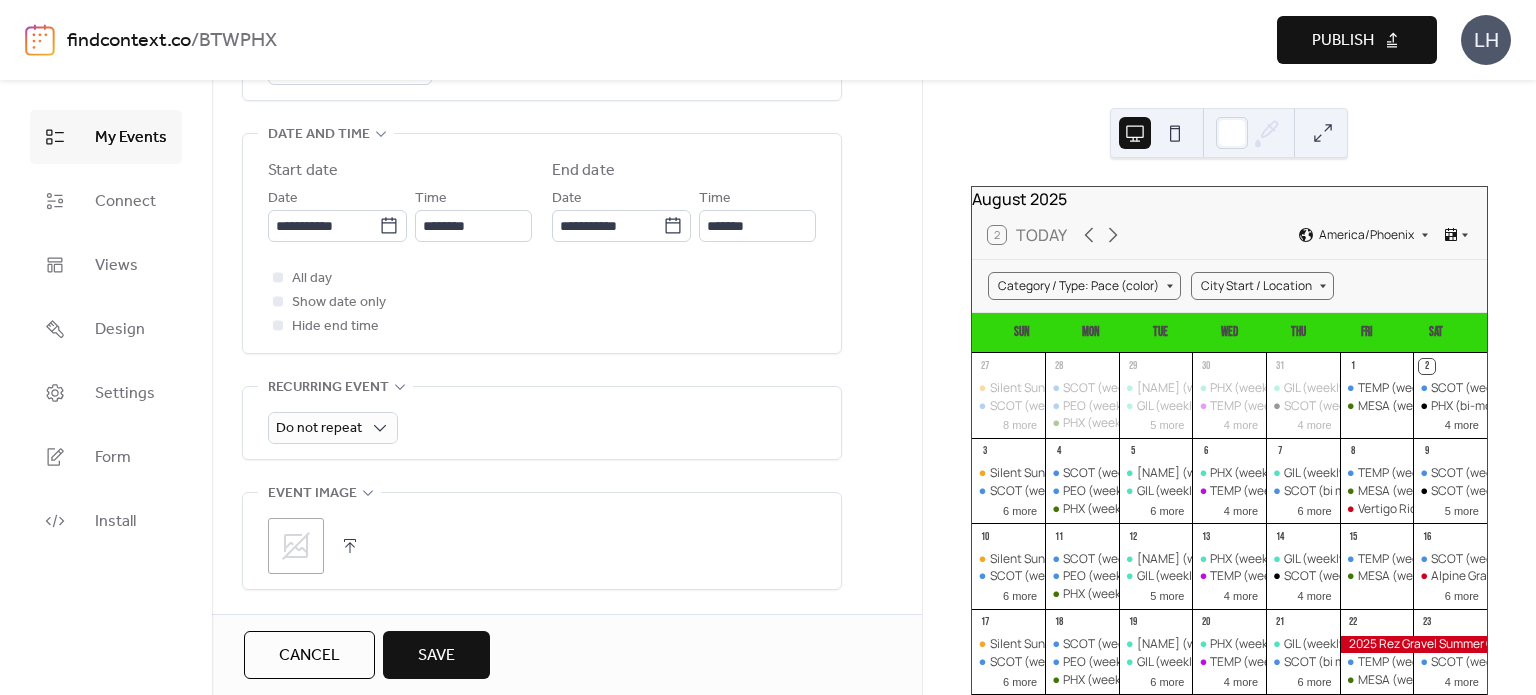 scroll, scrollTop: 696, scrollLeft: 0, axis: vertical 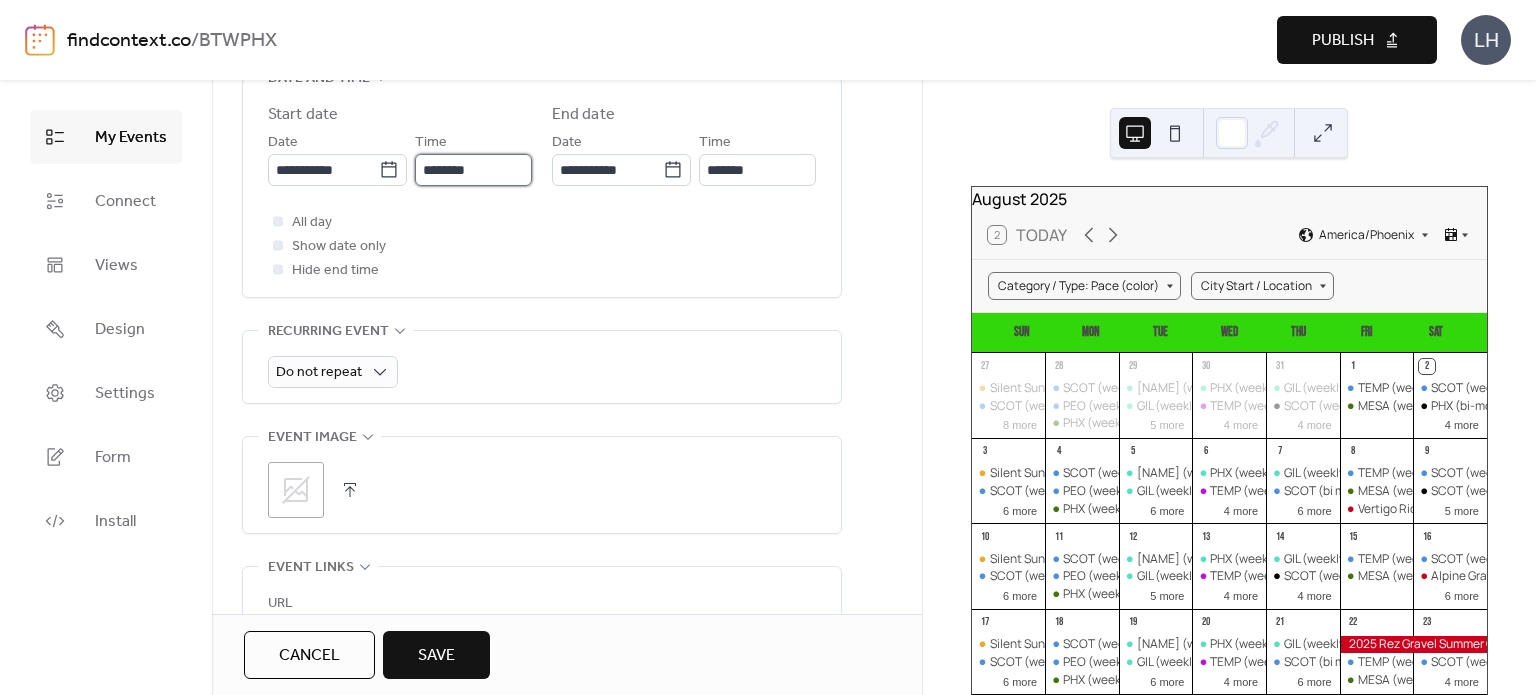 click on "********" at bounding box center [473, 170] 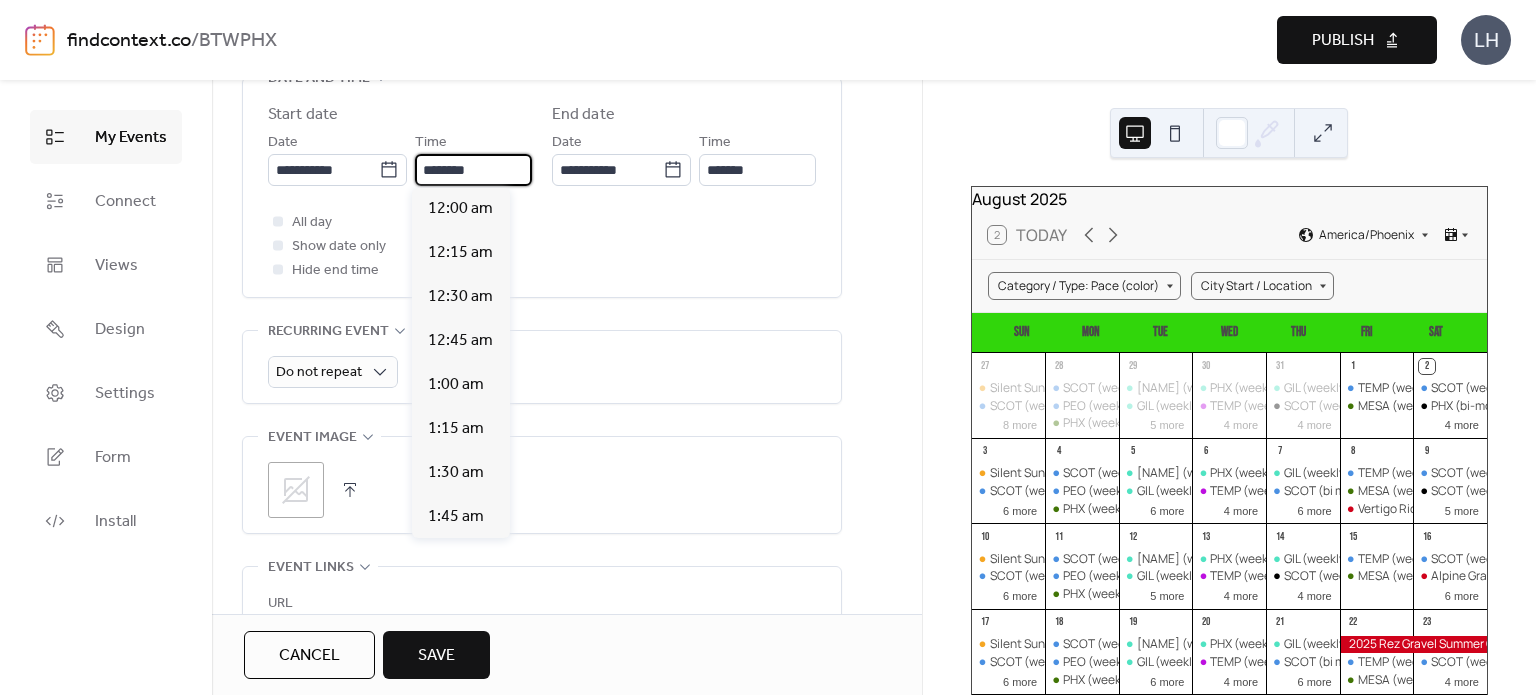 click on "********" at bounding box center (473, 170) 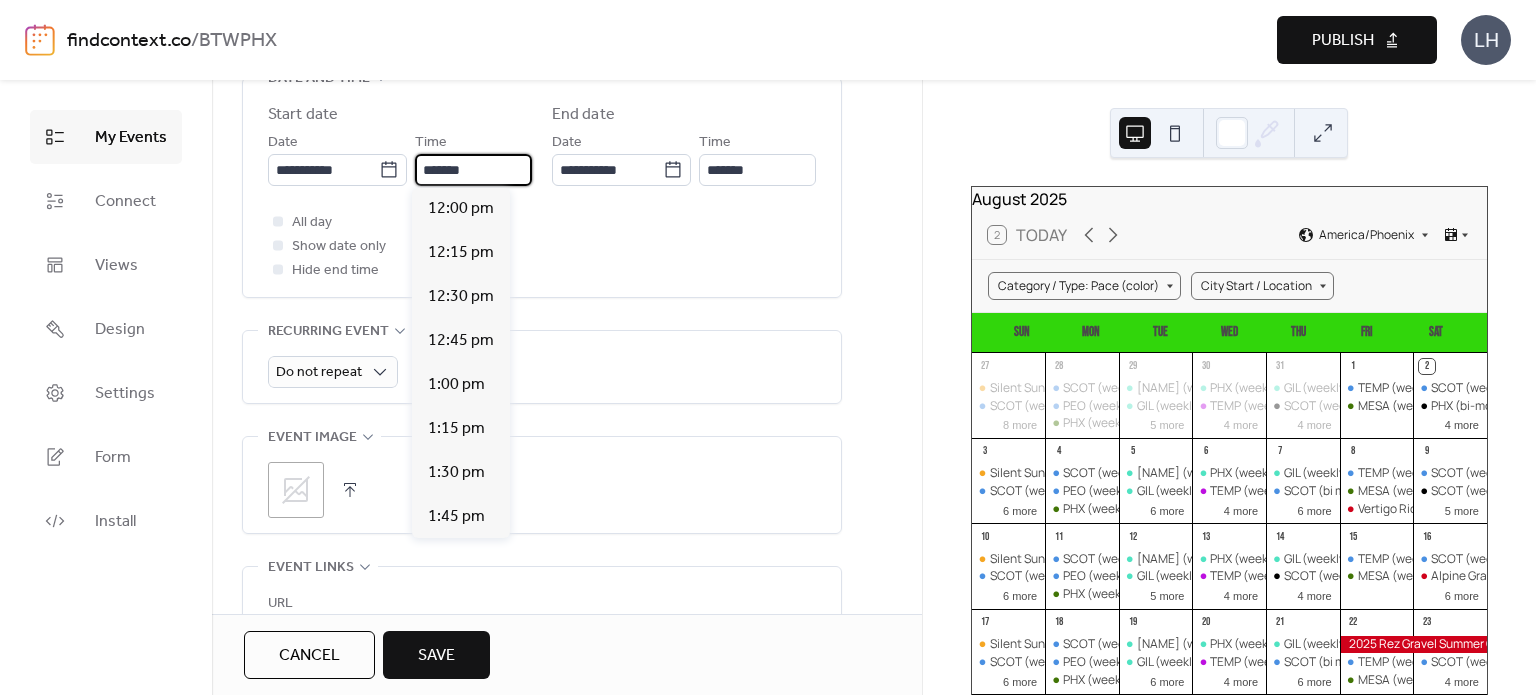 scroll, scrollTop: 3520, scrollLeft: 0, axis: vertical 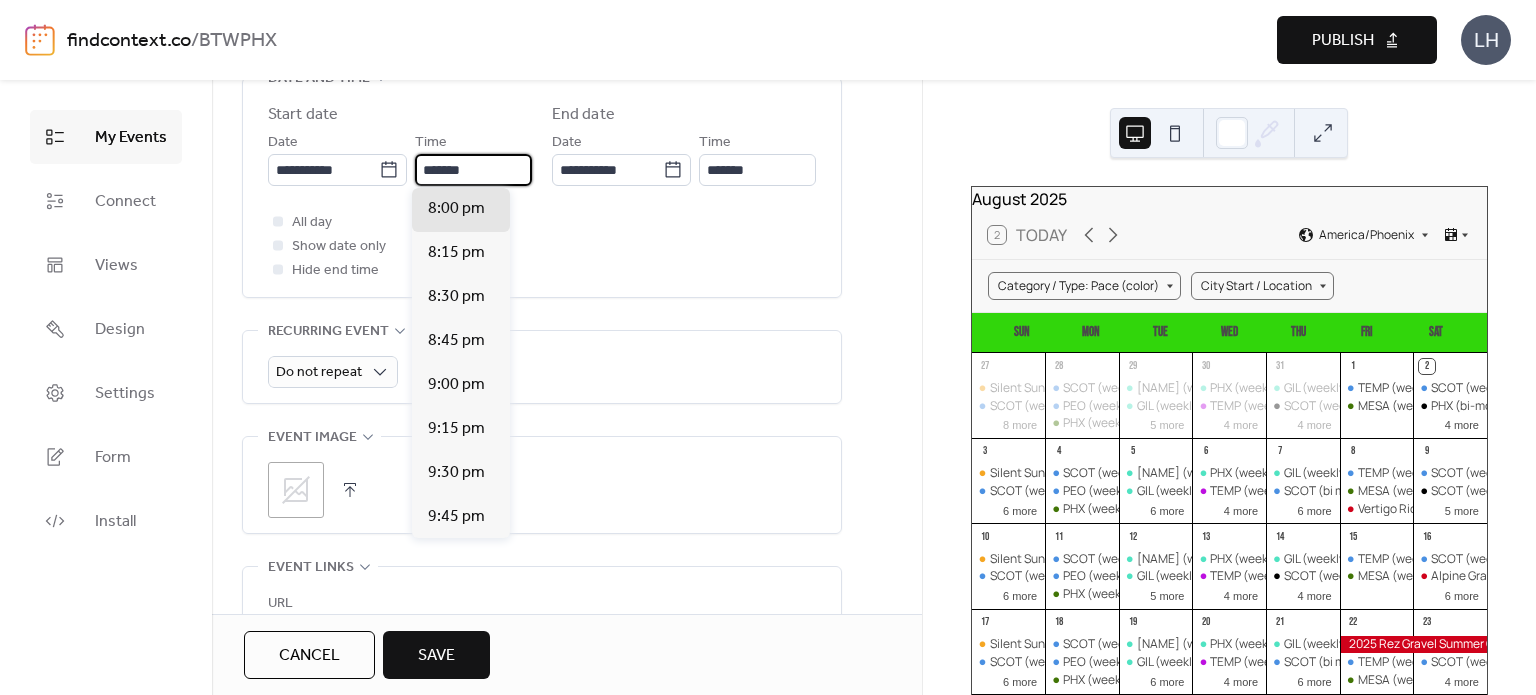 type on "*******" 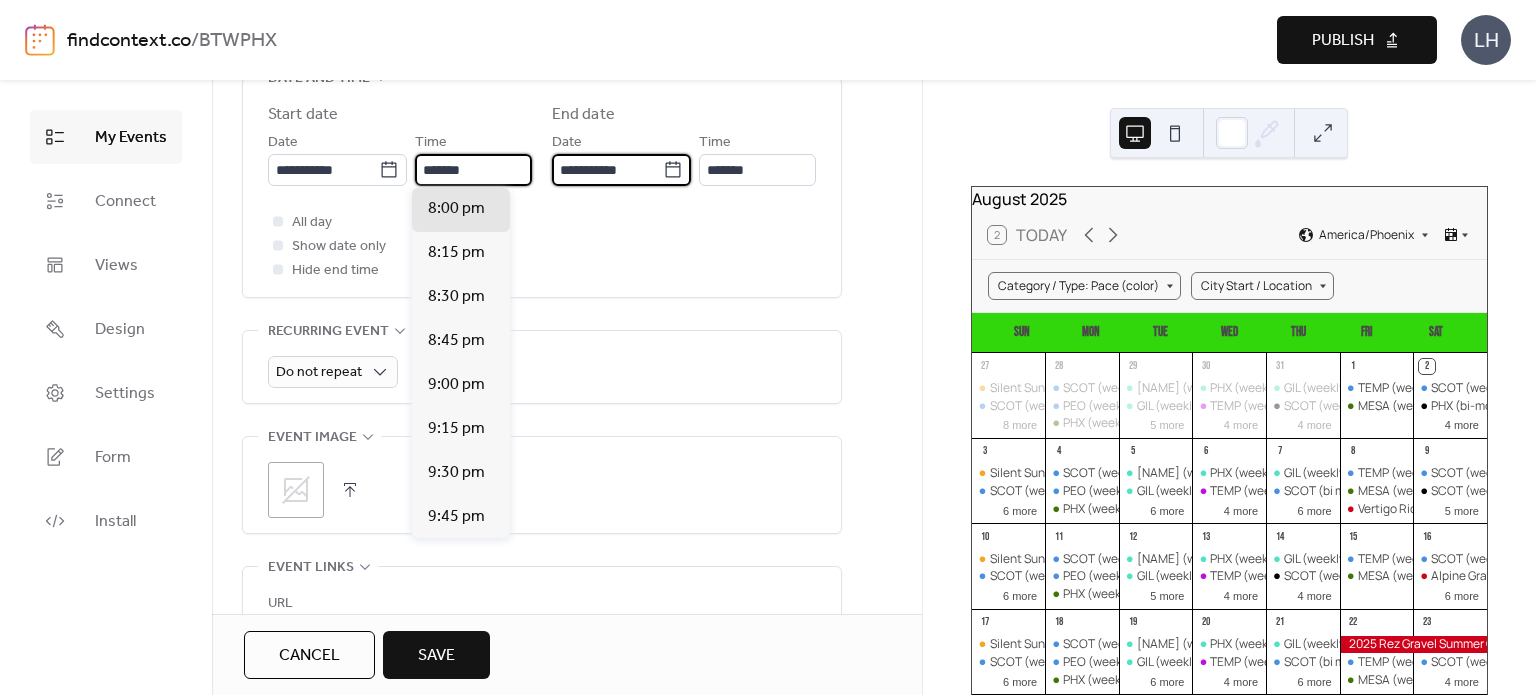 type on "*******" 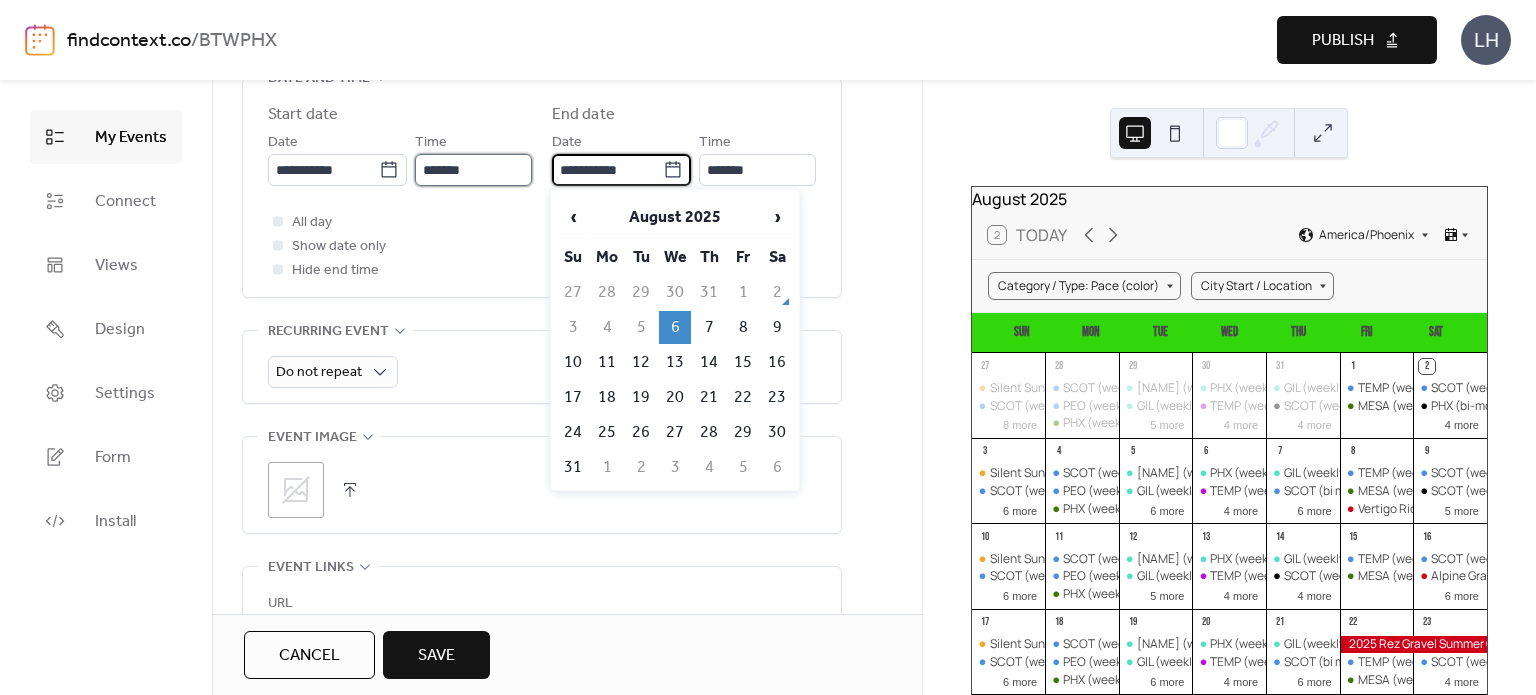click on "*******" at bounding box center (473, 170) 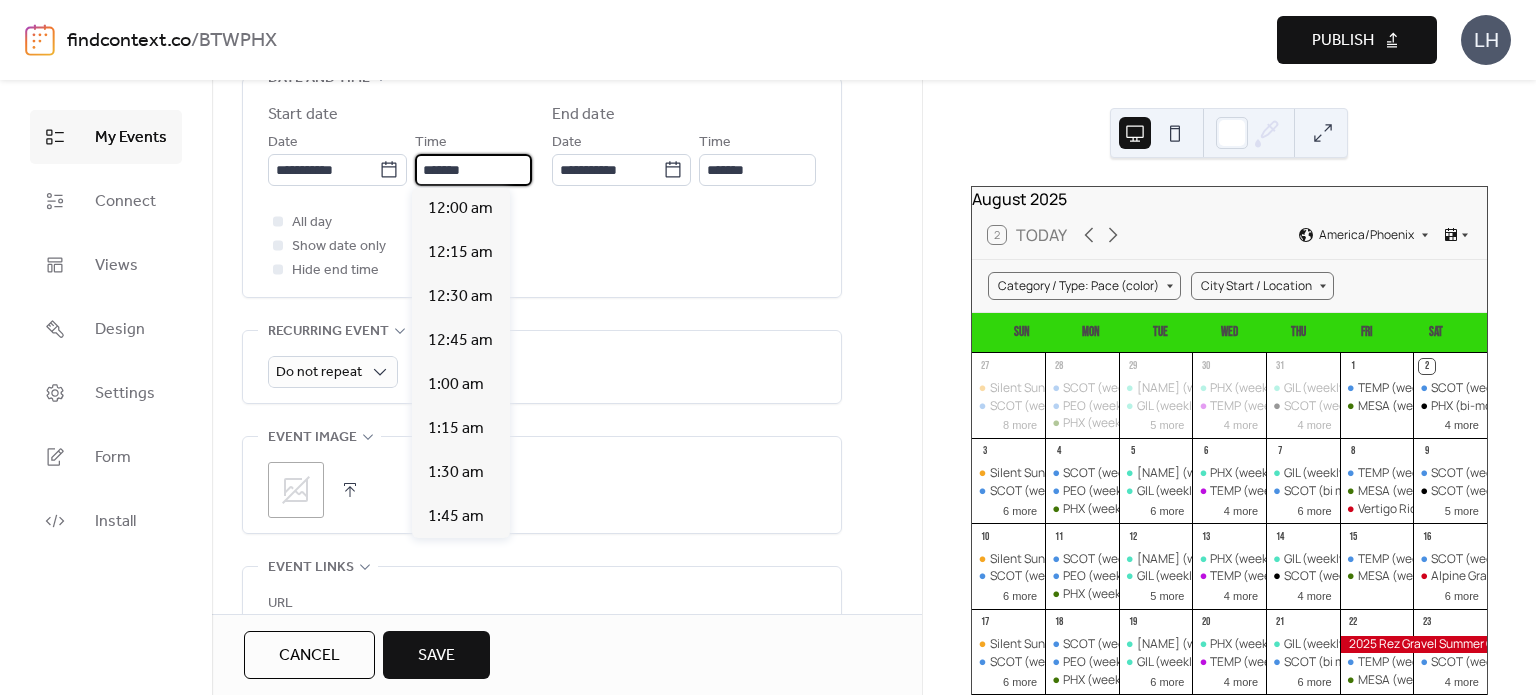 scroll, scrollTop: 3520, scrollLeft: 0, axis: vertical 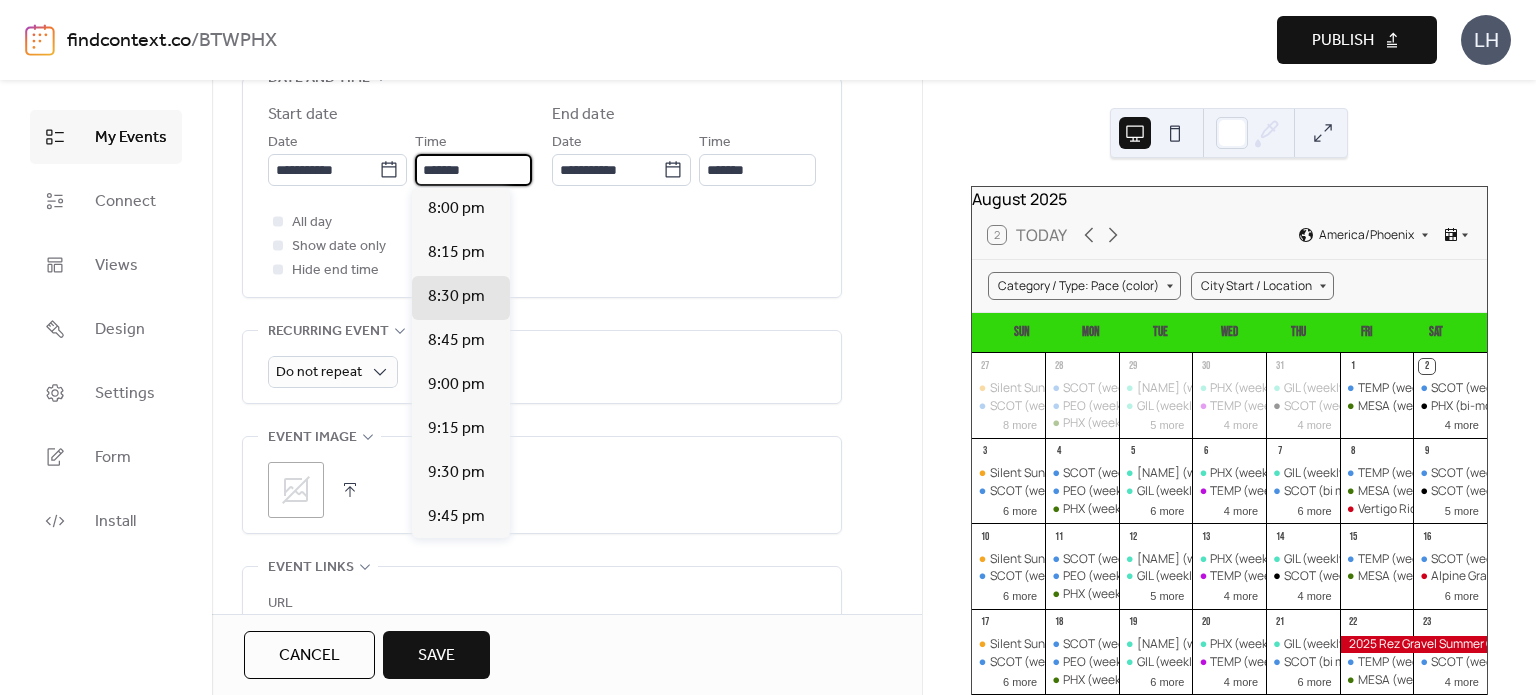 click on "*******" at bounding box center [473, 170] 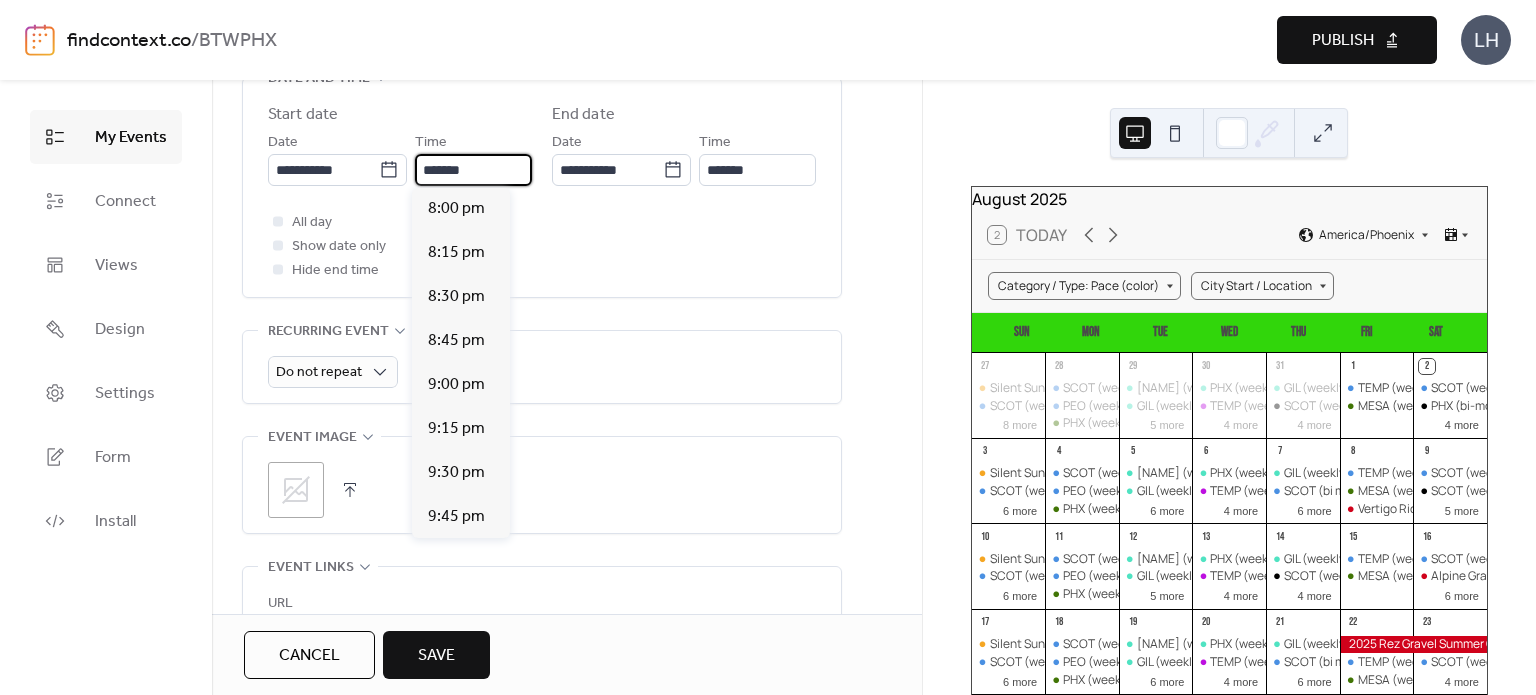 scroll, scrollTop: 1496, scrollLeft: 0, axis: vertical 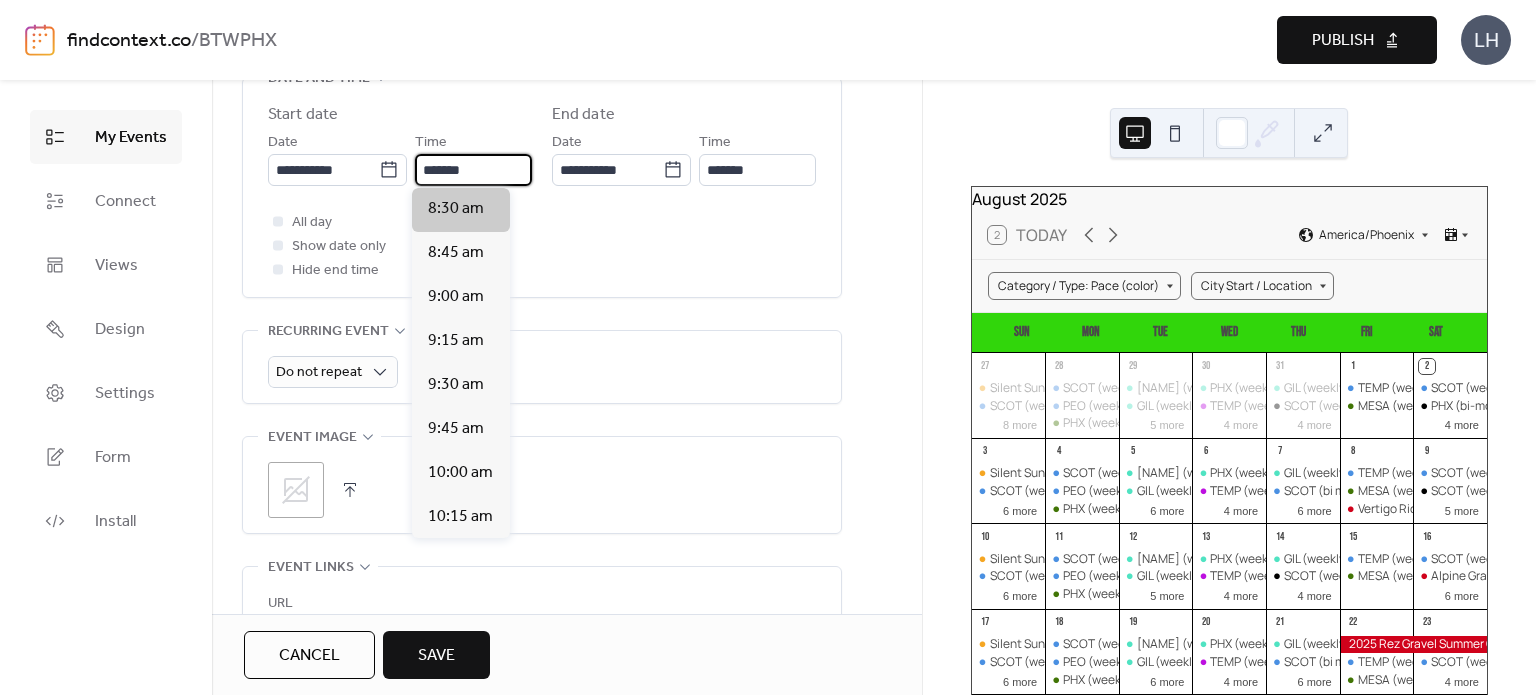 type on "*******" 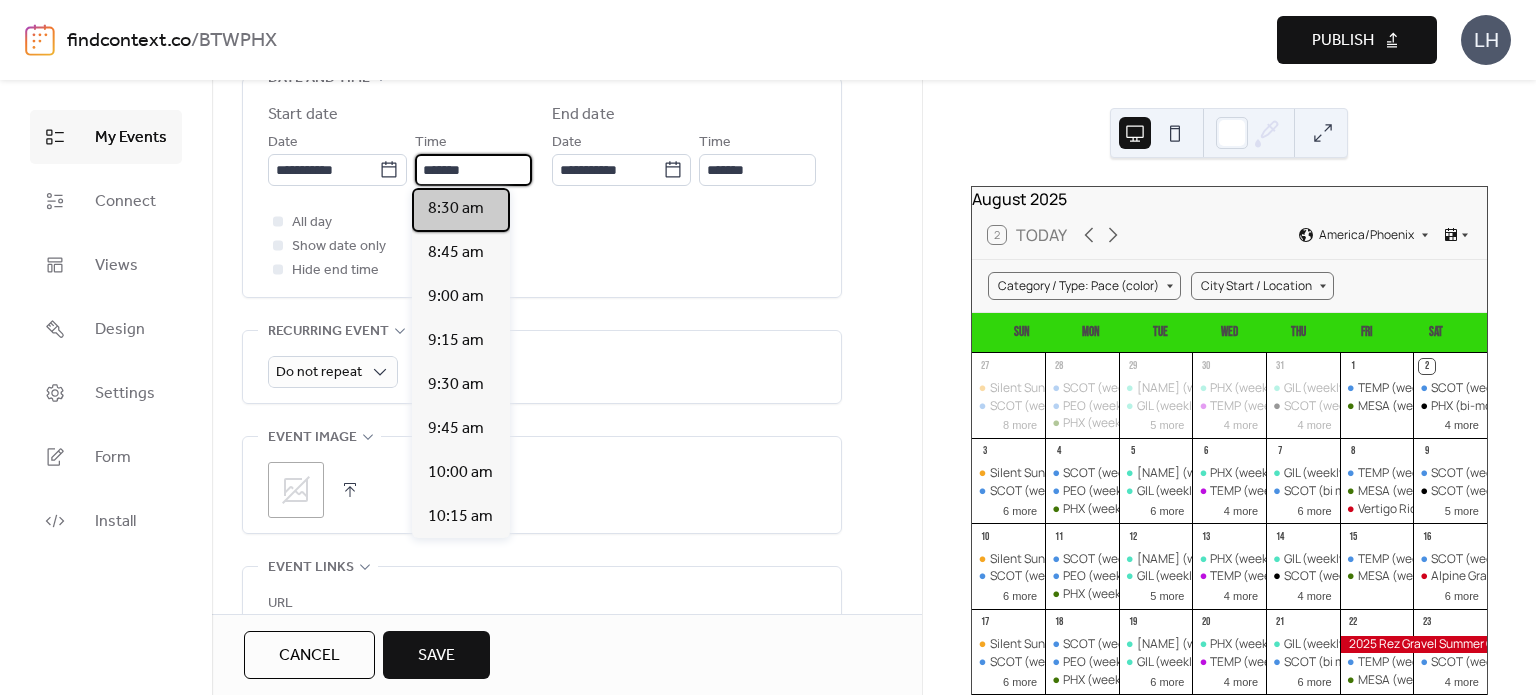 click on "8:30 am" at bounding box center (456, 209) 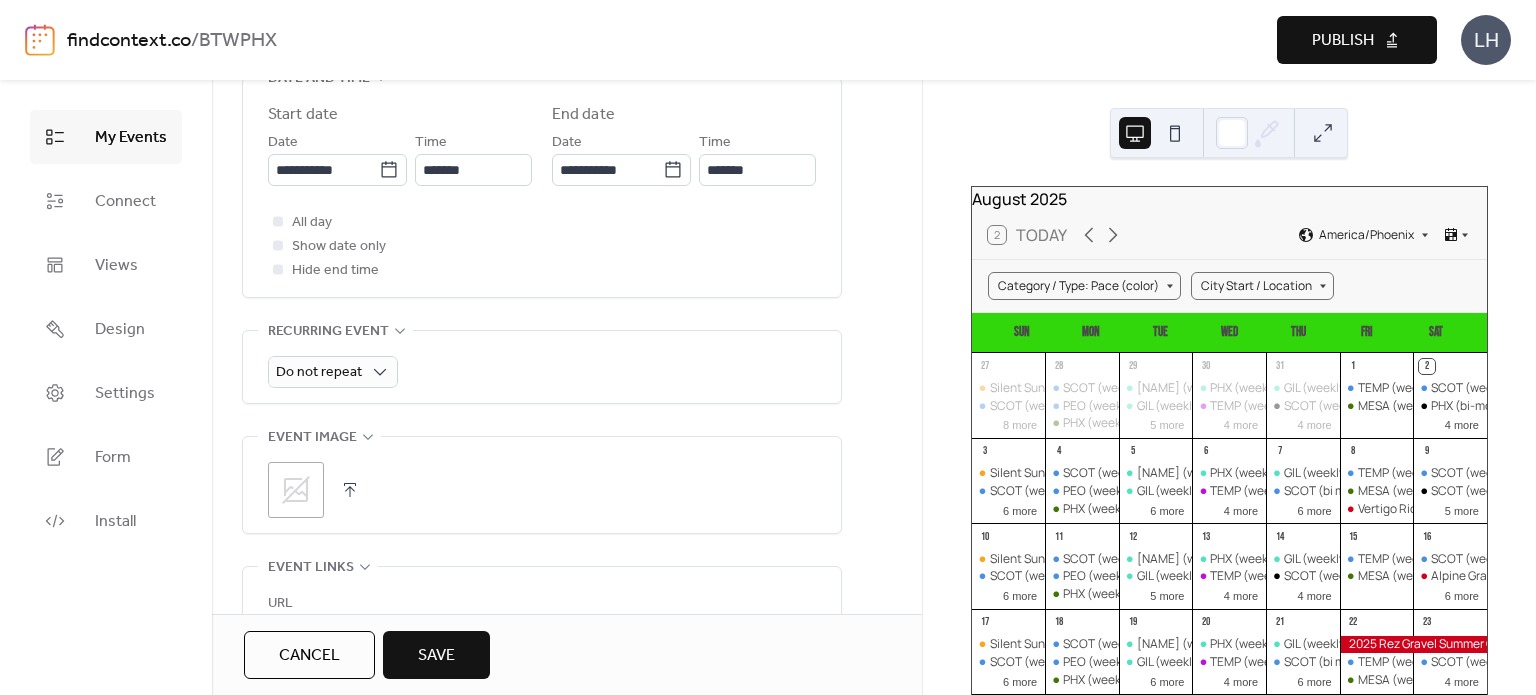 type on "*******" 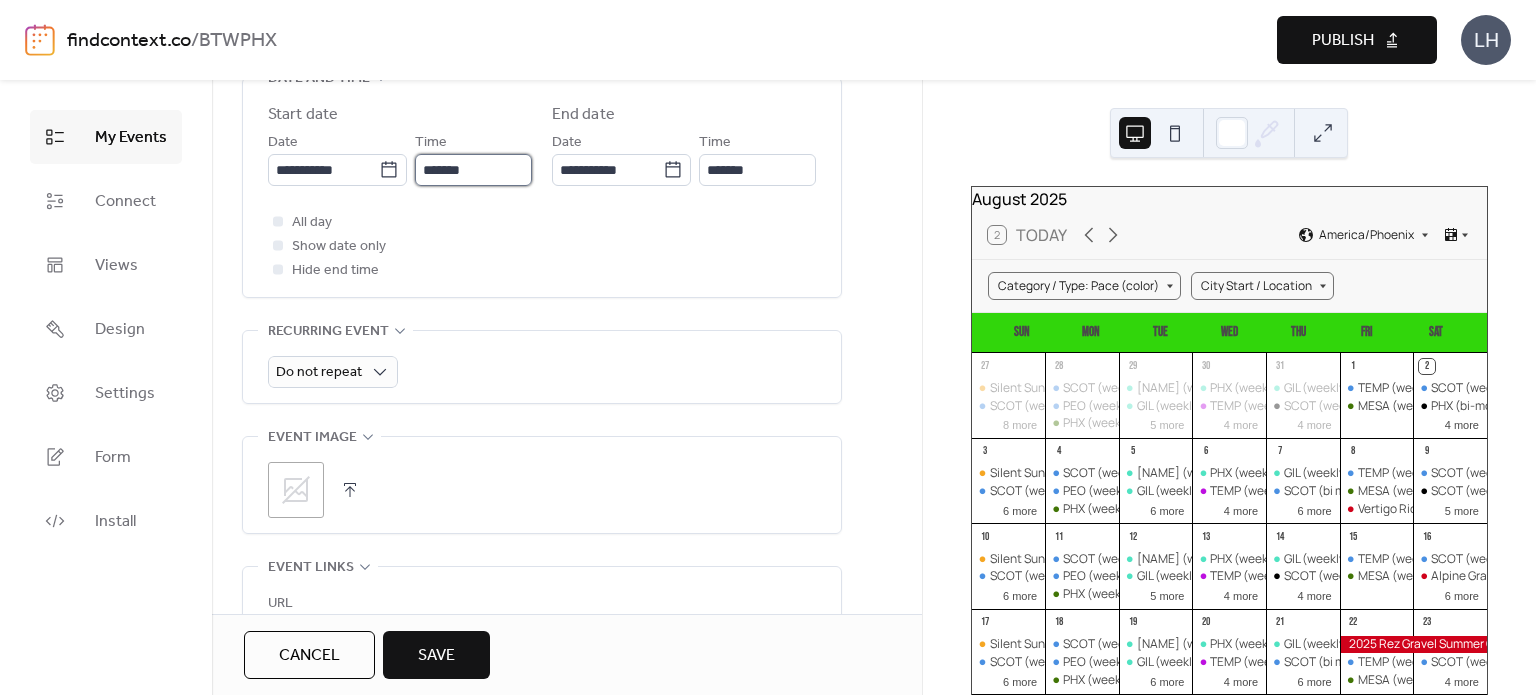 click on "*******" at bounding box center (473, 170) 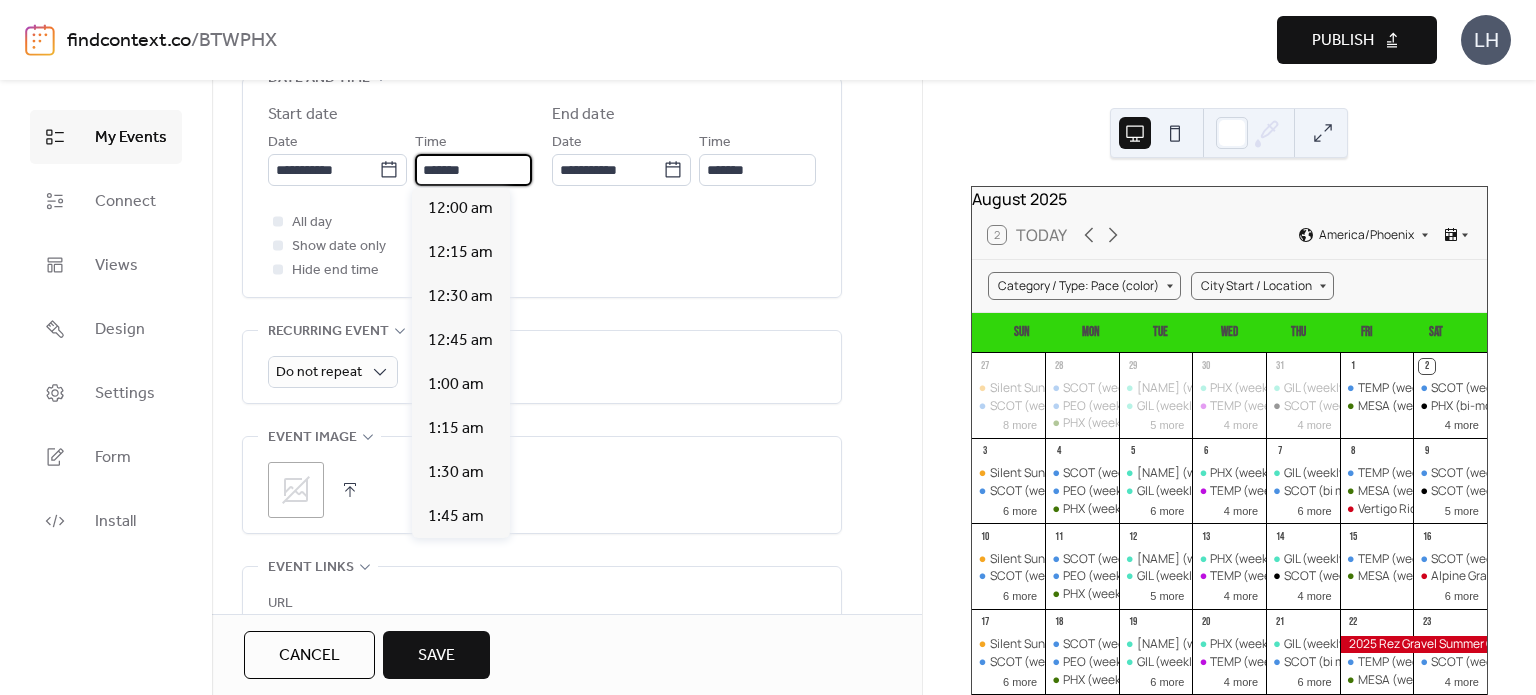 click on "*******" at bounding box center [473, 170] 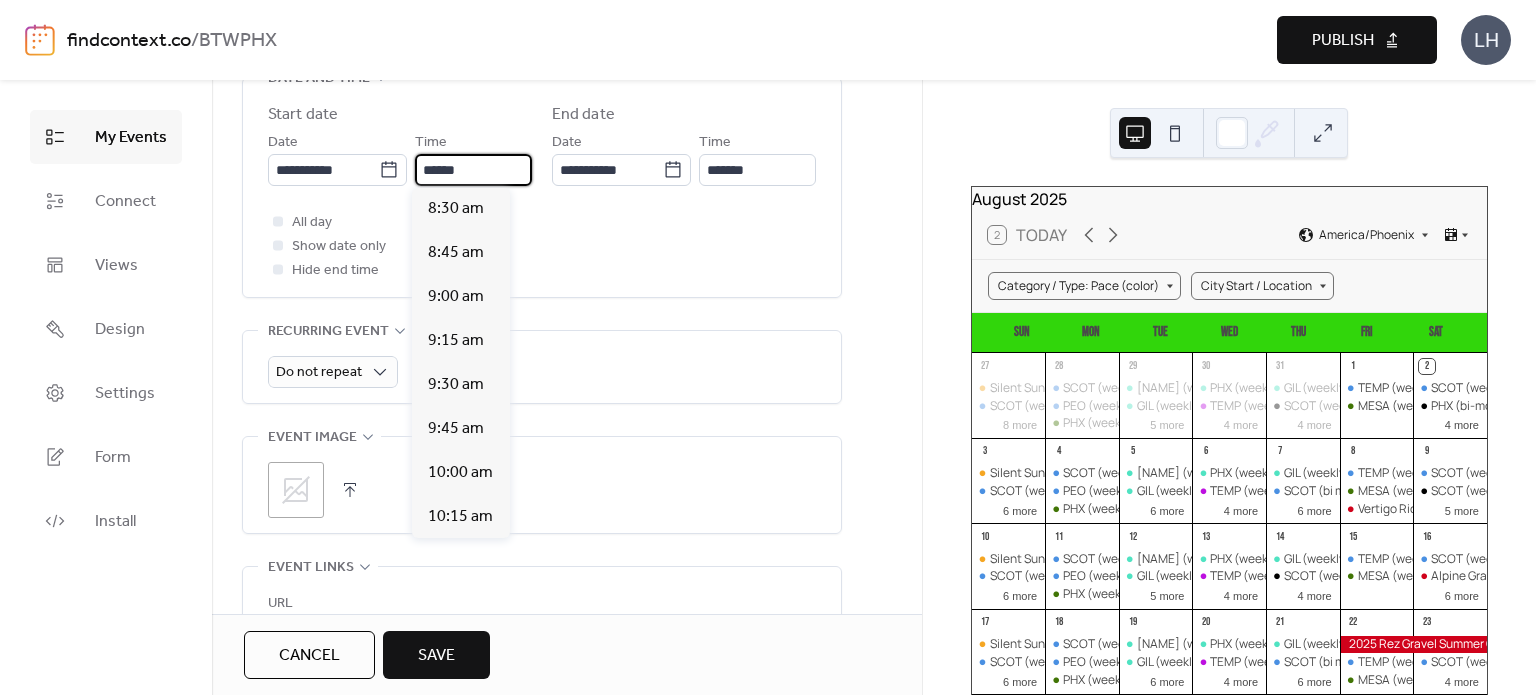 type on "*******" 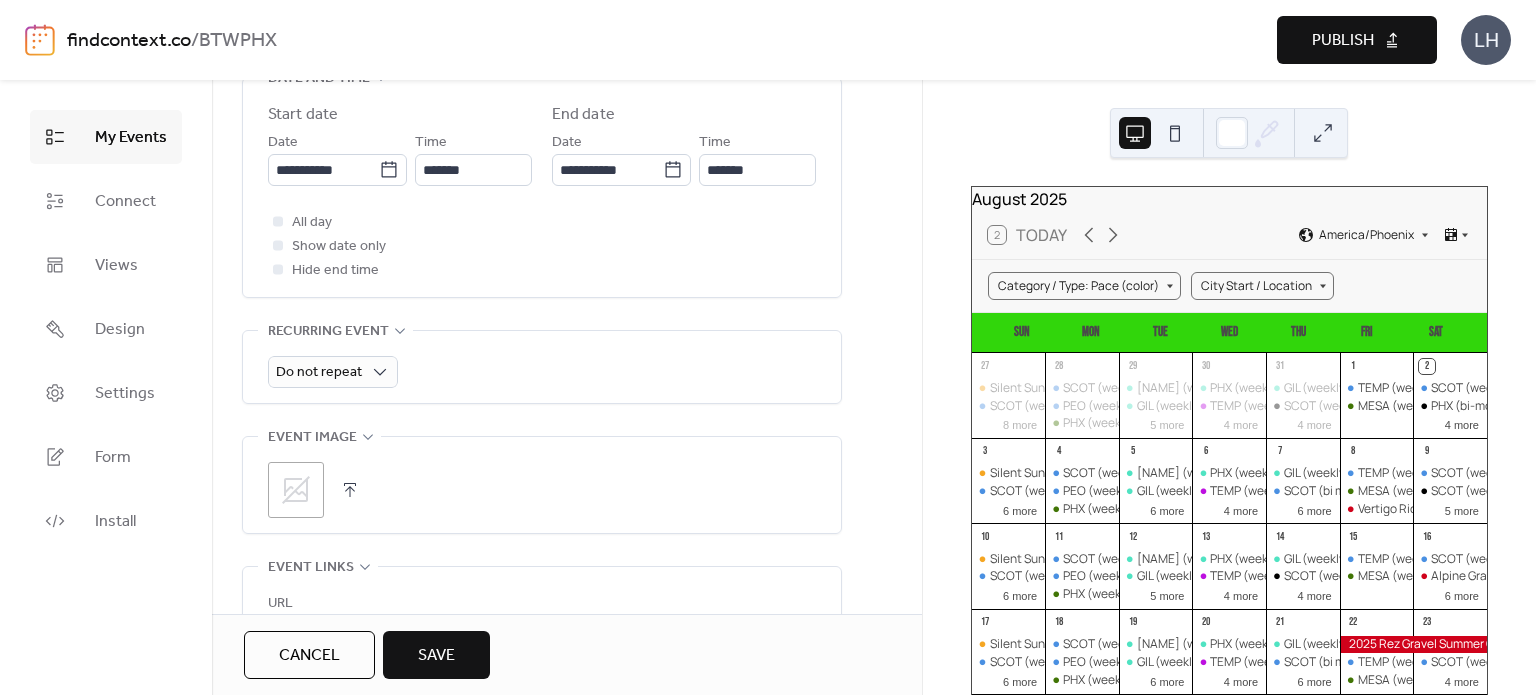 click on "All day Show date only Hide end time" at bounding box center (542, 246) 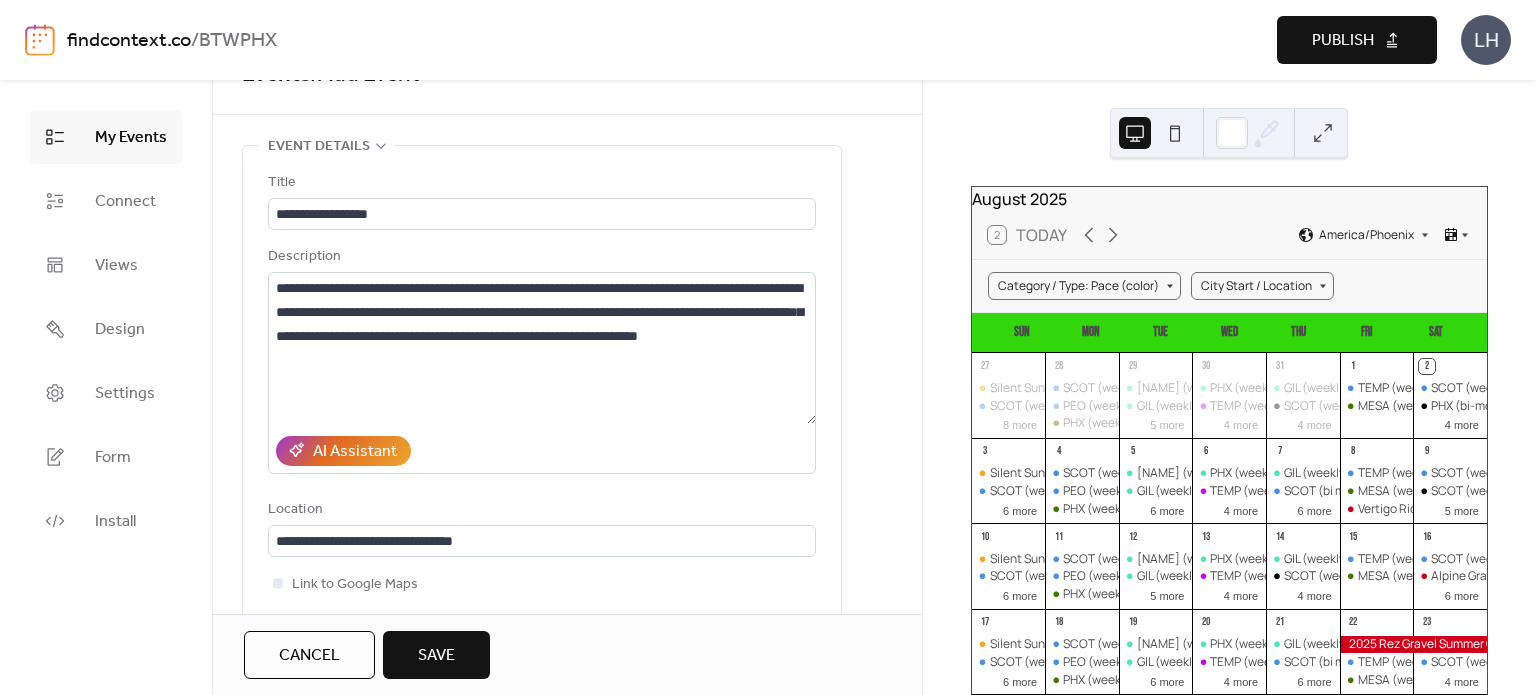 scroll, scrollTop: 38, scrollLeft: 0, axis: vertical 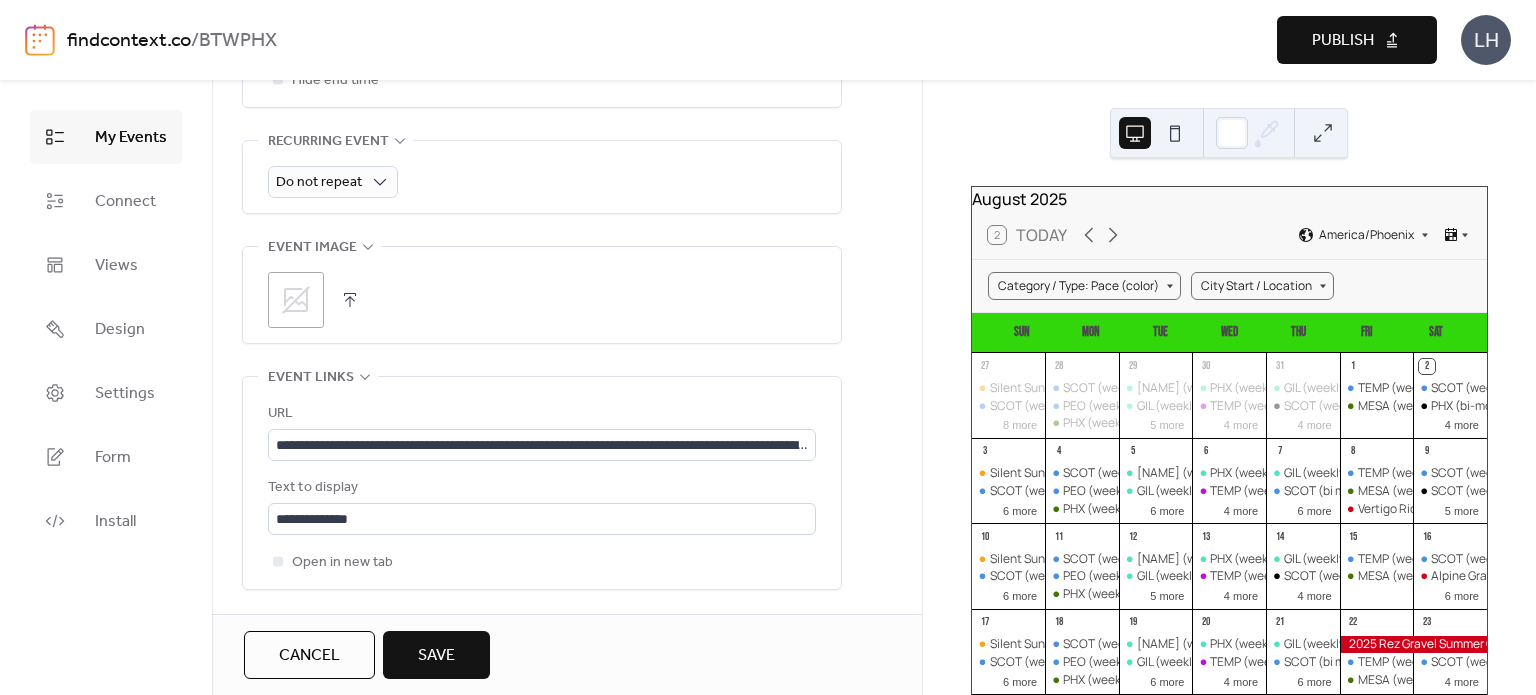 click on ";" at bounding box center (542, 295) 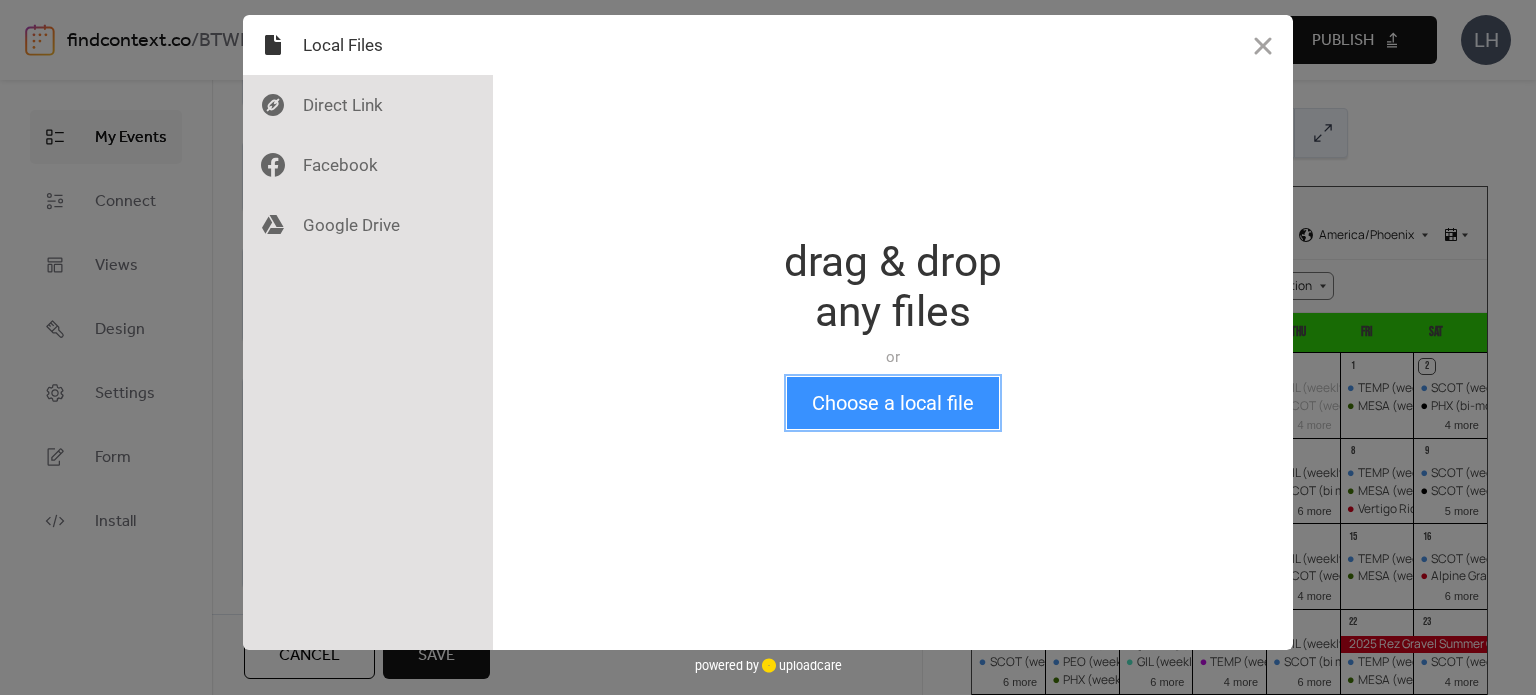 click on "Choose a local file" at bounding box center (893, 403) 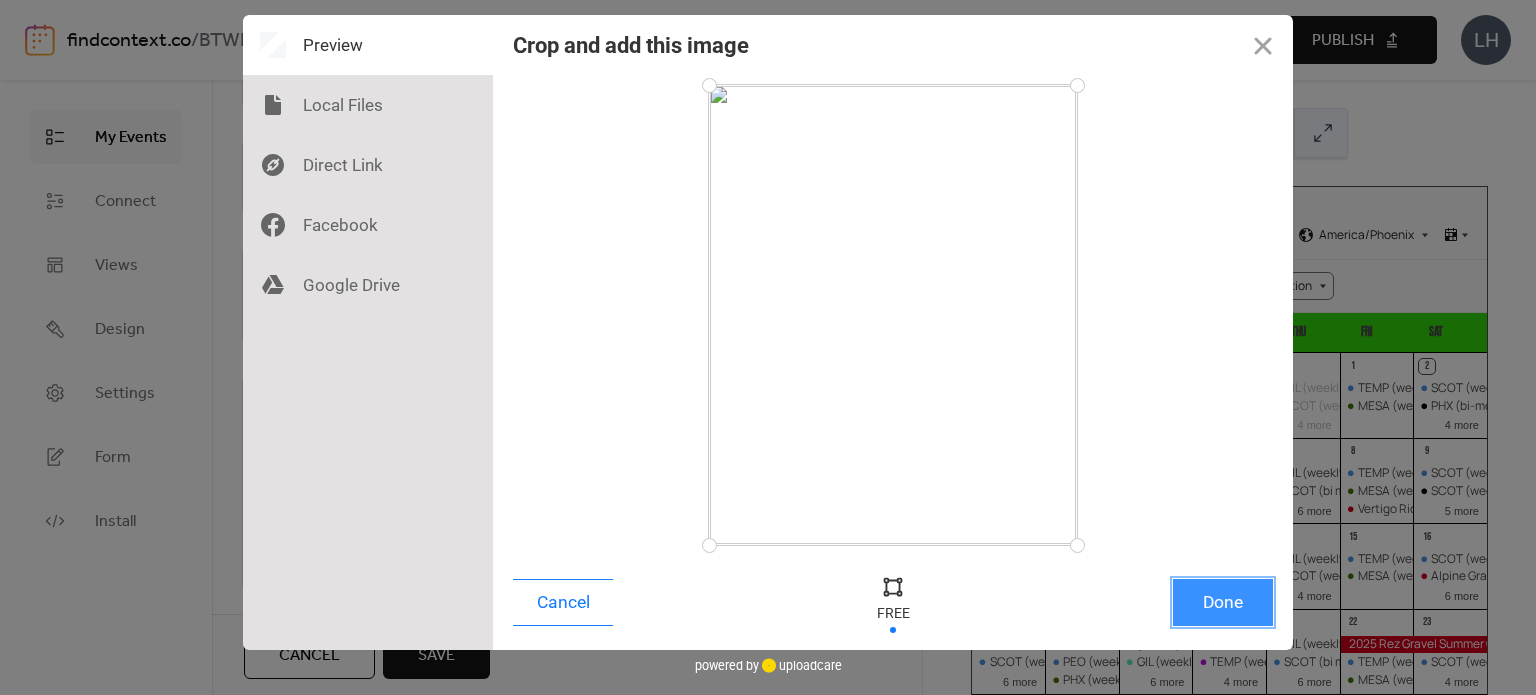 click on "Done" at bounding box center [1223, 602] 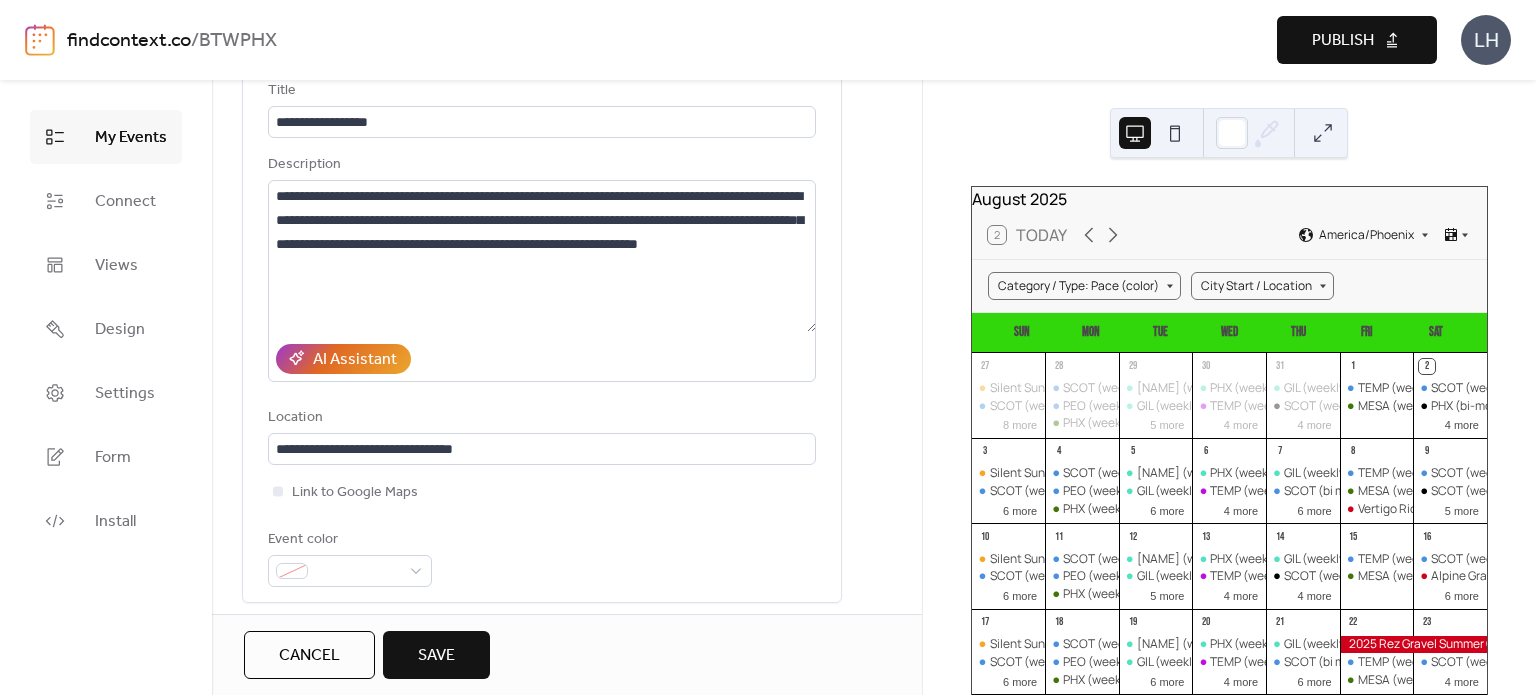 scroll, scrollTop: 162, scrollLeft: 0, axis: vertical 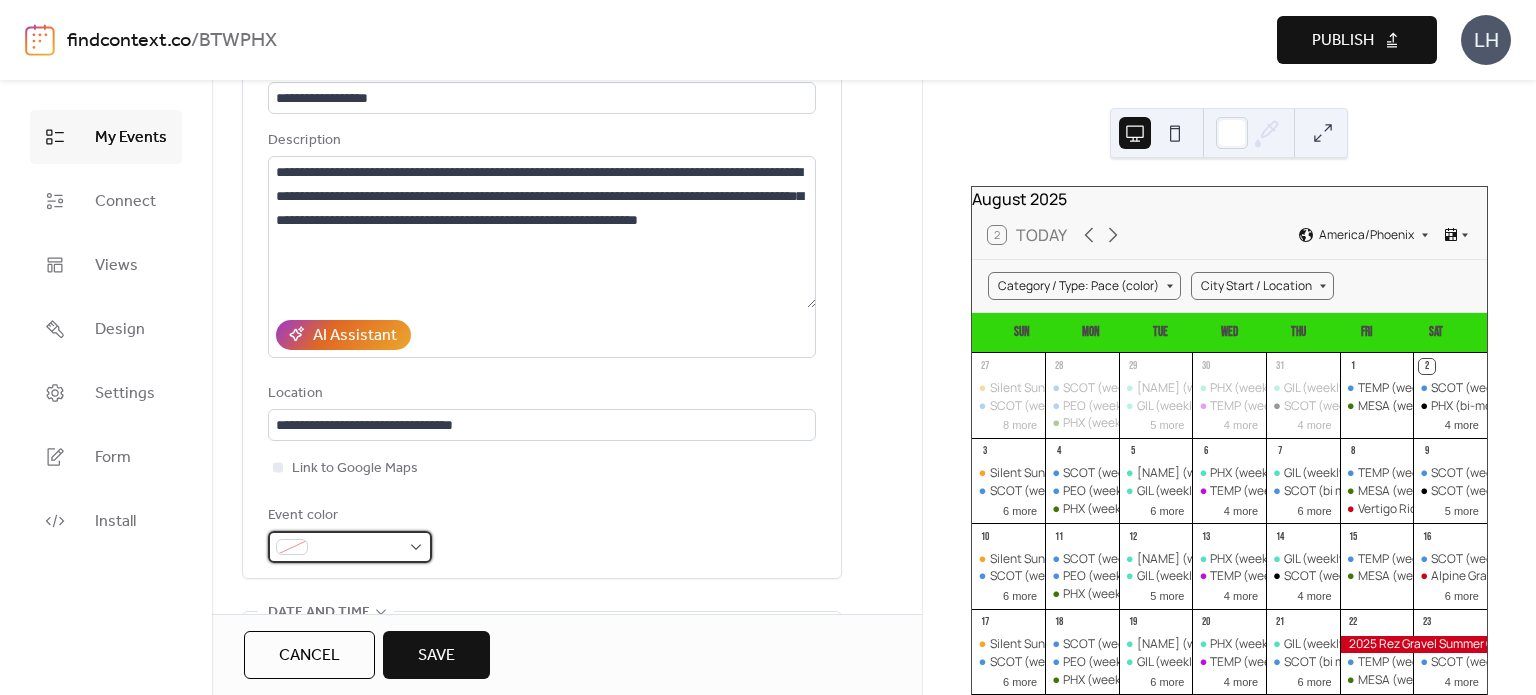click at bounding box center [350, 547] 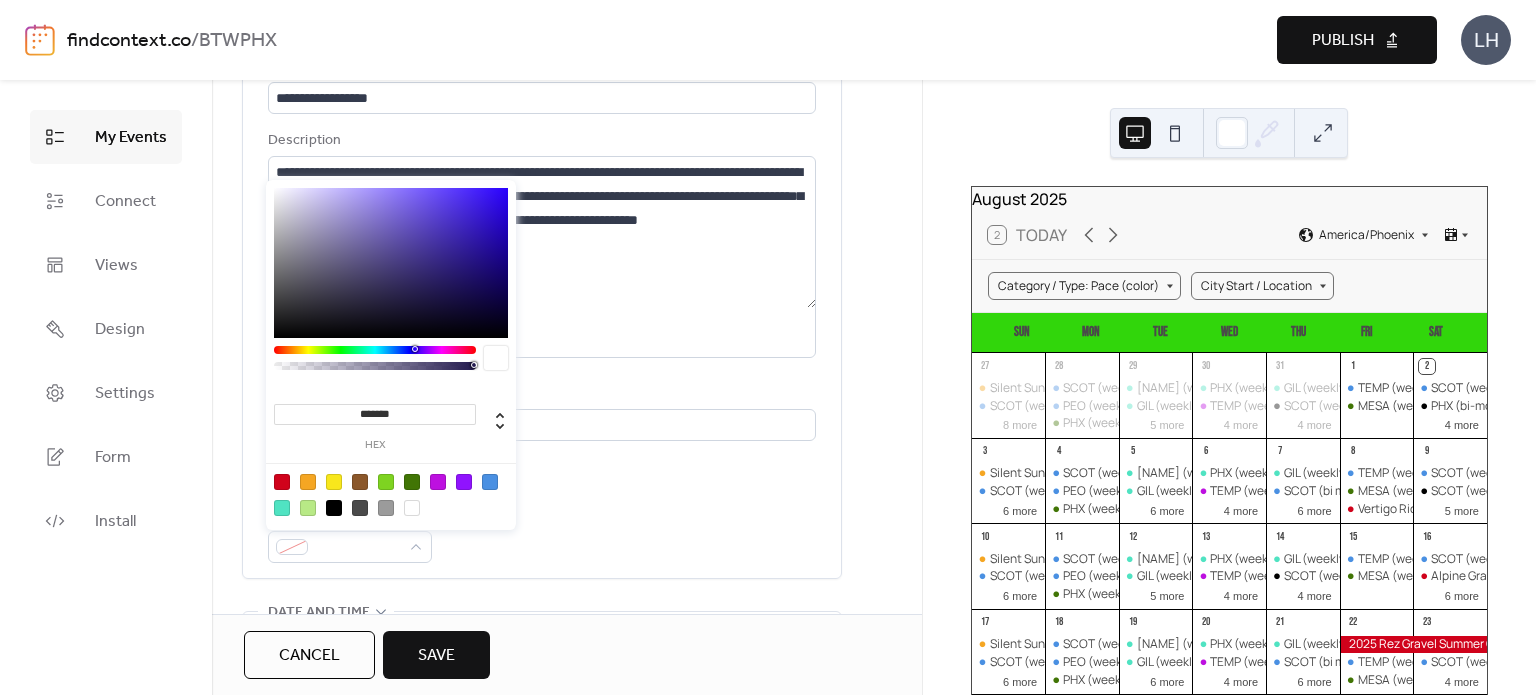 click at bounding box center (391, 494) 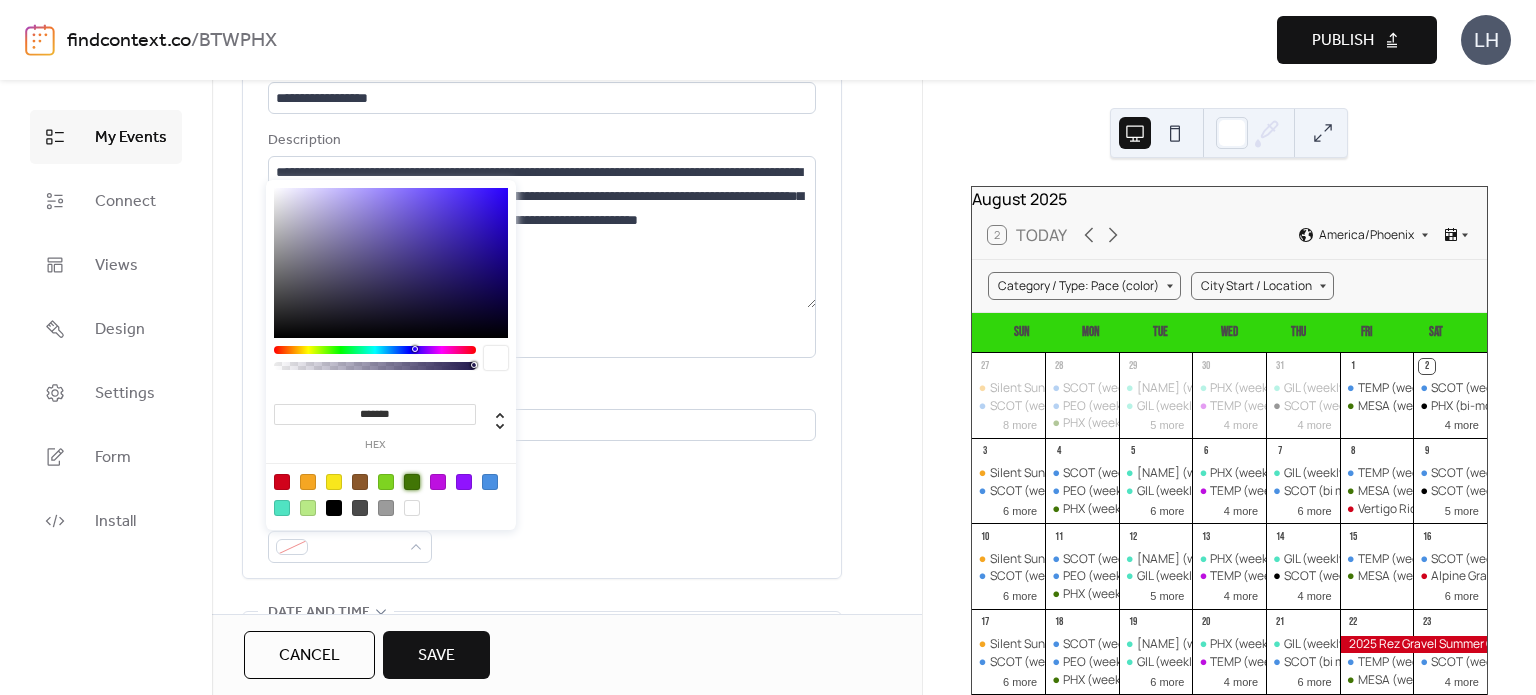 click at bounding box center [412, 482] 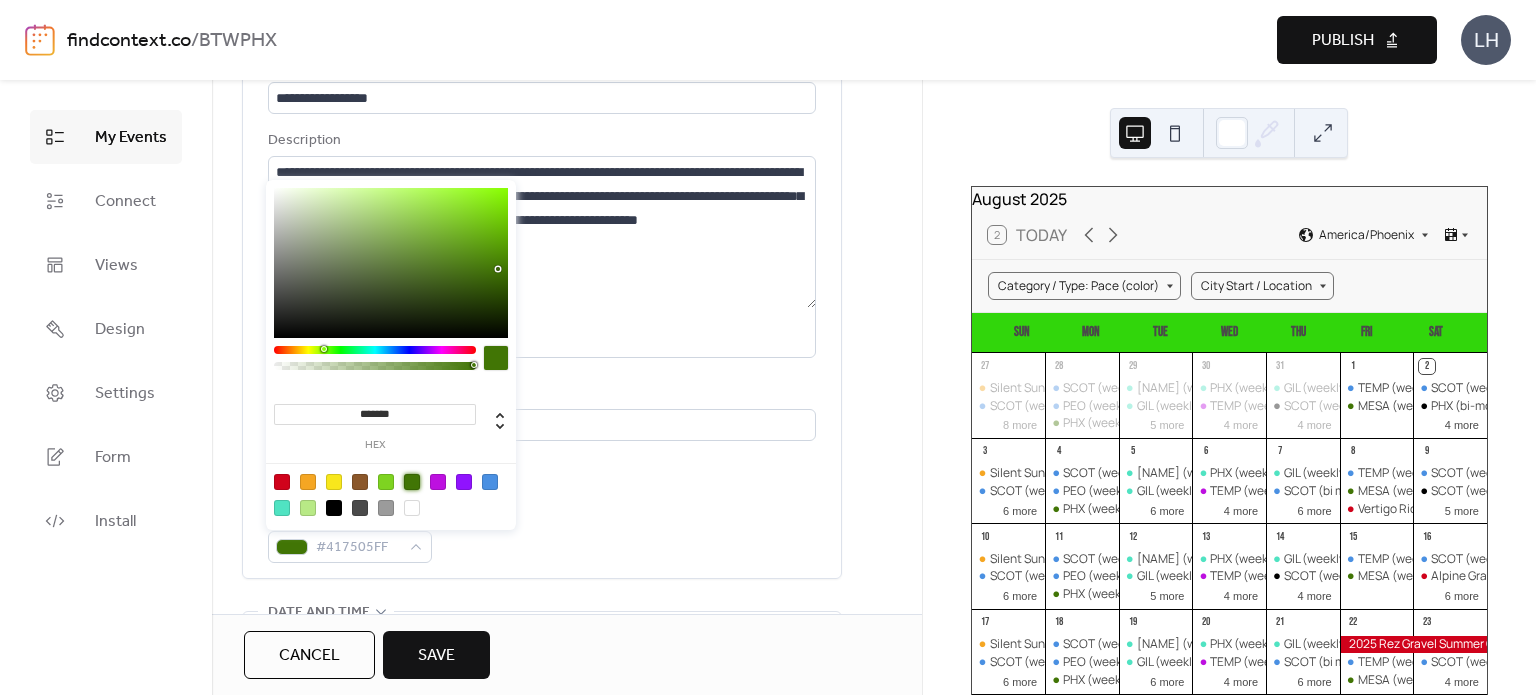 click on "**********" at bounding box center [542, 309] 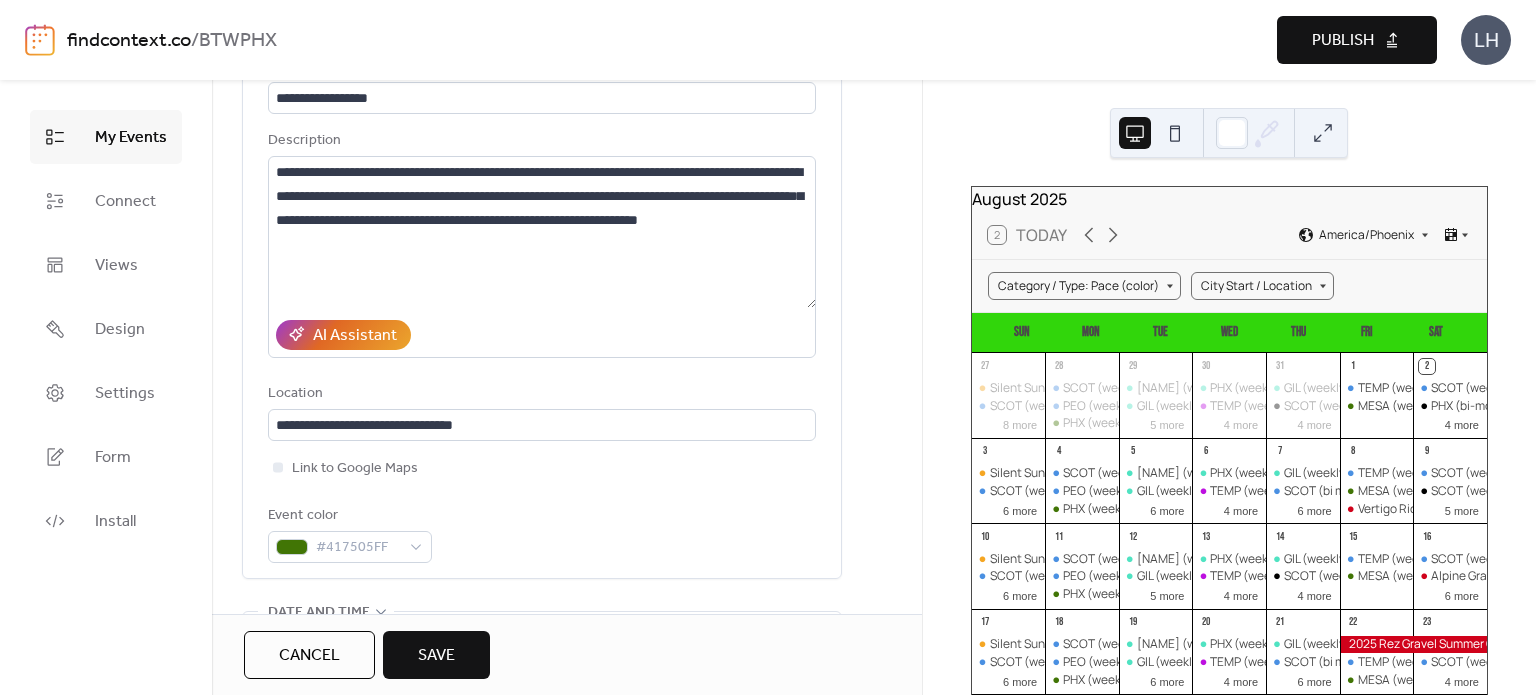 click on "Save" at bounding box center [436, 655] 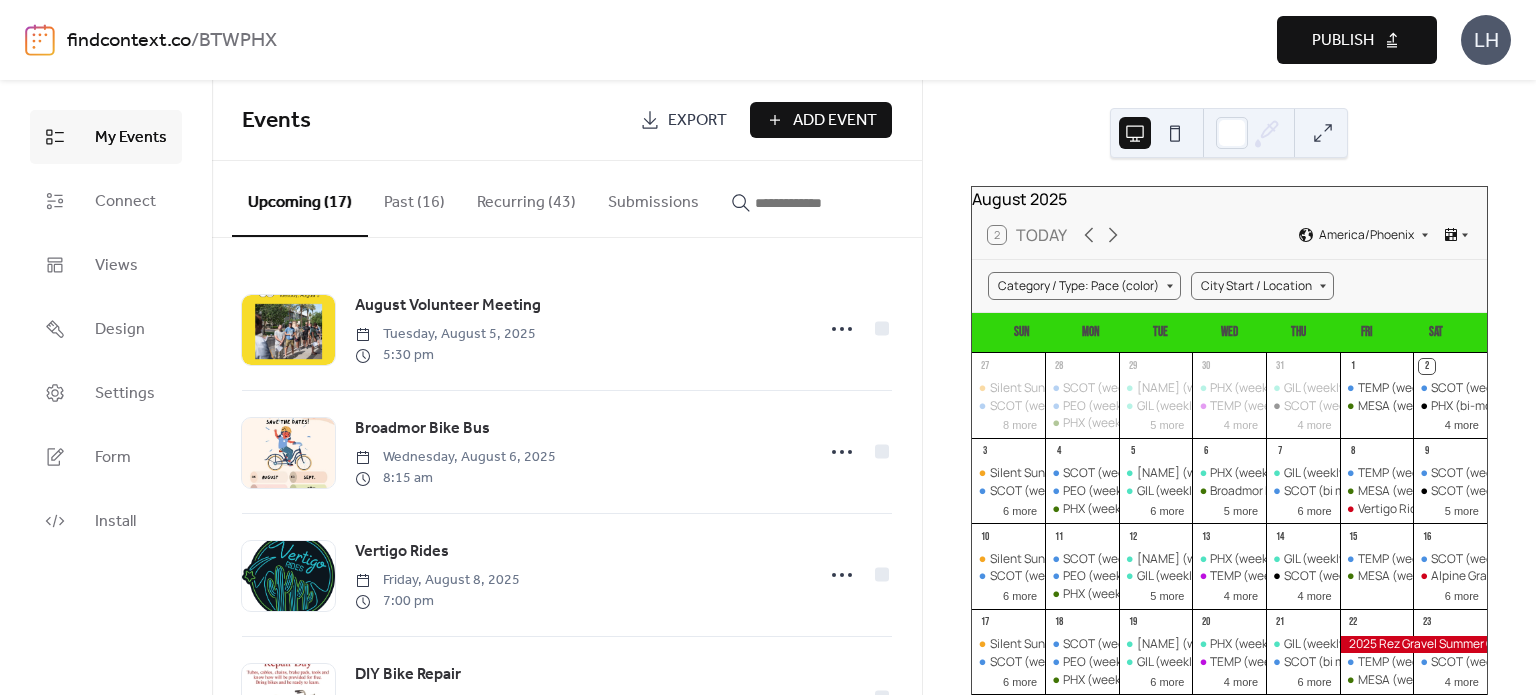 click at bounding box center (815, 203) 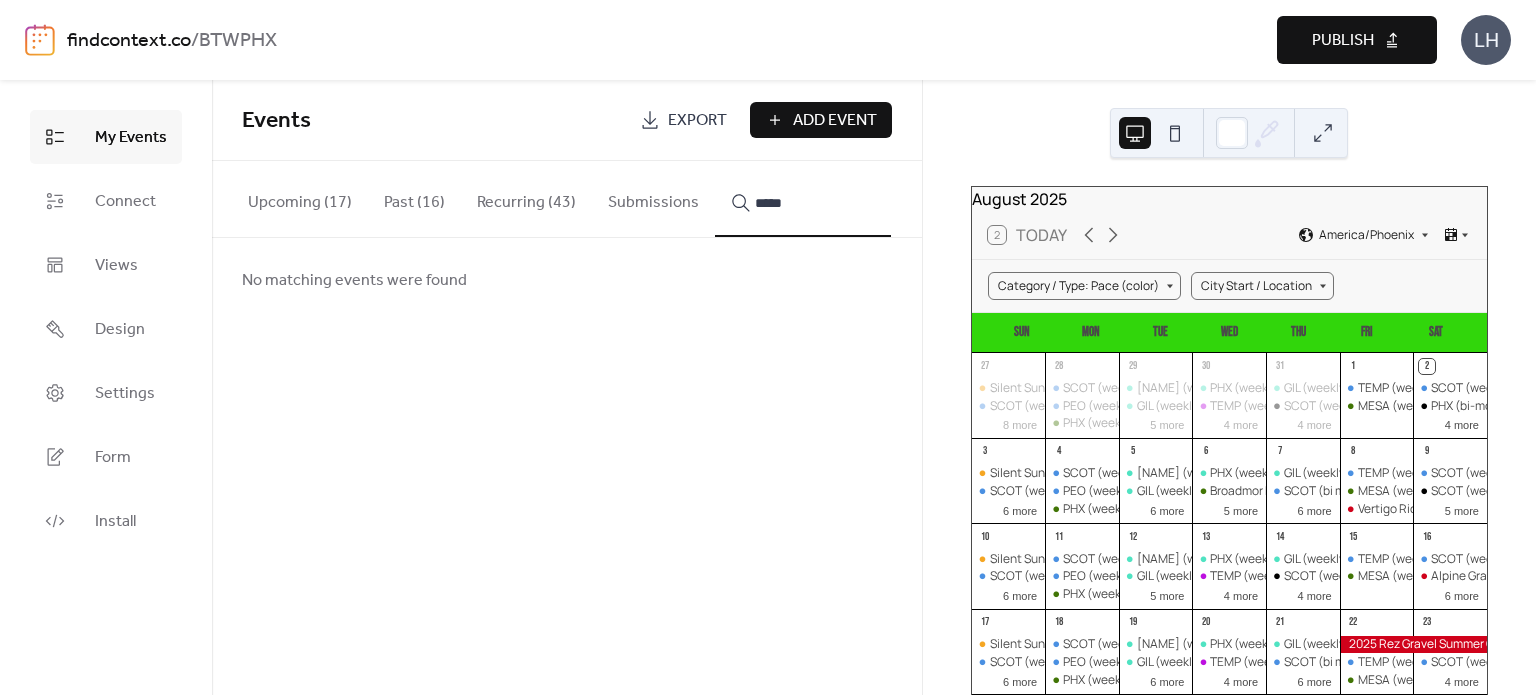 click on "****" at bounding box center (803, 199) 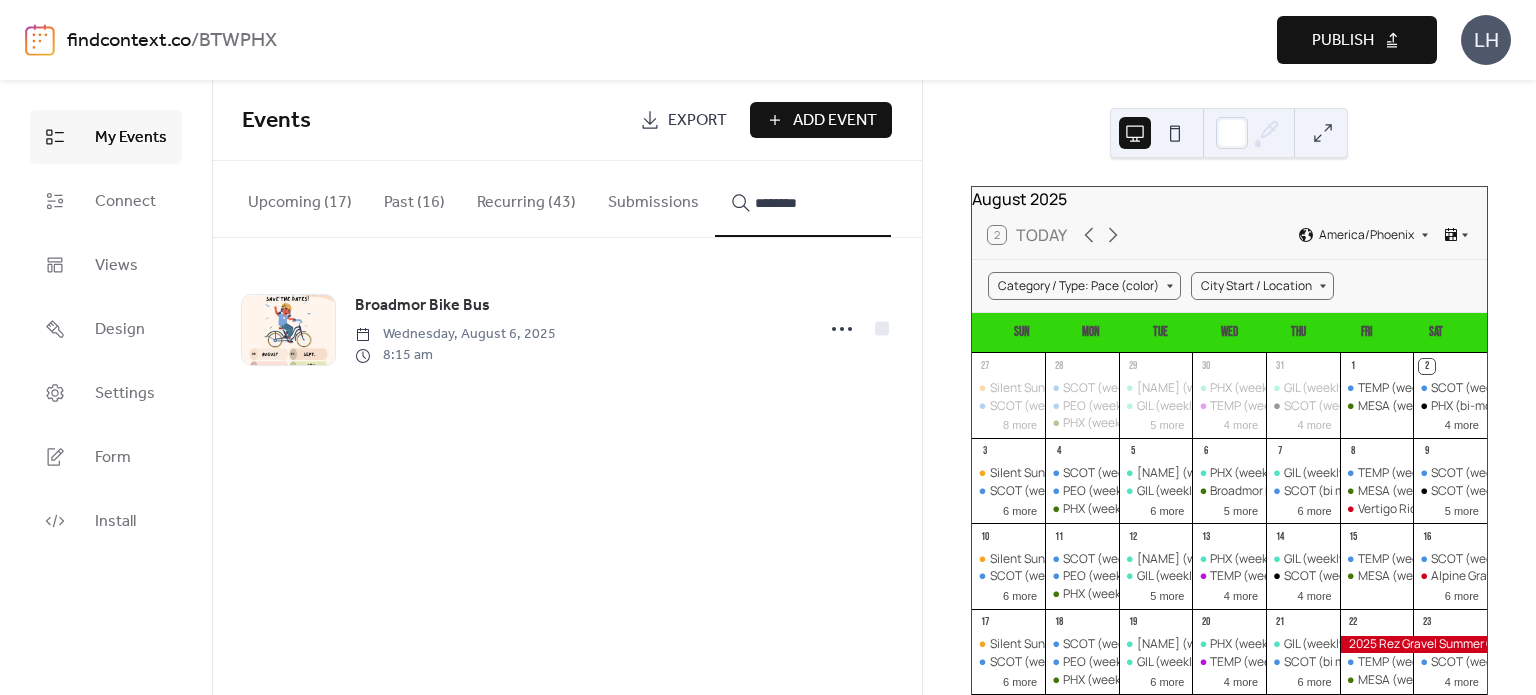 type on "********" 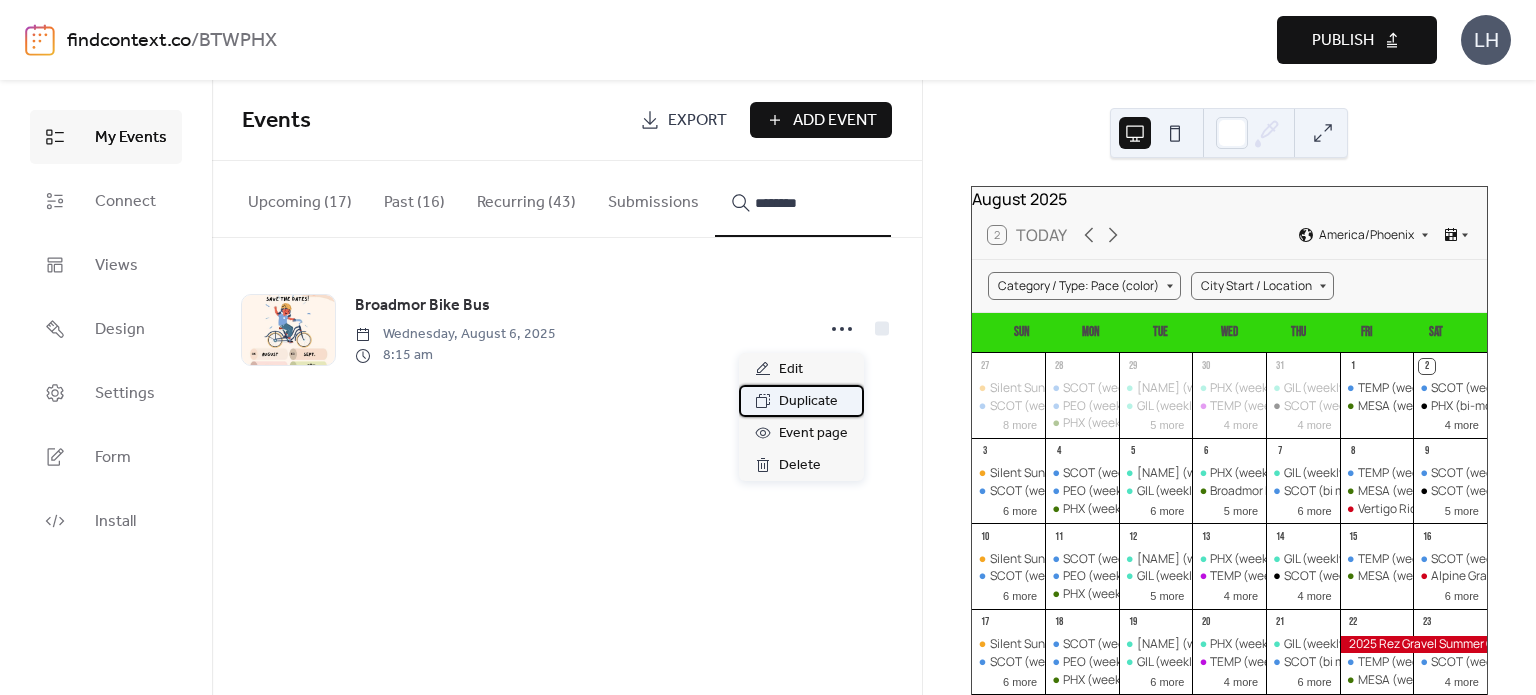 click on "Duplicate" at bounding box center [808, 402] 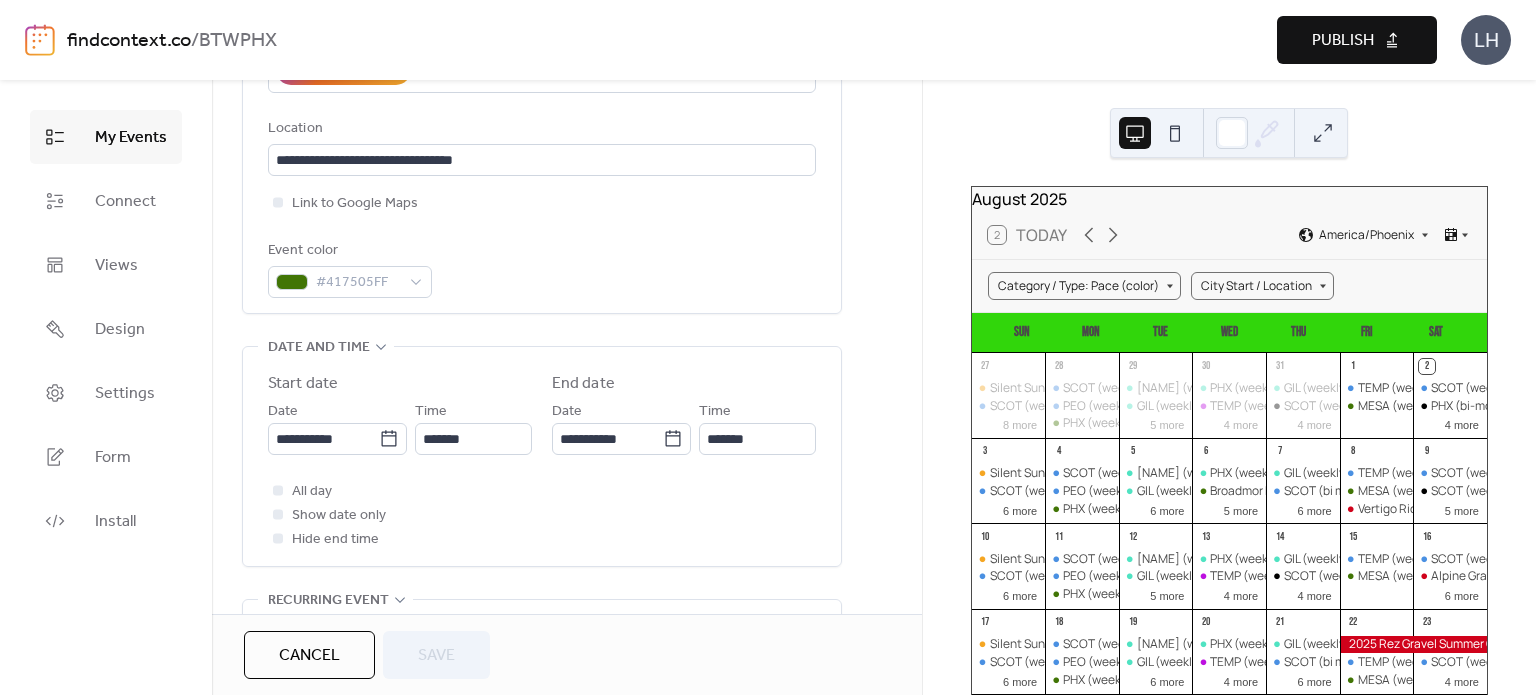 scroll, scrollTop: 428, scrollLeft: 0, axis: vertical 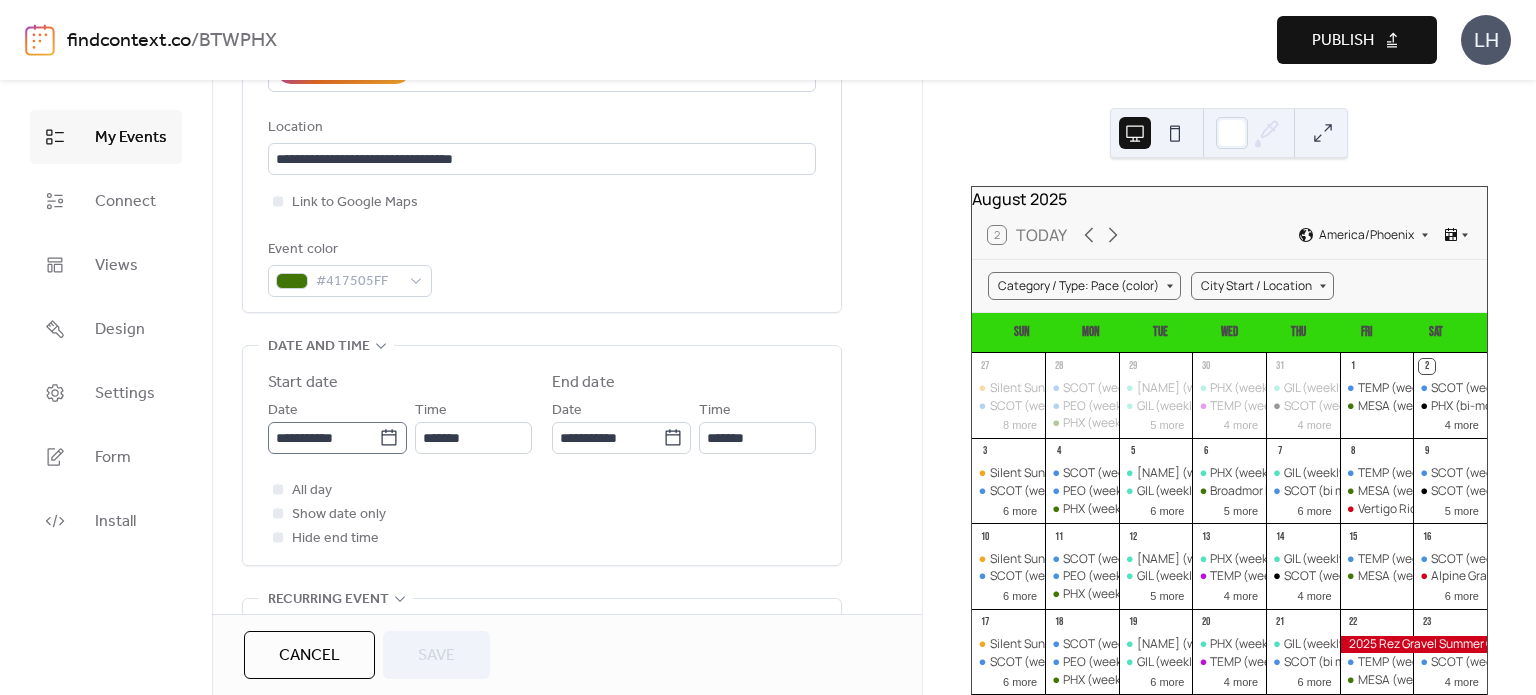 click 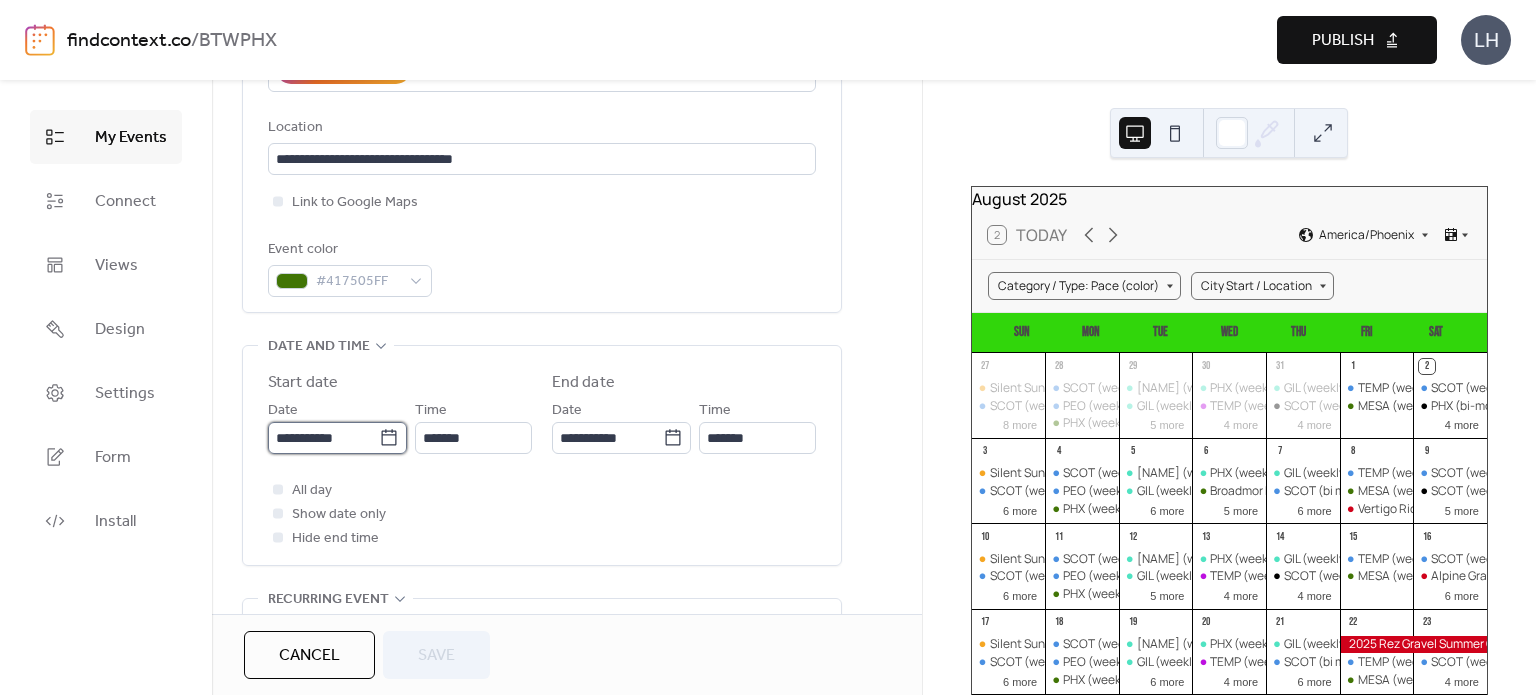 click on "**********" at bounding box center (323, 438) 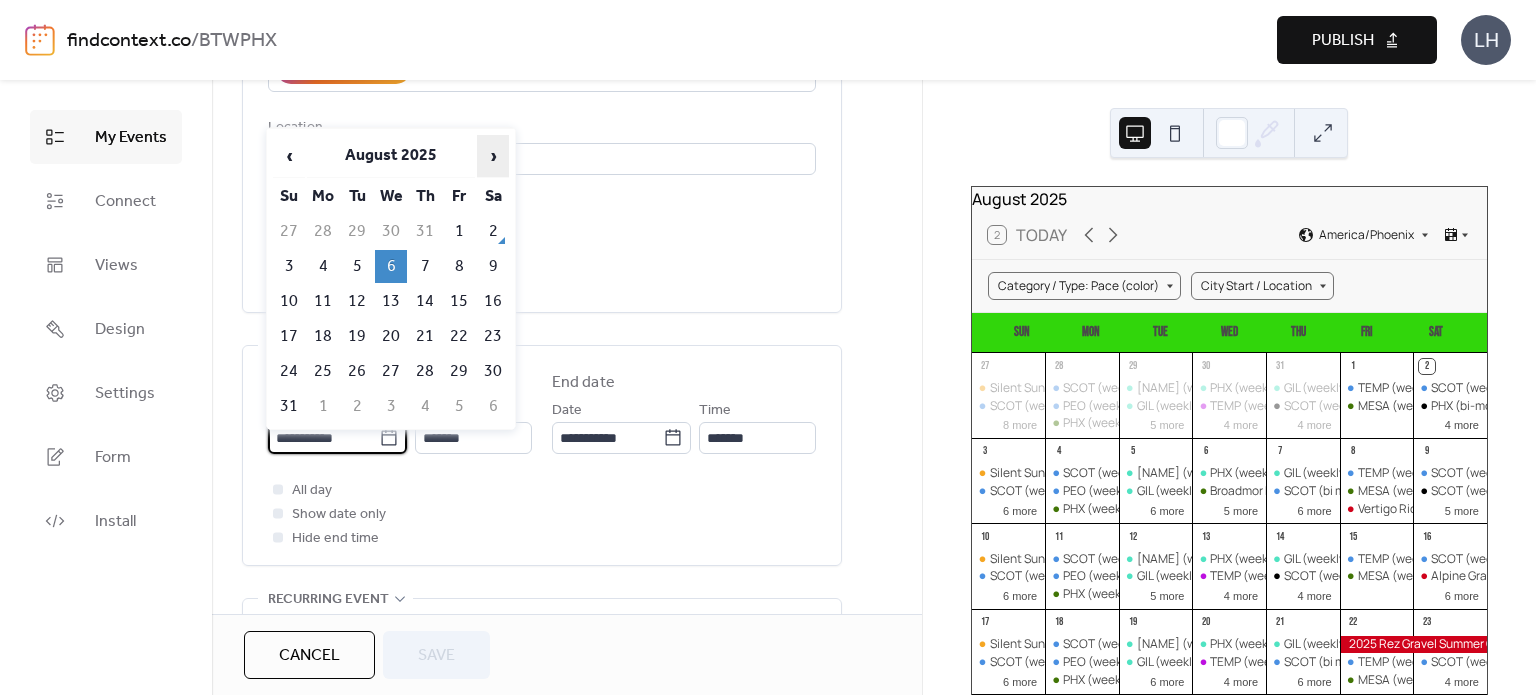 click on "›" at bounding box center (493, 156) 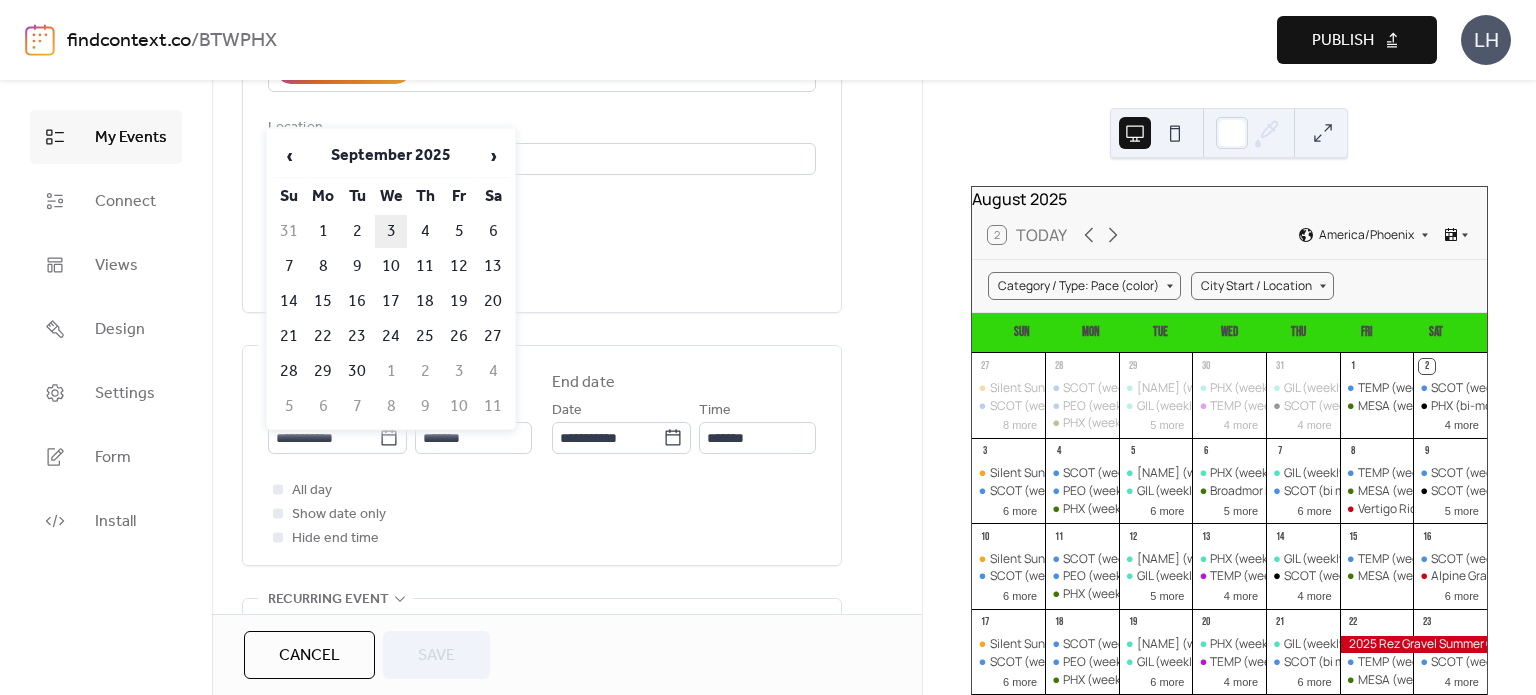click on "3" at bounding box center (391, 231) 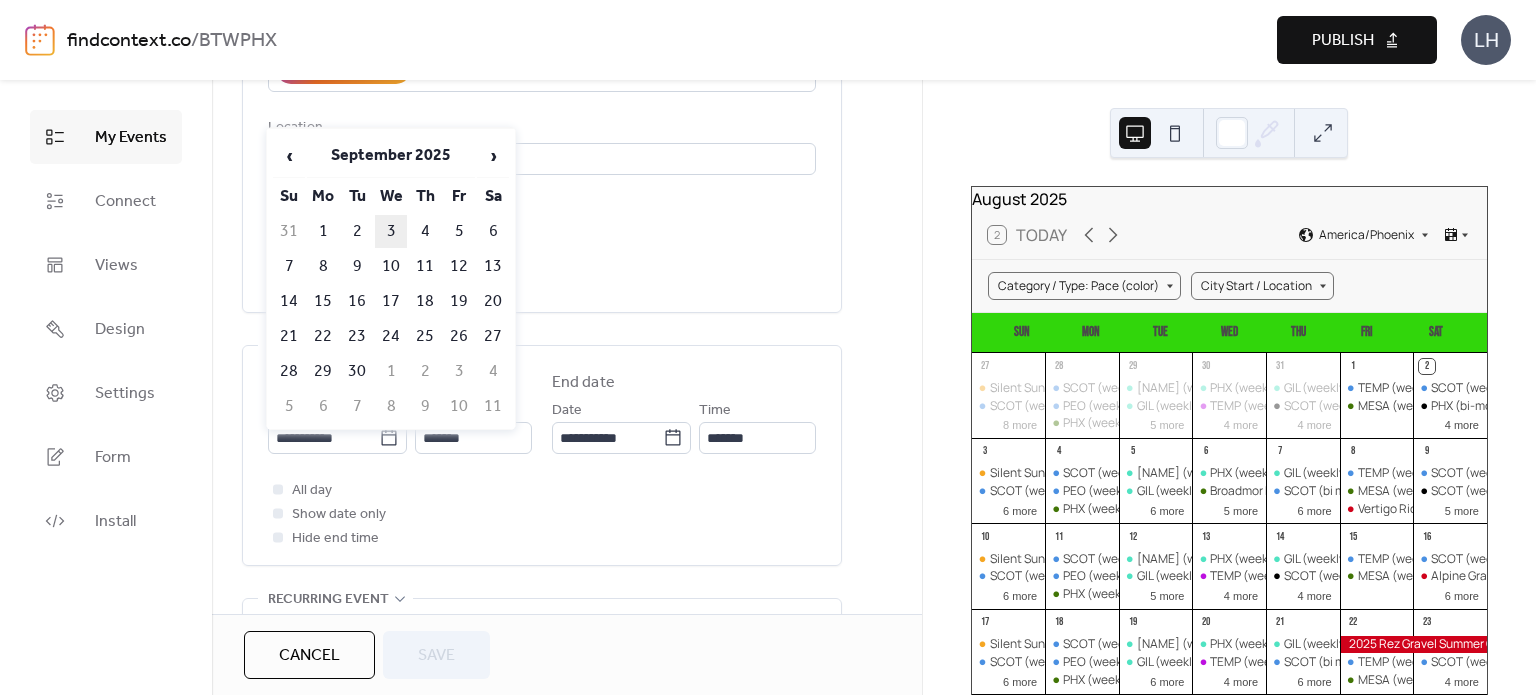 type on "**********" 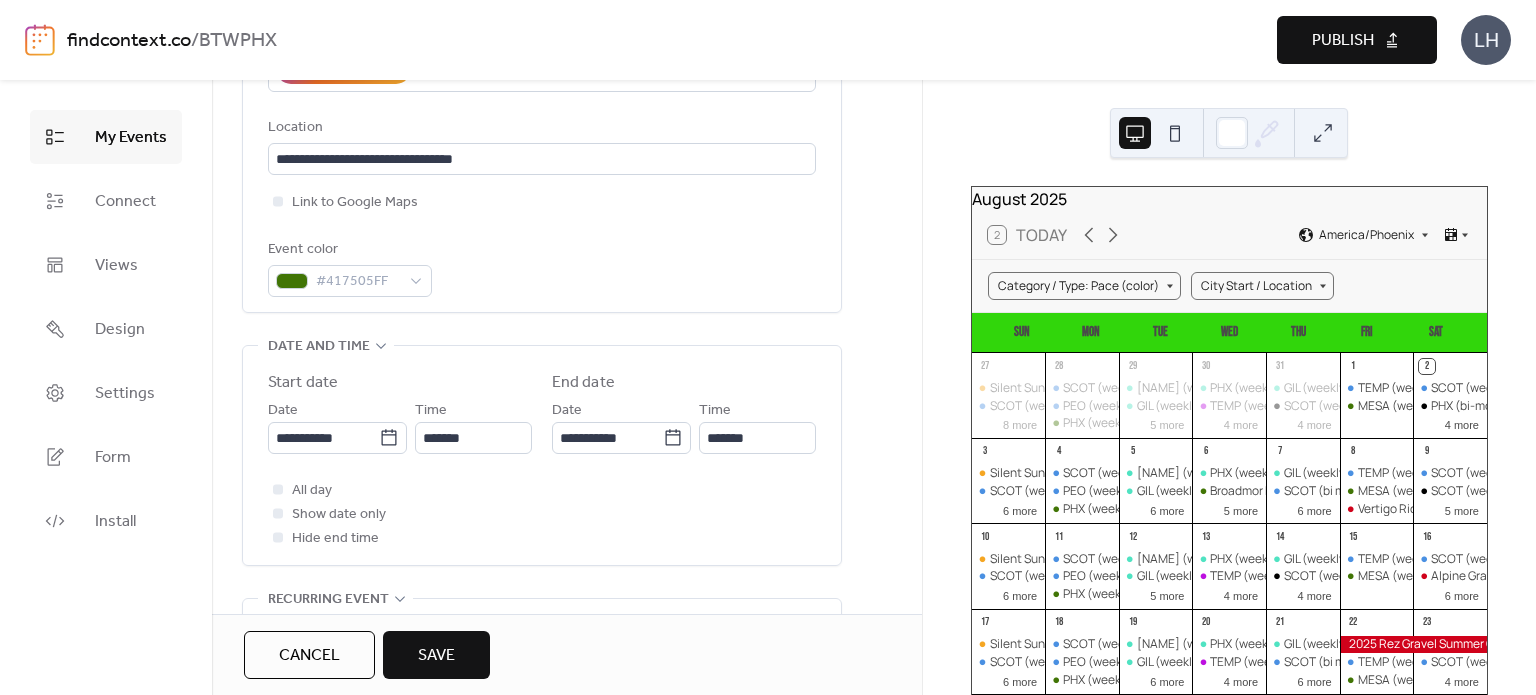 click on "Save" at bounding box center (436, 656) 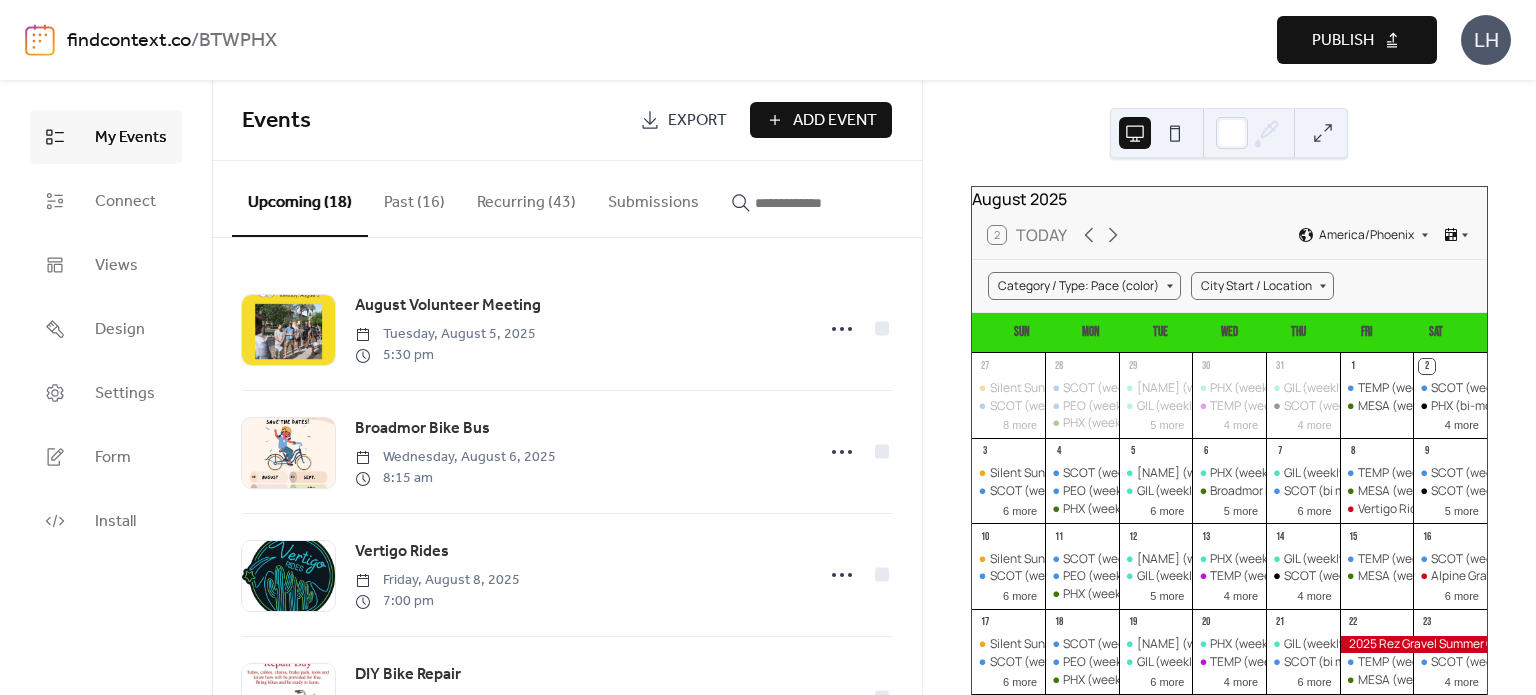 click at bounding box center [815, 203] 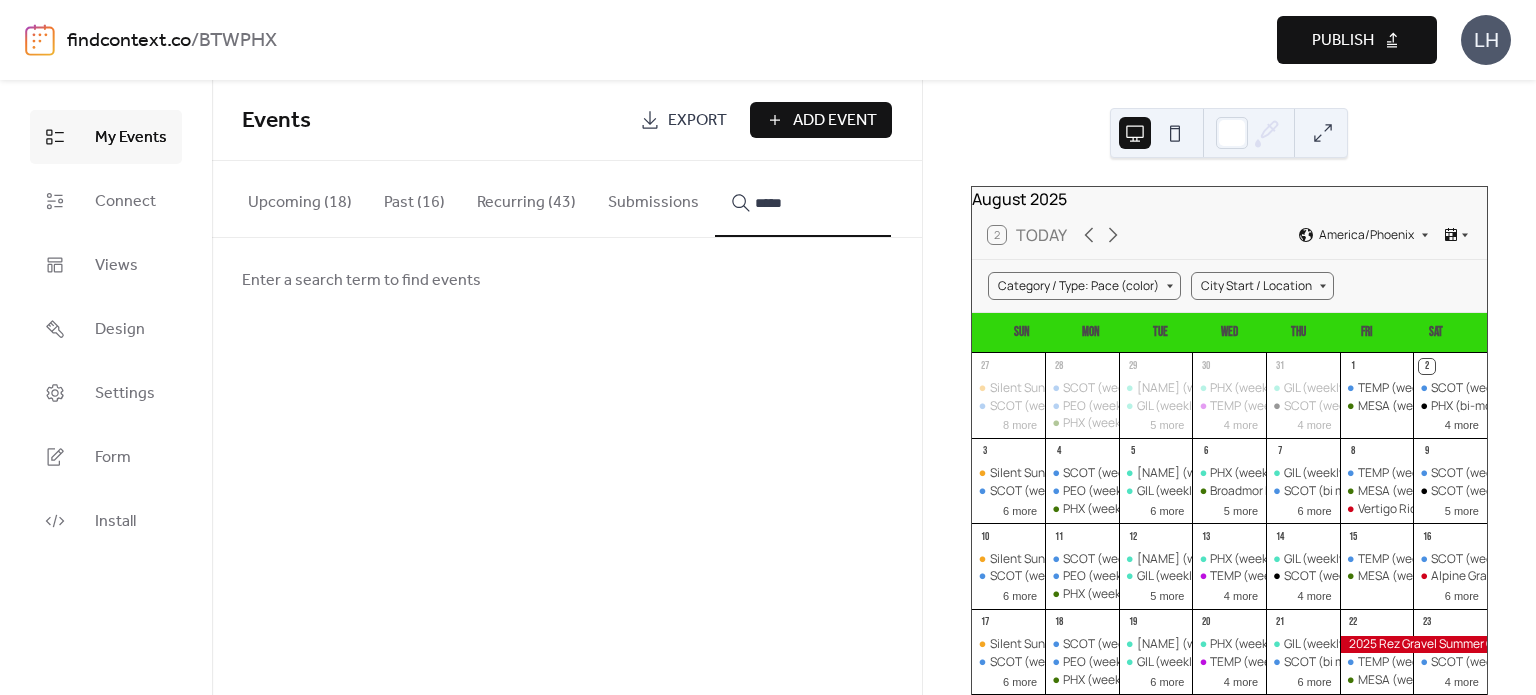 click on "****" at bounding box center (803, 199) 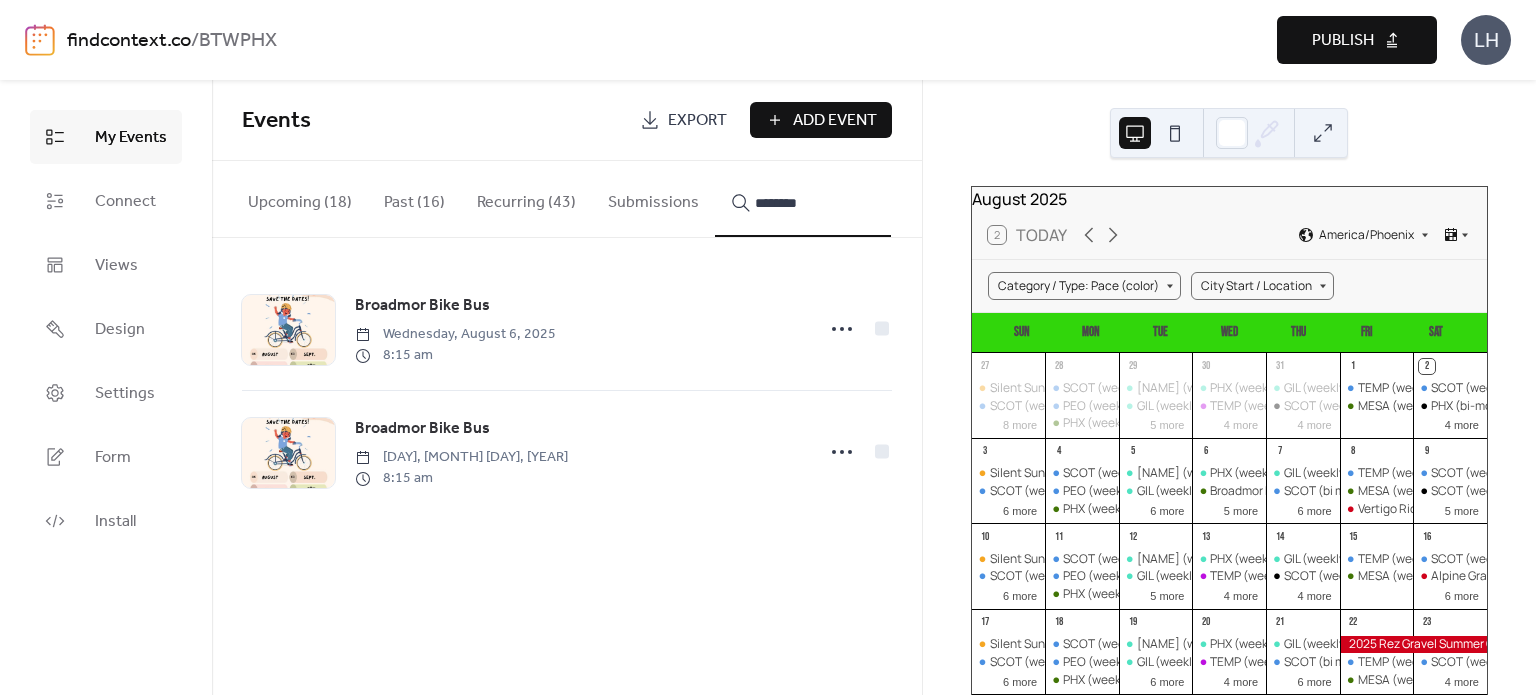 type on "********" 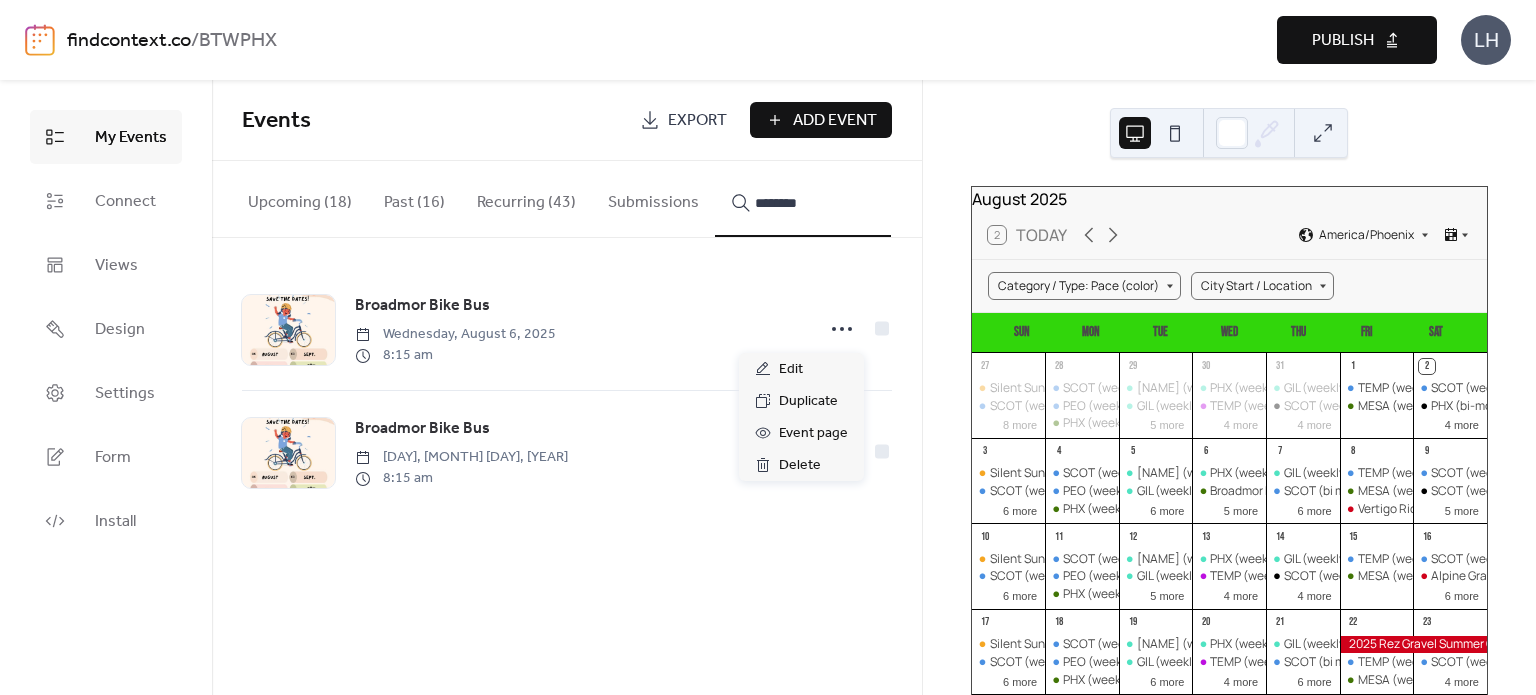 click 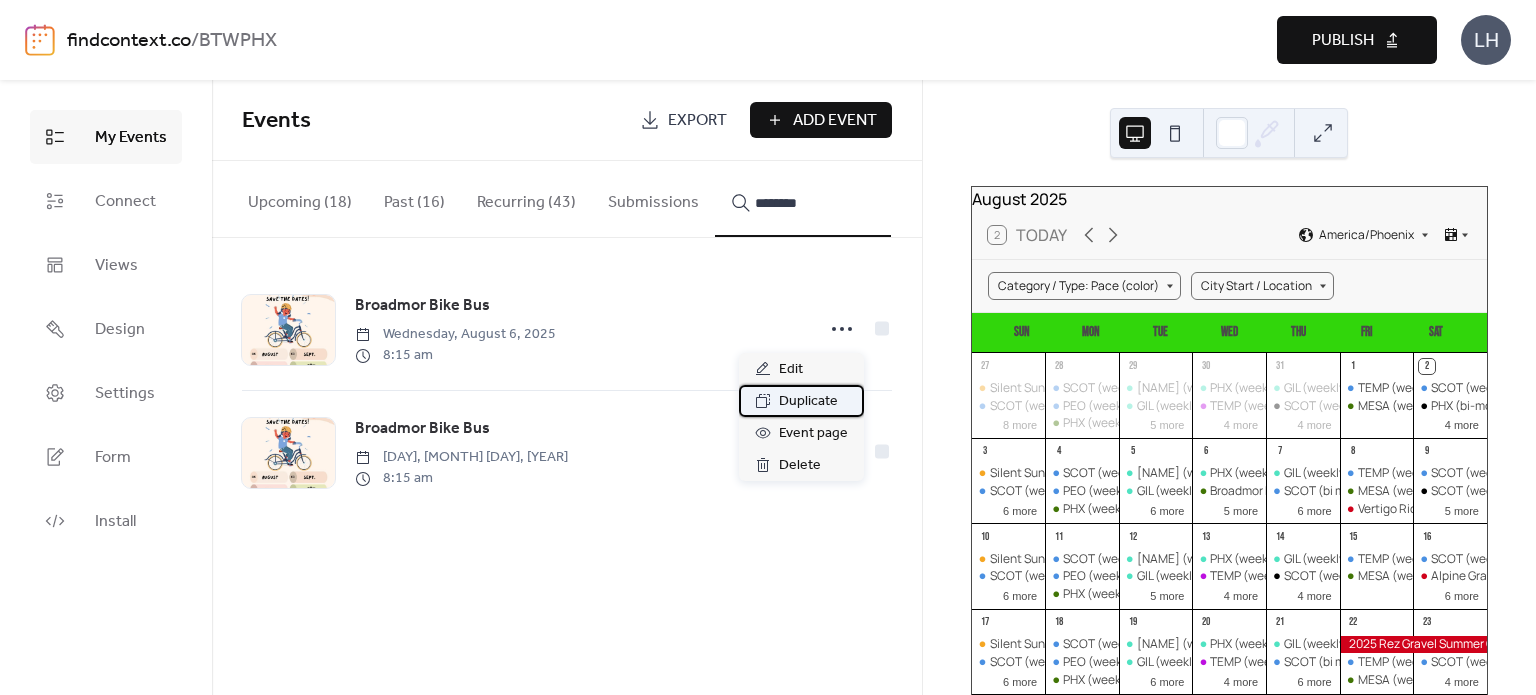 click on "Duplicate" at bounding box center [808, 402] 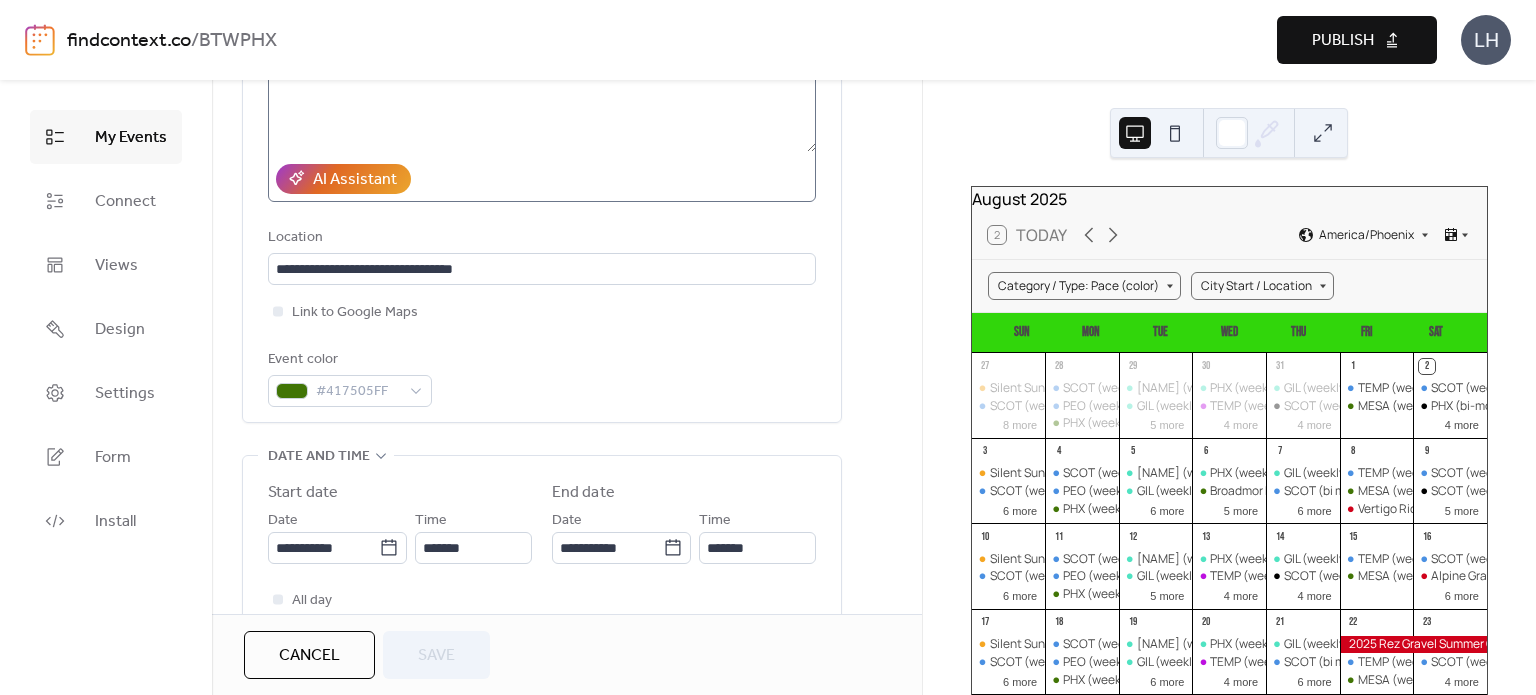 scroll, scrollTop: 358, scrollLeft: 0, axis: vertical 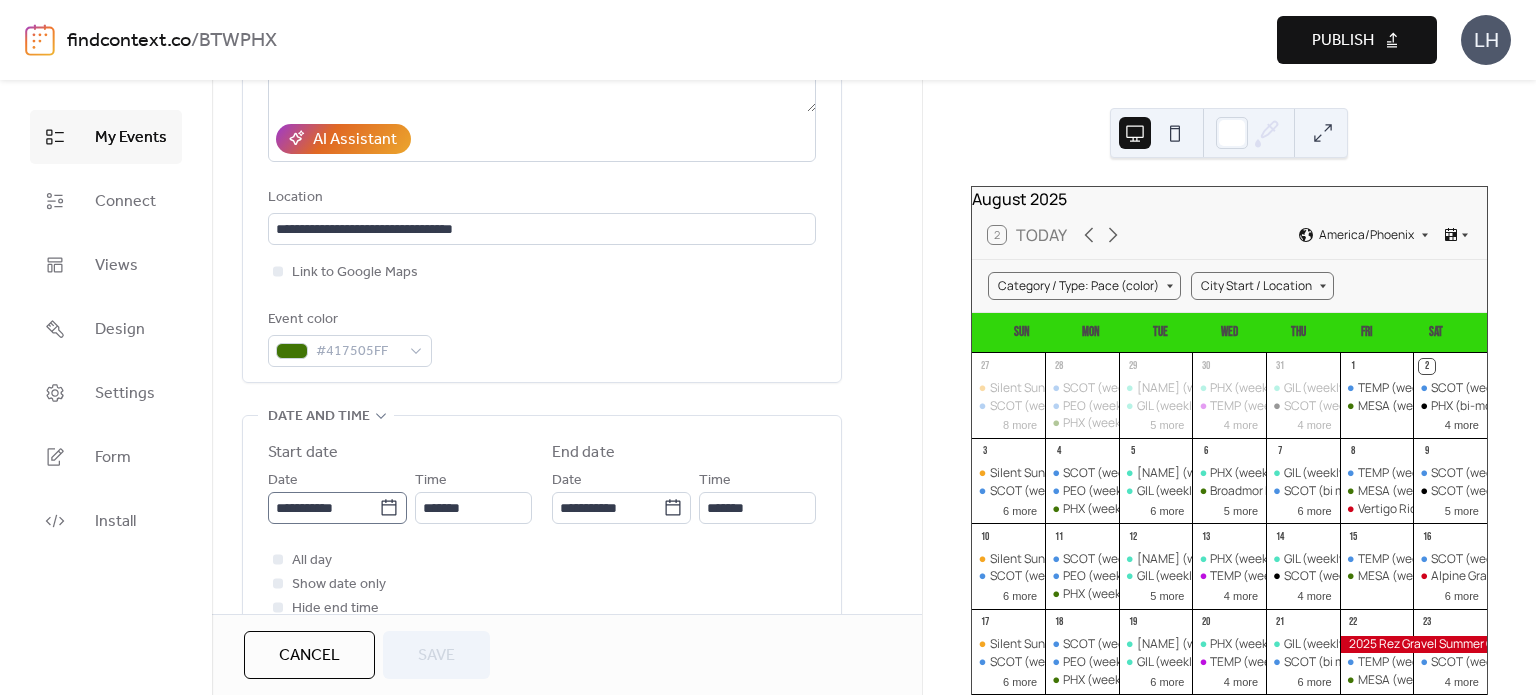 click 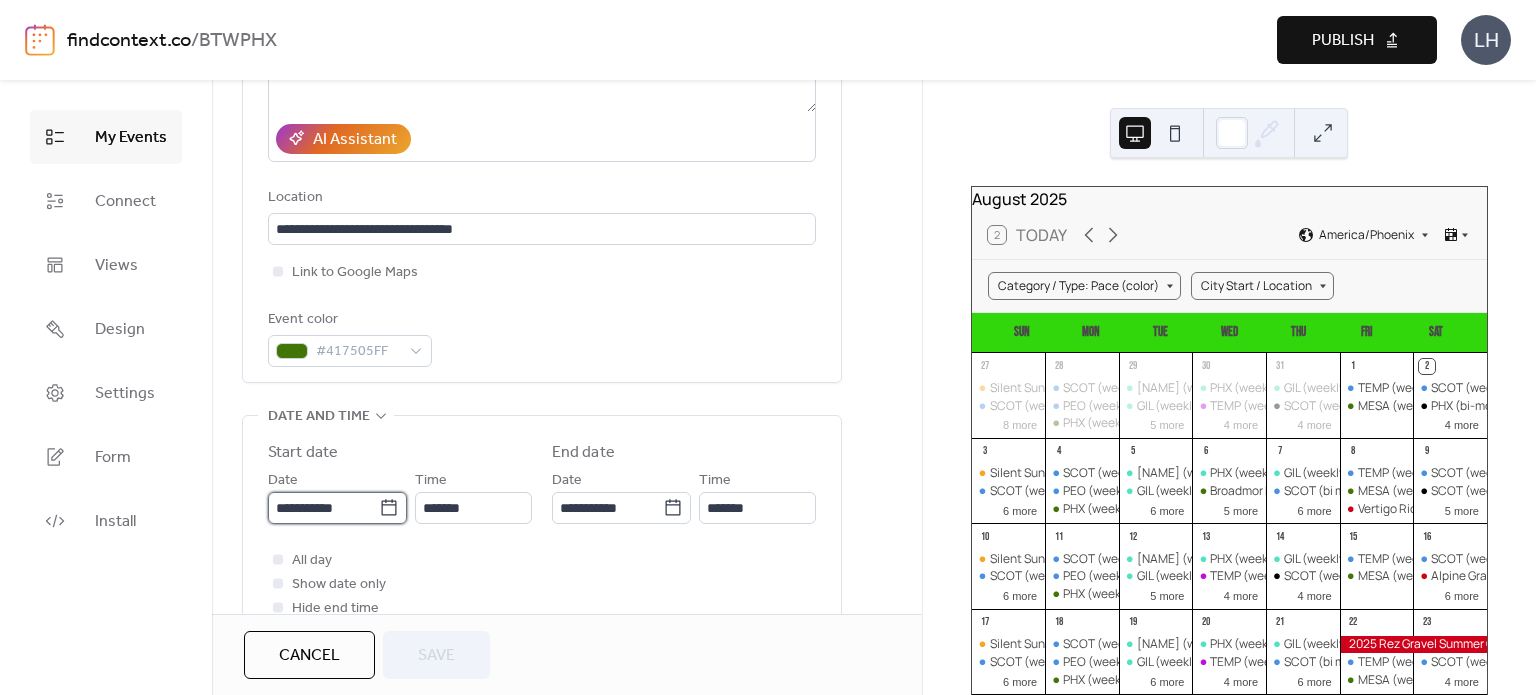 click on "**********" at bounding box center [323, 508] 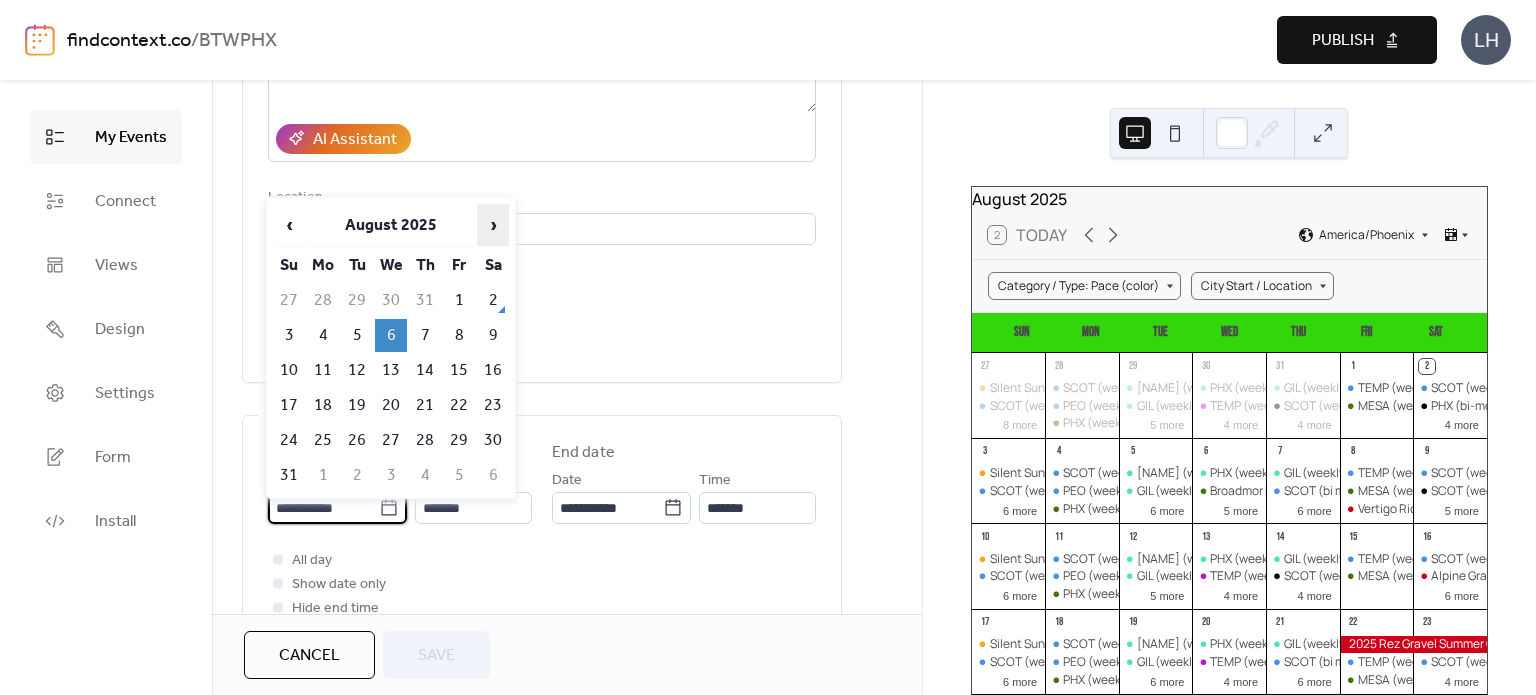 click on "›" at bounding box center [493, 225] 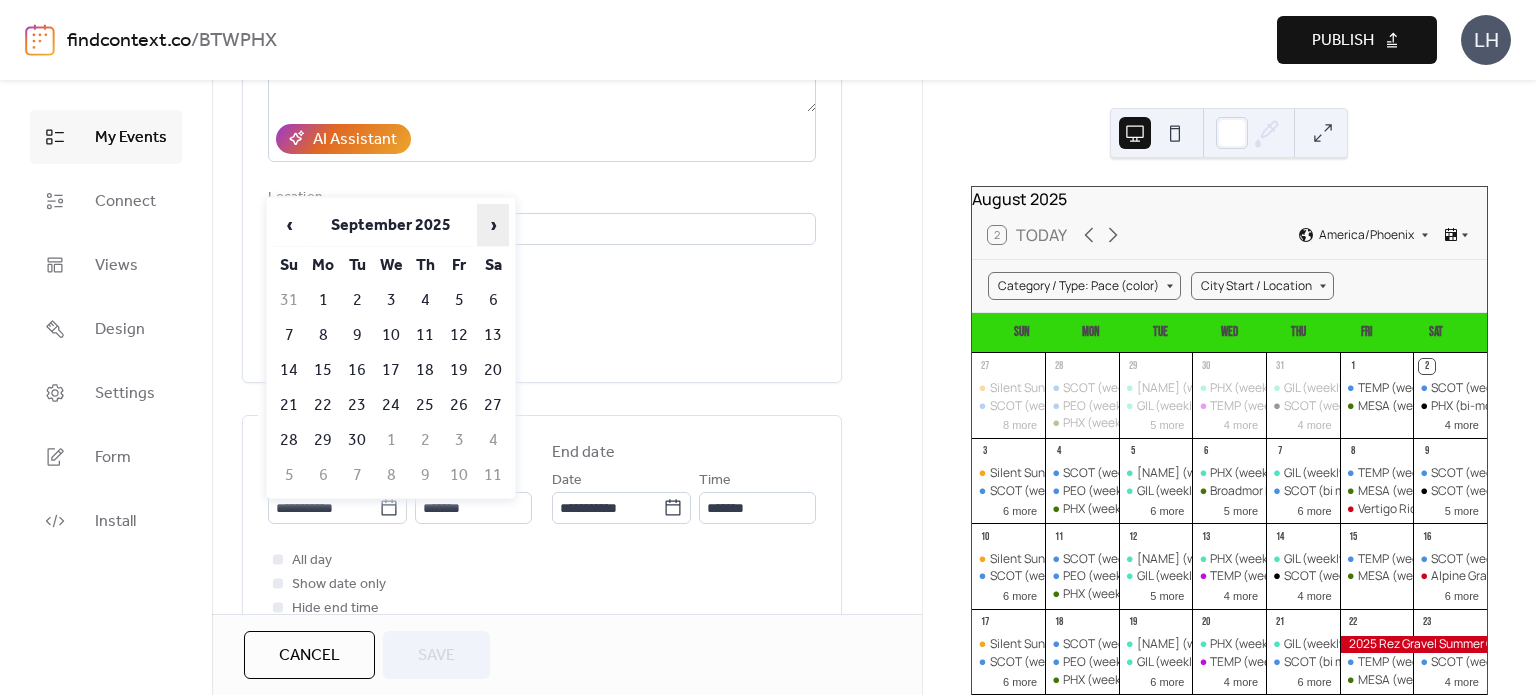 click on "›" at bounding box center [493, 225] 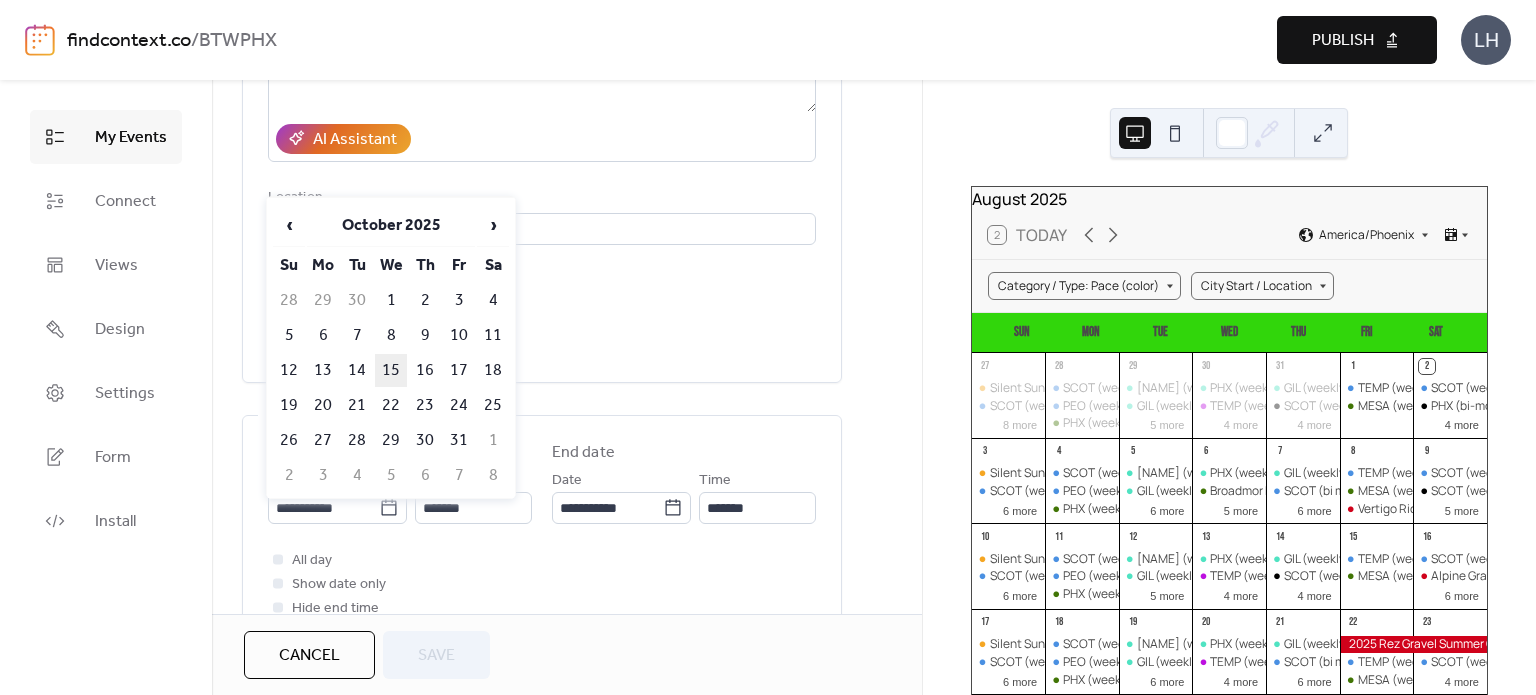 click on "15" at bounding box center (391, 370) 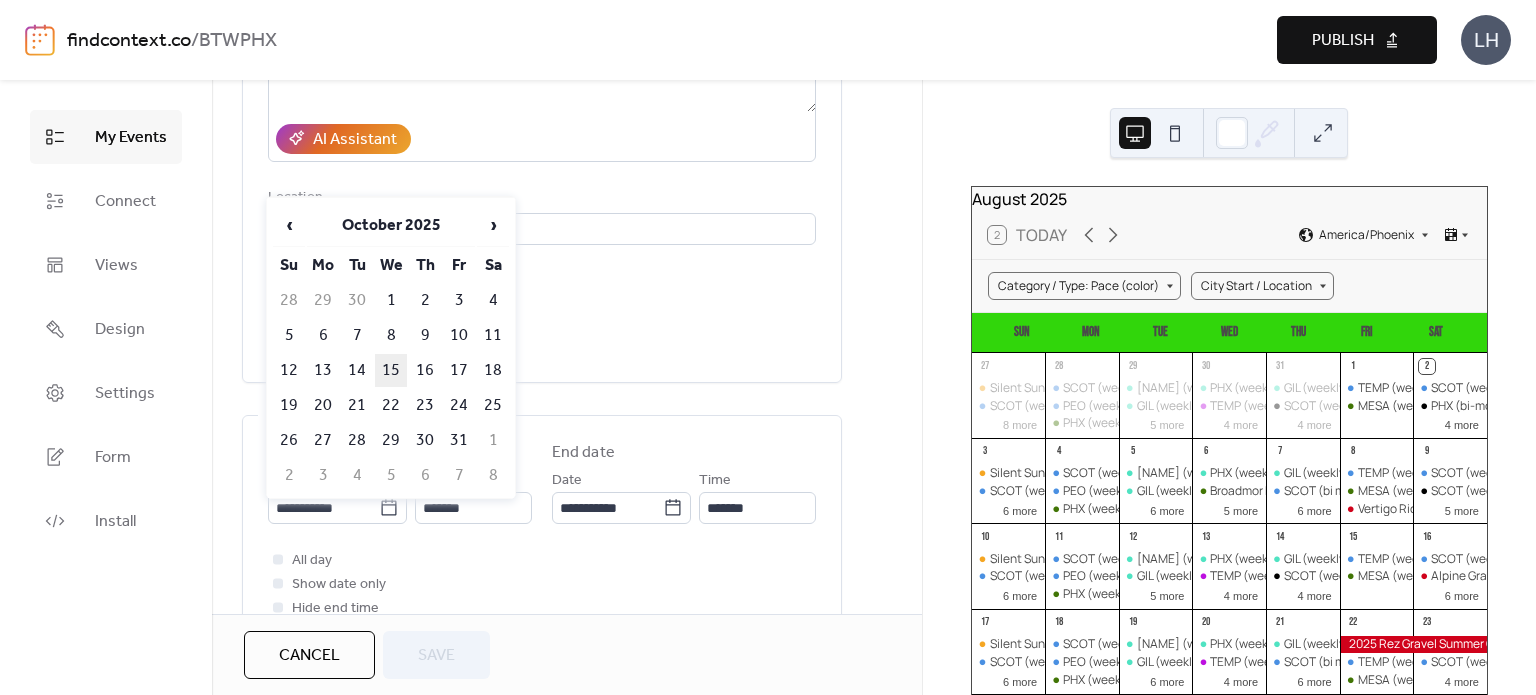 type on "**********" 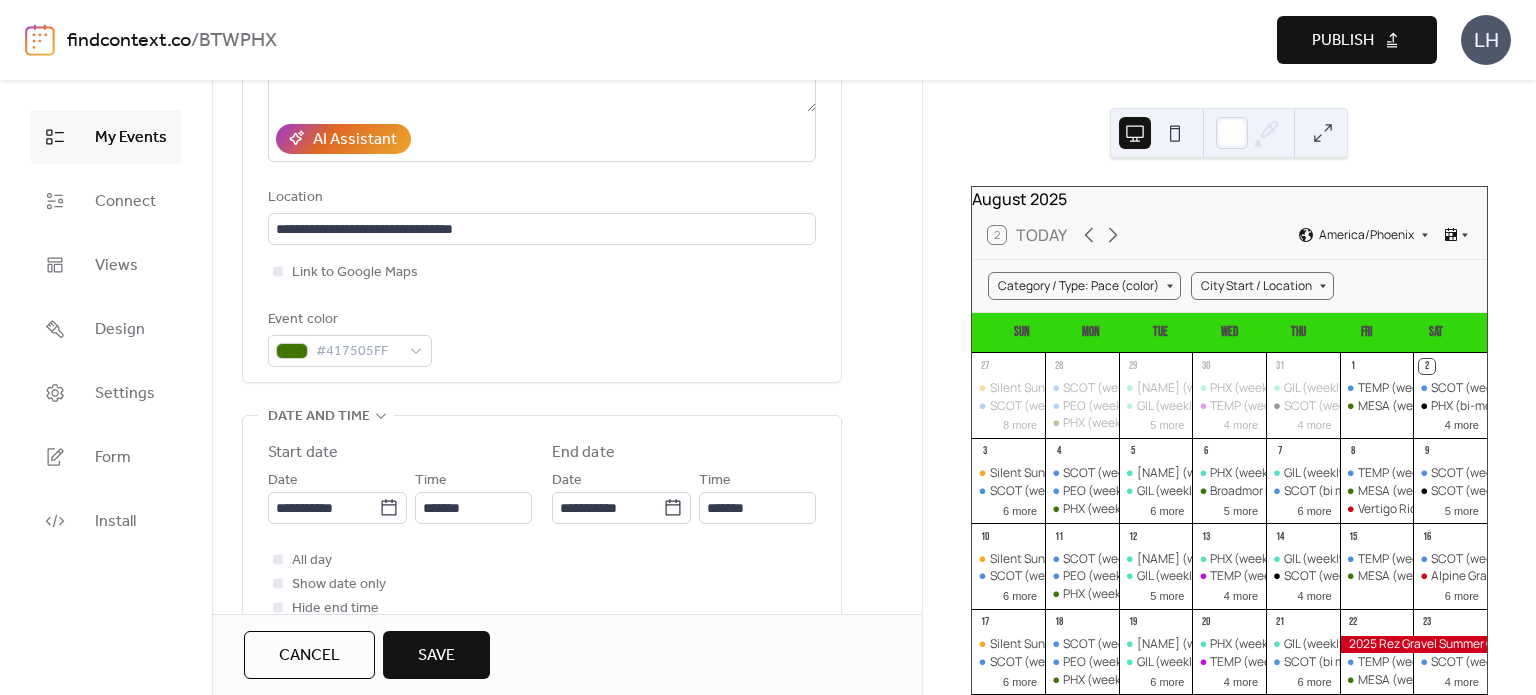 click on "Save" at bounding box center [436, 656] 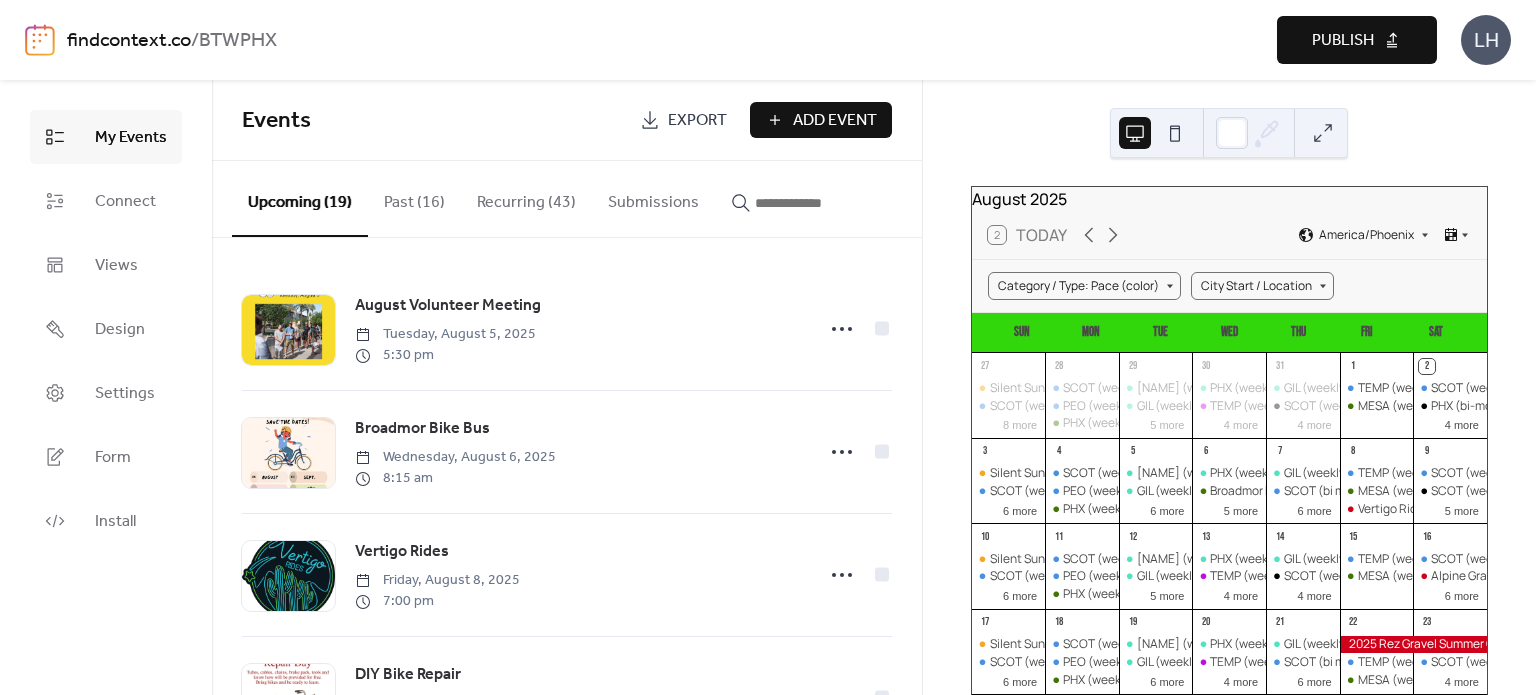 click at bounding box center [815, 203] 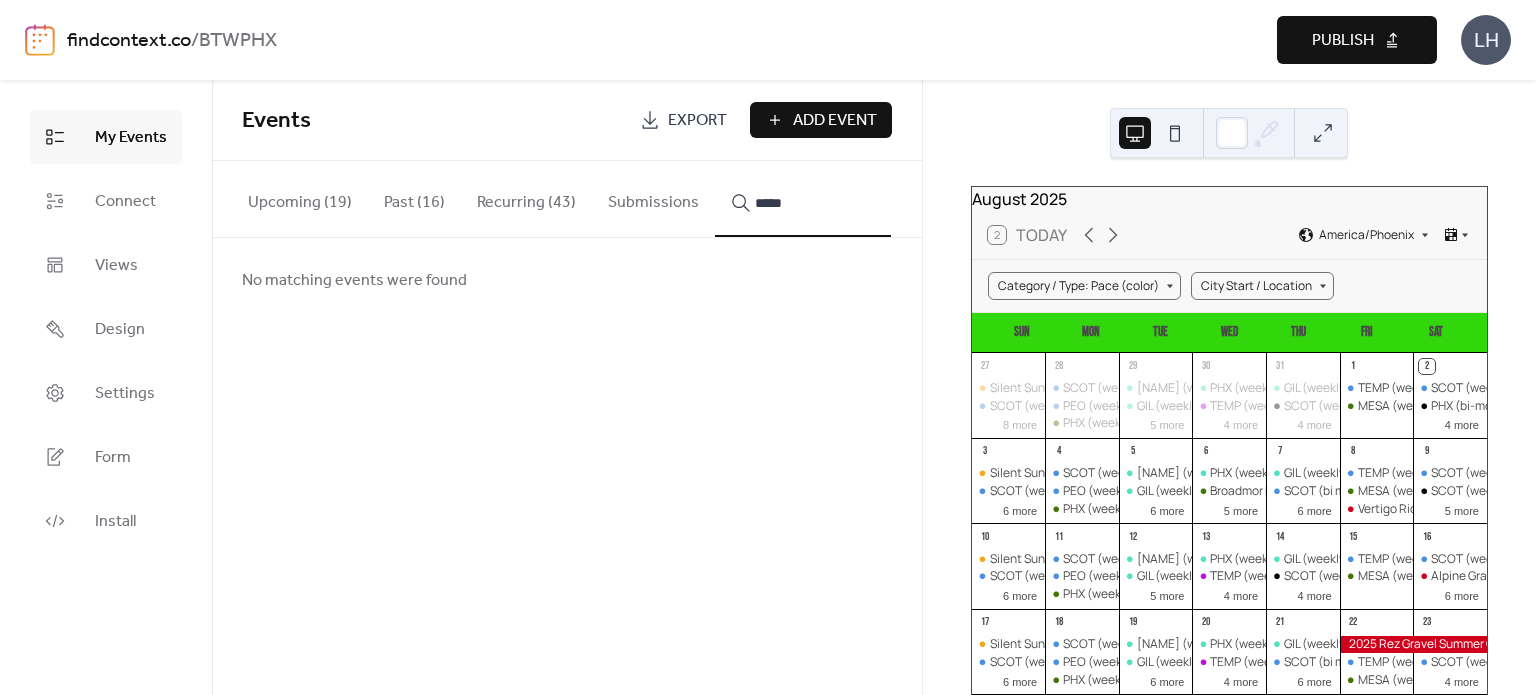 click on "****" at bounding box center [803, 199] 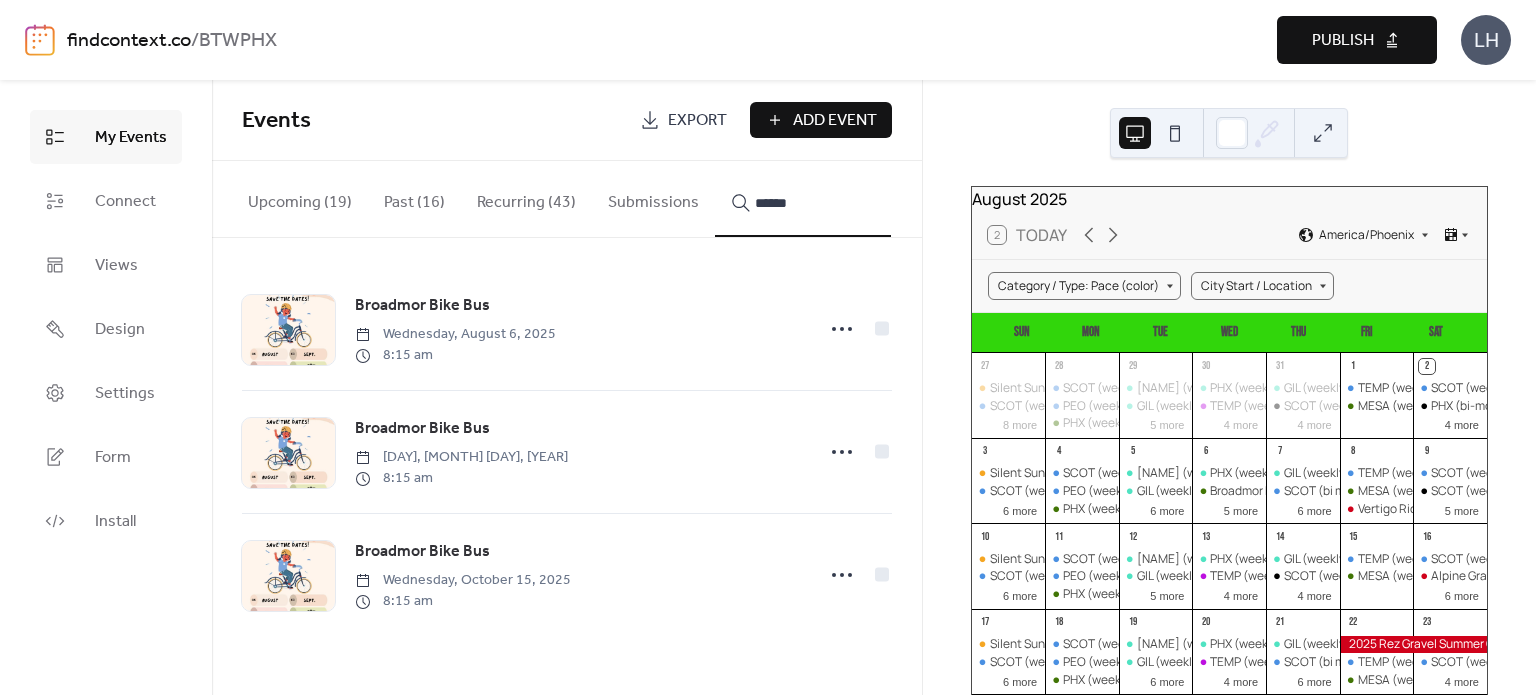 type on "******" 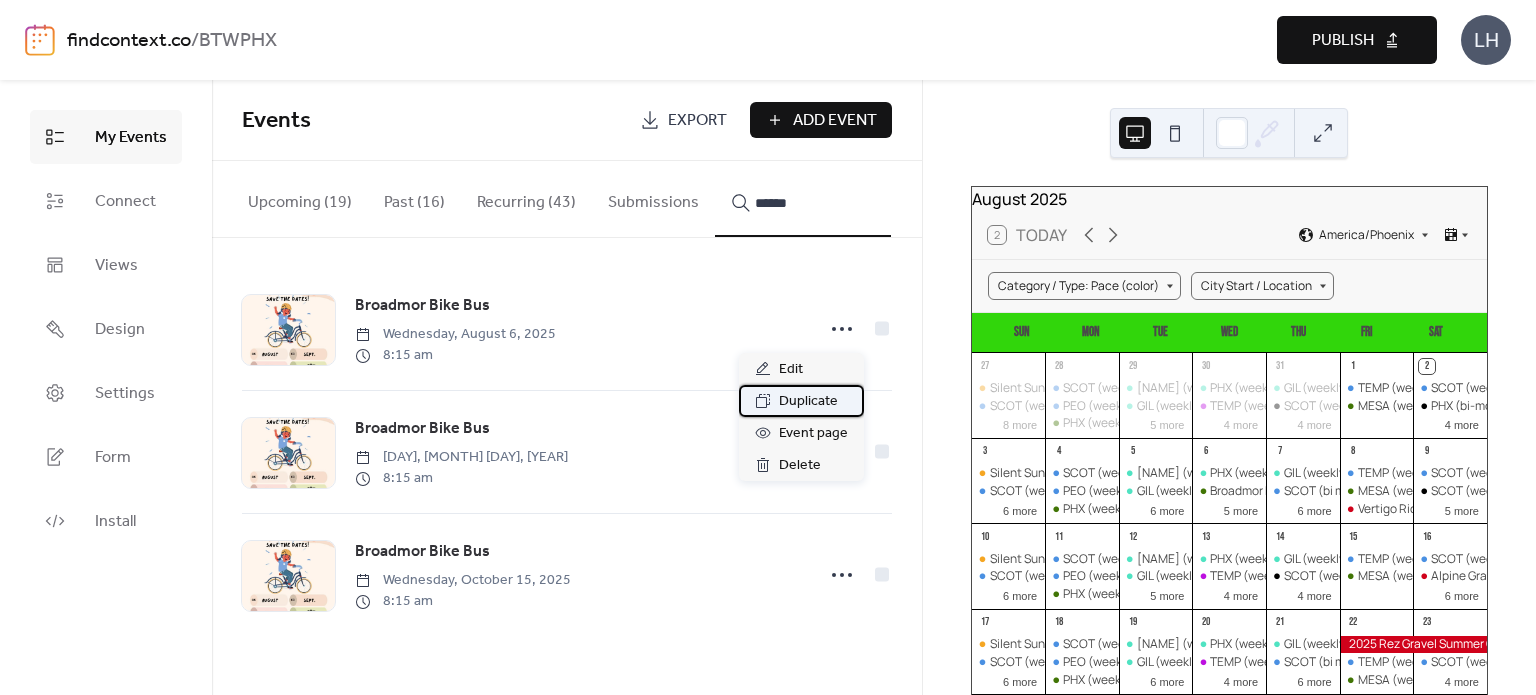 click on "Duplicate" at bounding box center [808, 402] 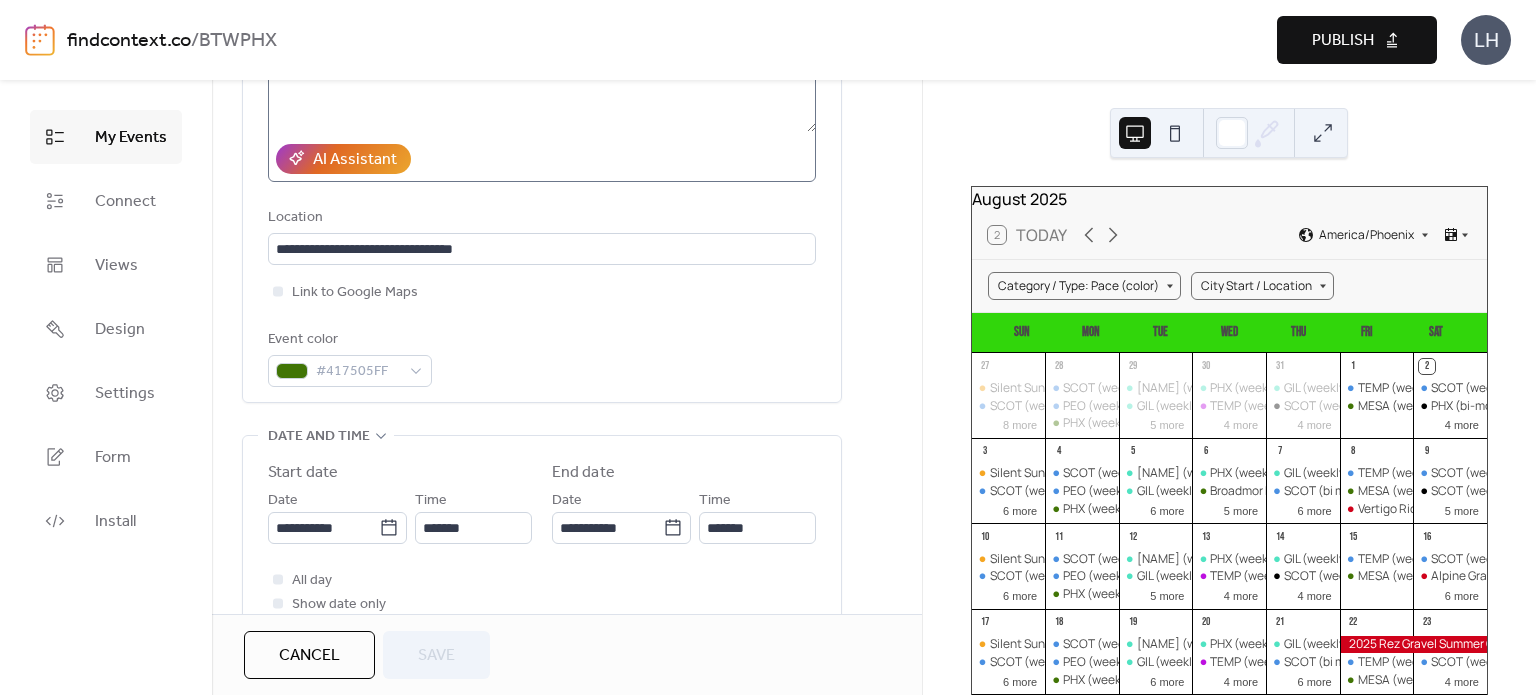 scroll, scrollTop: 340, scrollLeft: 0, axis: vertical 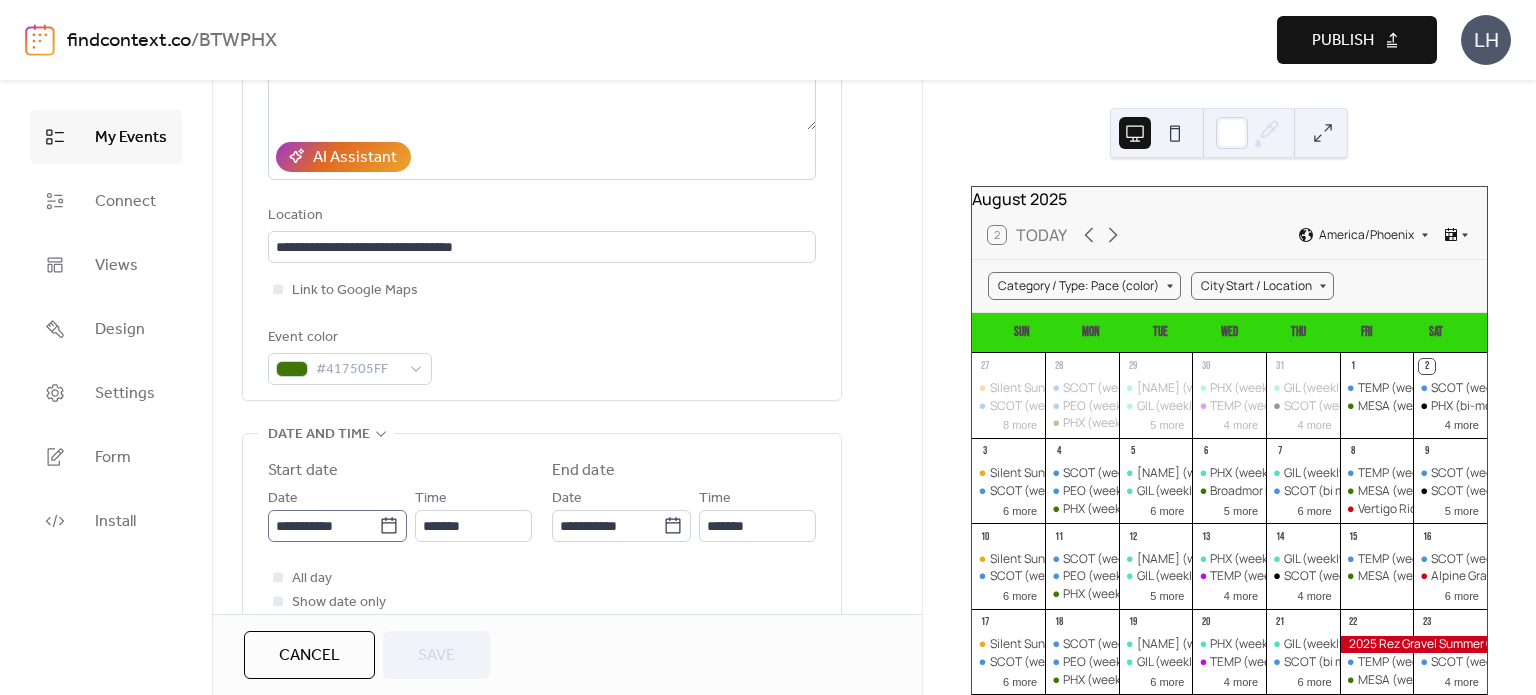 click 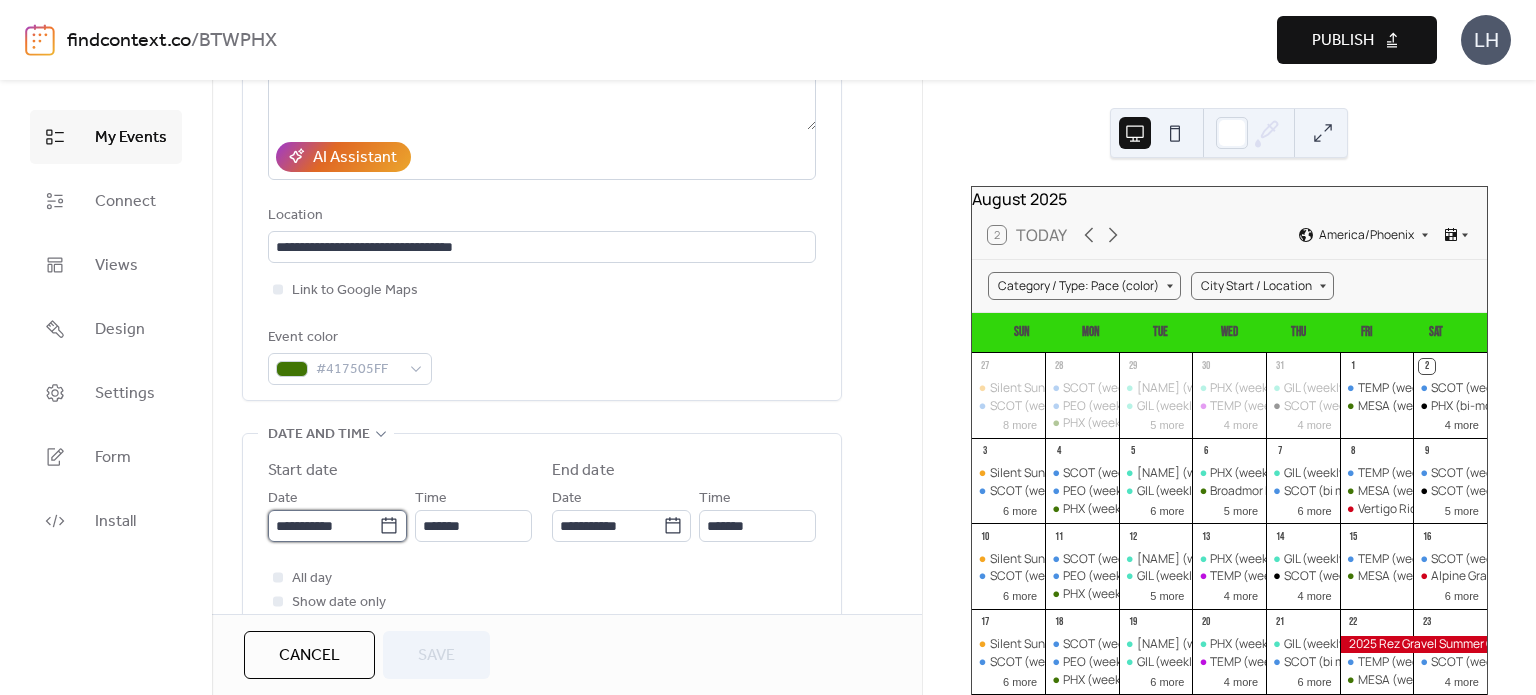 click on "**********" at bounding box center [323, 526] 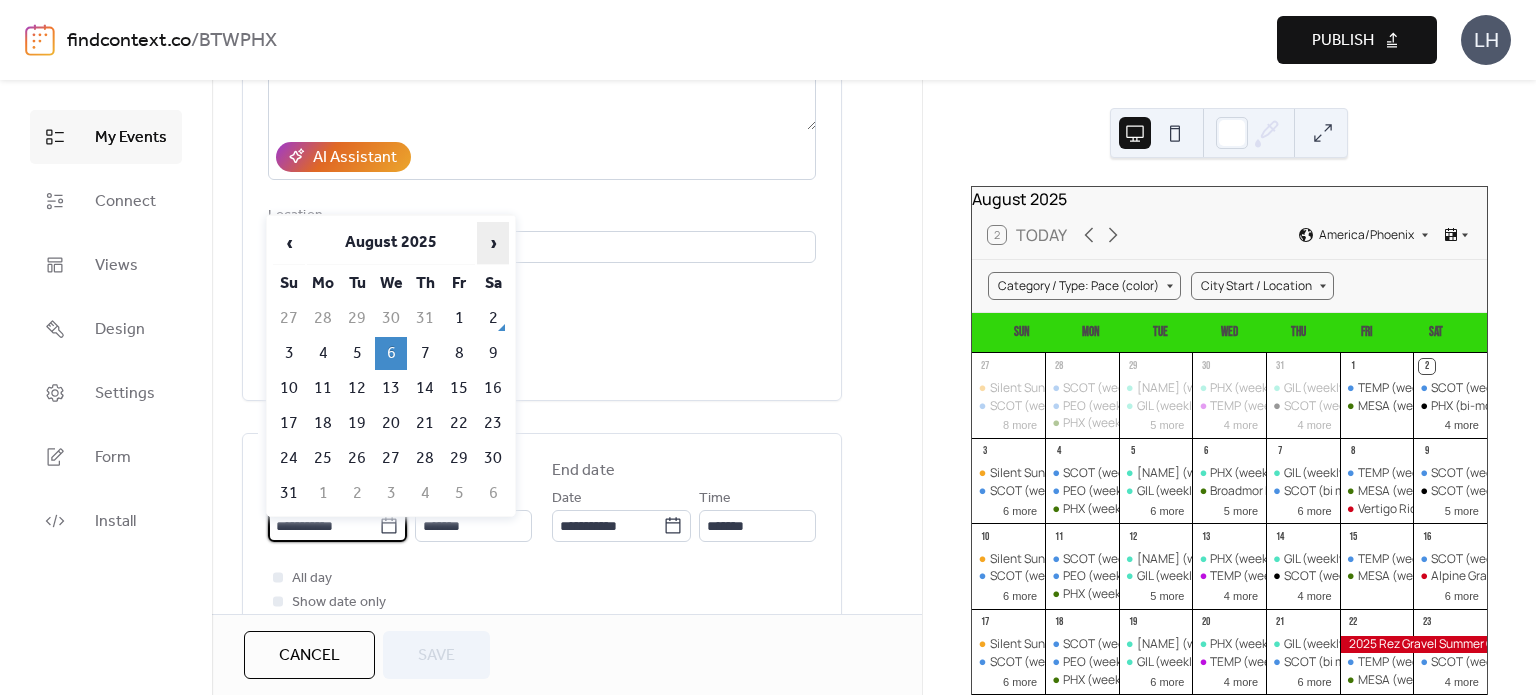 click on "›" at bounding box center [493, 243] 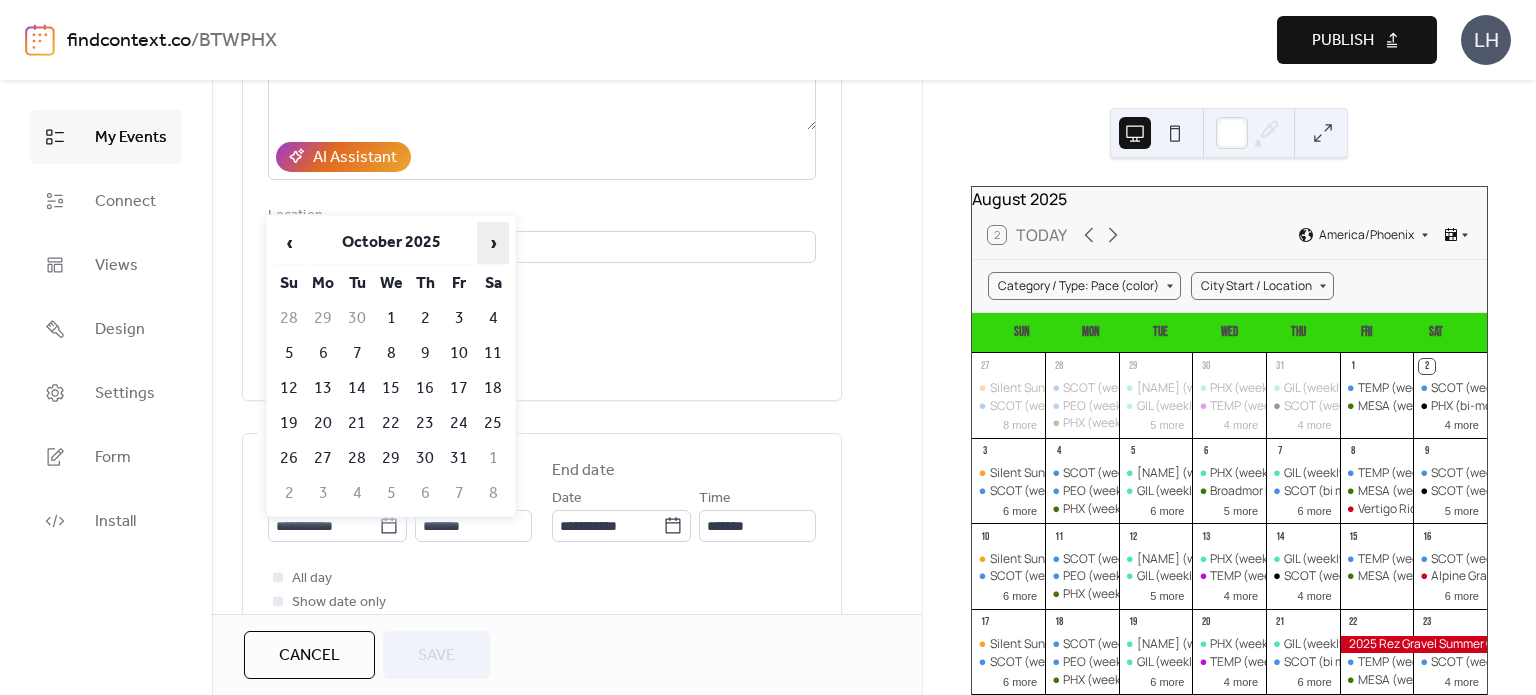 click on "›" at bounding box center (493, 243) 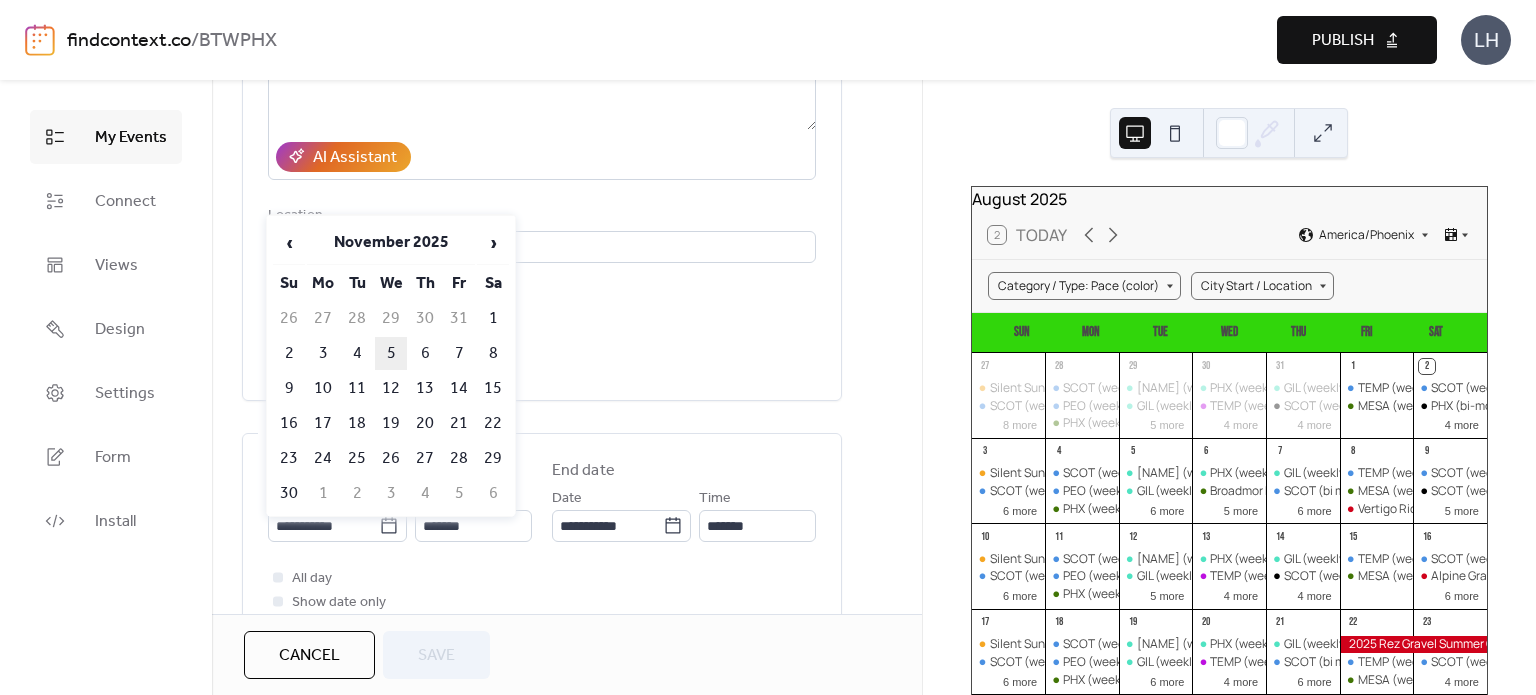 click on "5" at bounding box center [391, 353] 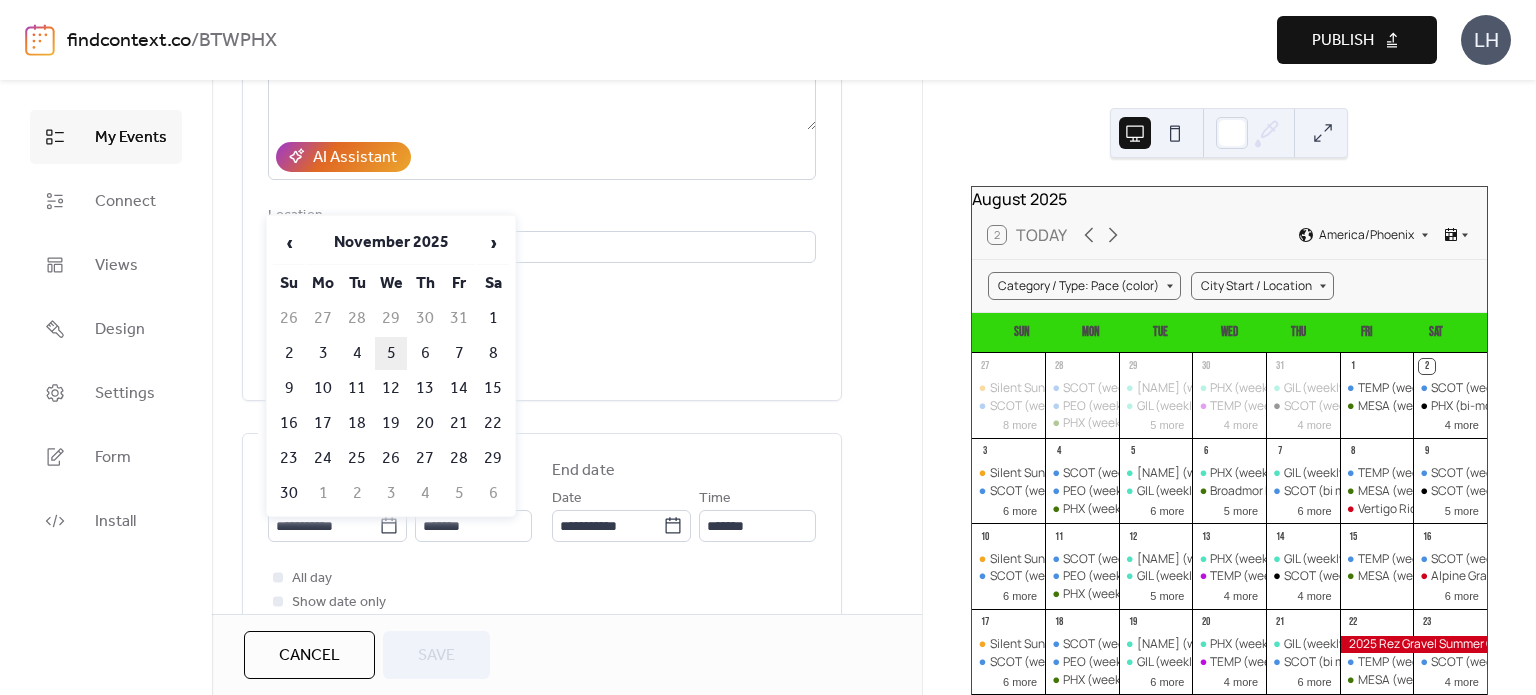 type on "**********" 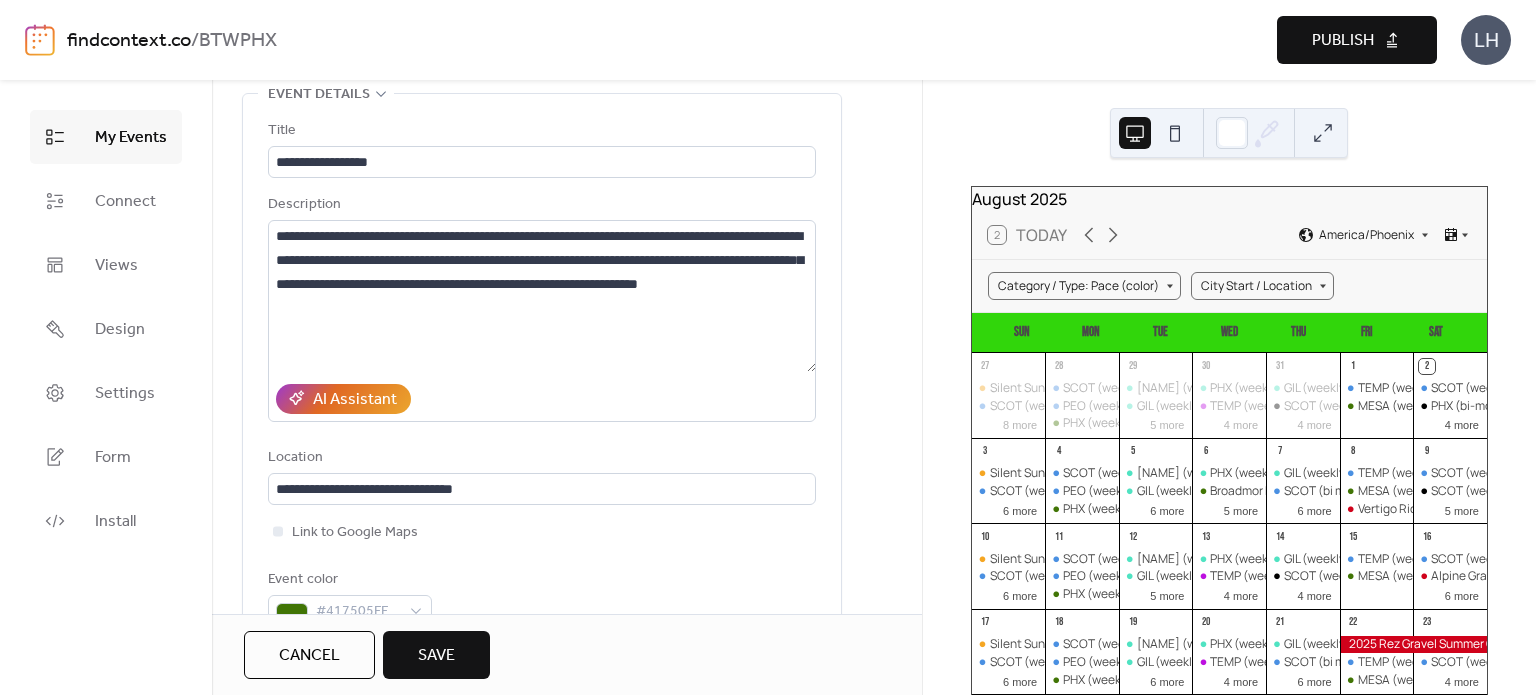 scroll, scrollTop: 0, scrollLeft: 0, axis: both 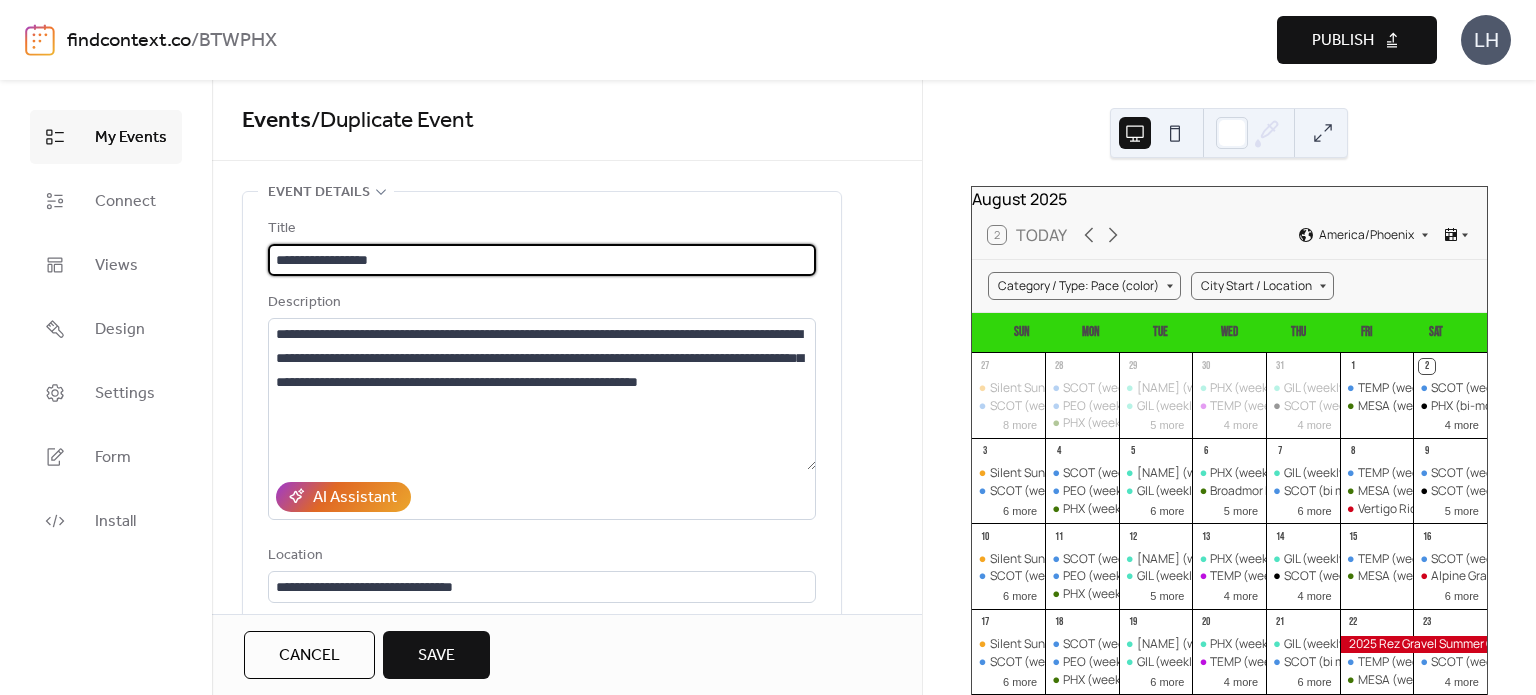 click on "**********" at bounding box center [542, 260] 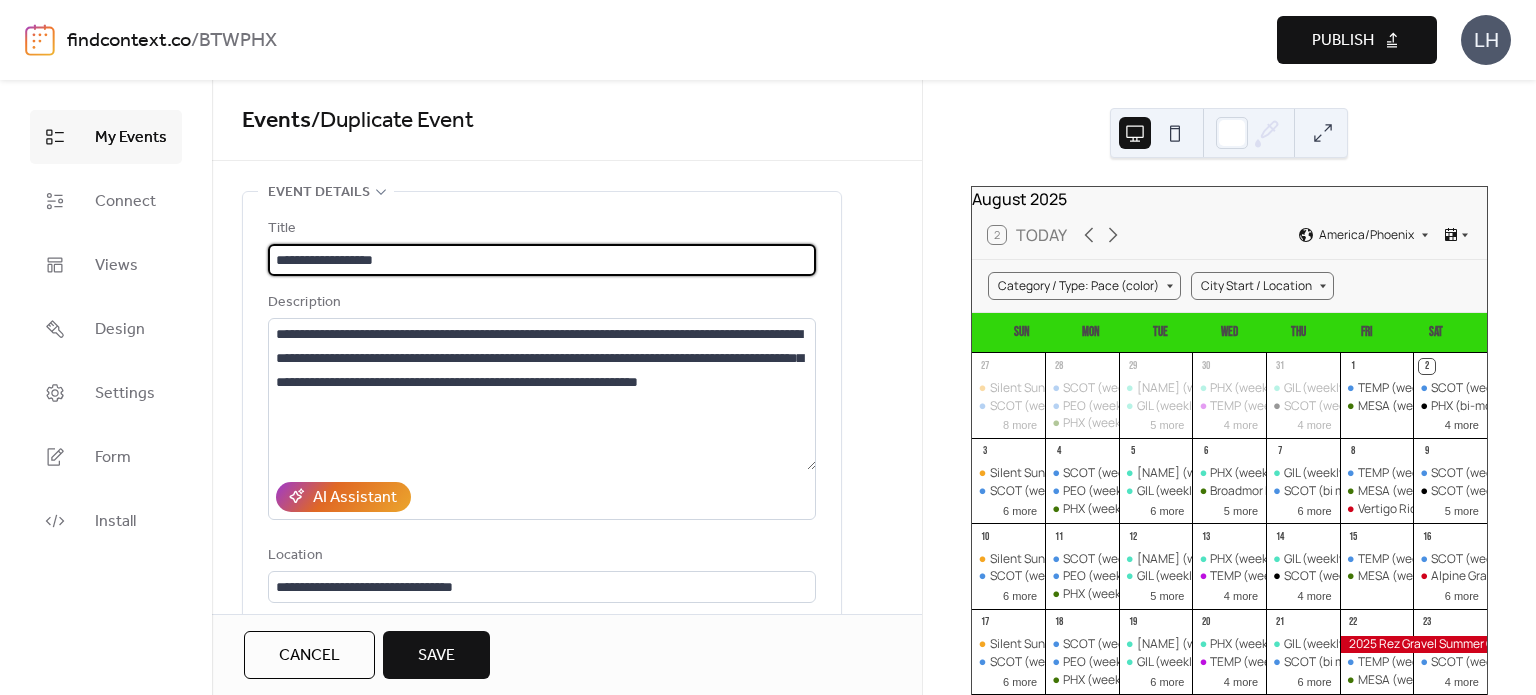 type on "**********" 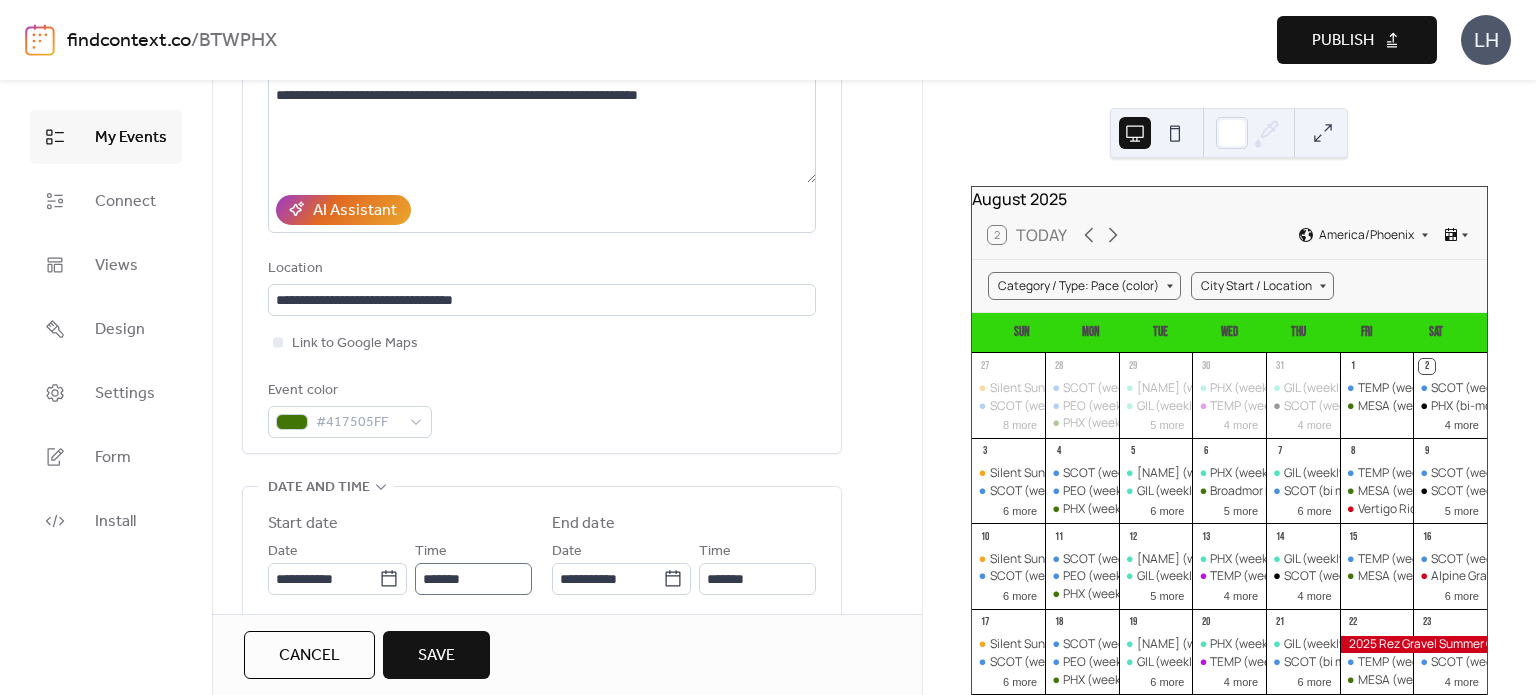 scroll, scrollTop: 288, scrollLeft: 0, axis: vertical 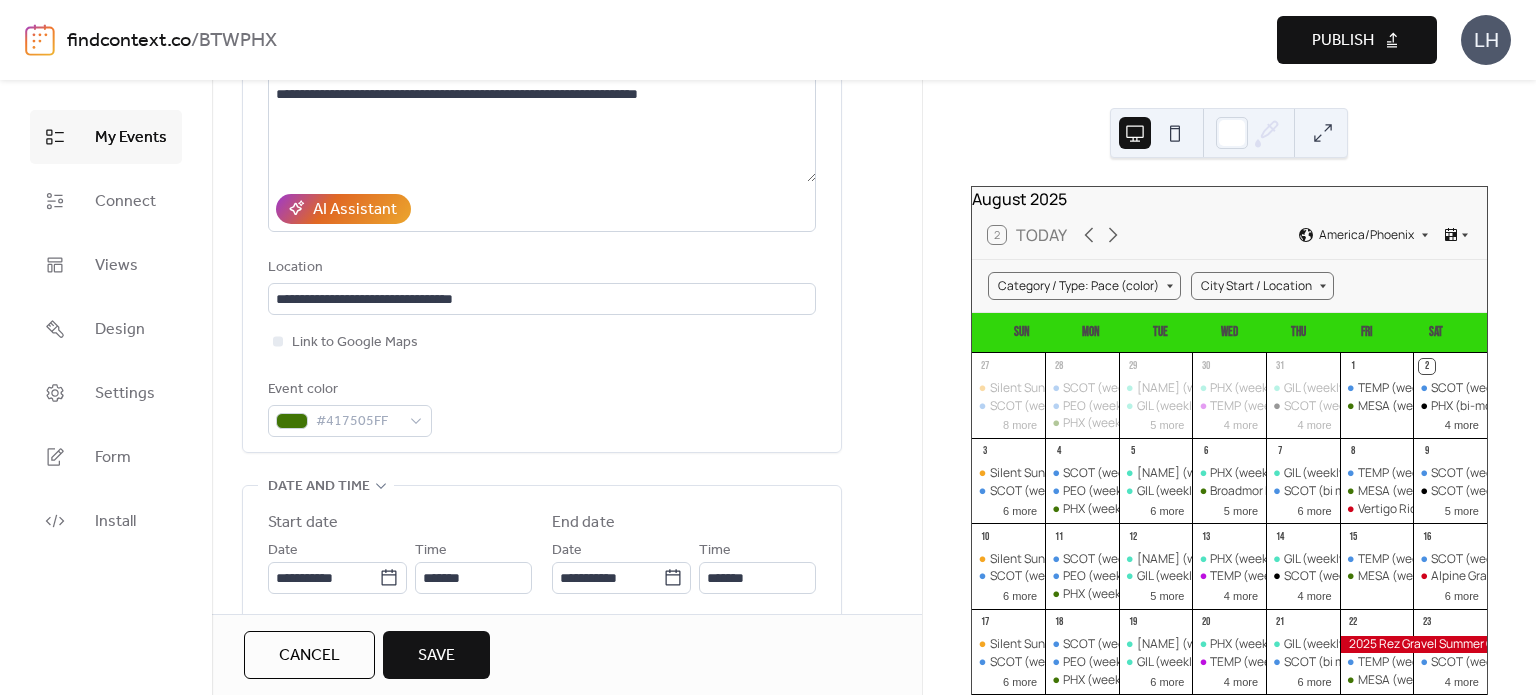 click on "Save" at bounding box center (436, 656) 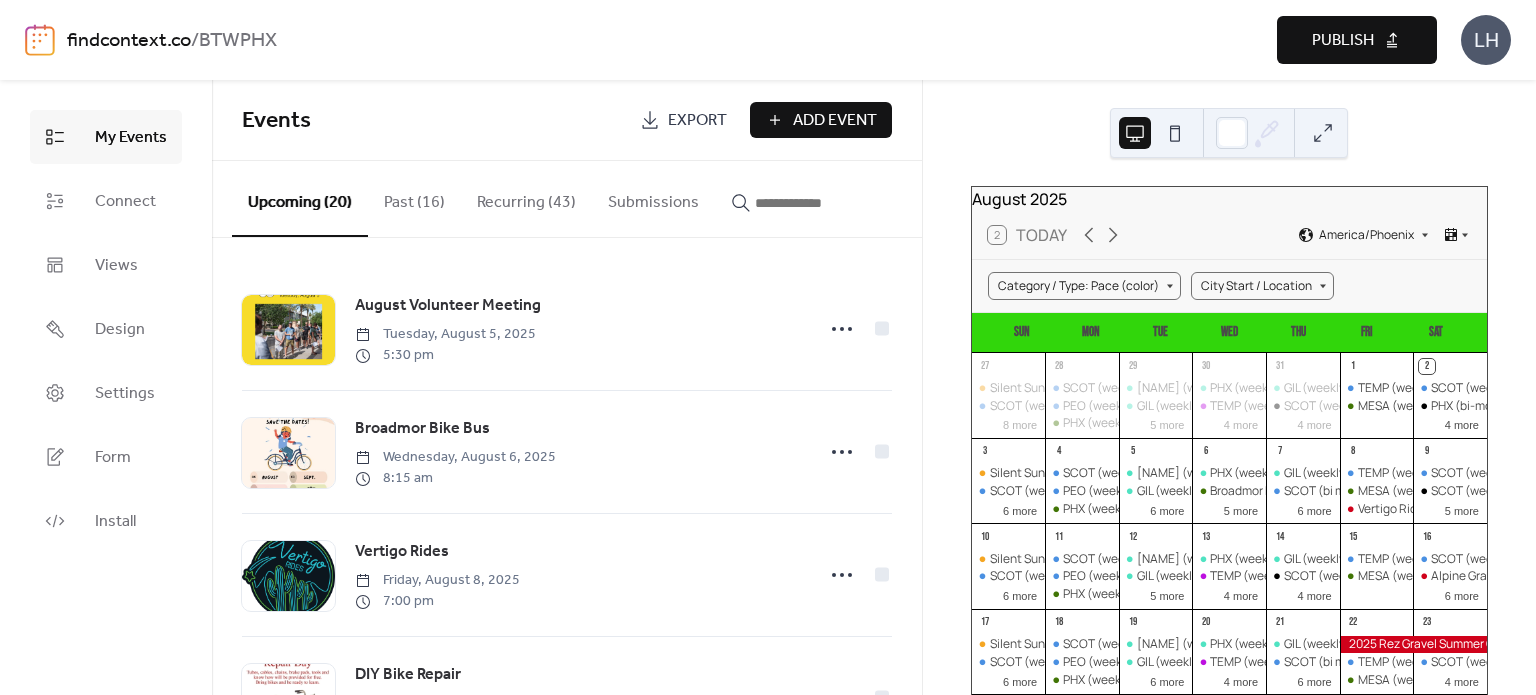 click at bounding box center (815, 203) 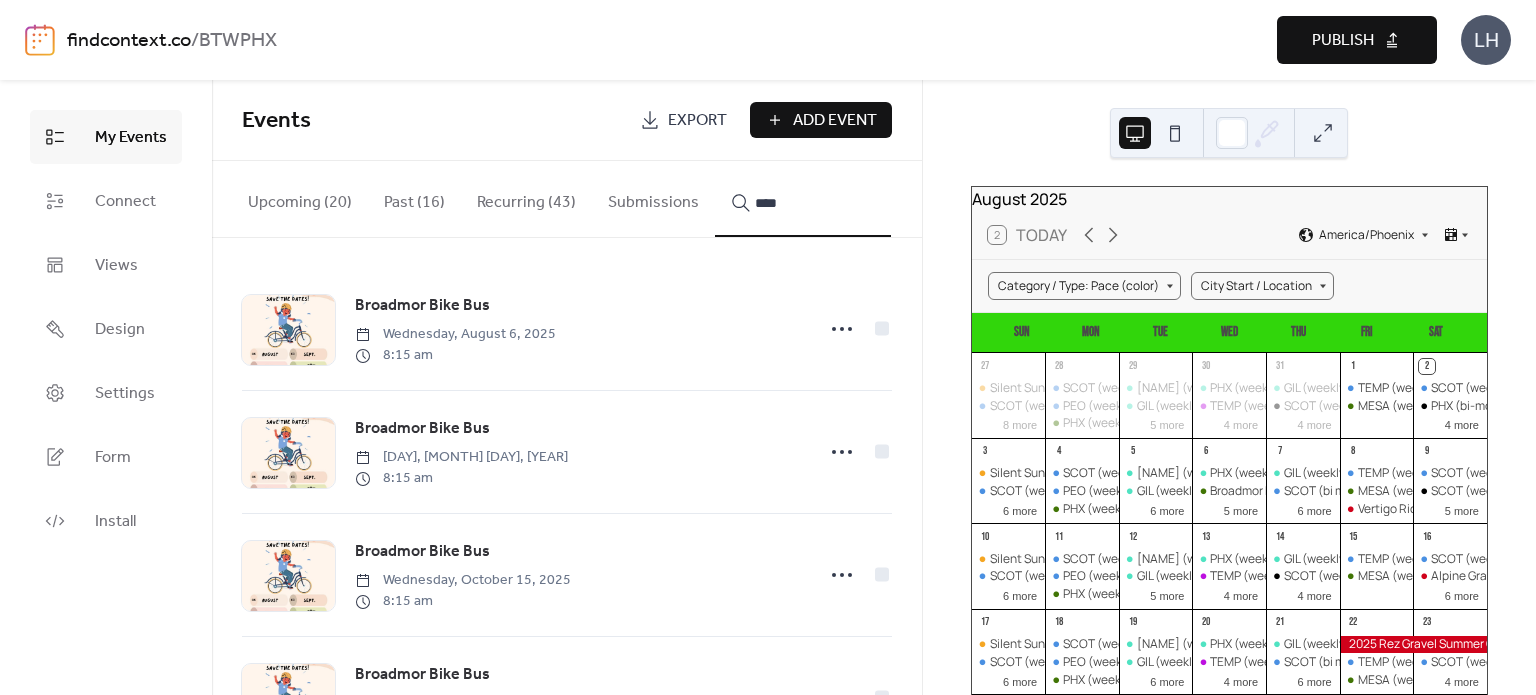 type on "****" 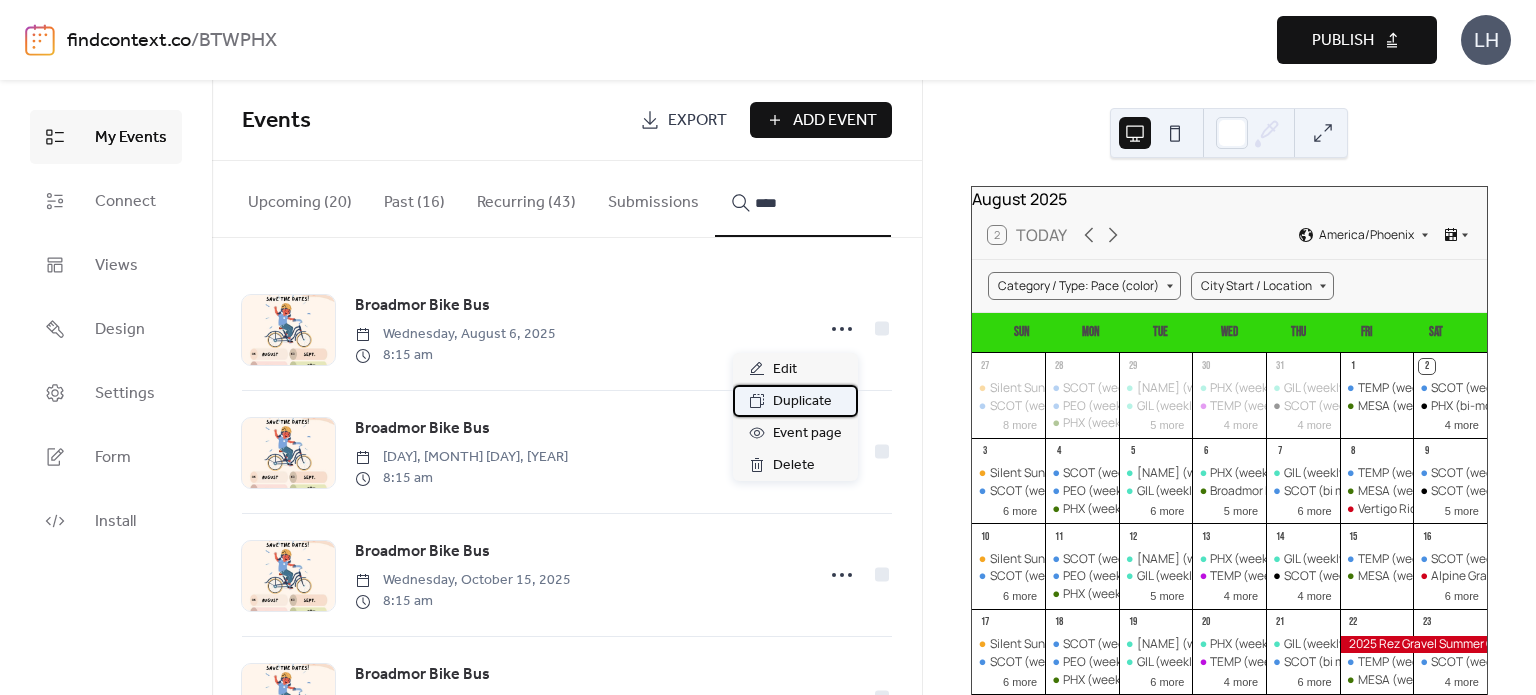 click on "Duplicate" at bounding box center [795, 401] 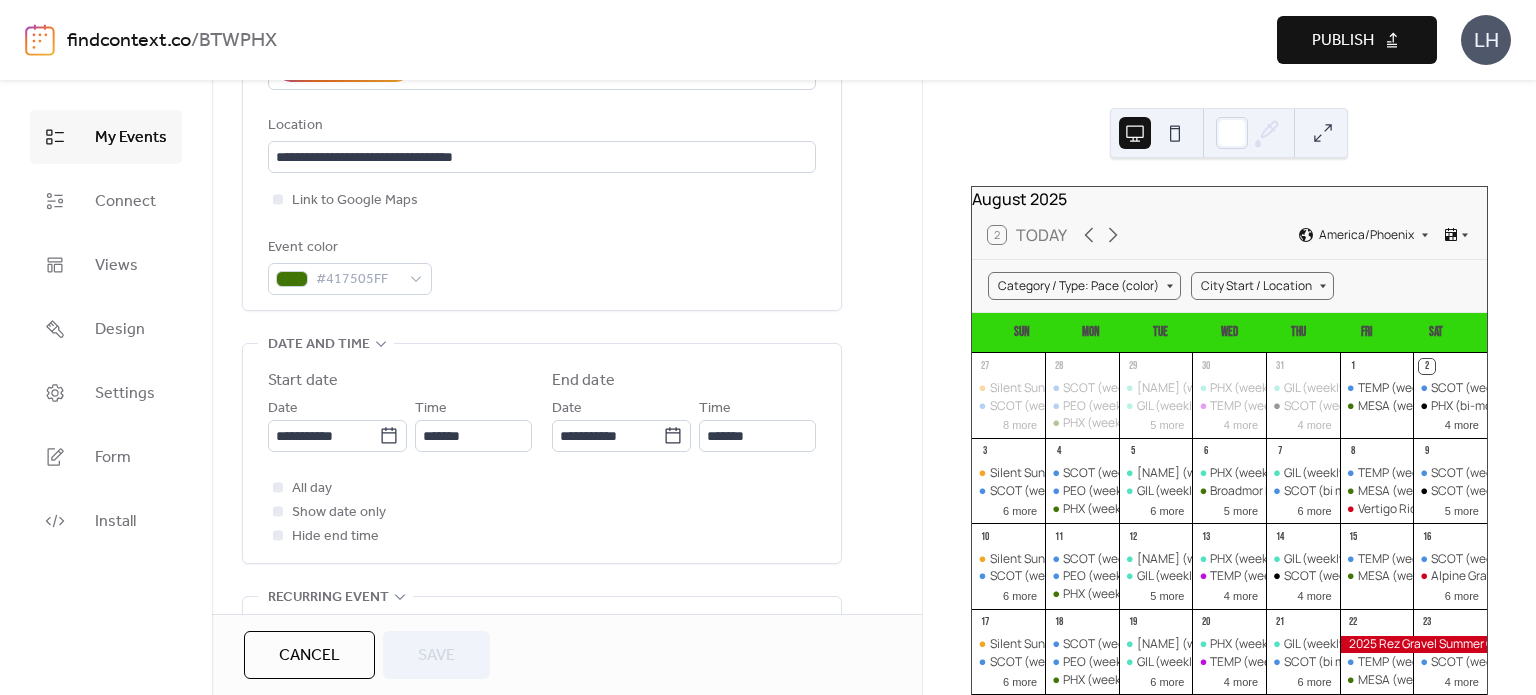 scroll, scrollTop: 432, scrollLeft: 0, axis: vertical 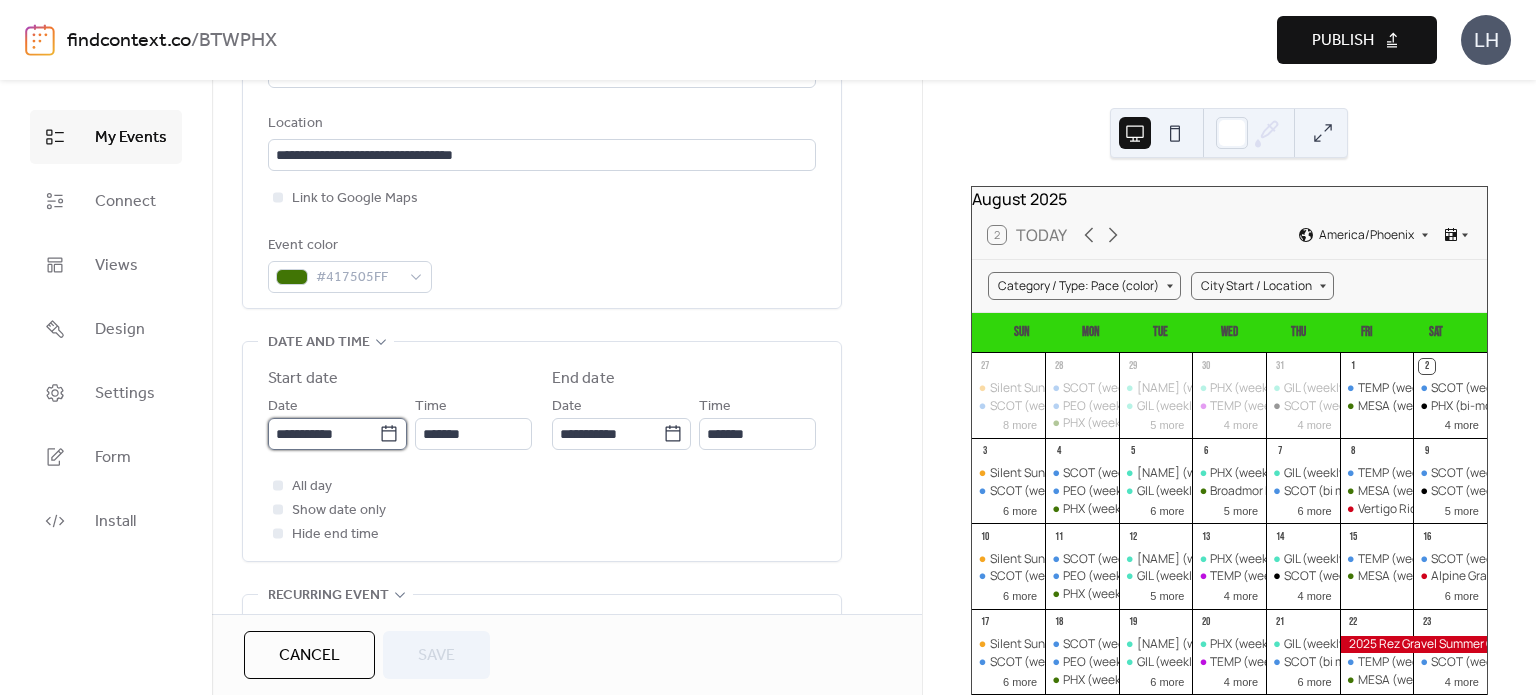 click on "**********" at bounding box center [323, 434] 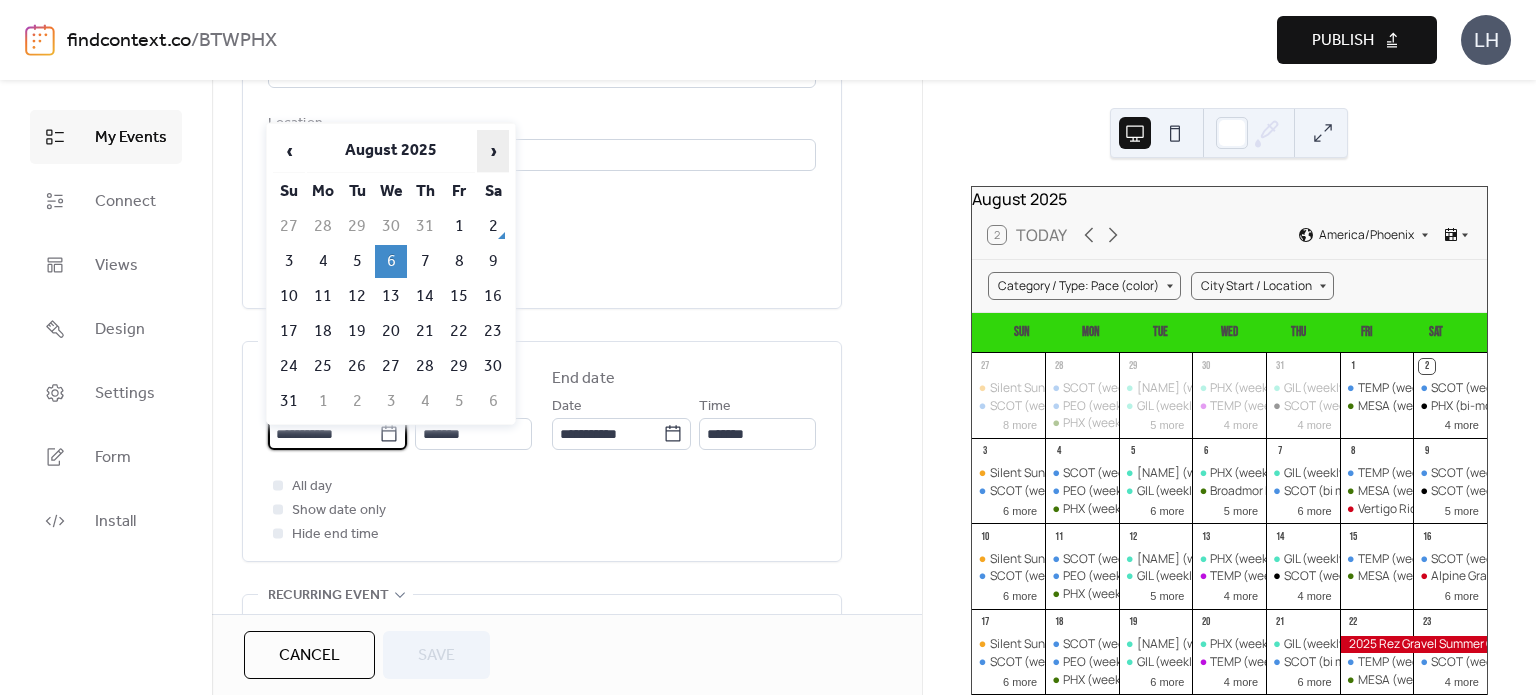 click on "›" at bounding box center [493, 151] 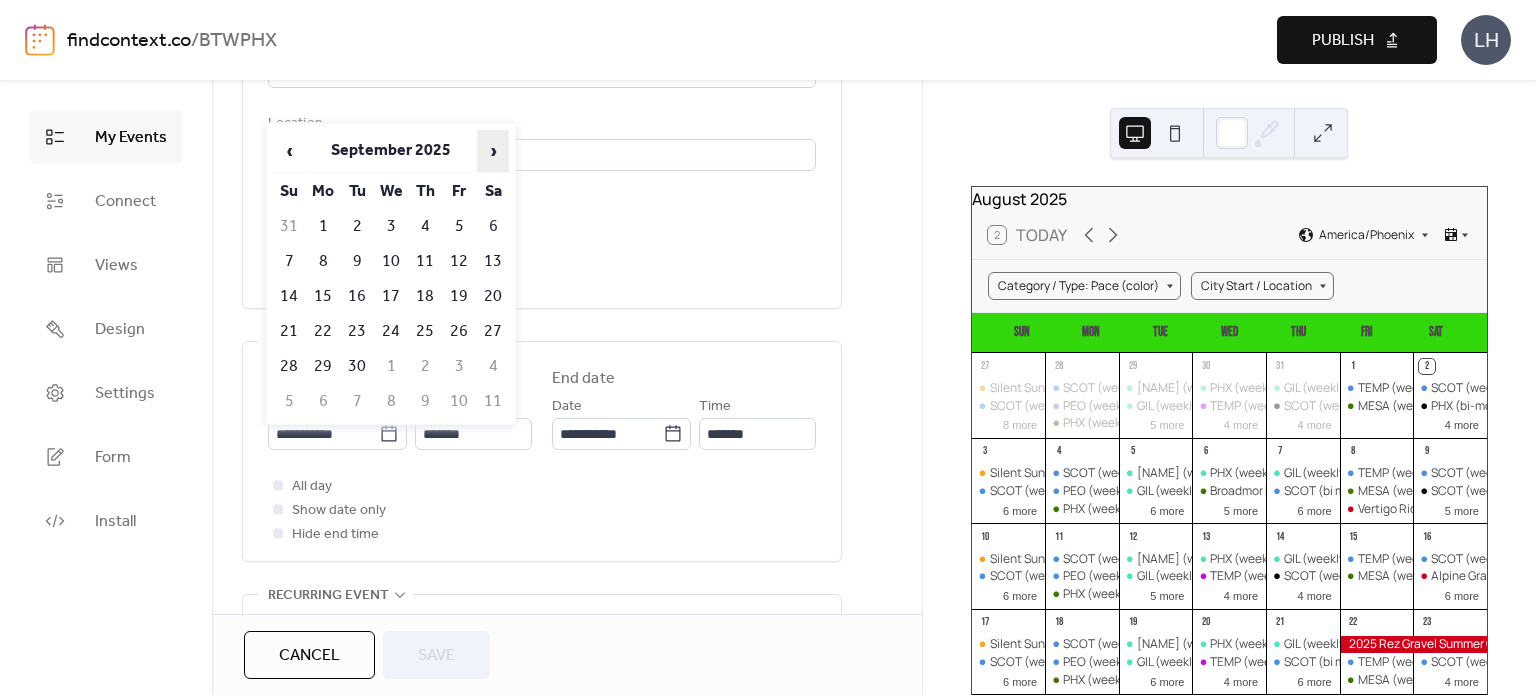 click on "›" at bounding box center (493, 151) 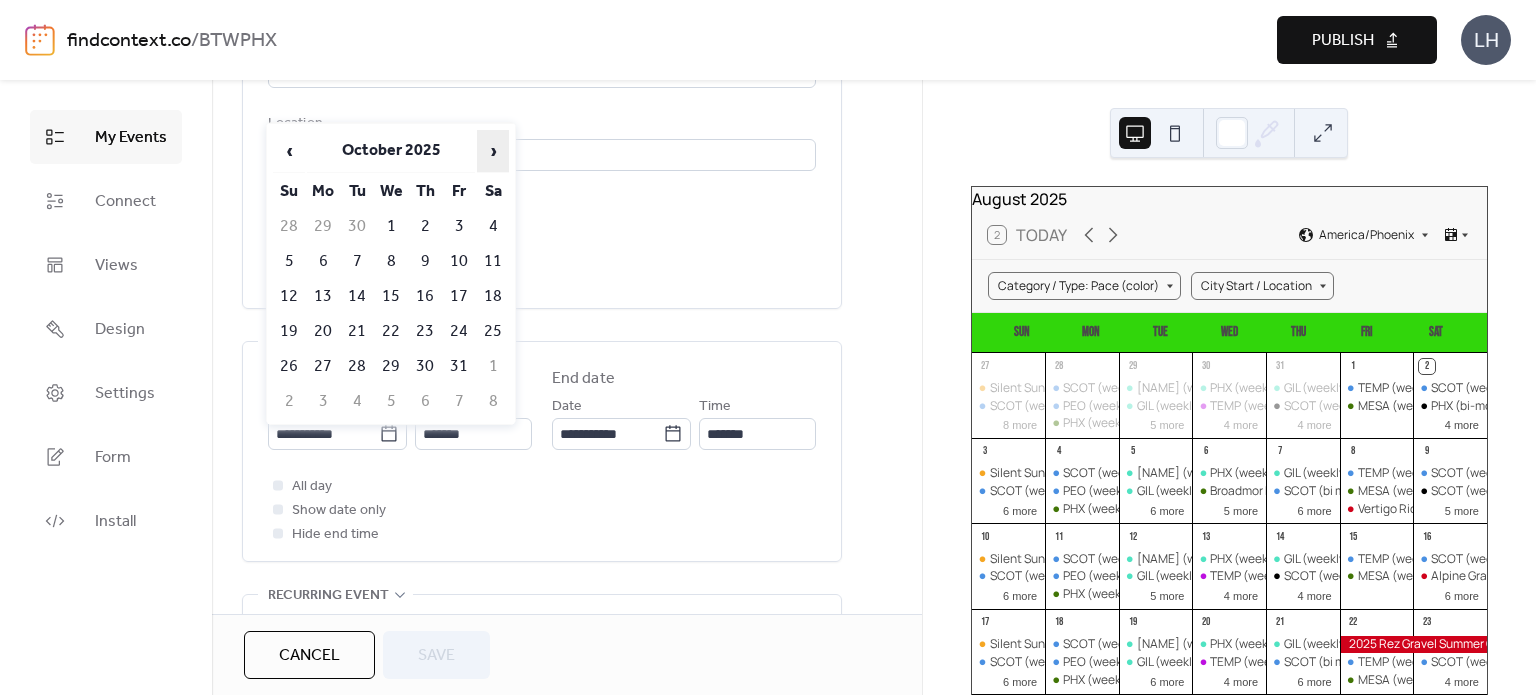 click on "›" at bounding box center [493, 151] 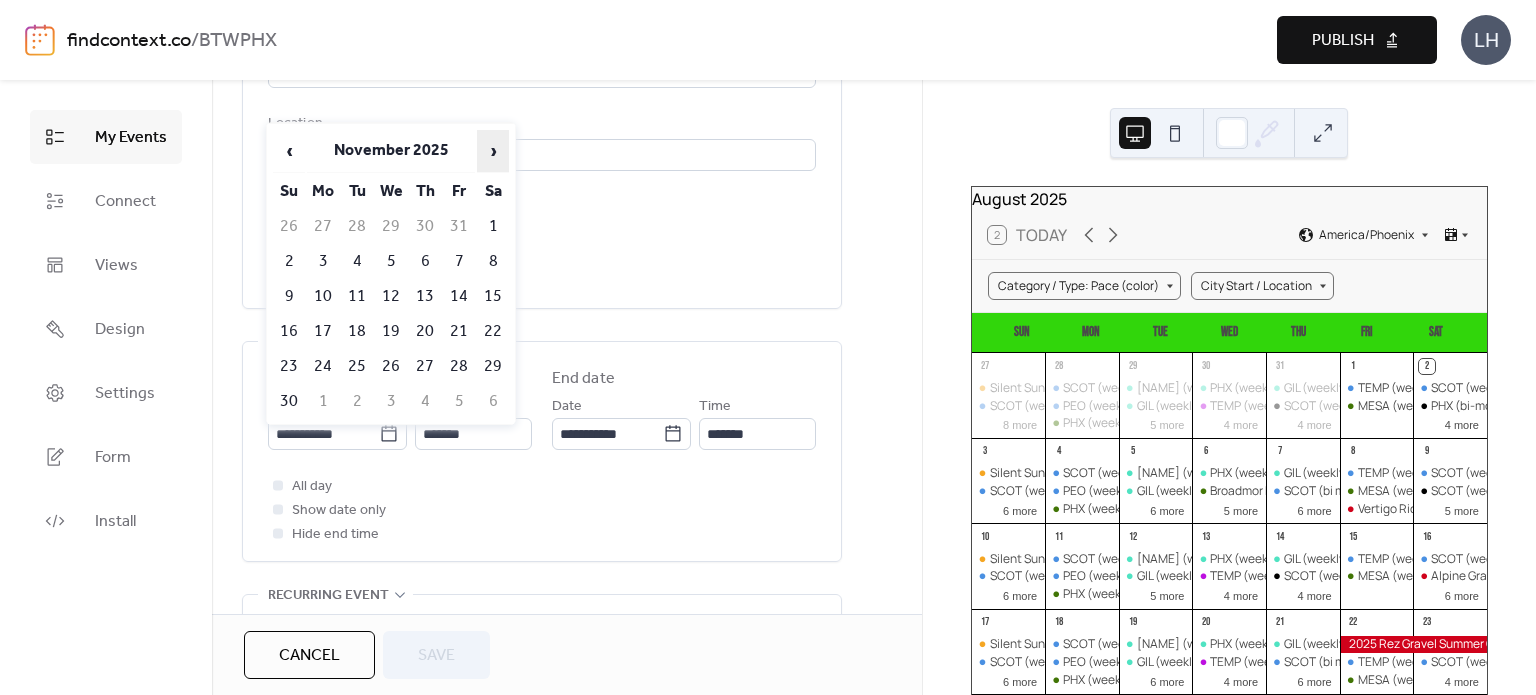 click on "›" at bounding box center [493, 151] 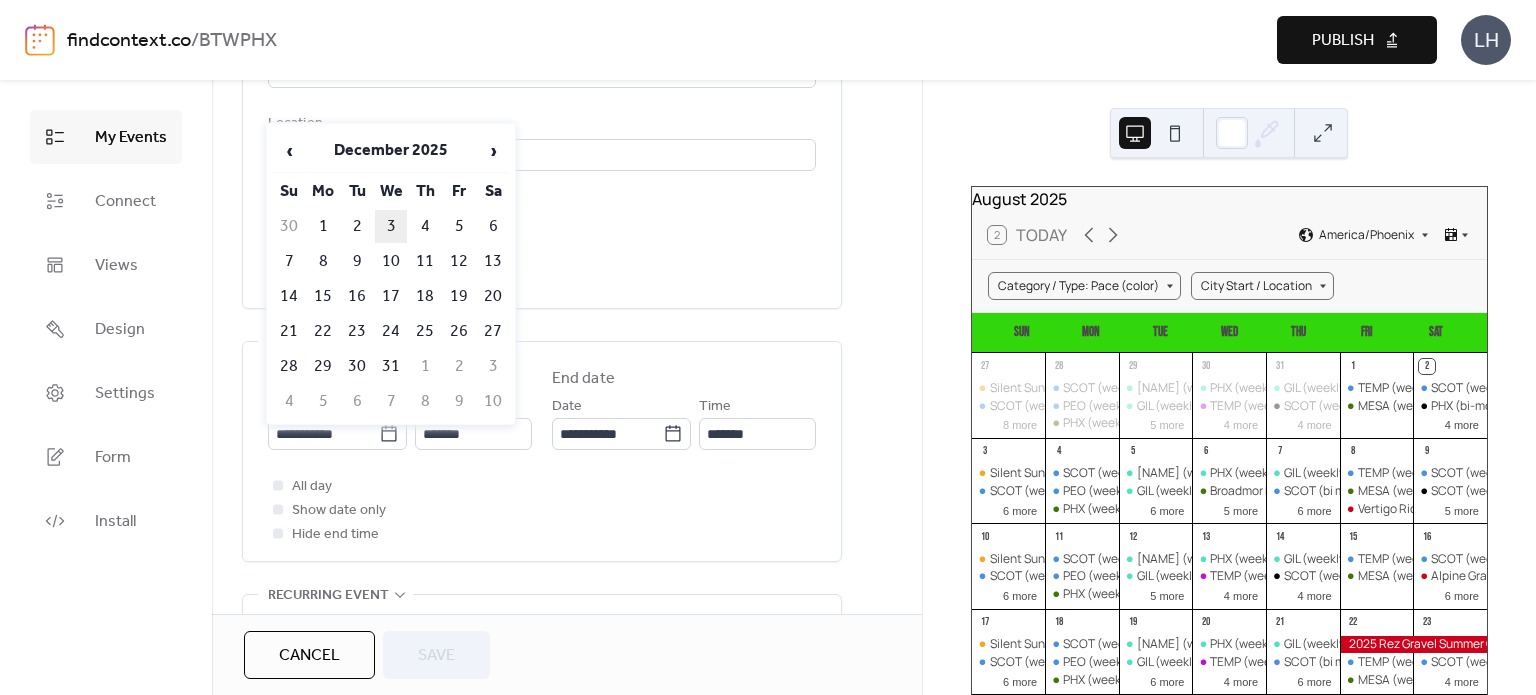 click on "3" at bounding box center (391, 226) 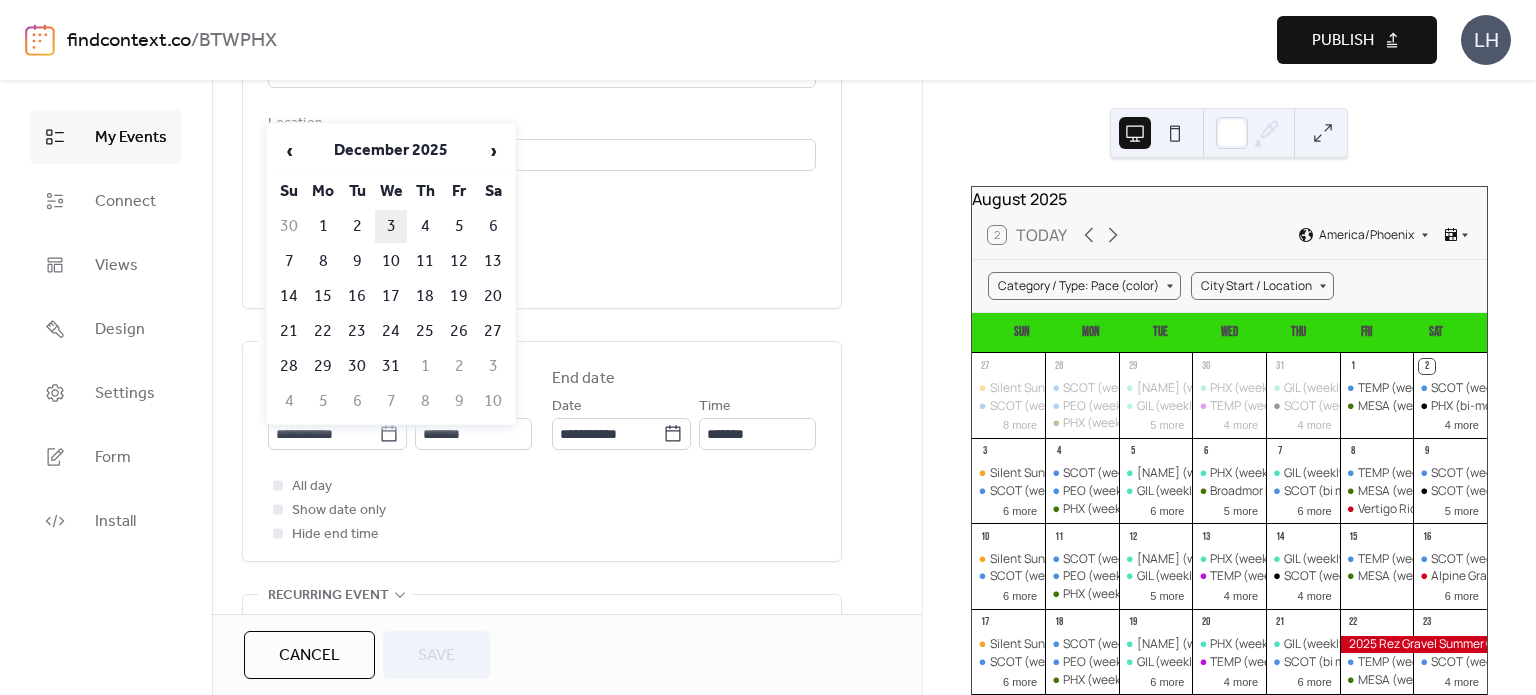type on "**********" 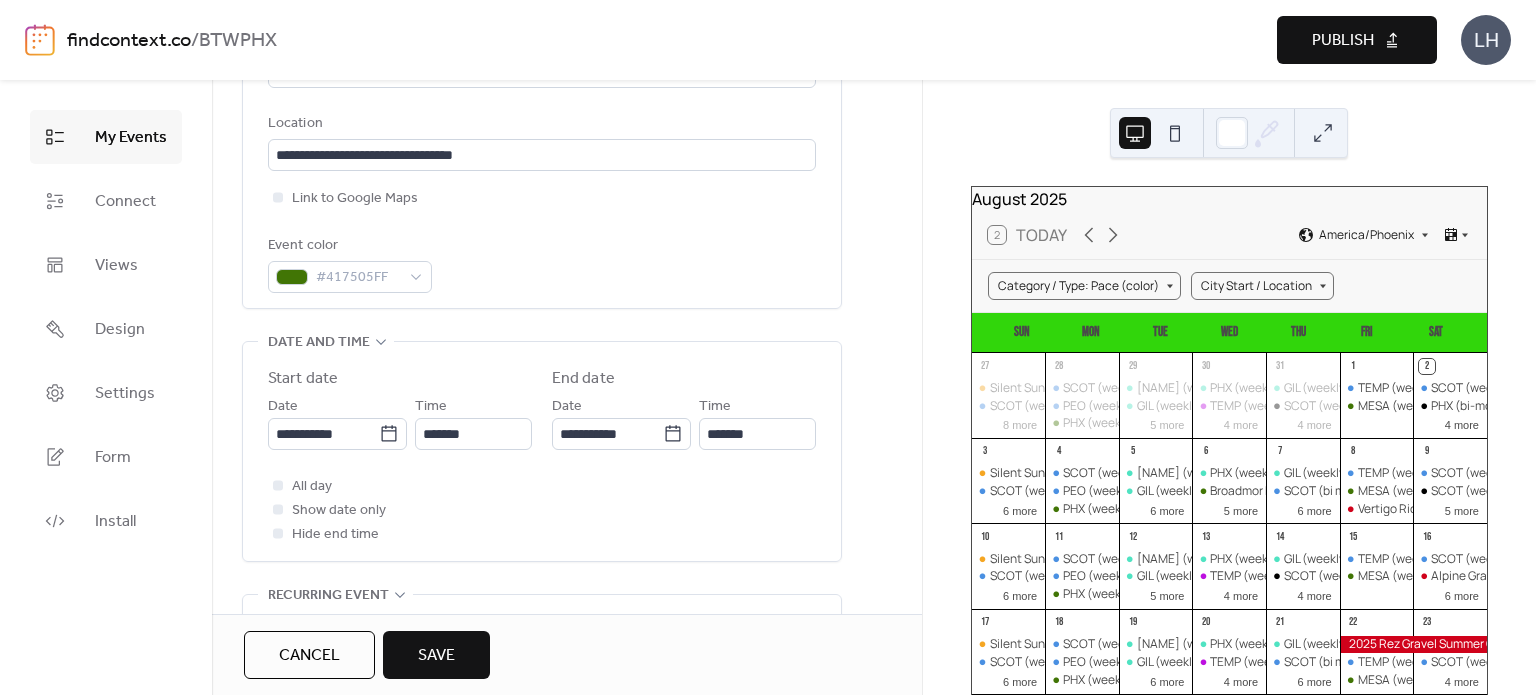 click on "Save" at bounding box center [436, 655] 